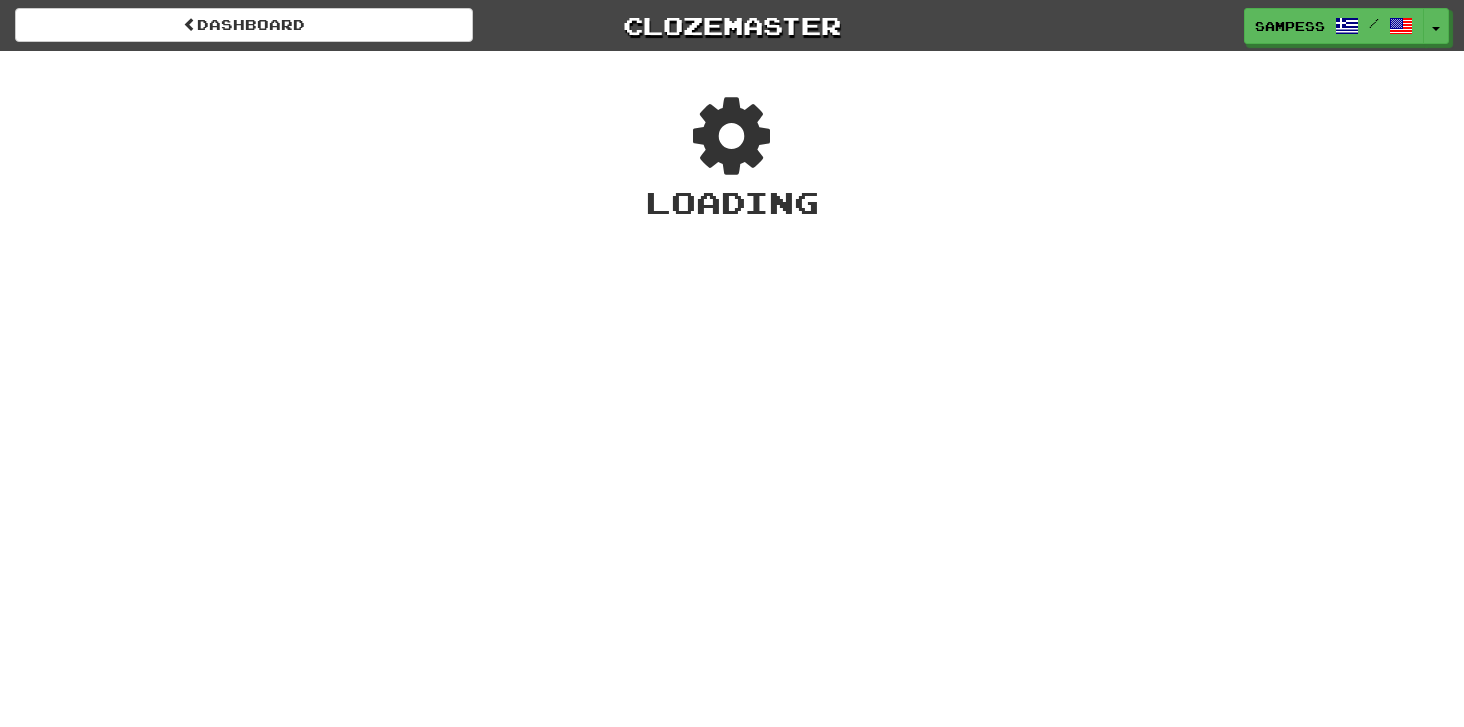 scroll, scrollTop: 0, scrollLeft: 0, axis: both 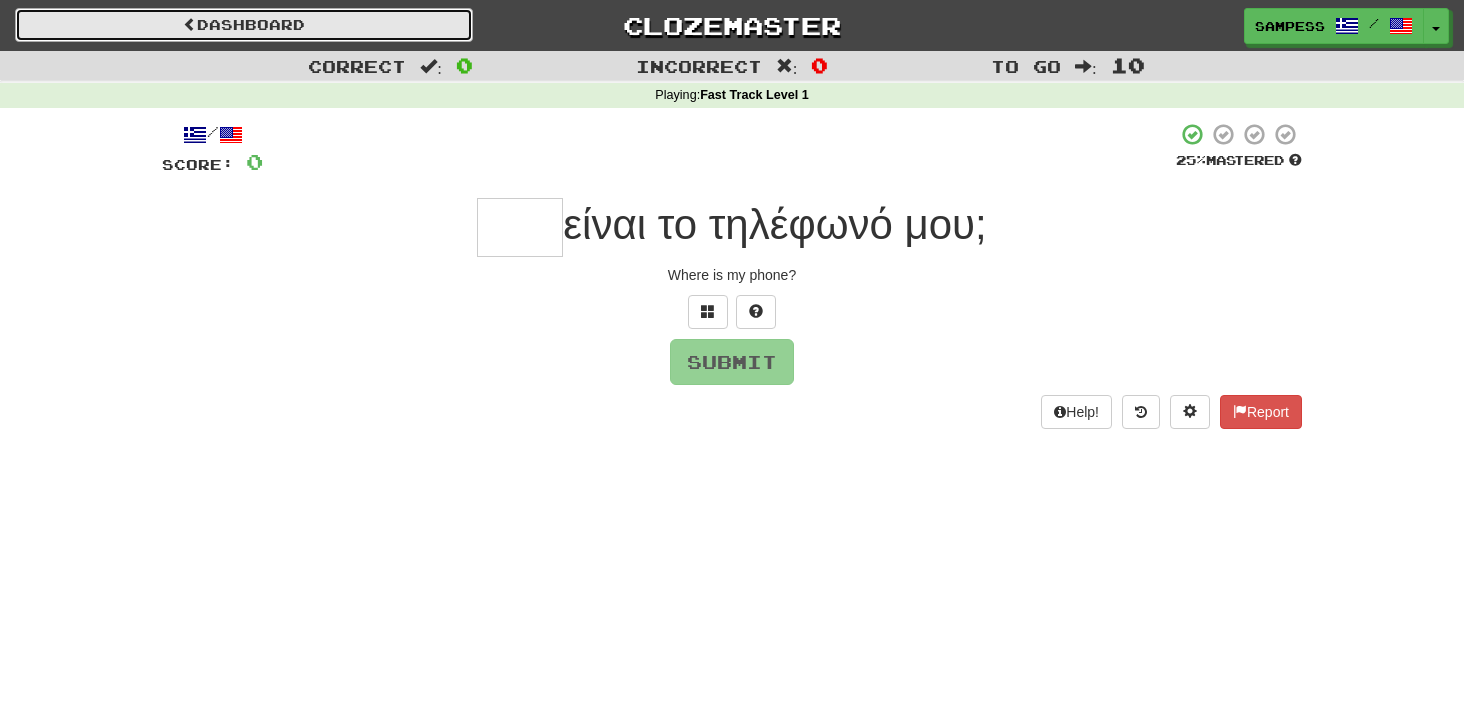 click on "Dashboard" at bounding box center [244, 25] 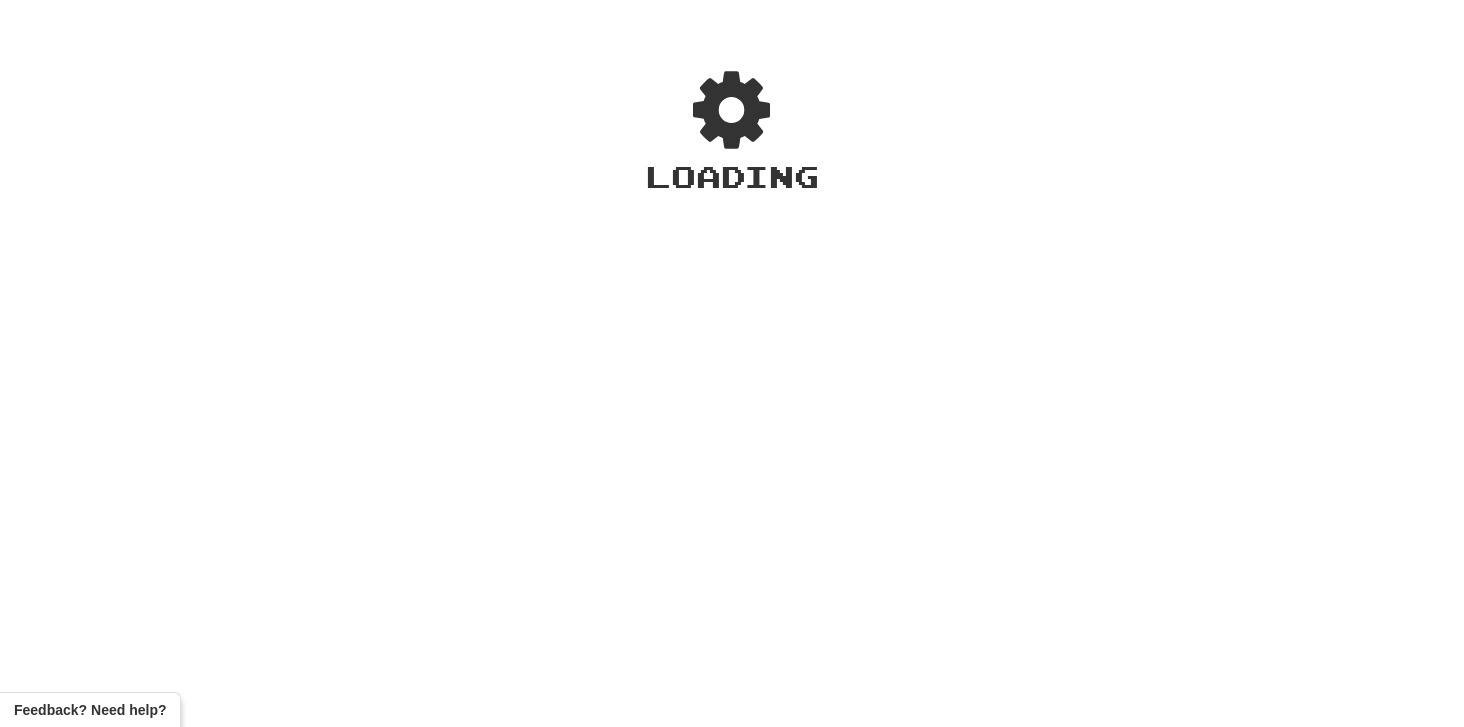 scroll, scrollTop: 0, scrollLeft: 0, axis: both 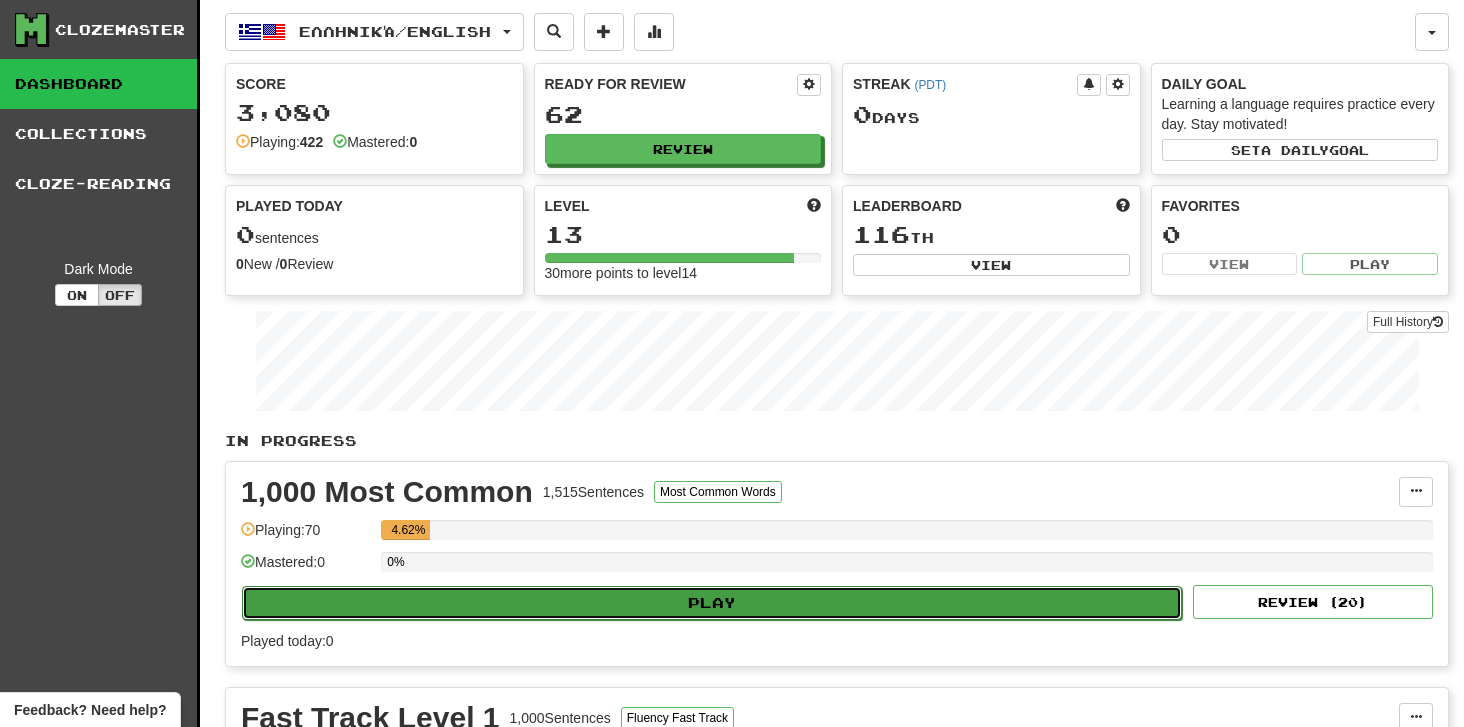 click on "Play" at bounding box center (712, 603) 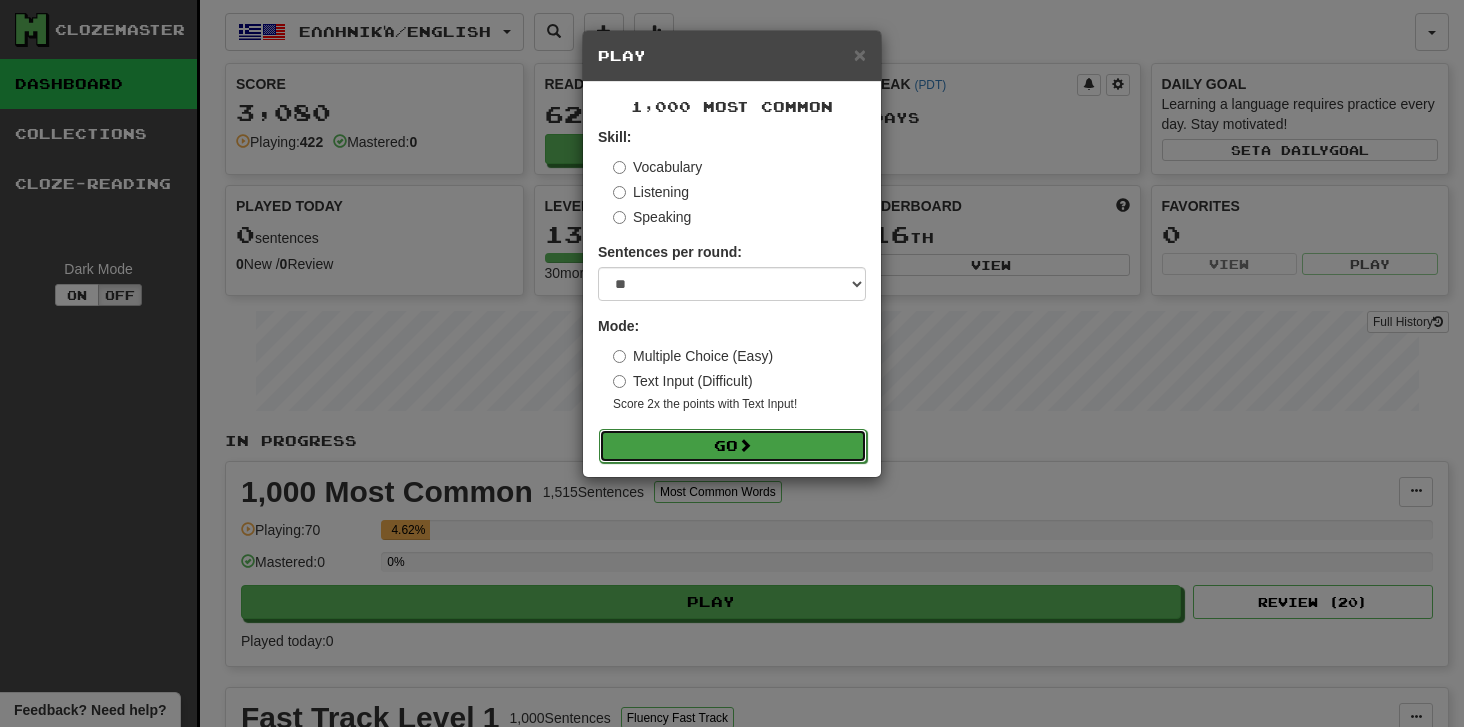 click on "Go" at bounding box center (733, 446) 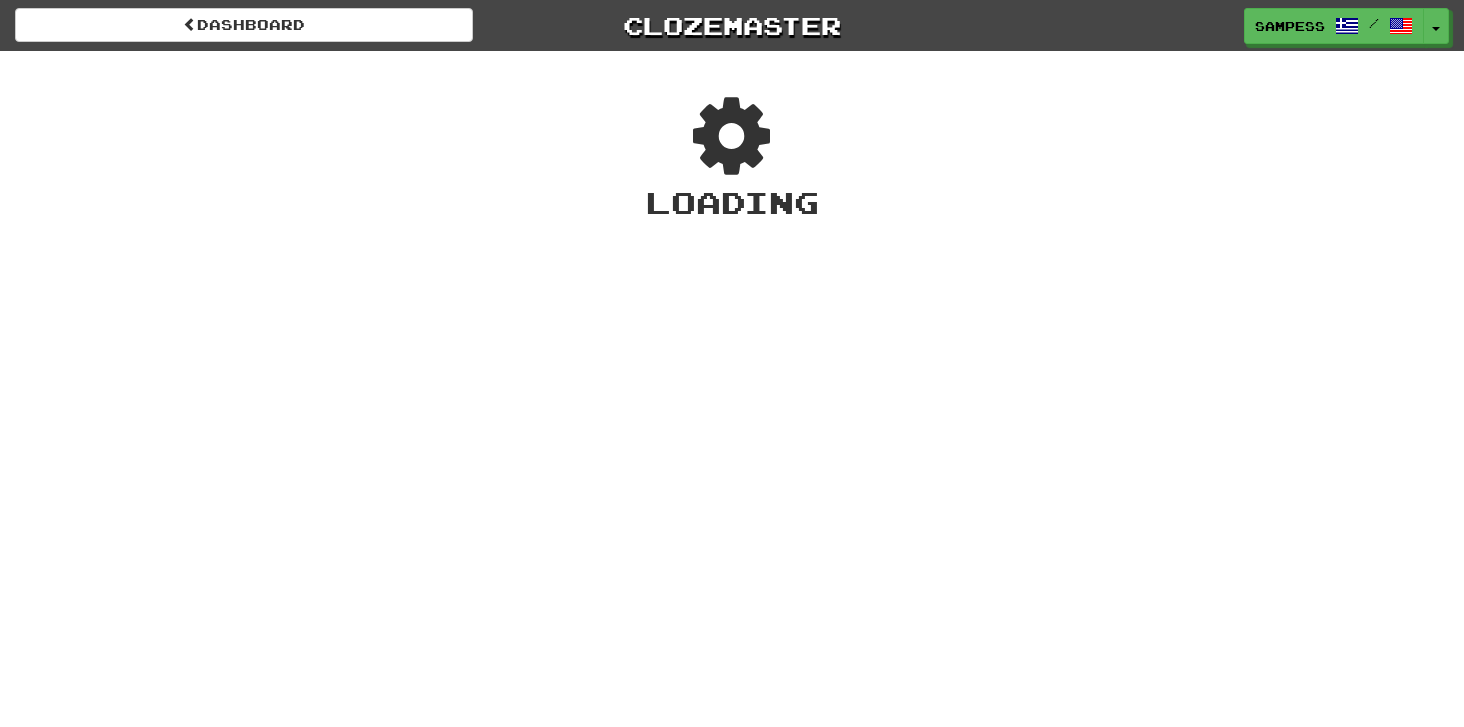 scroll, scrollTop: 0, scrollLeft: 0, axis: both 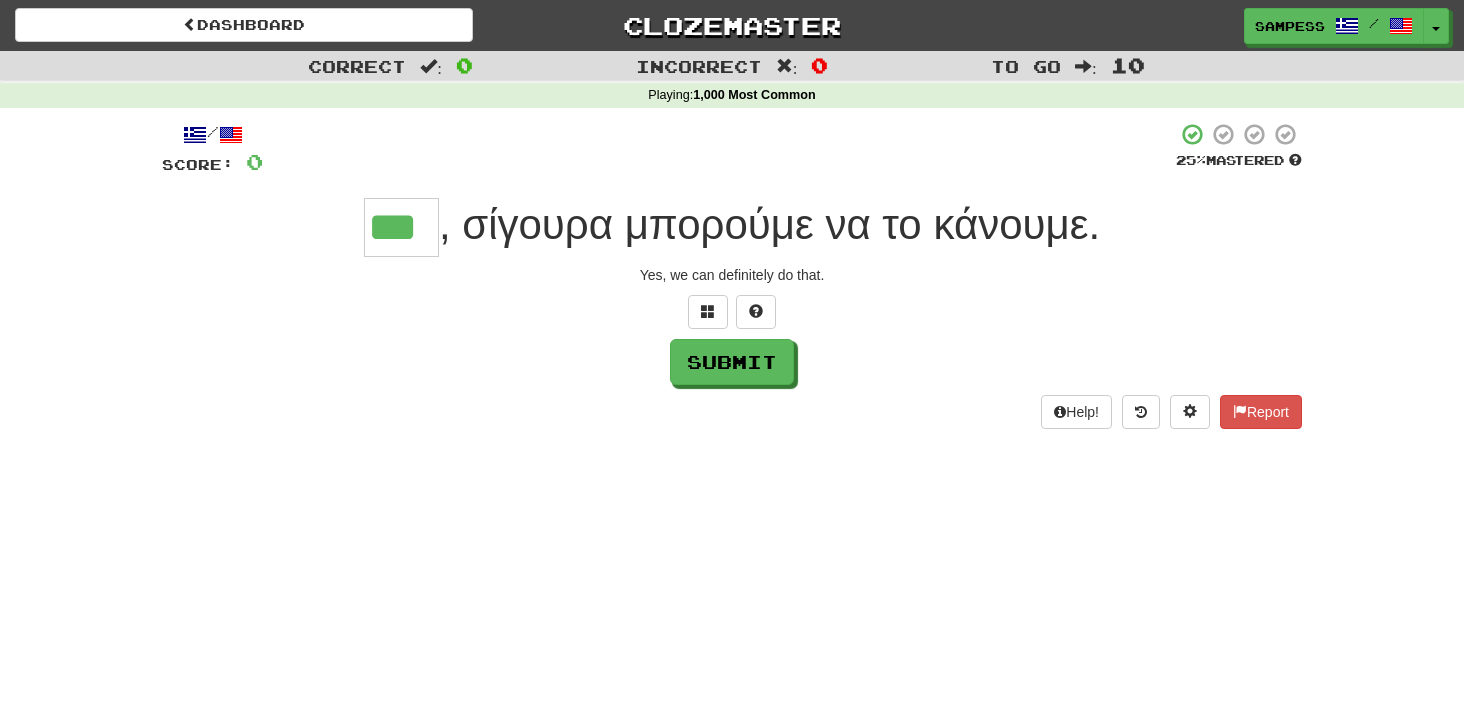 type on "***" 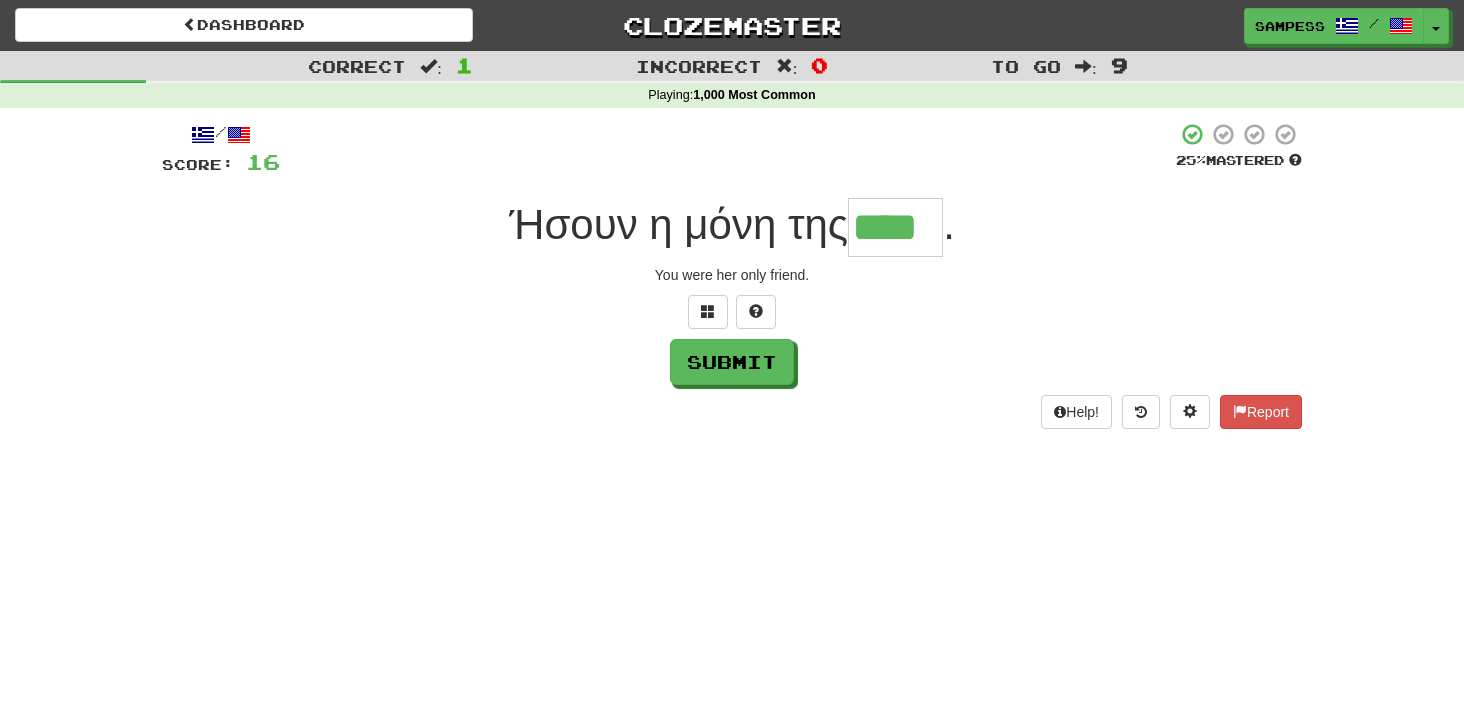 type on "****" 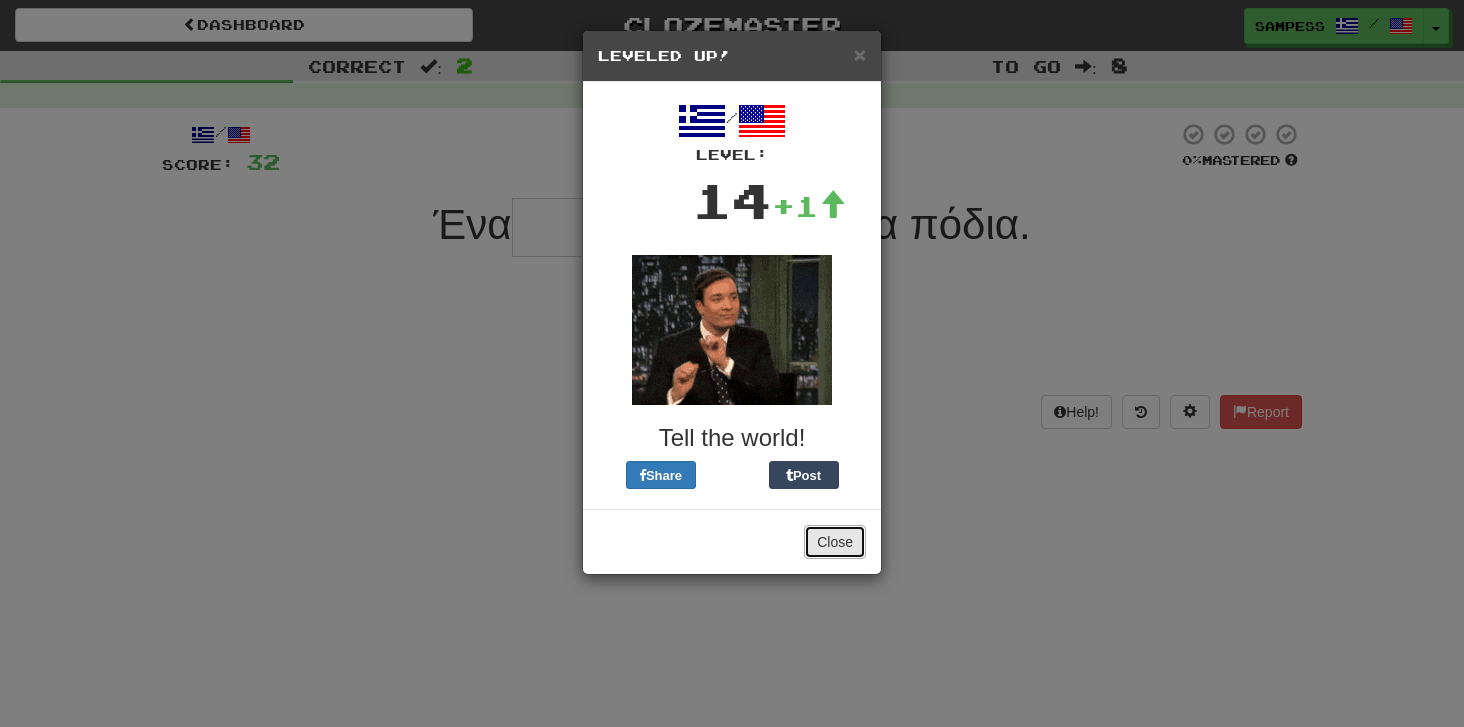 click on "Close" at bounding box center (835, 542) 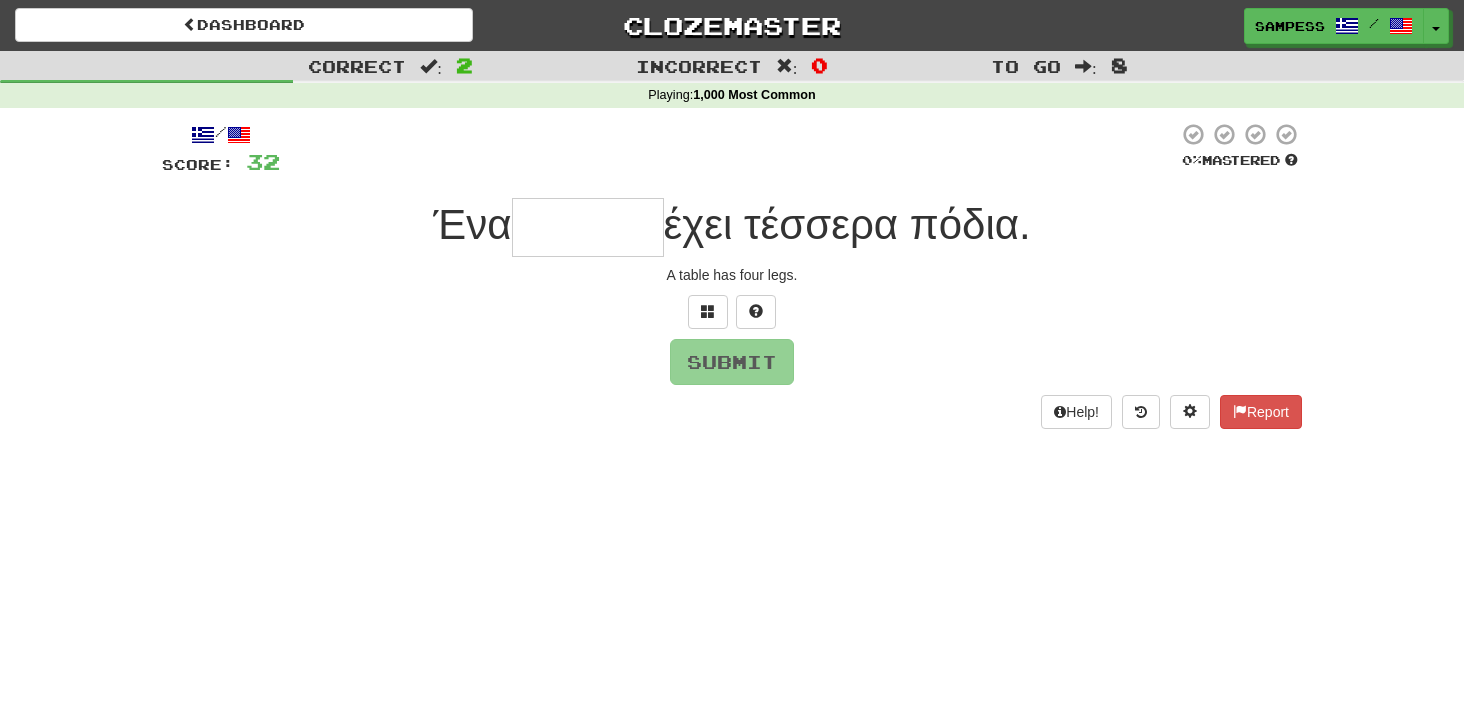 click at bounding box center (588, 227) 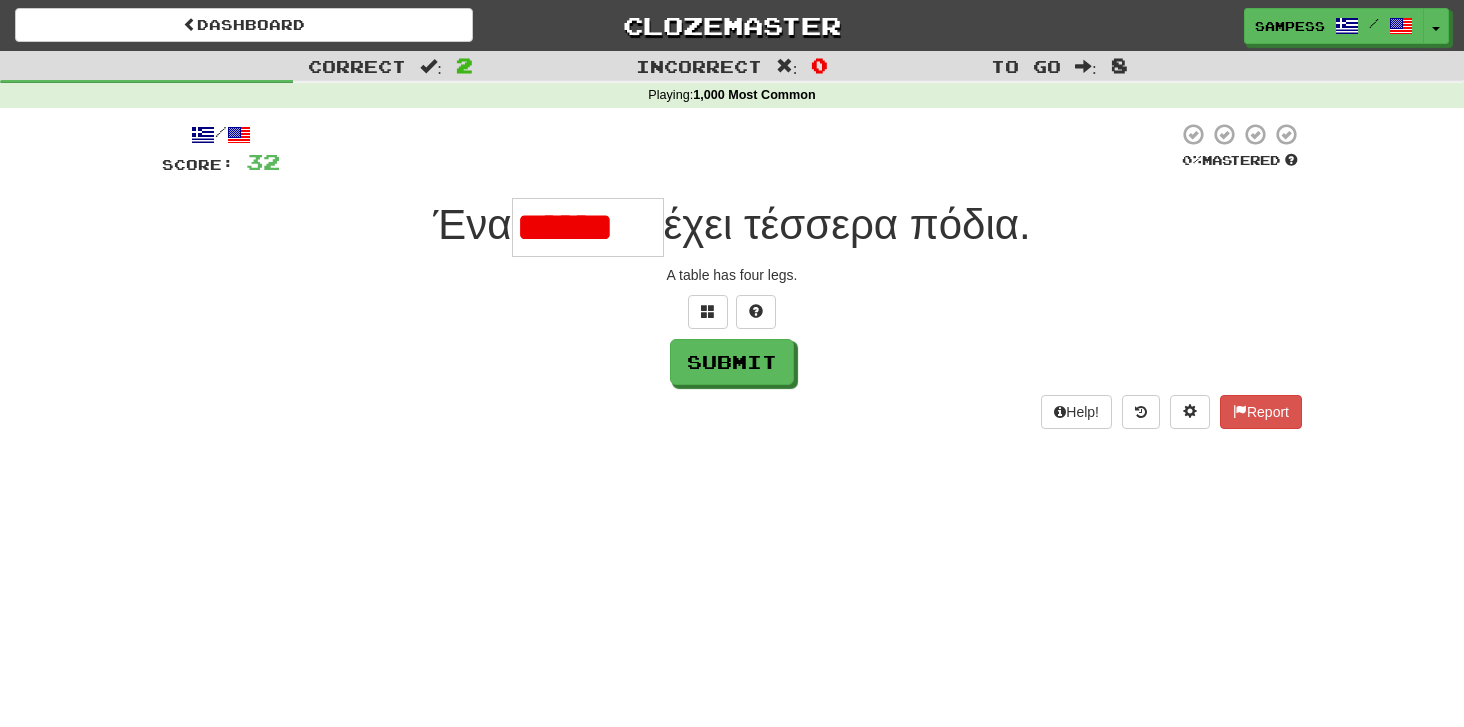 scroll, scrollTop: 0, scrollLeft: 0, axis: both 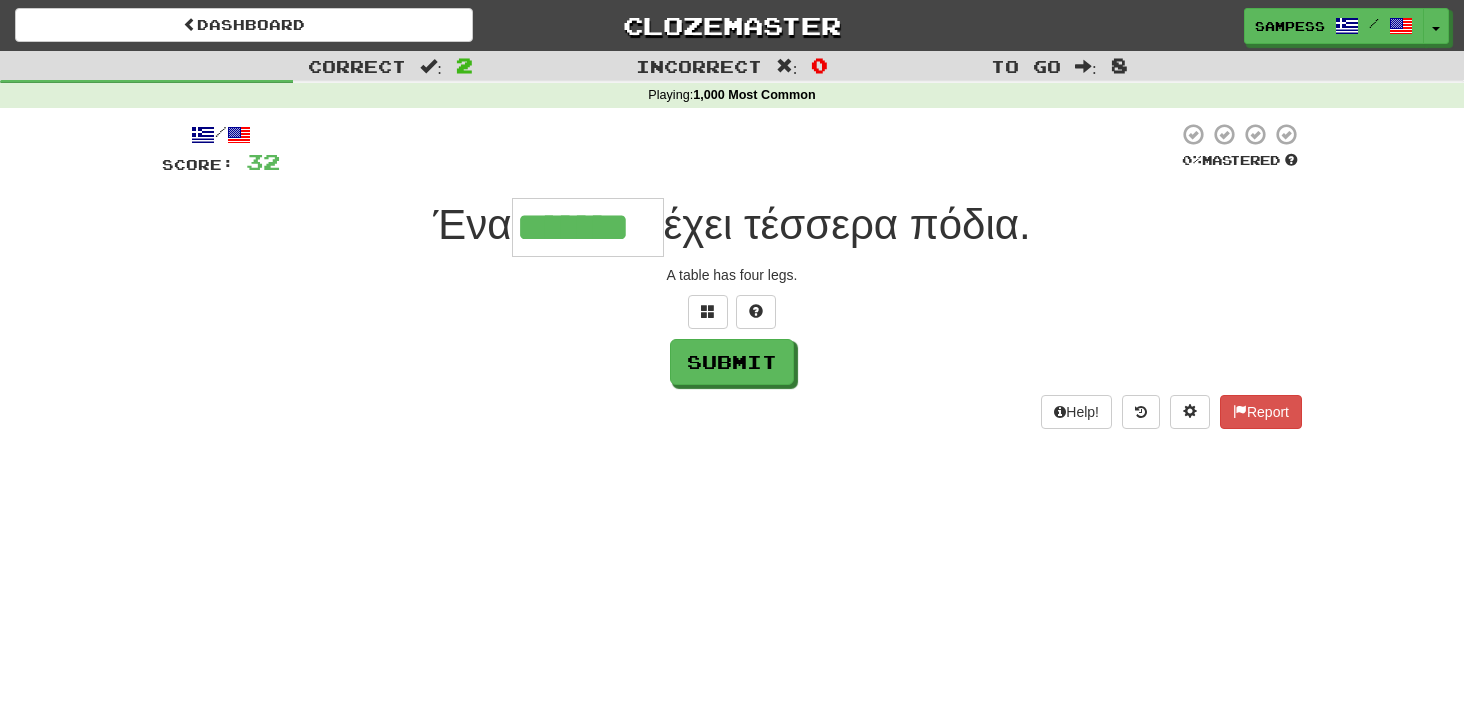 type on "*******" 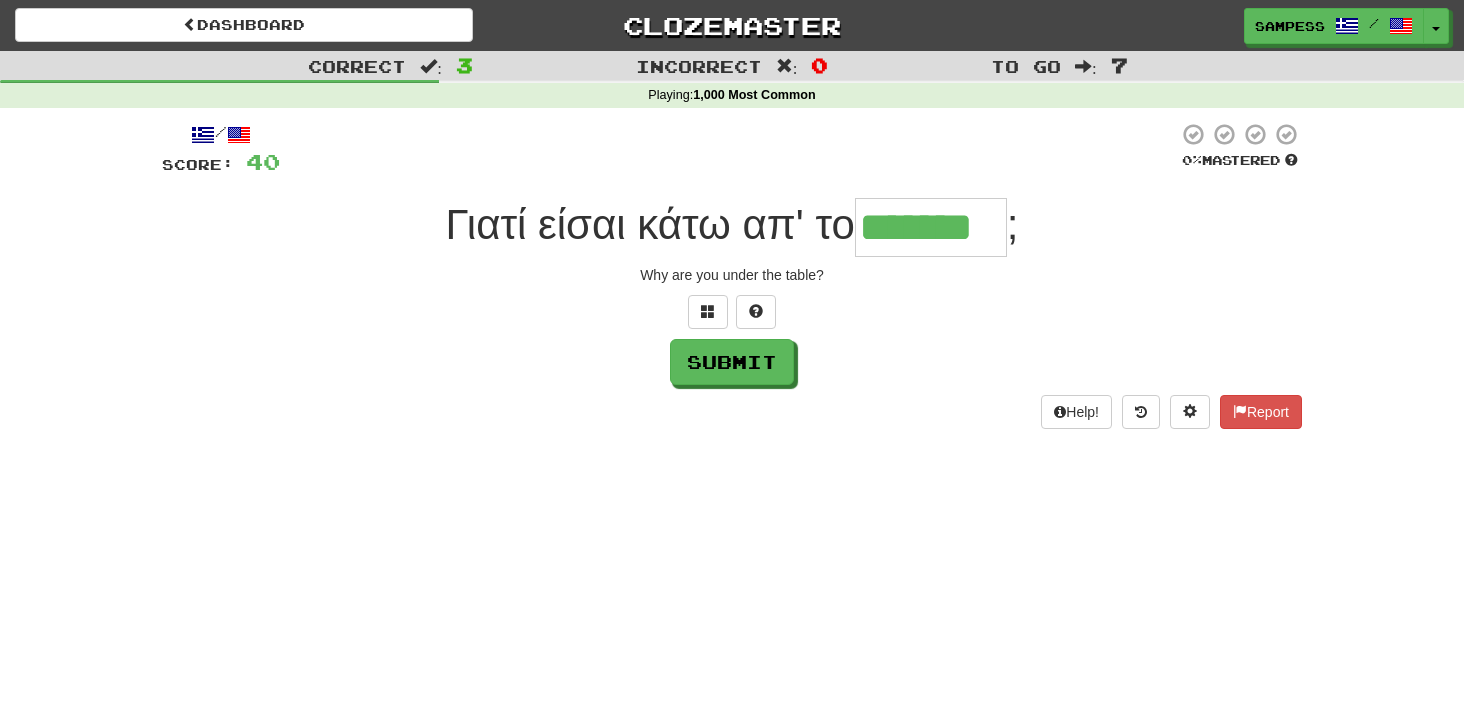 type on "*******" 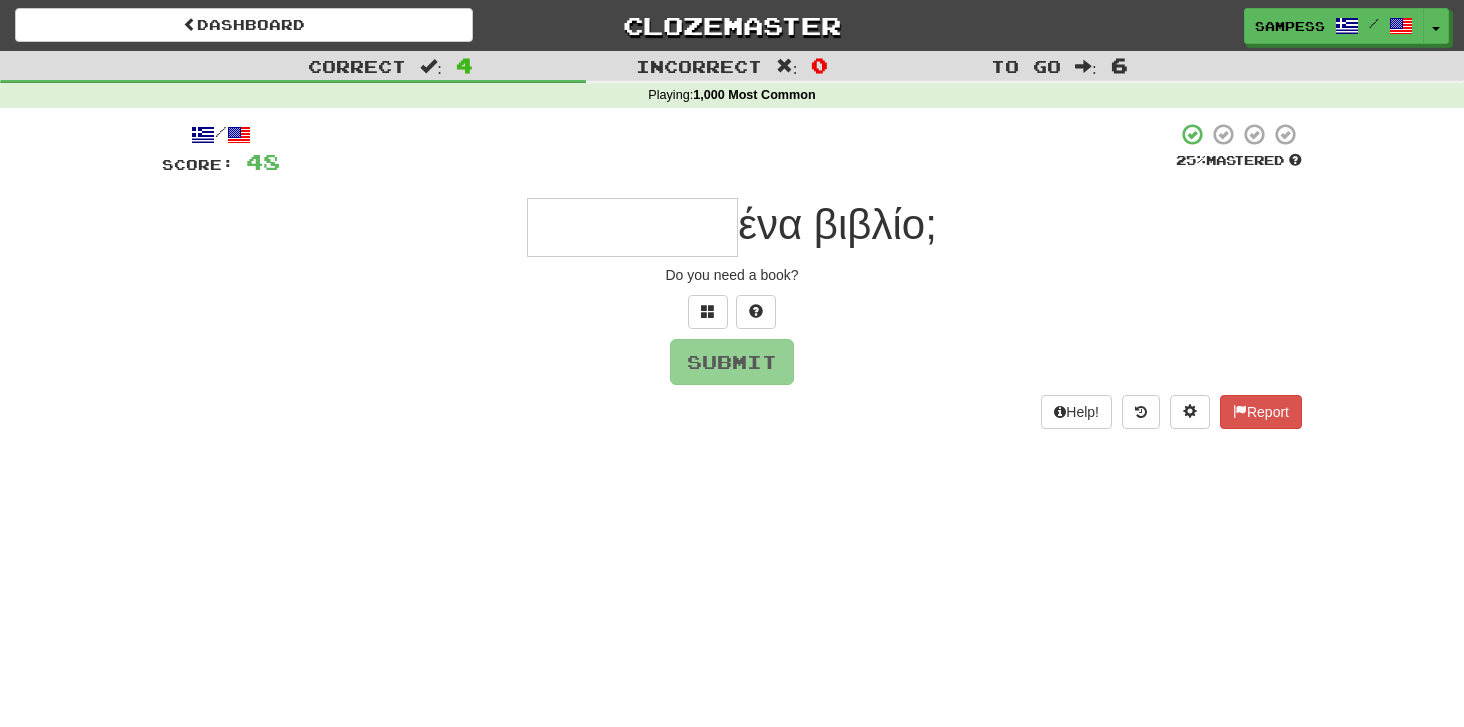 click at bounding box center [632, 227] 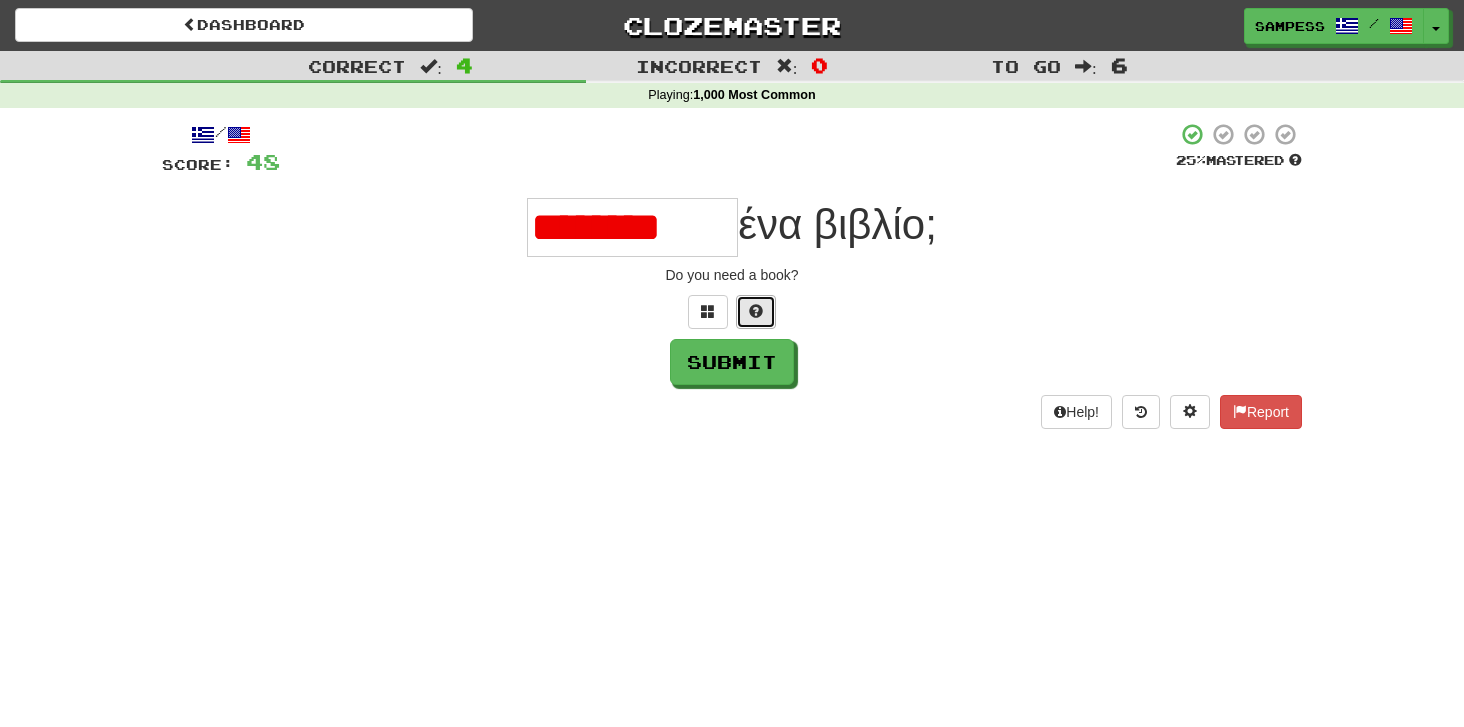 click at bounding box center [756, 312] 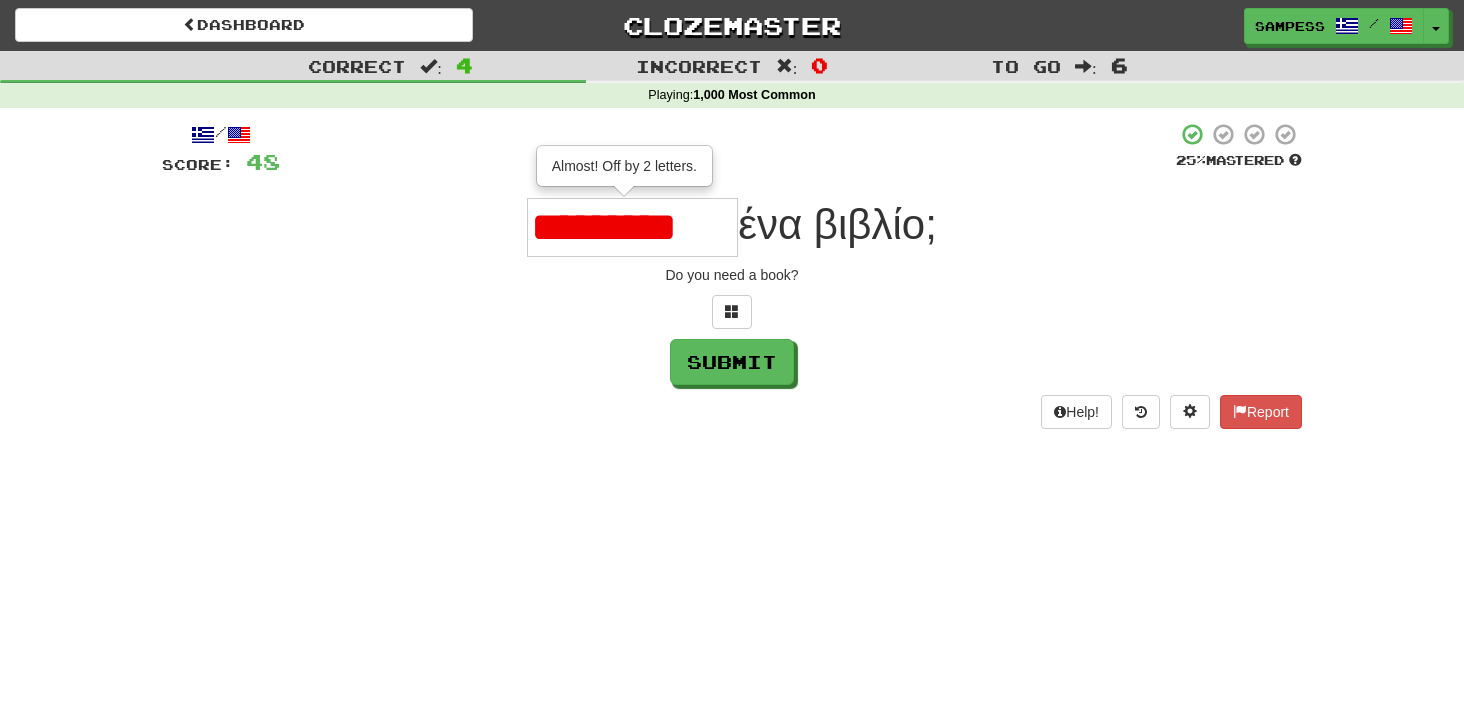 scroll, scrollTop: 0, scrollLeft: 0, axis: both 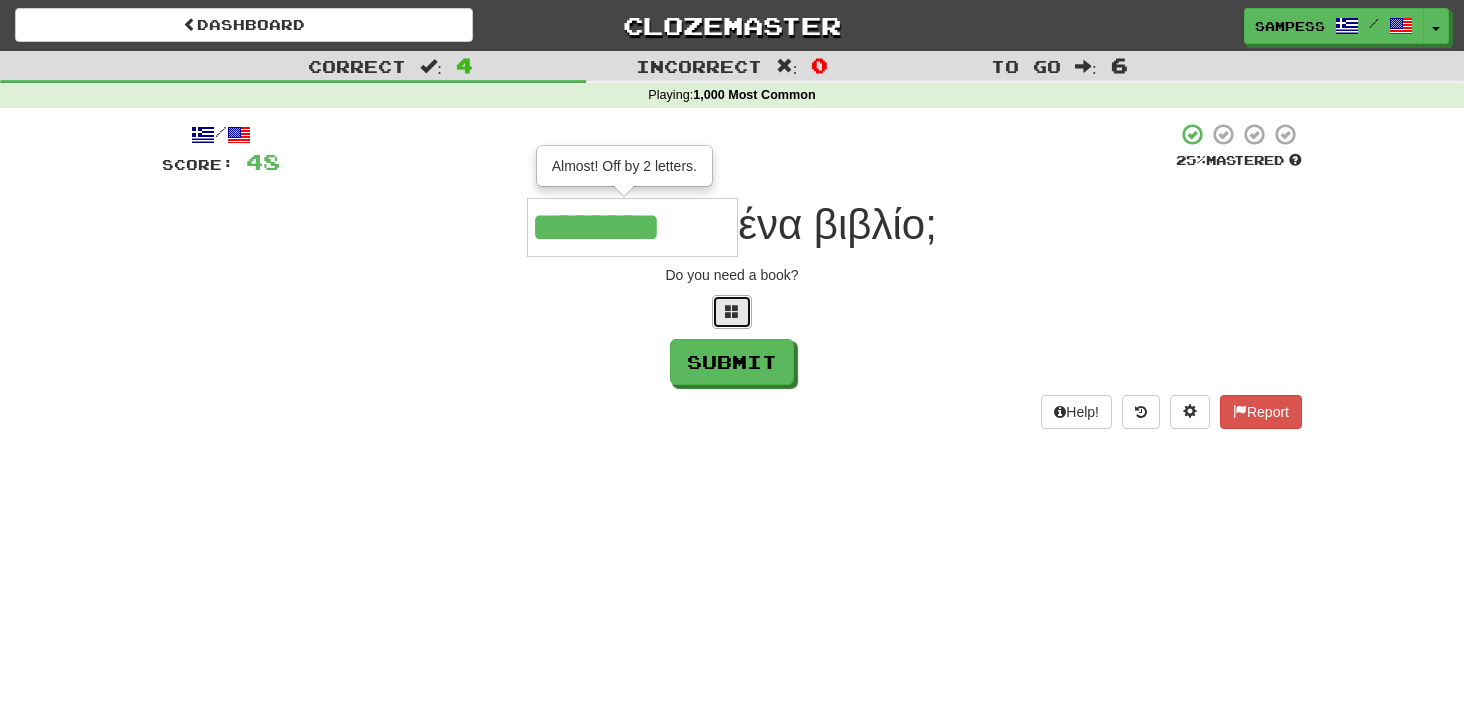 click at bounding box center (732, 311) 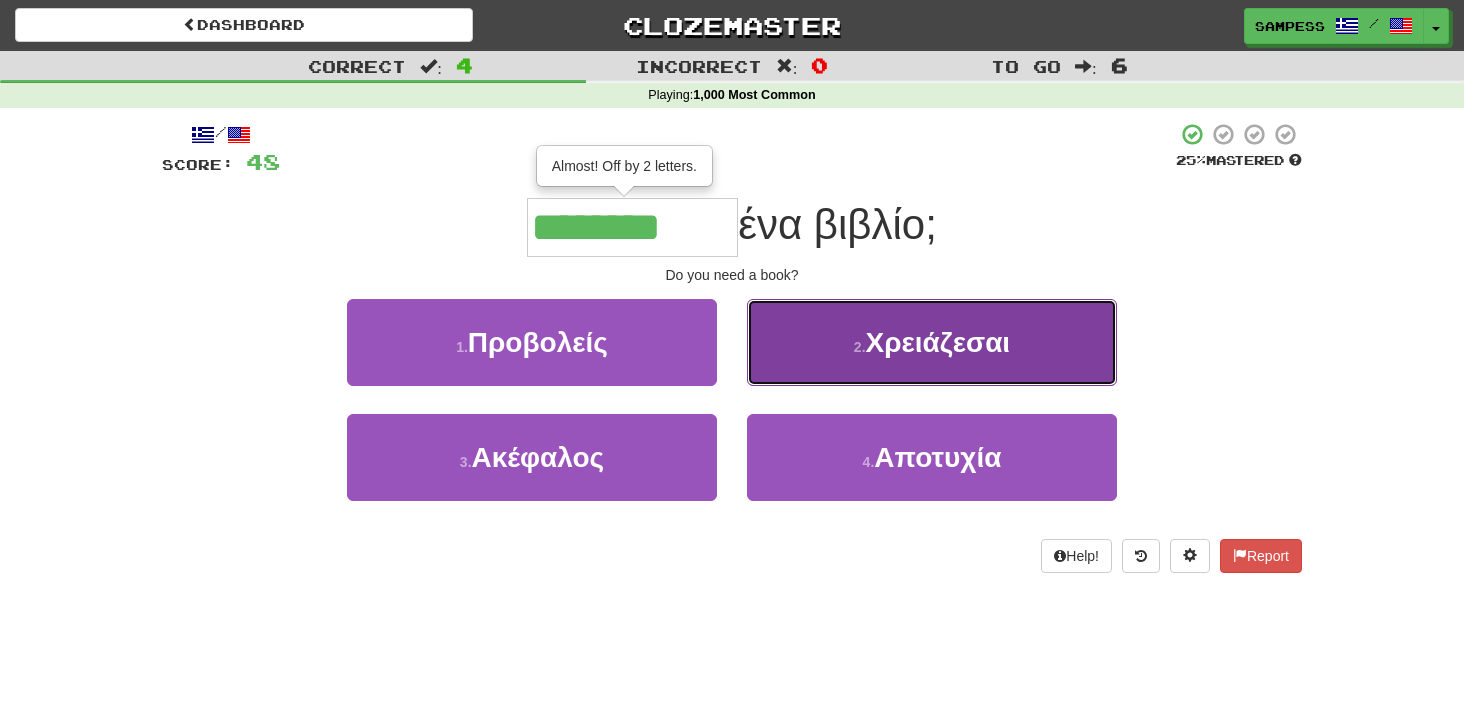 click on "2 .  Χρειάζεσαι" at bounding box center [932, 342] 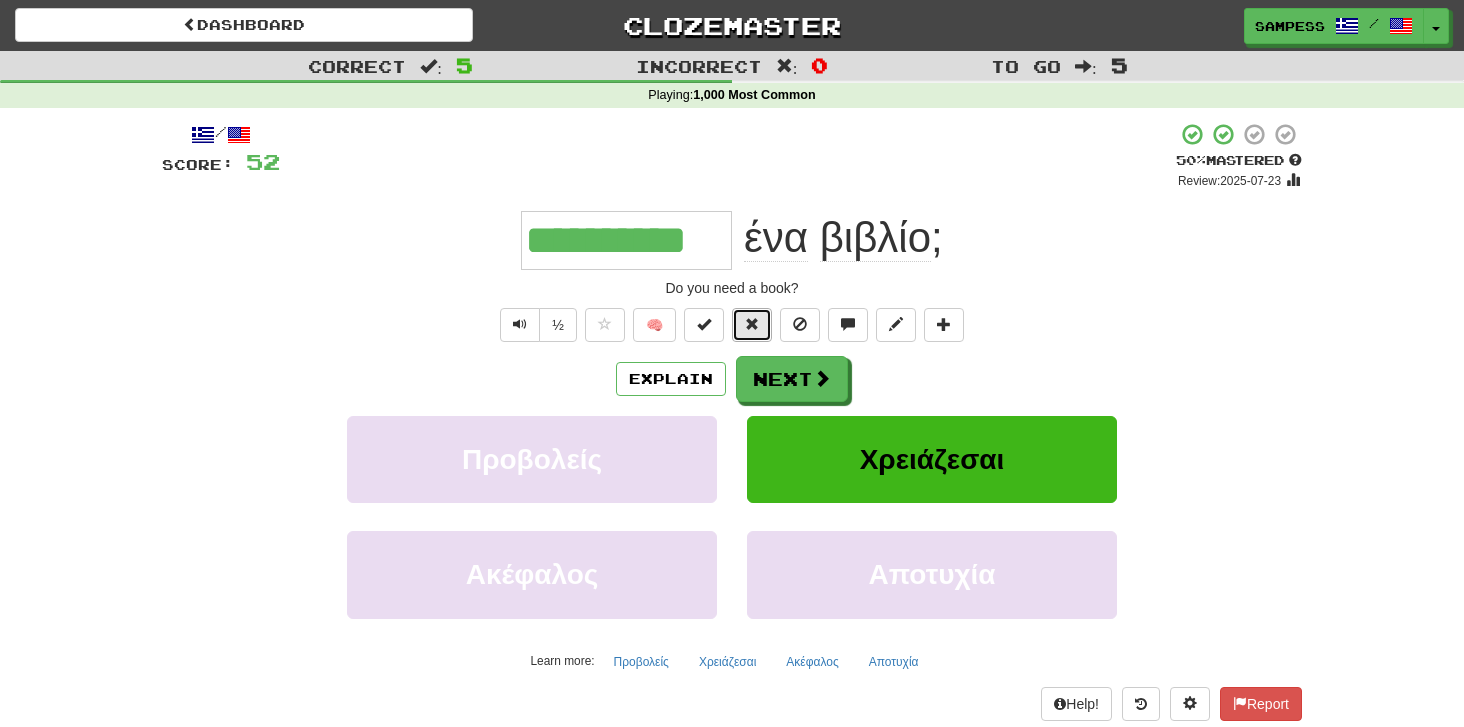click at bounding box center [752, 325] 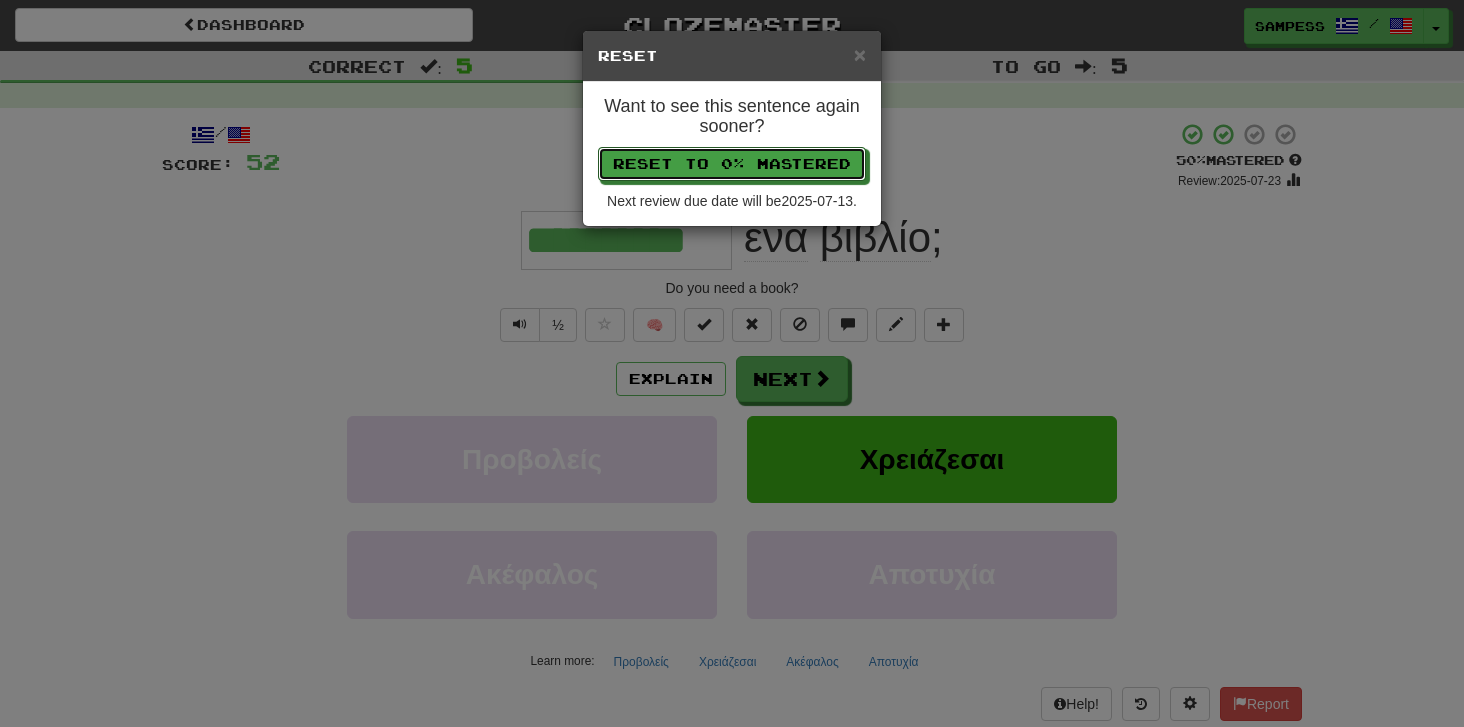 drag, startPoint x: 738, startPoint y: 161, endPoint x: 738, endPoint y: 203, distance: 42 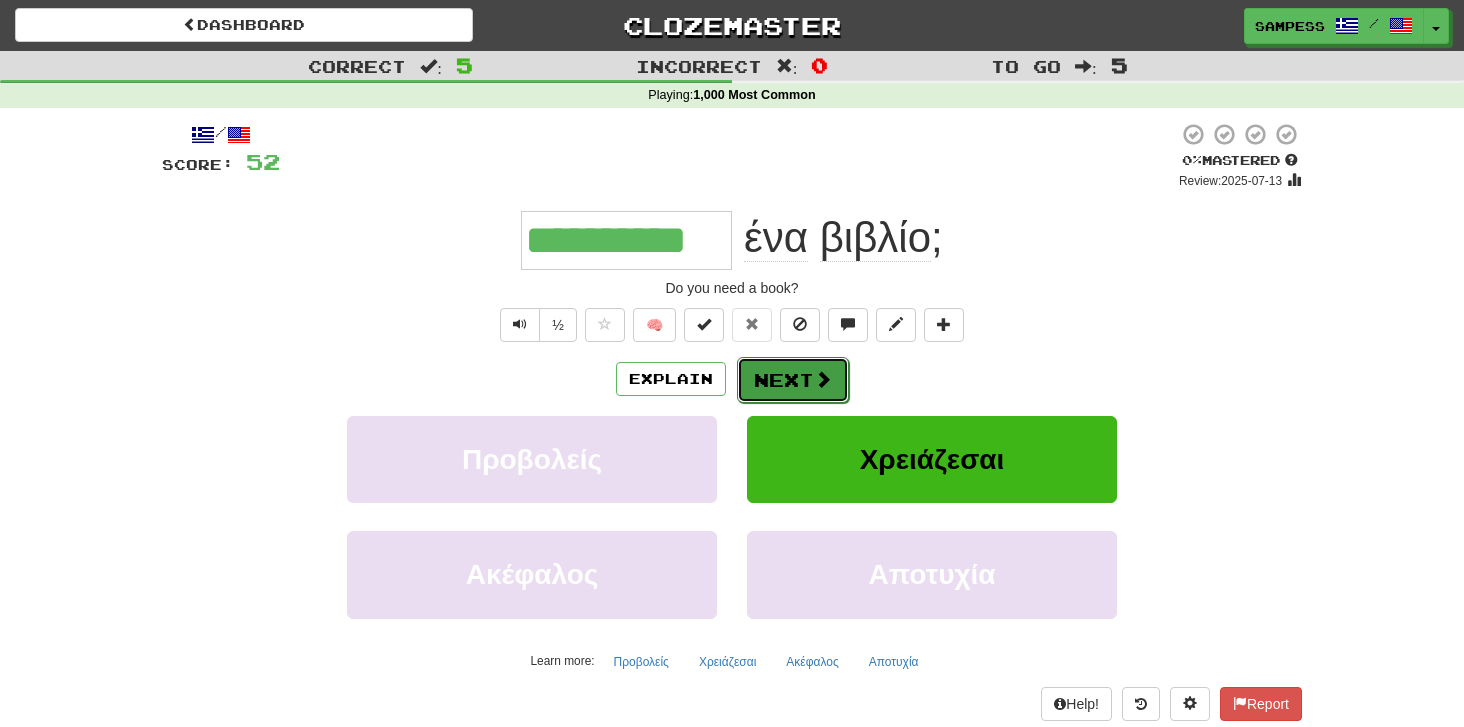 click on "Next" at bounding box center (793, 380) 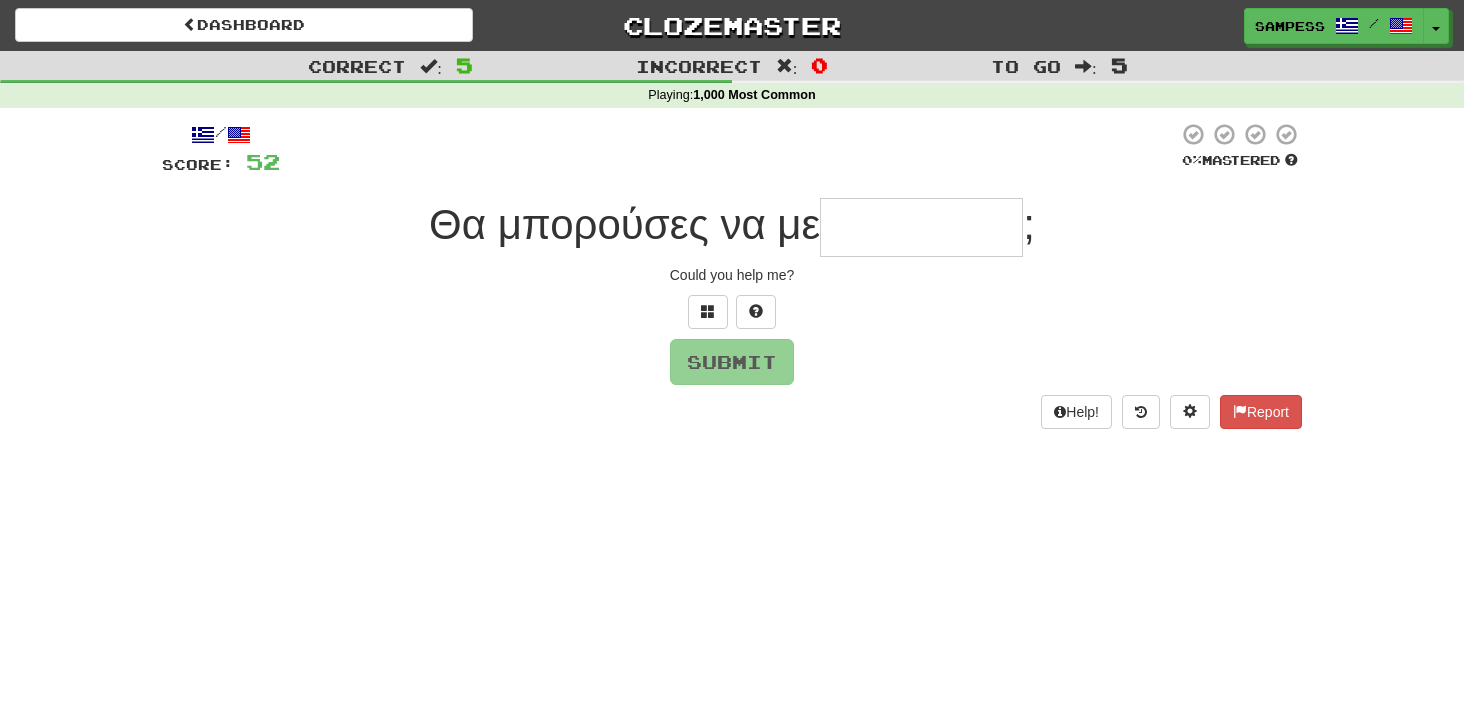 type on "*" 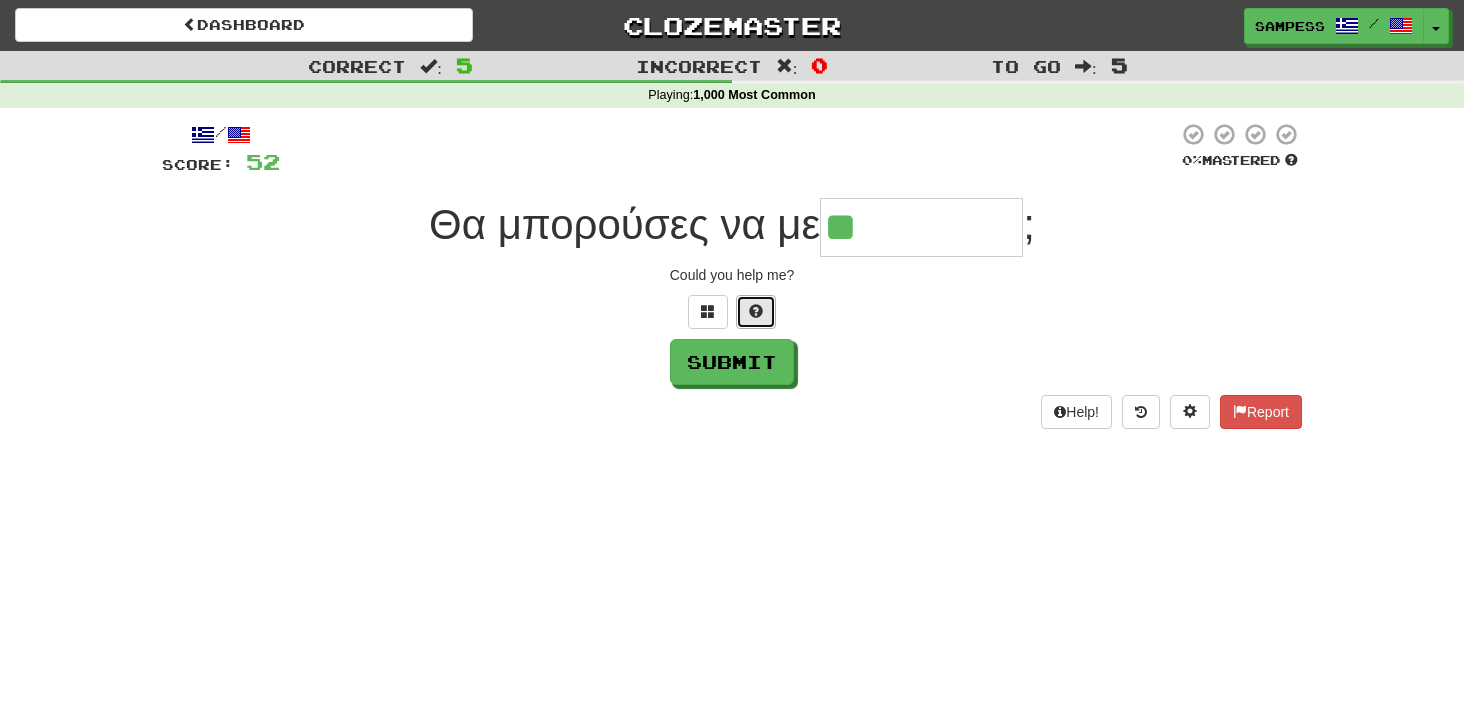 click at bounding box center (756, 312) 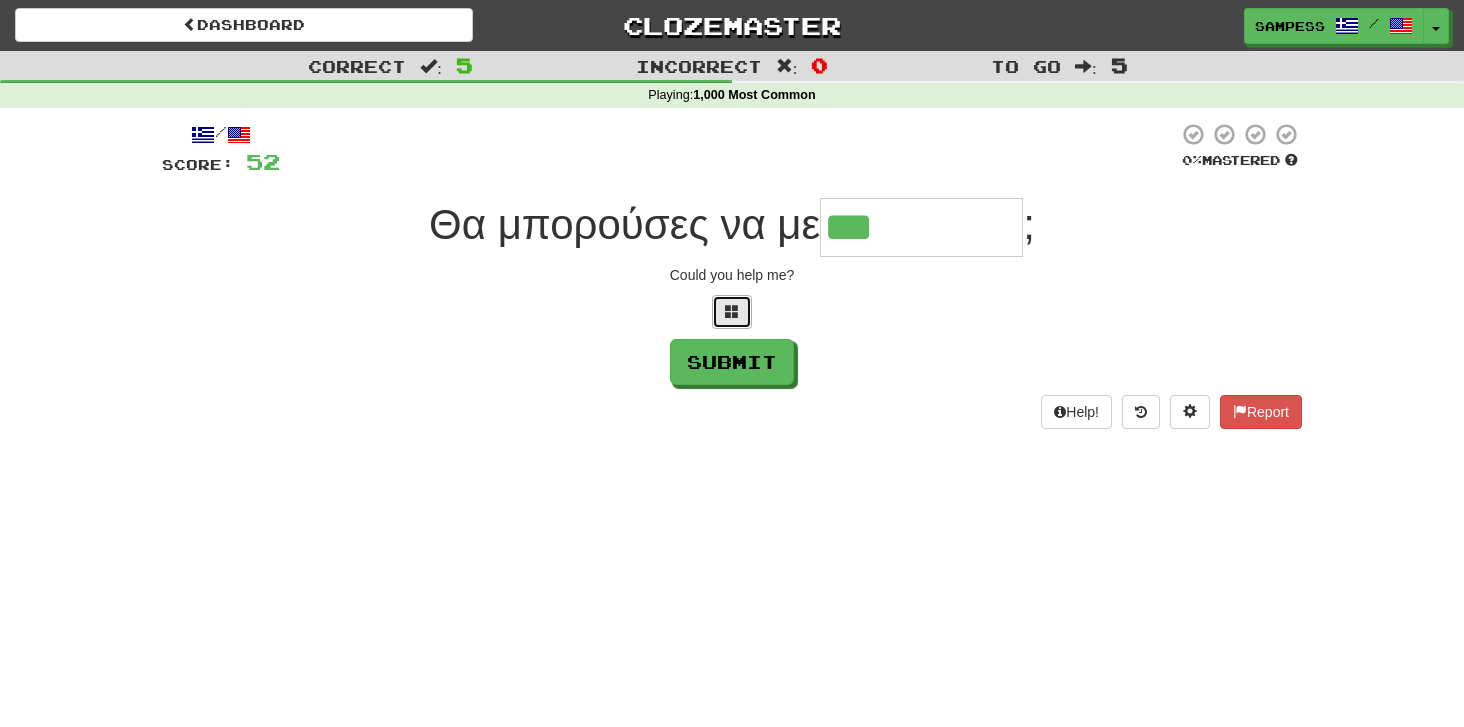 click at bounding box center [732, 312] 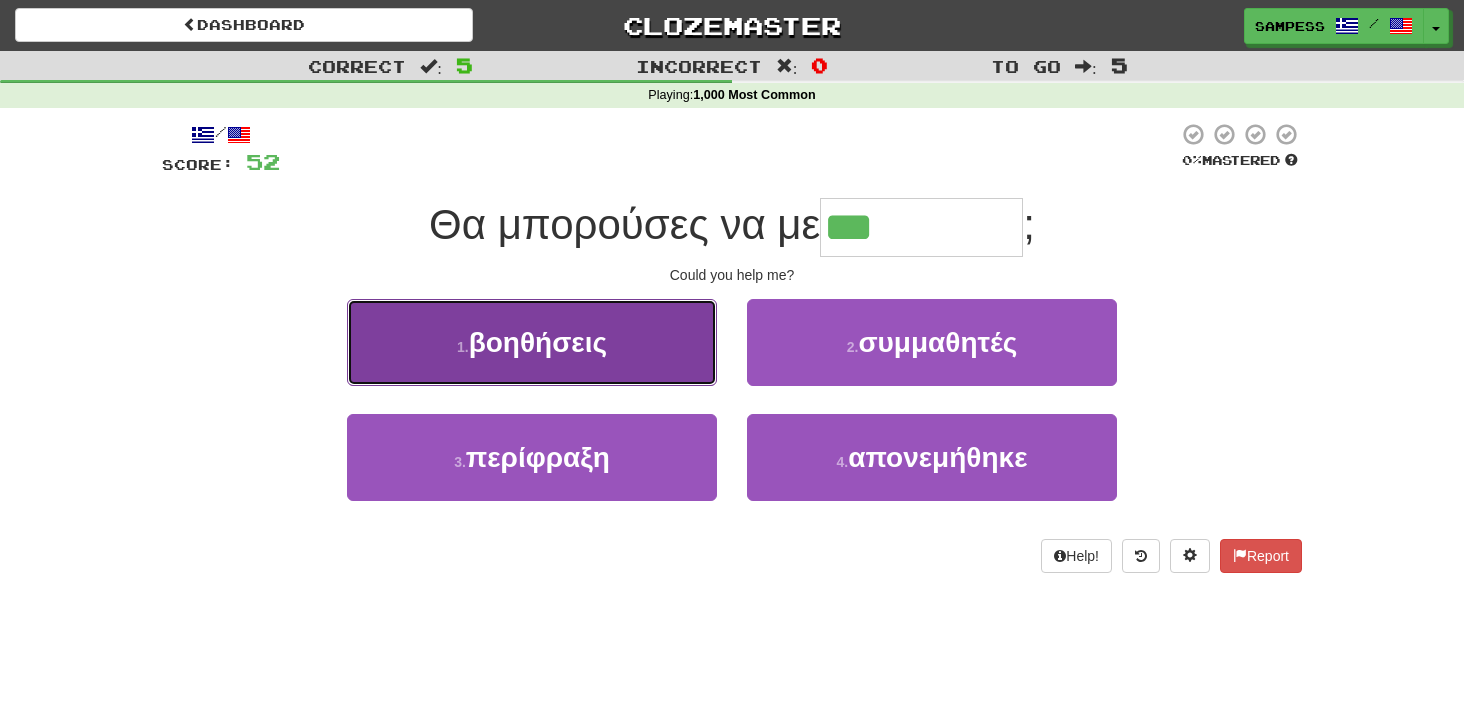 click on "1 .  βοηθήσεις" at bounding box center (532, 342) 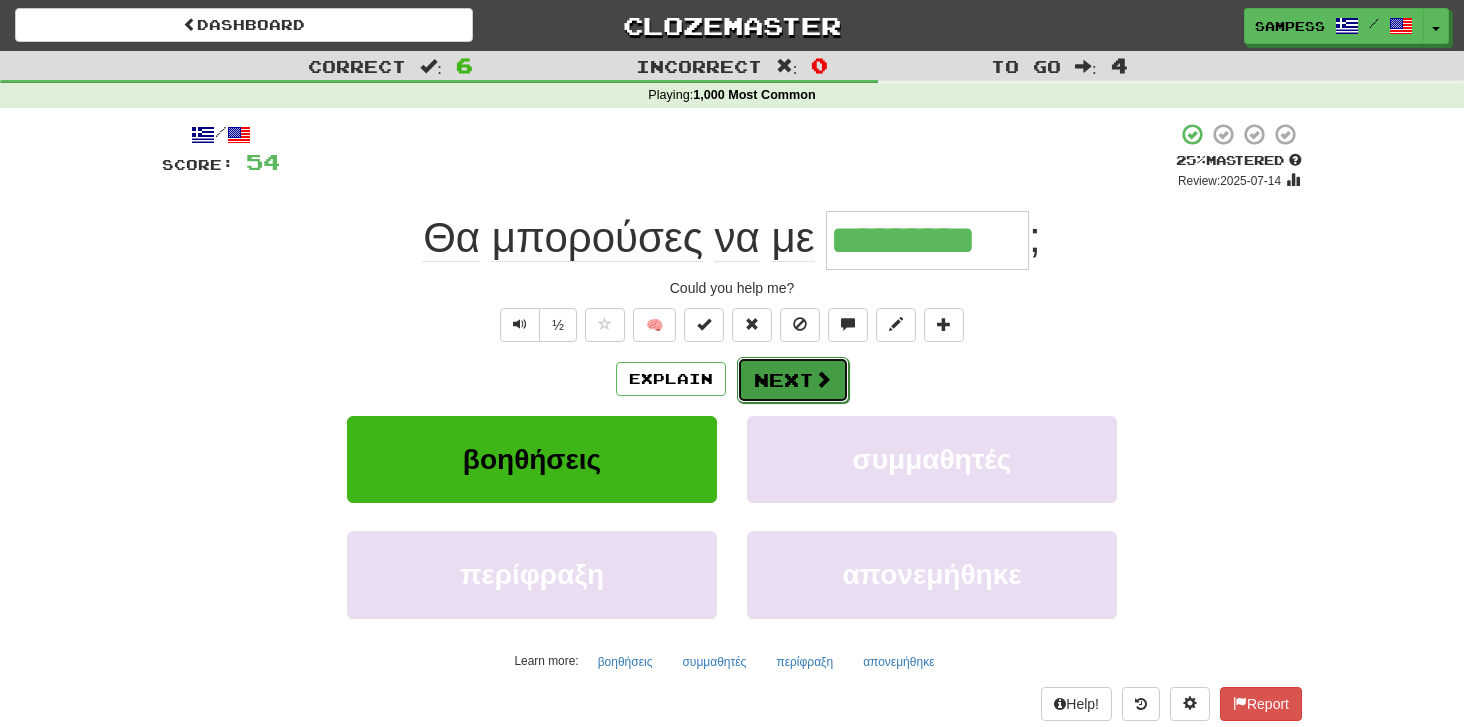 click on "Next" at bounding box center [793, 380] 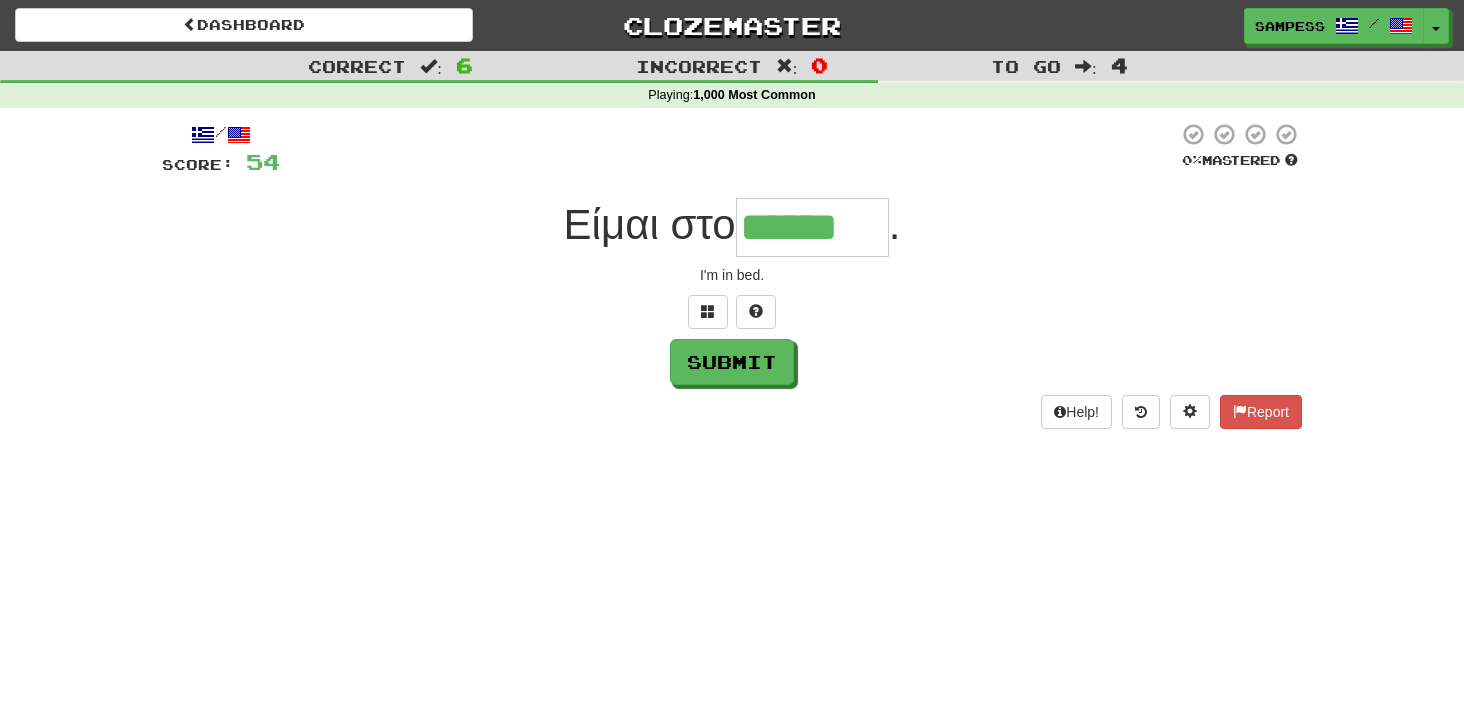 scroll, scrollTop: 0, scrollLeft: 0, axis: both 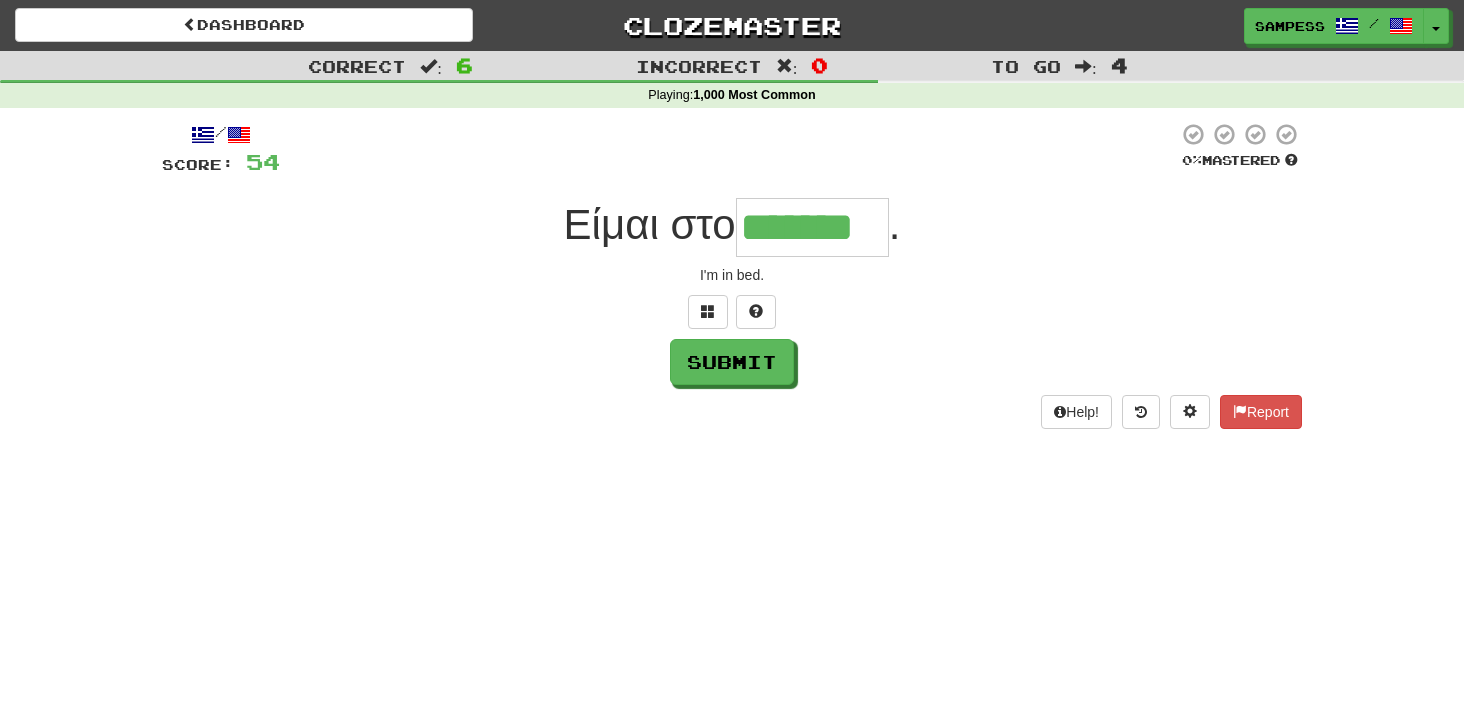 type on "*******" 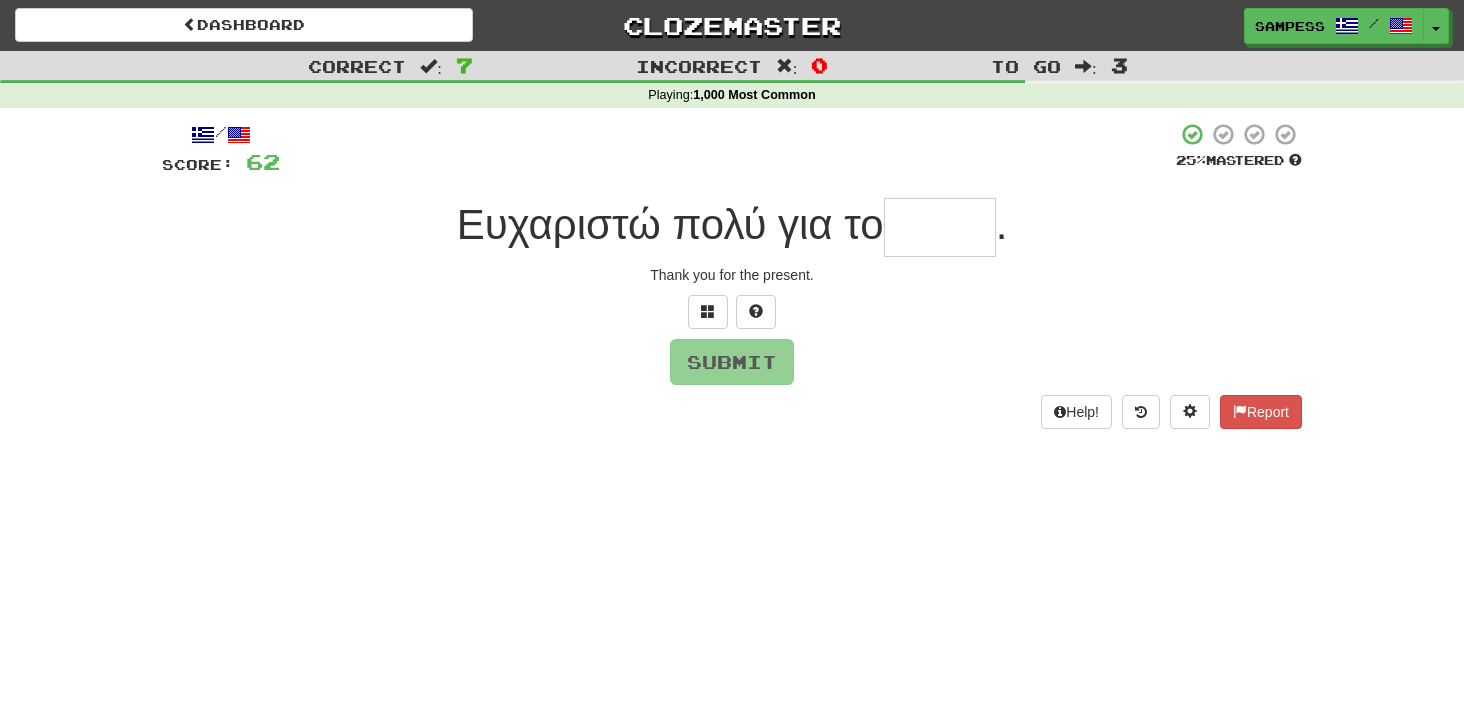 type on "*" 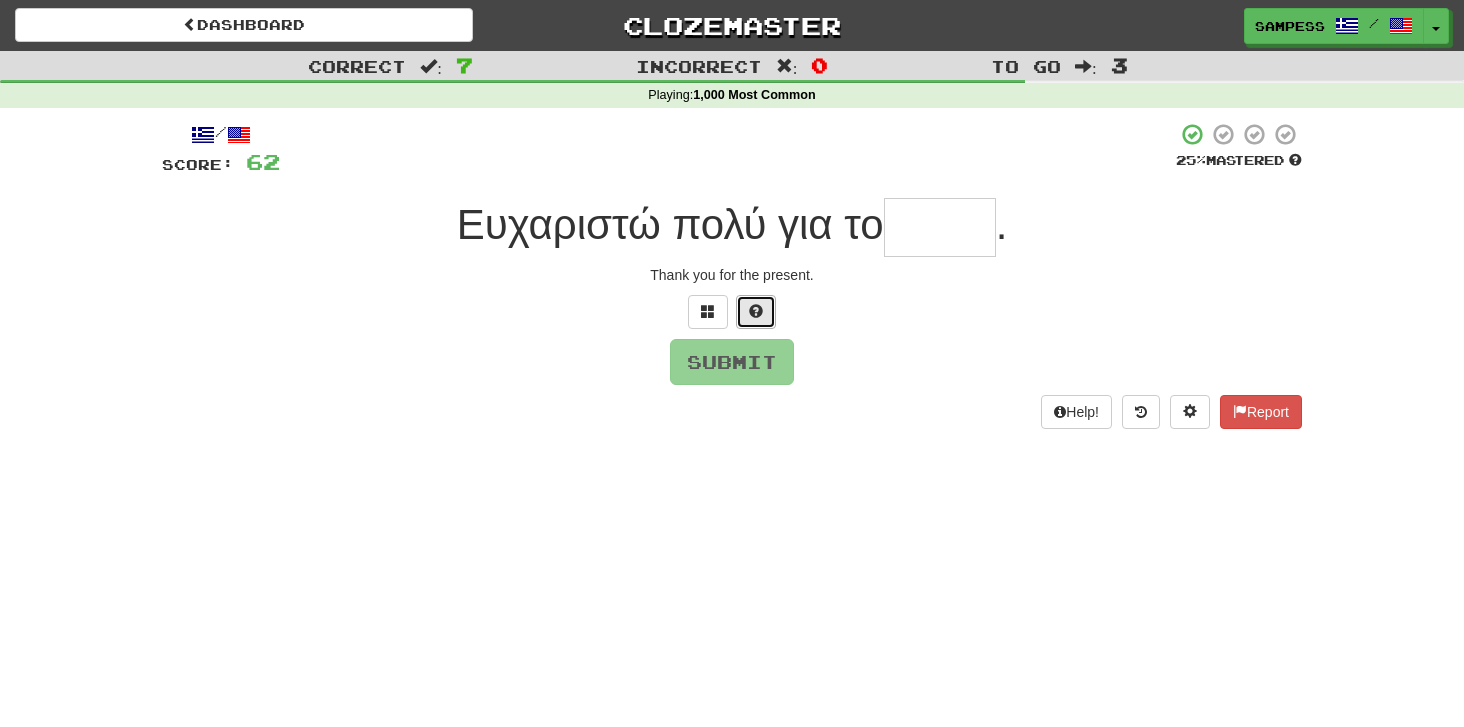 click at bounding box center (756, 312) 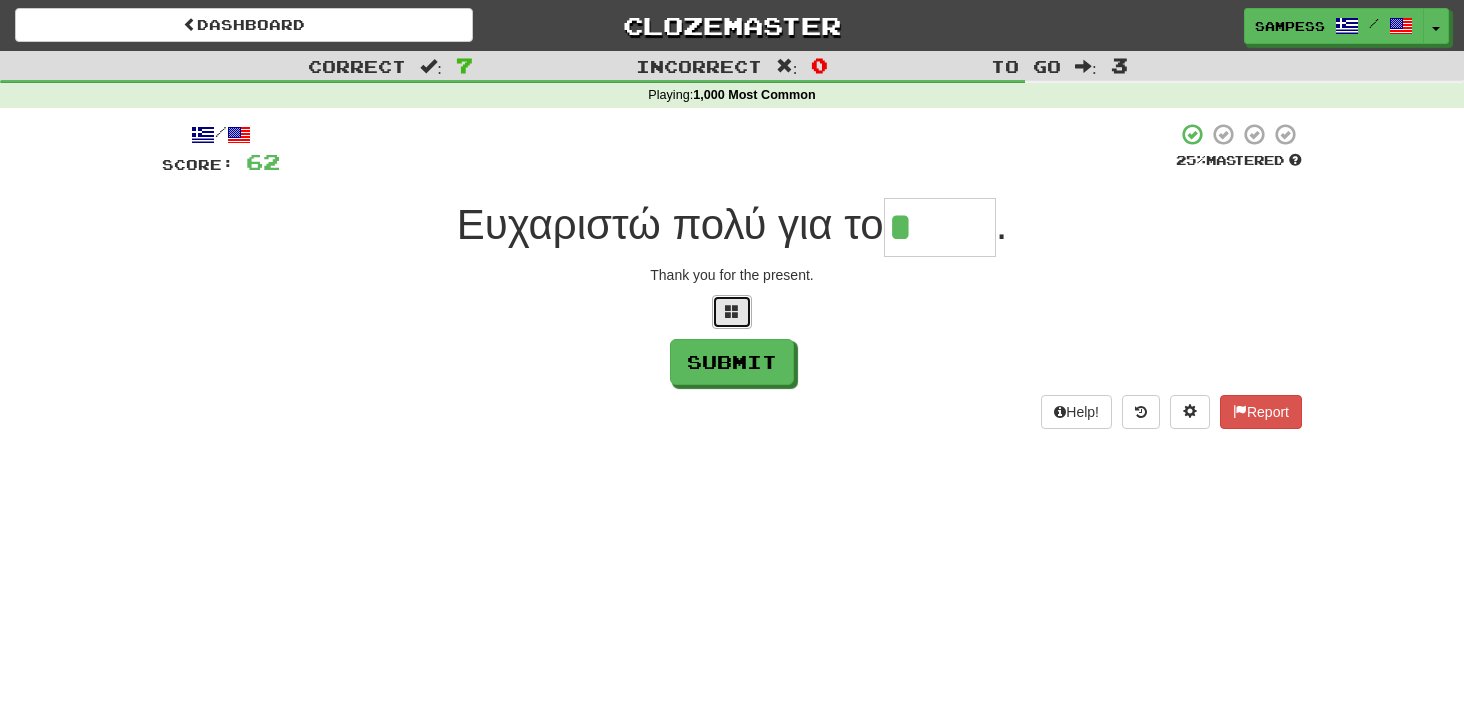 click at bounding box center [732, 312] 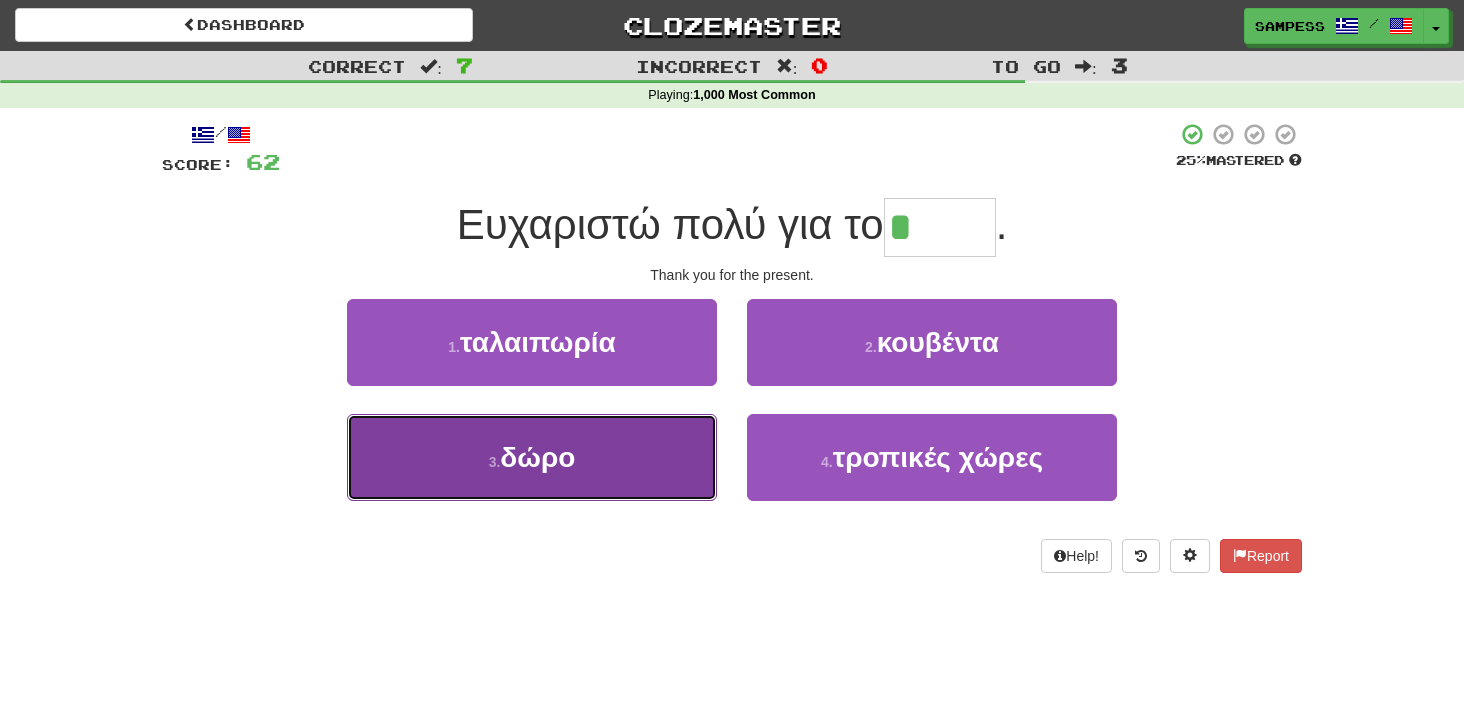 click on "3 .  δώρο" at bounding box center [532, 457] 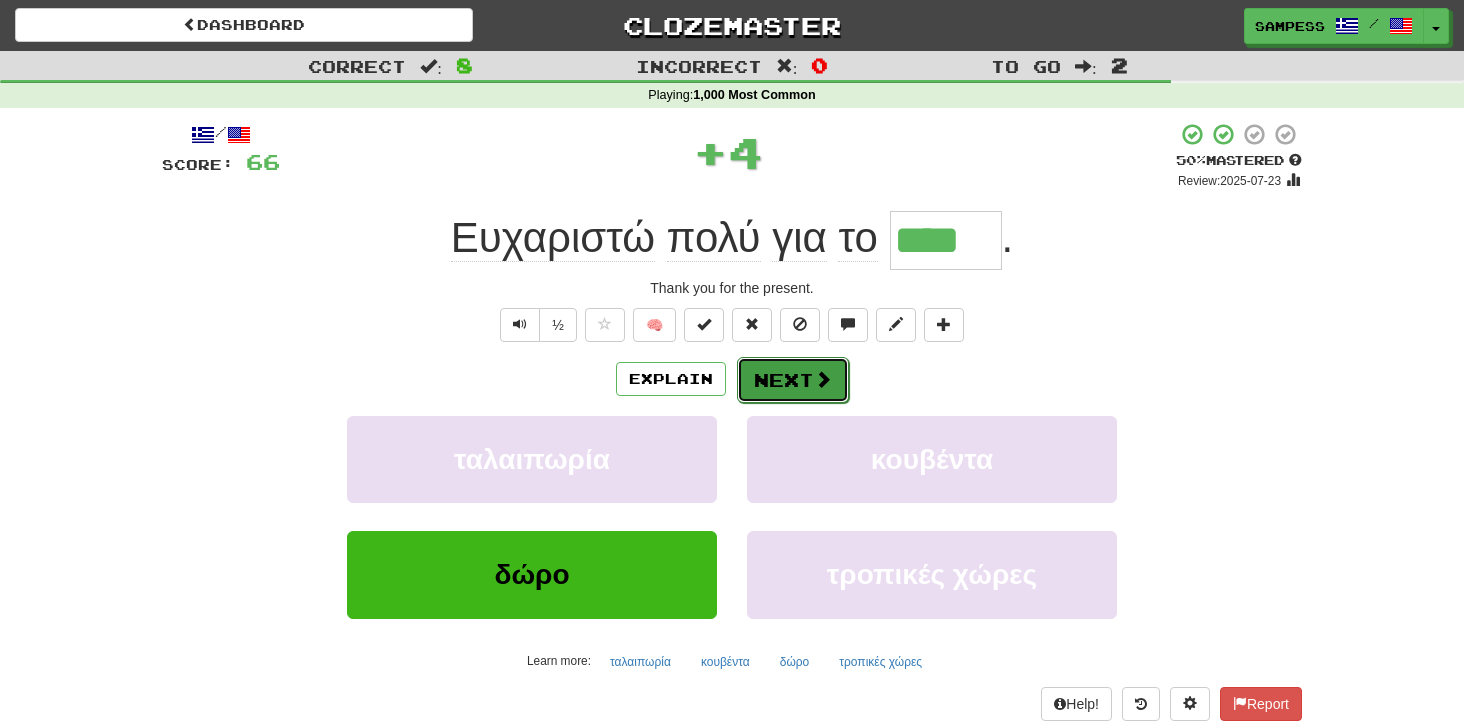 click on "Next" at bounding box center (793, 380) 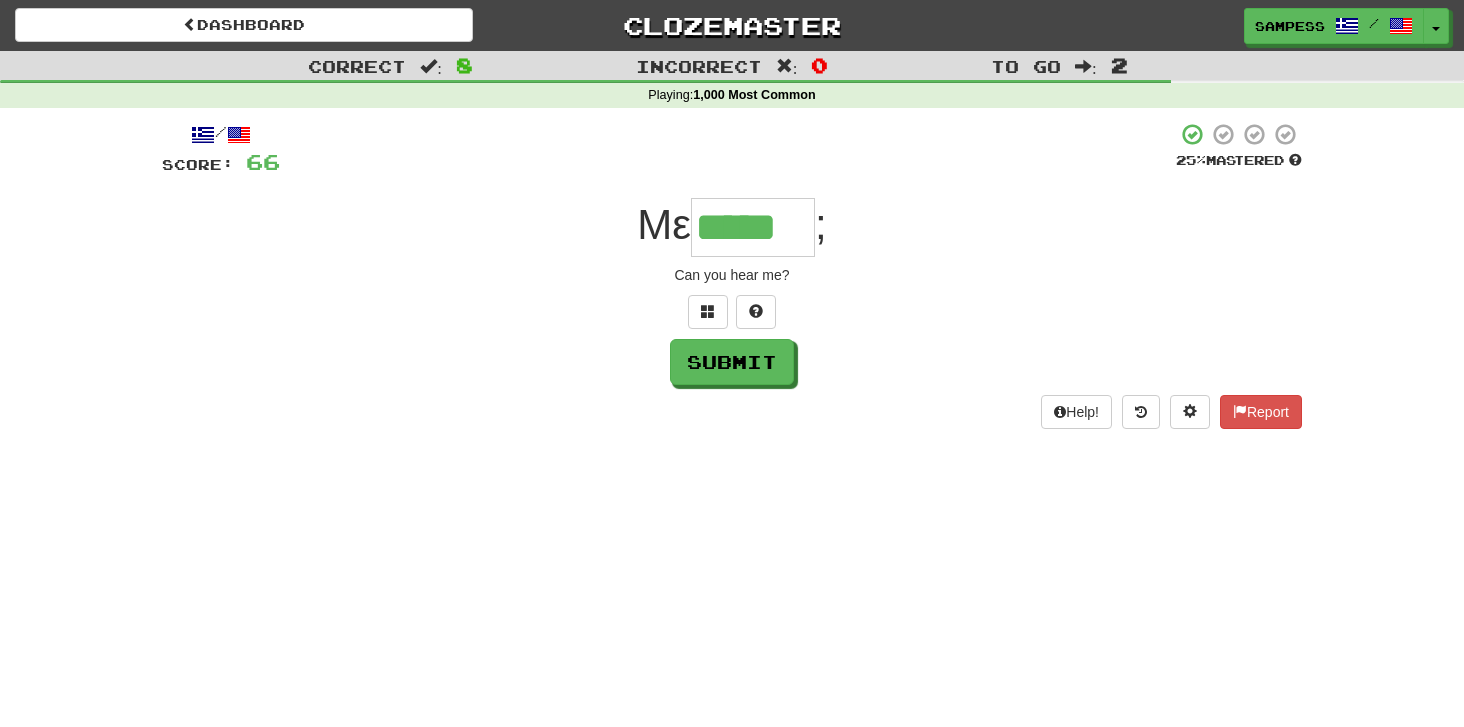 scroll, scrollTop: 0, scrollLeft: 0, axis: both 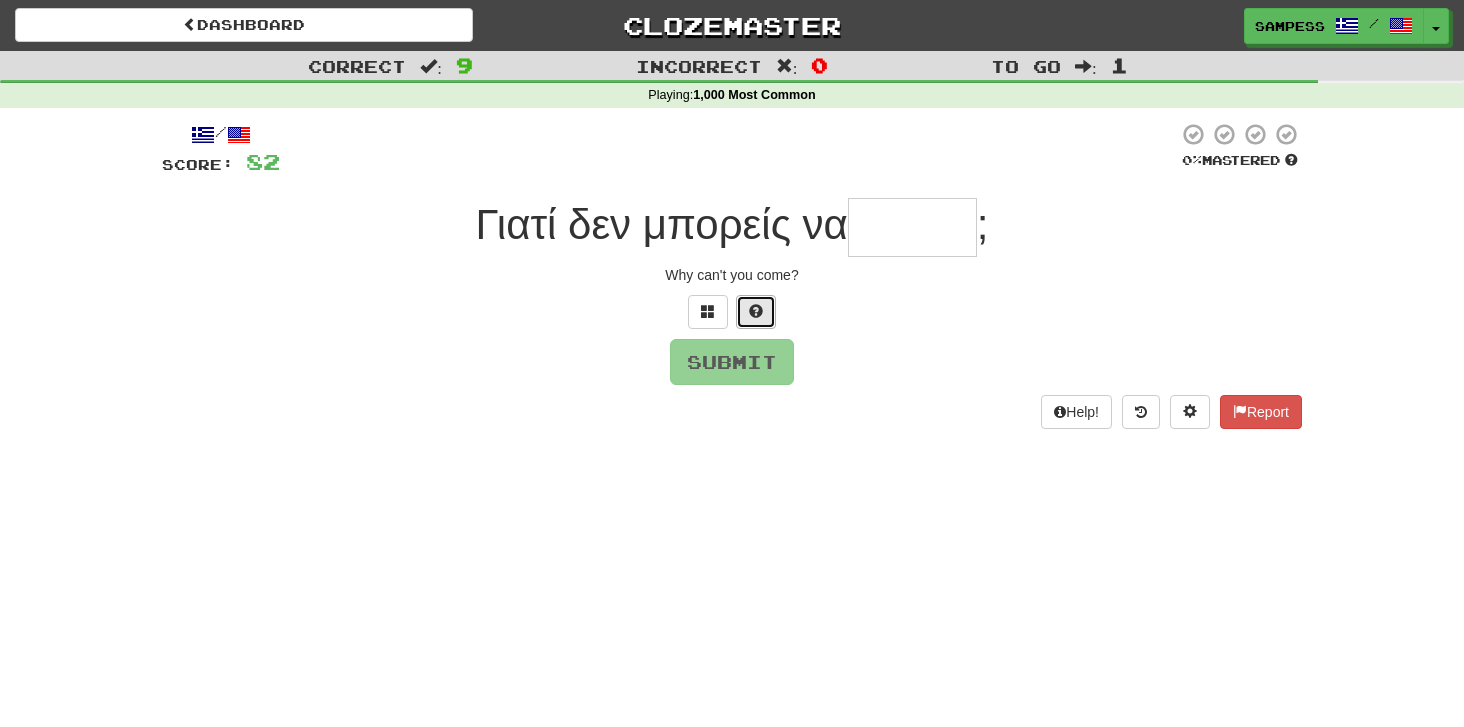 click at bounding box center (756, 312) 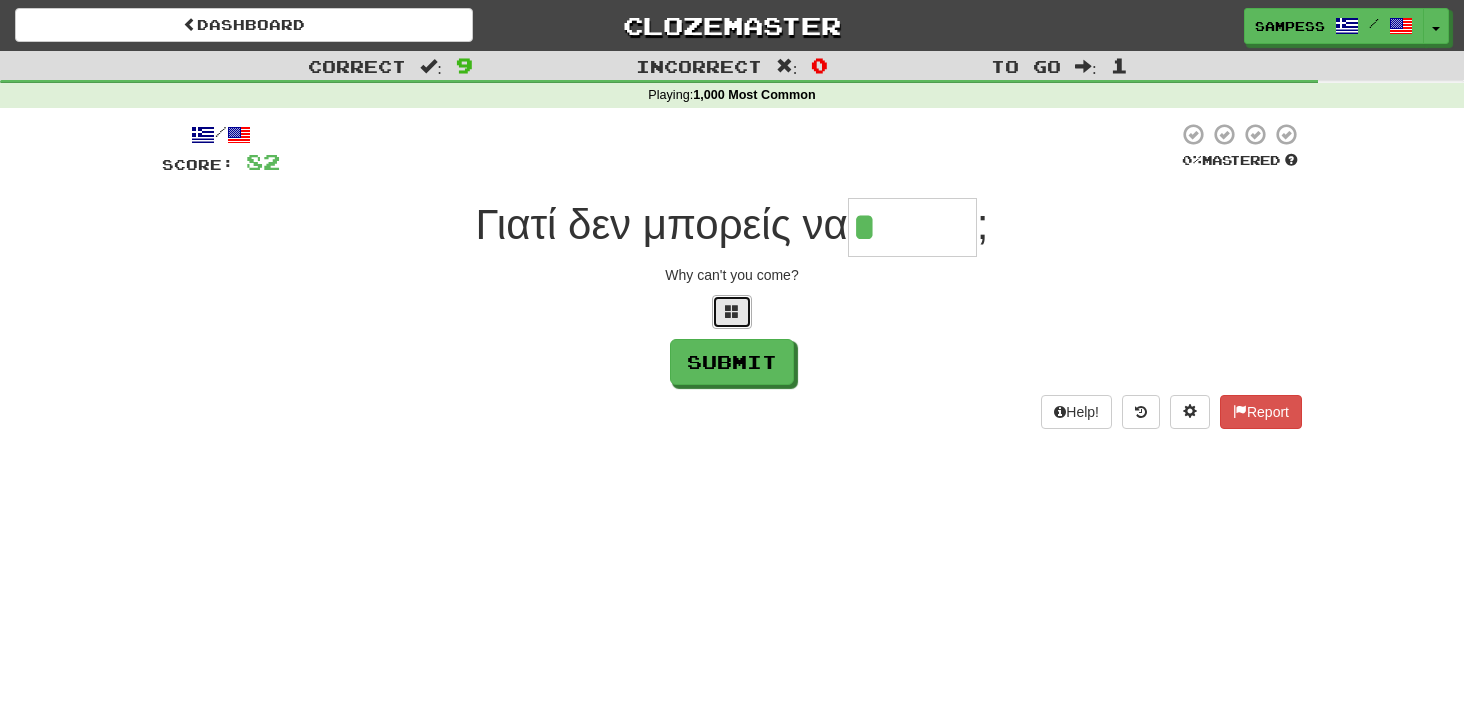 click at bounding box center [732, 312] 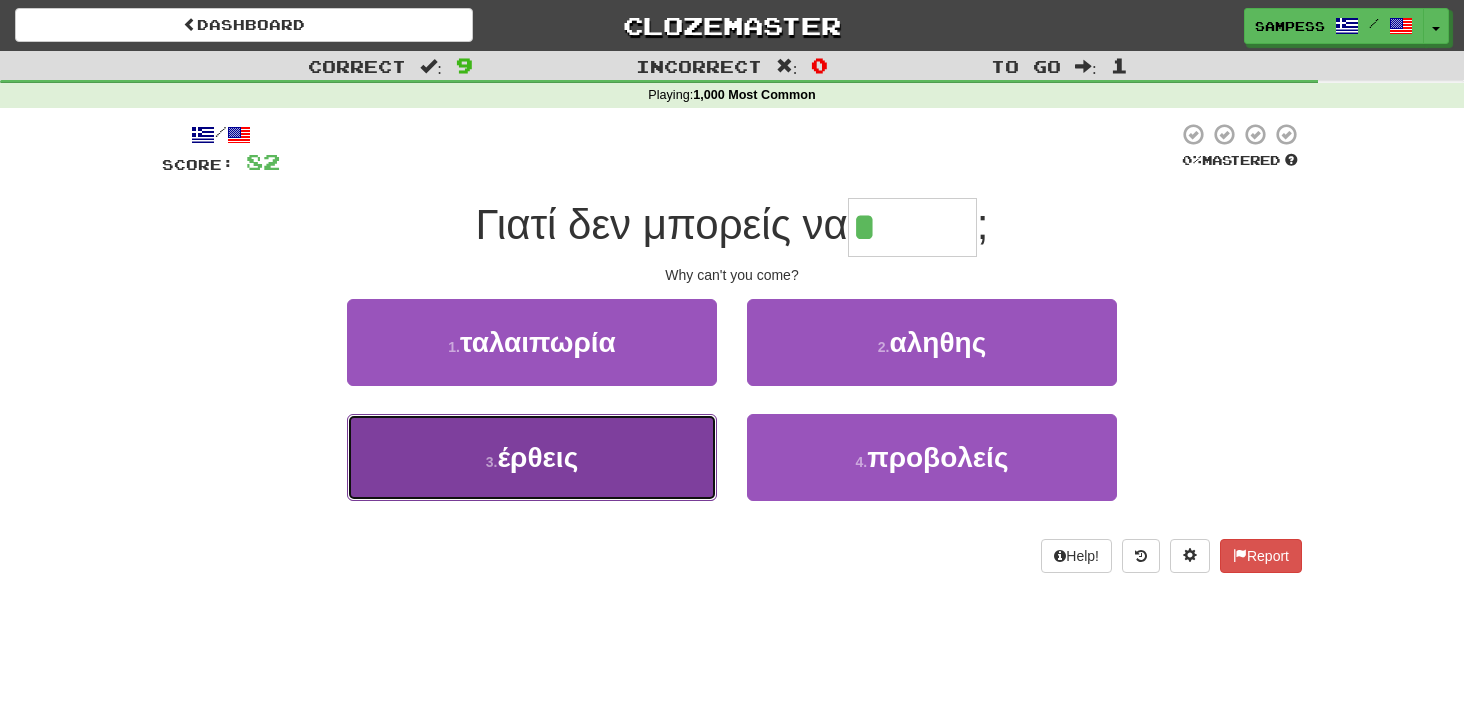 click on "3 .  έρθεις" at bounding box center (532, 457) 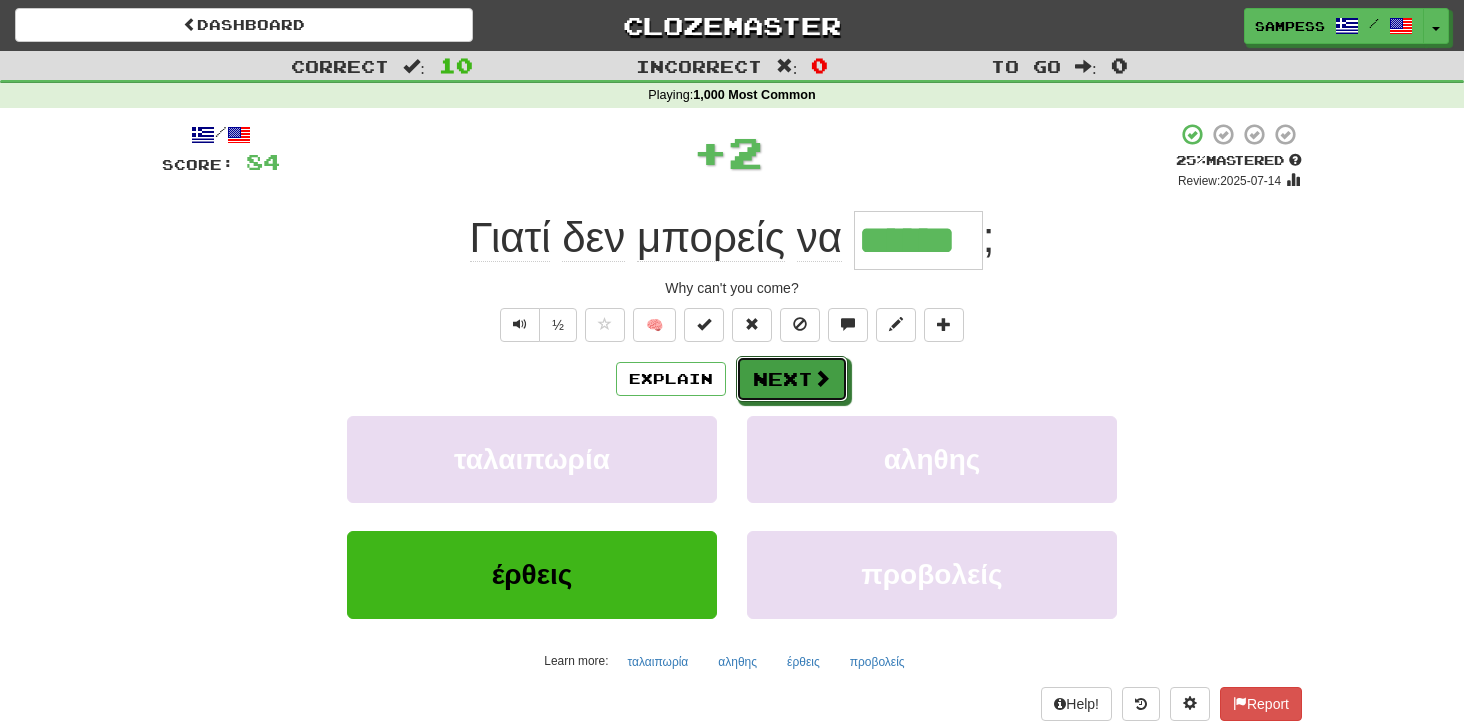 drag, startPoint x: 764, startPoint y: 389, endPoint x: 771, endPoint y: 316, distance: 73.33485 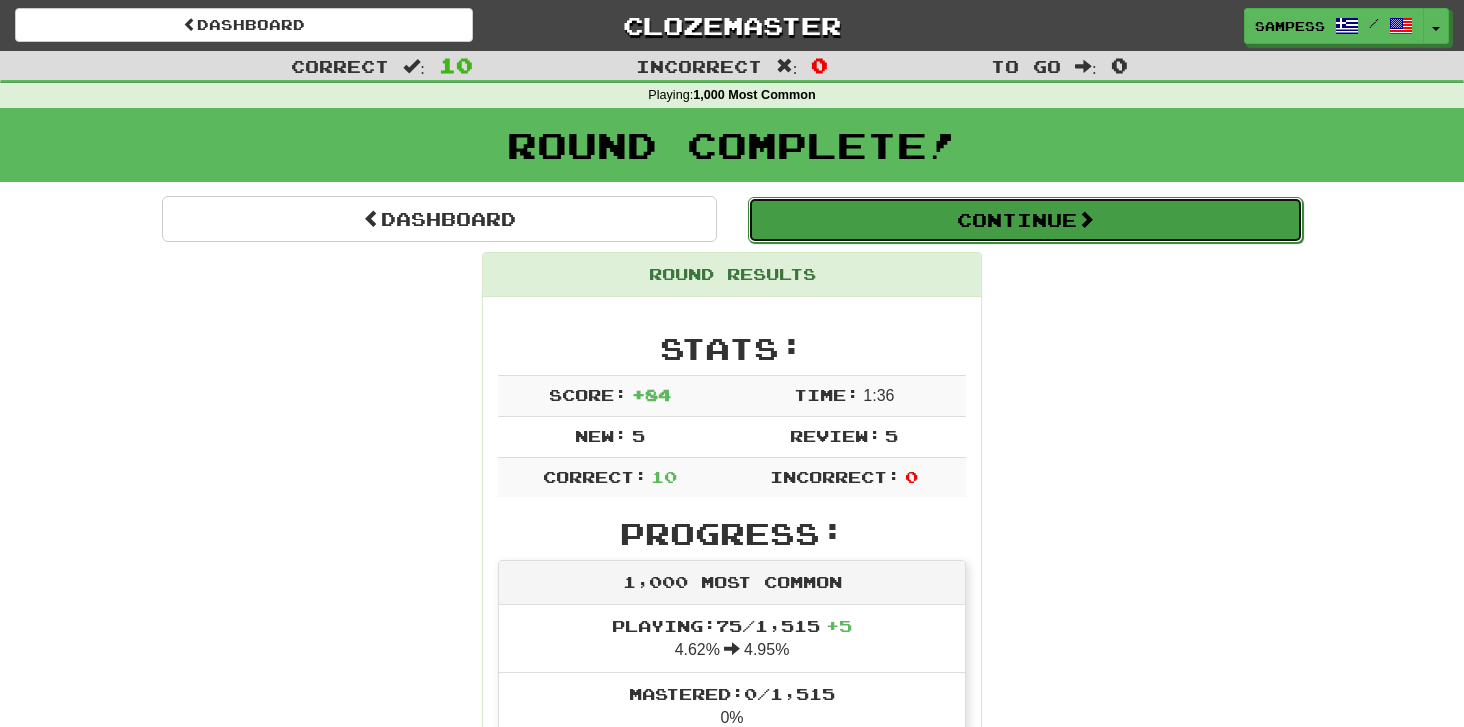click on "Continue" at bounding box center [1025, 220] 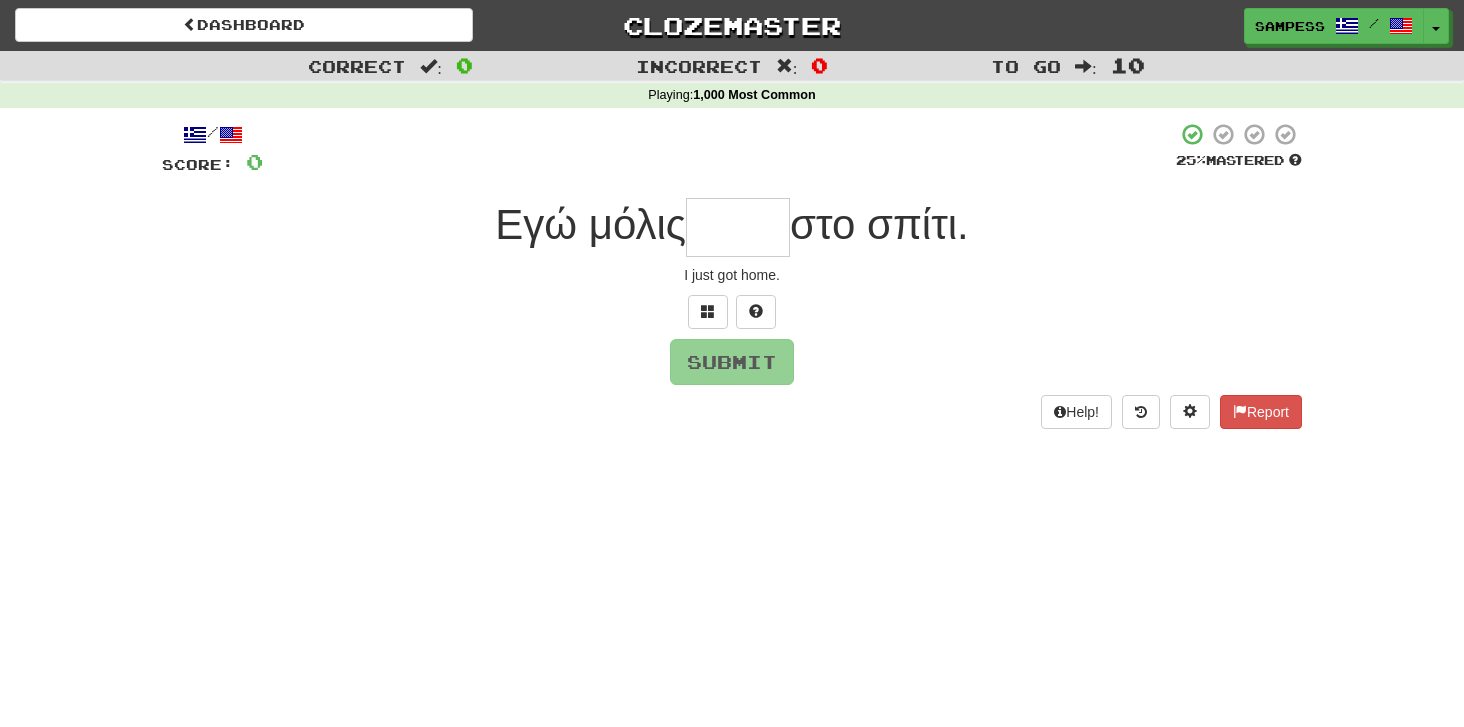 type on "*" 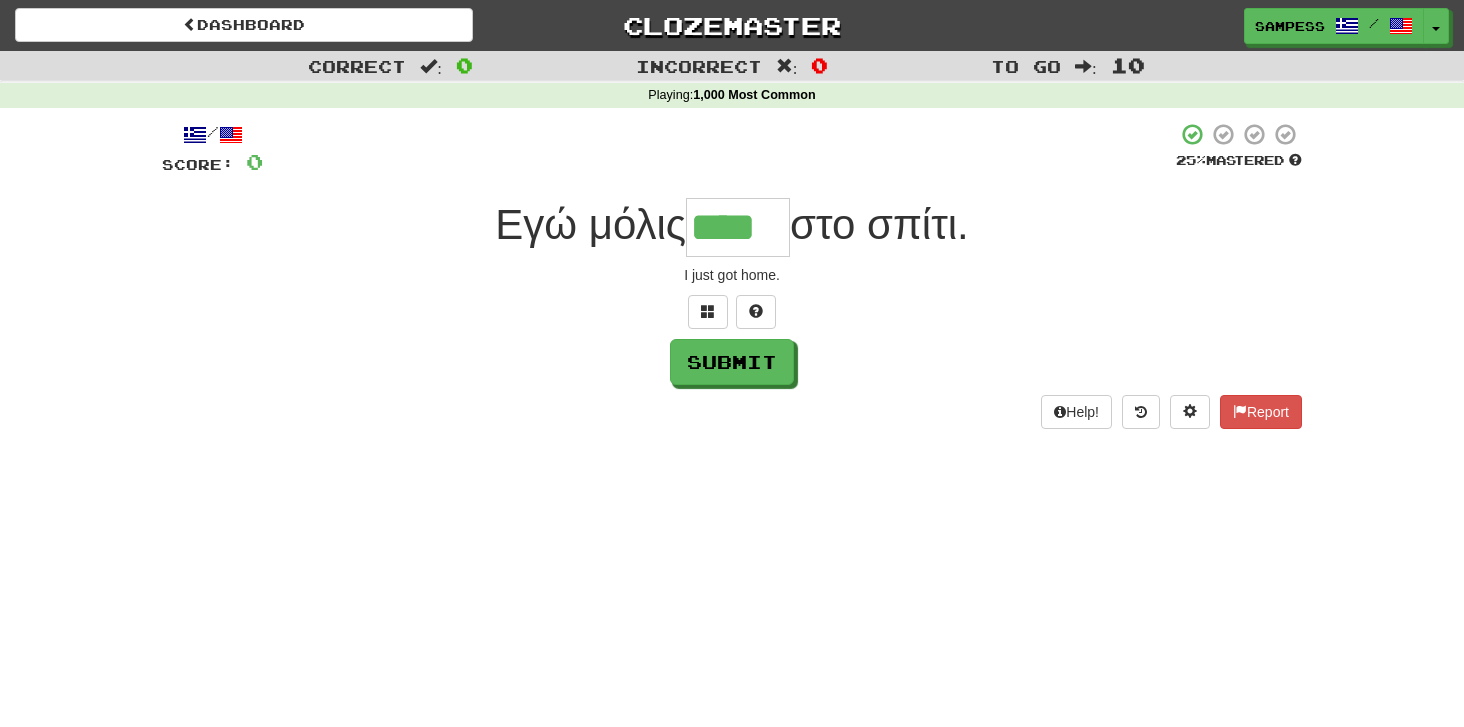 type on "****" 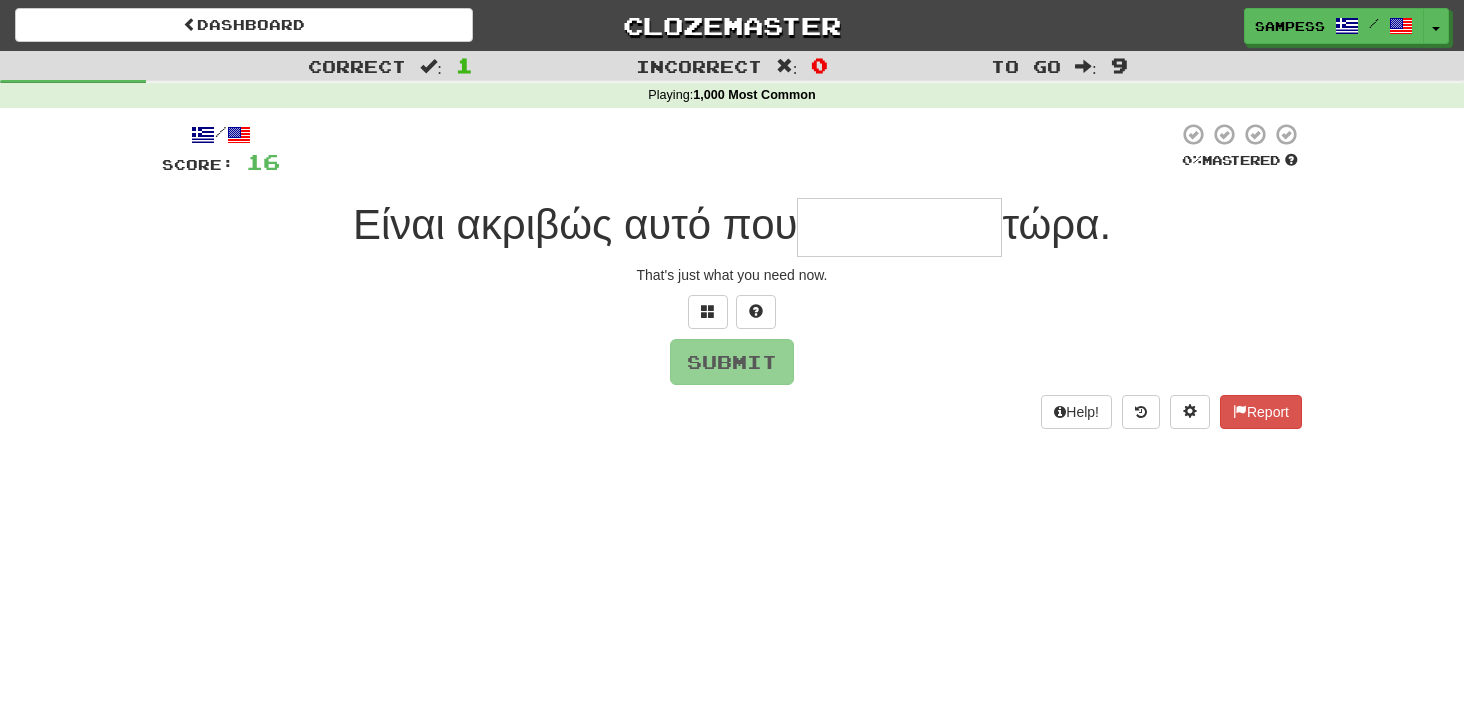 type on "*" 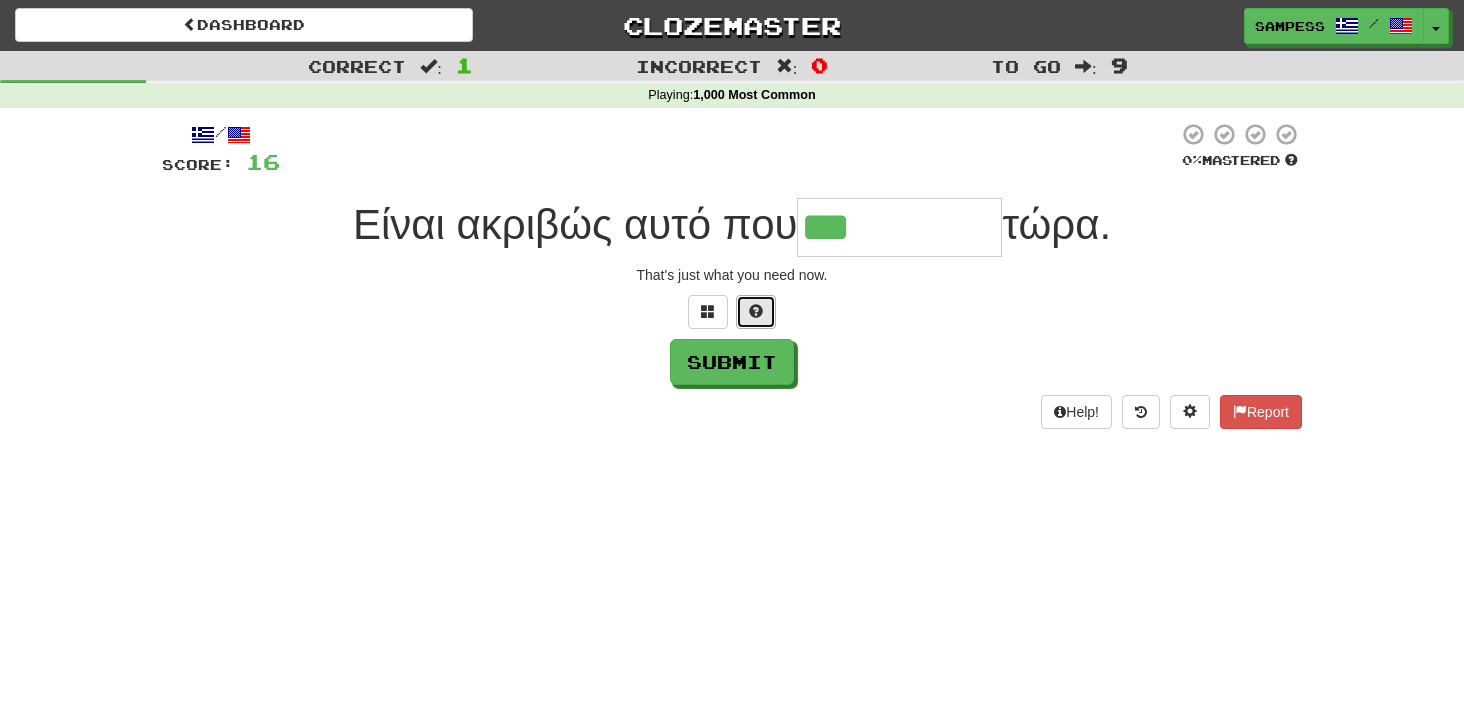 click at bounding box center (756, 311) 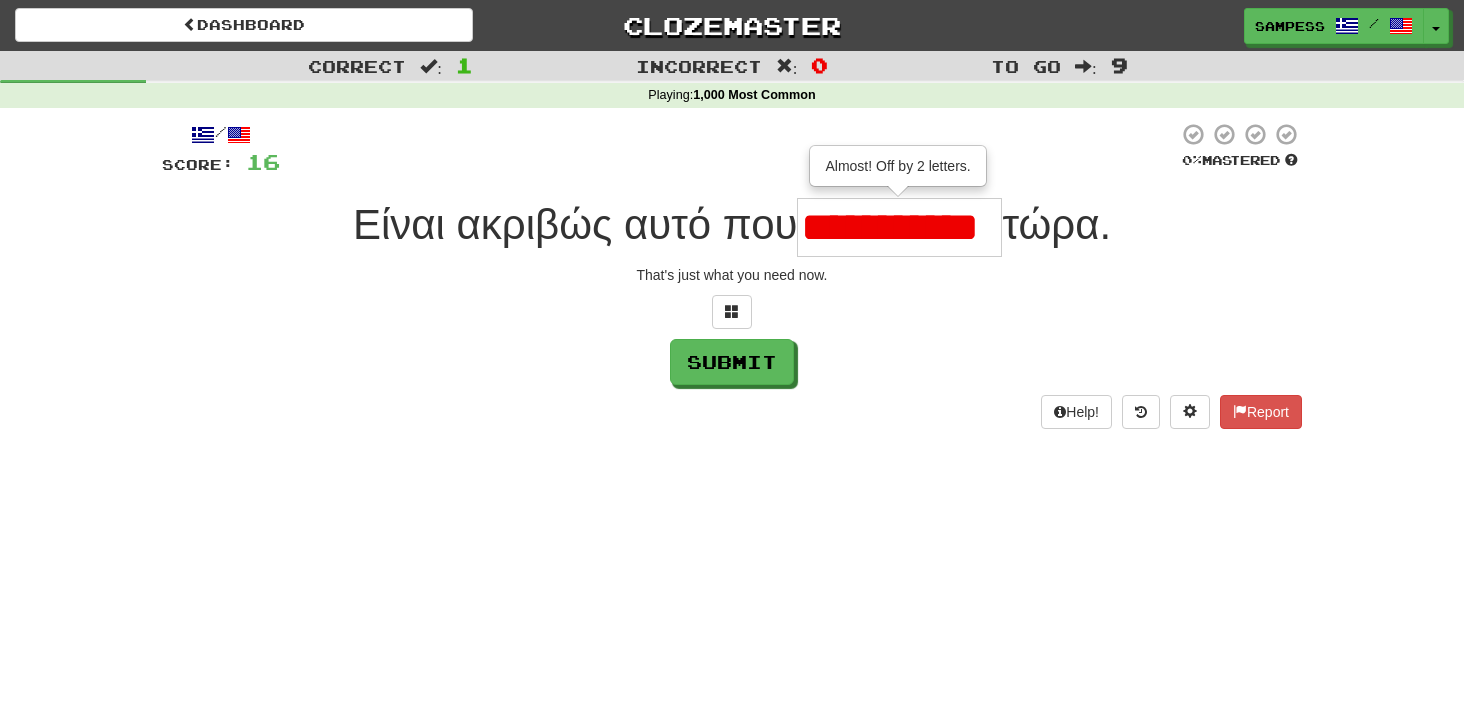 scroll, scrollTop: 0, scrollLeft: 17, axis: horizontal 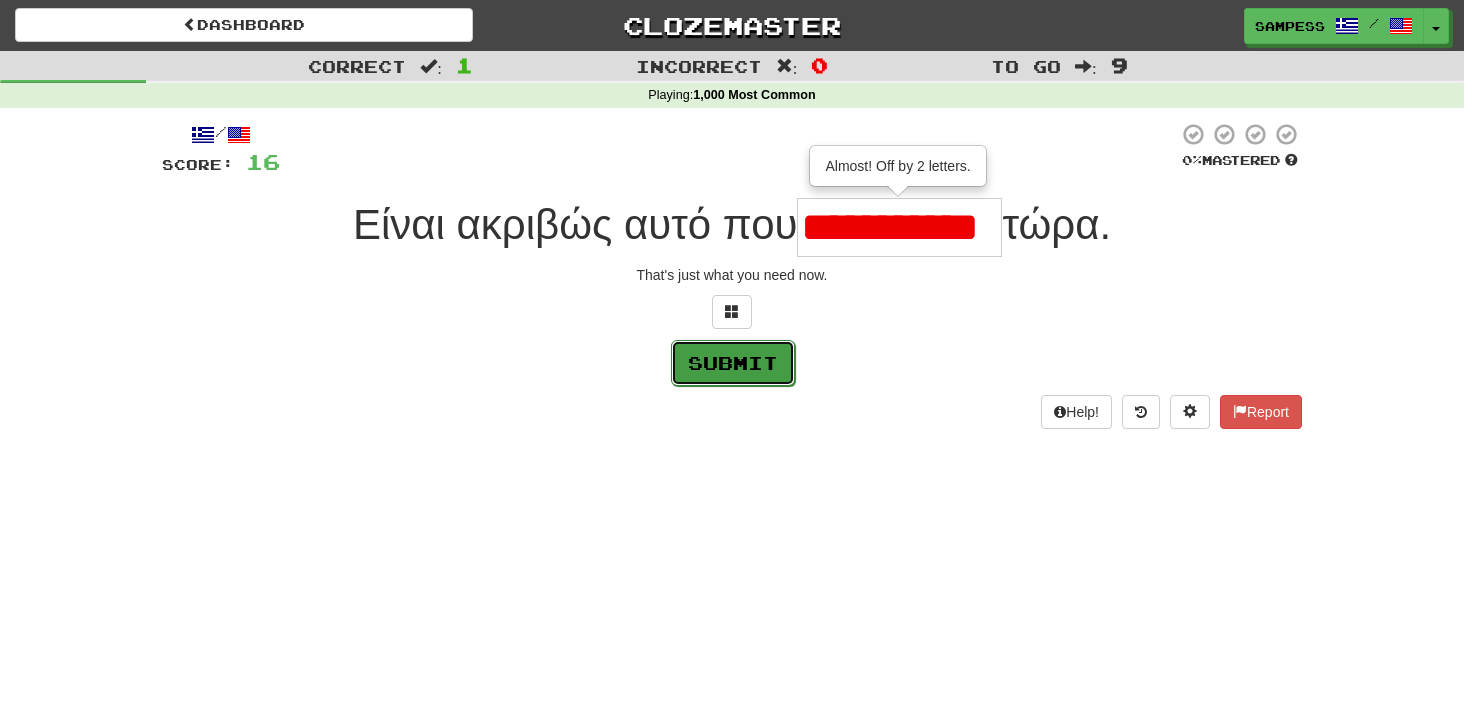 click on "Submit" at bounding box center [733, 363] 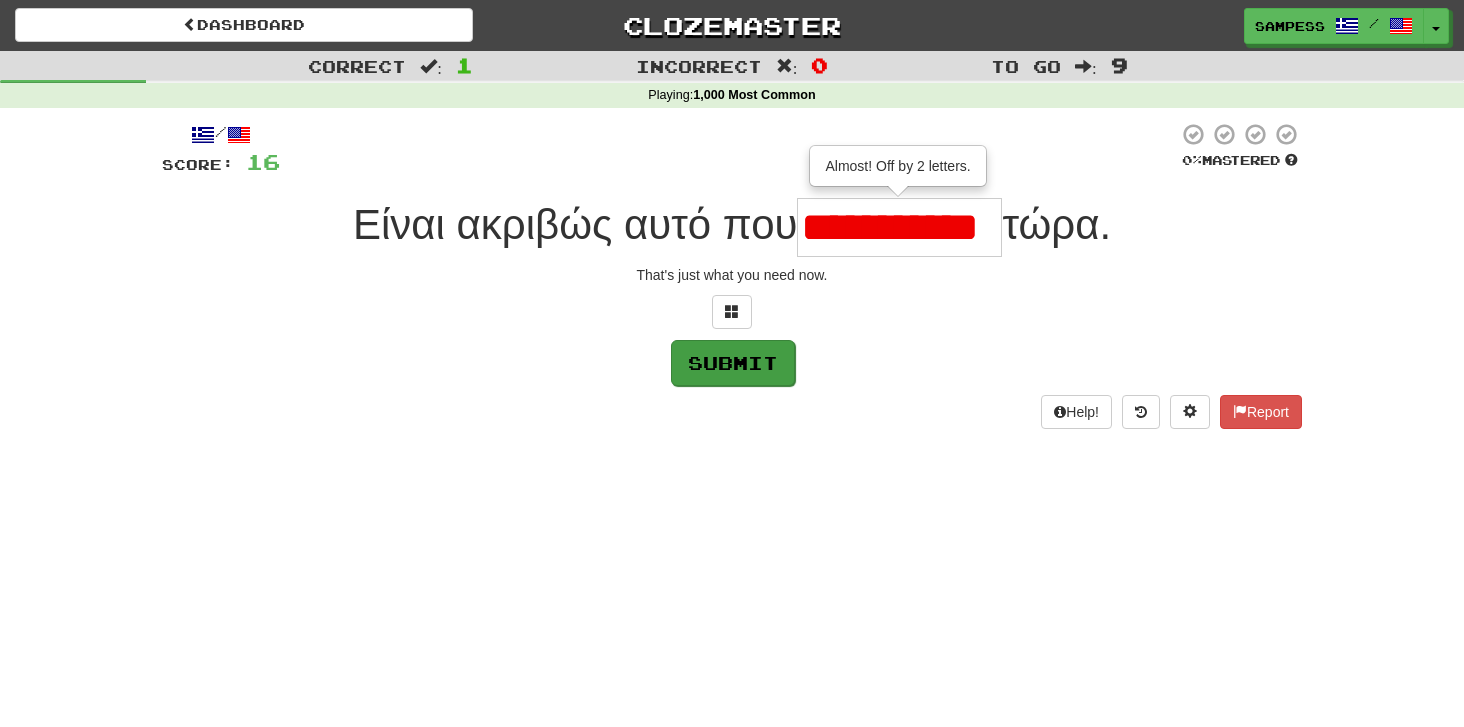type on "**********" 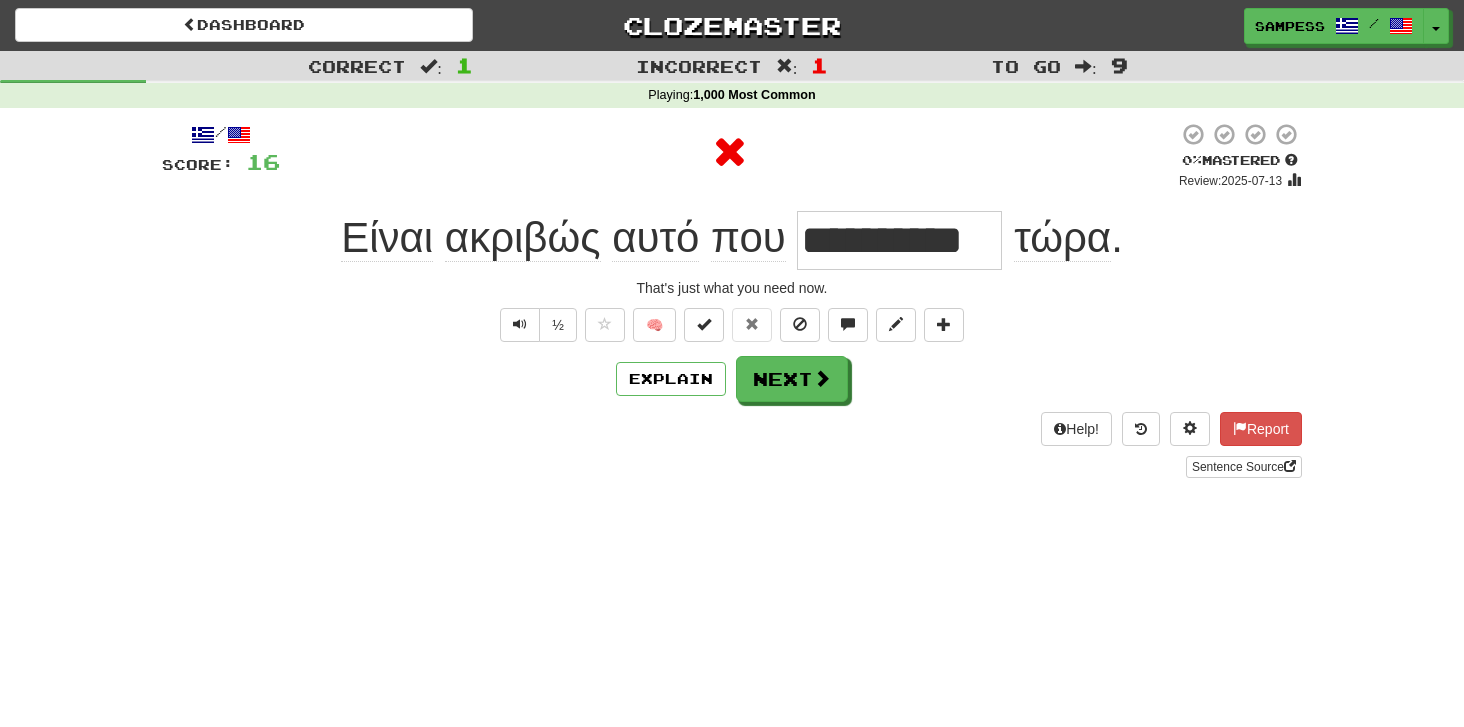 click on "**********" at bounding box center (899, 240) 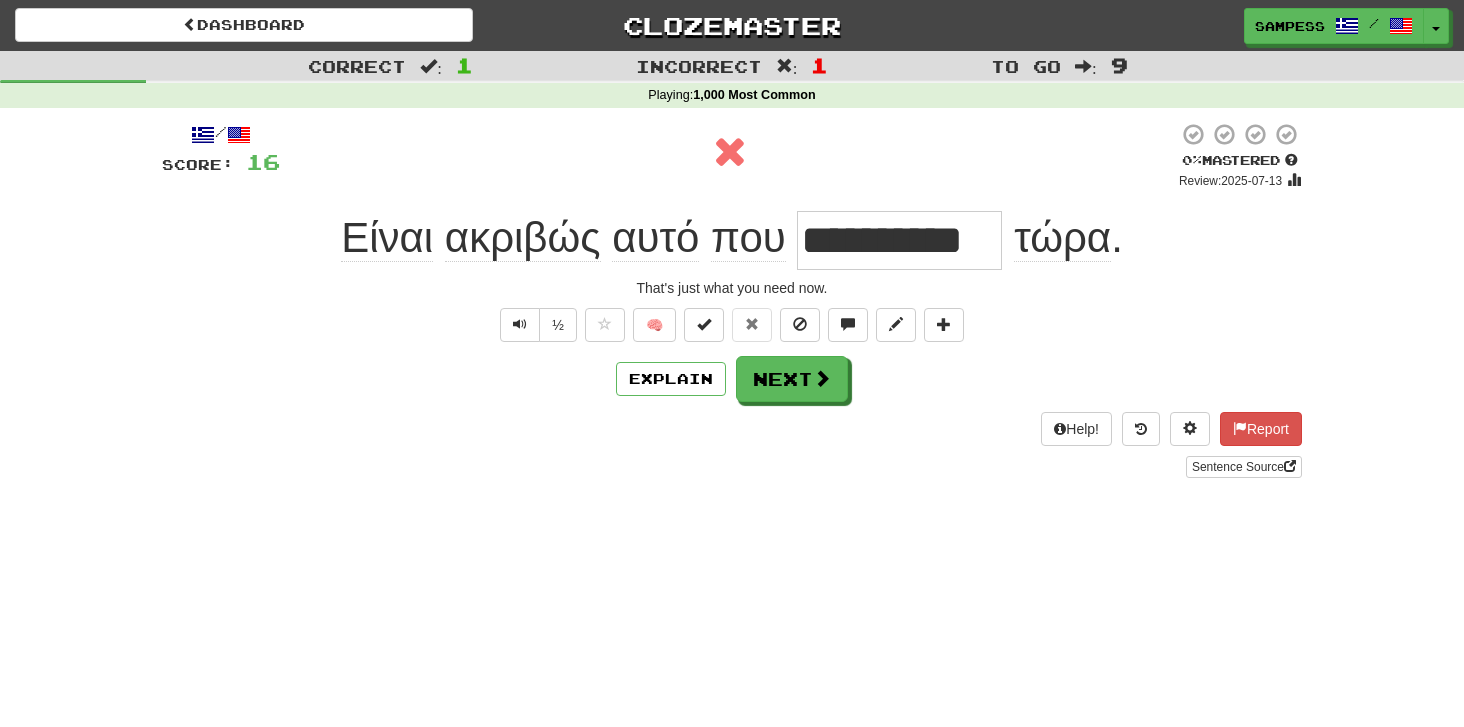 click on "½ 🧠" at bounding box center [732, 325] 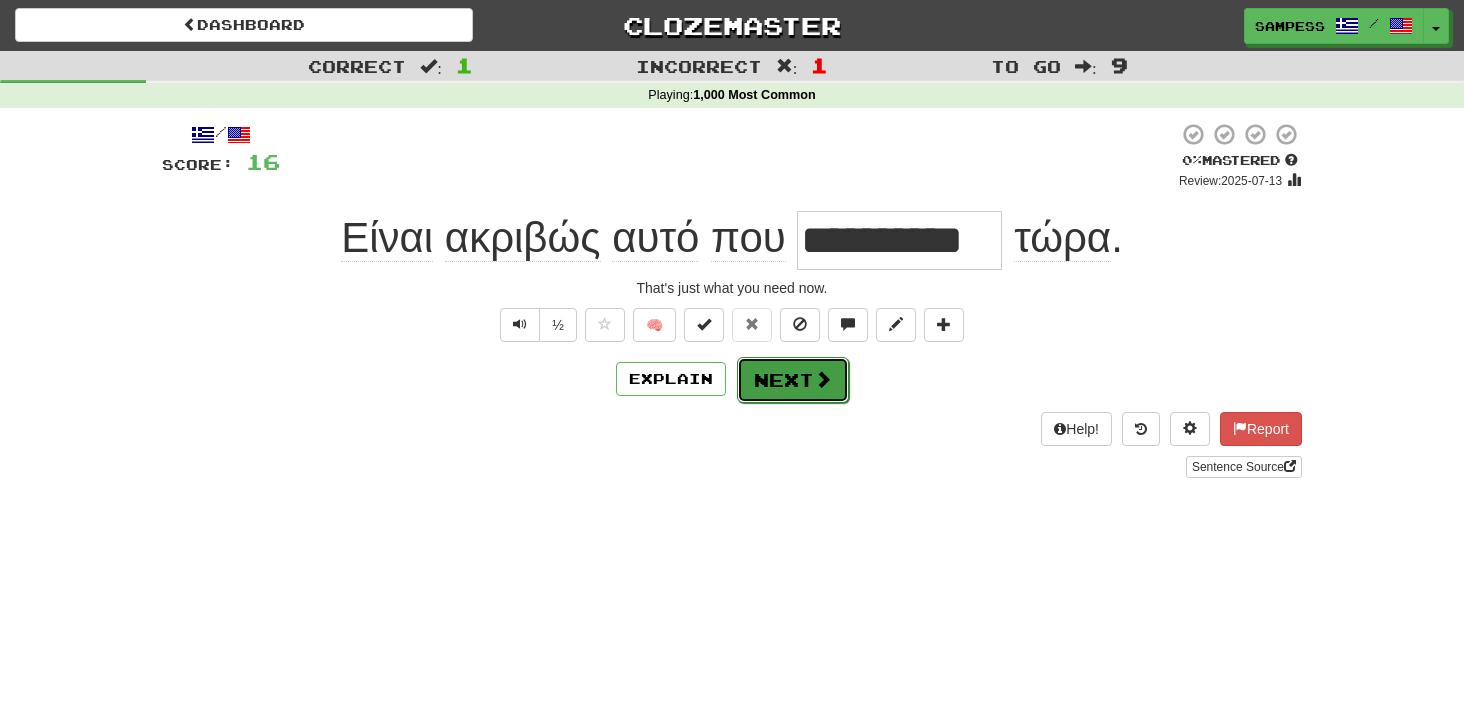 click at bounding box center (823, 379) 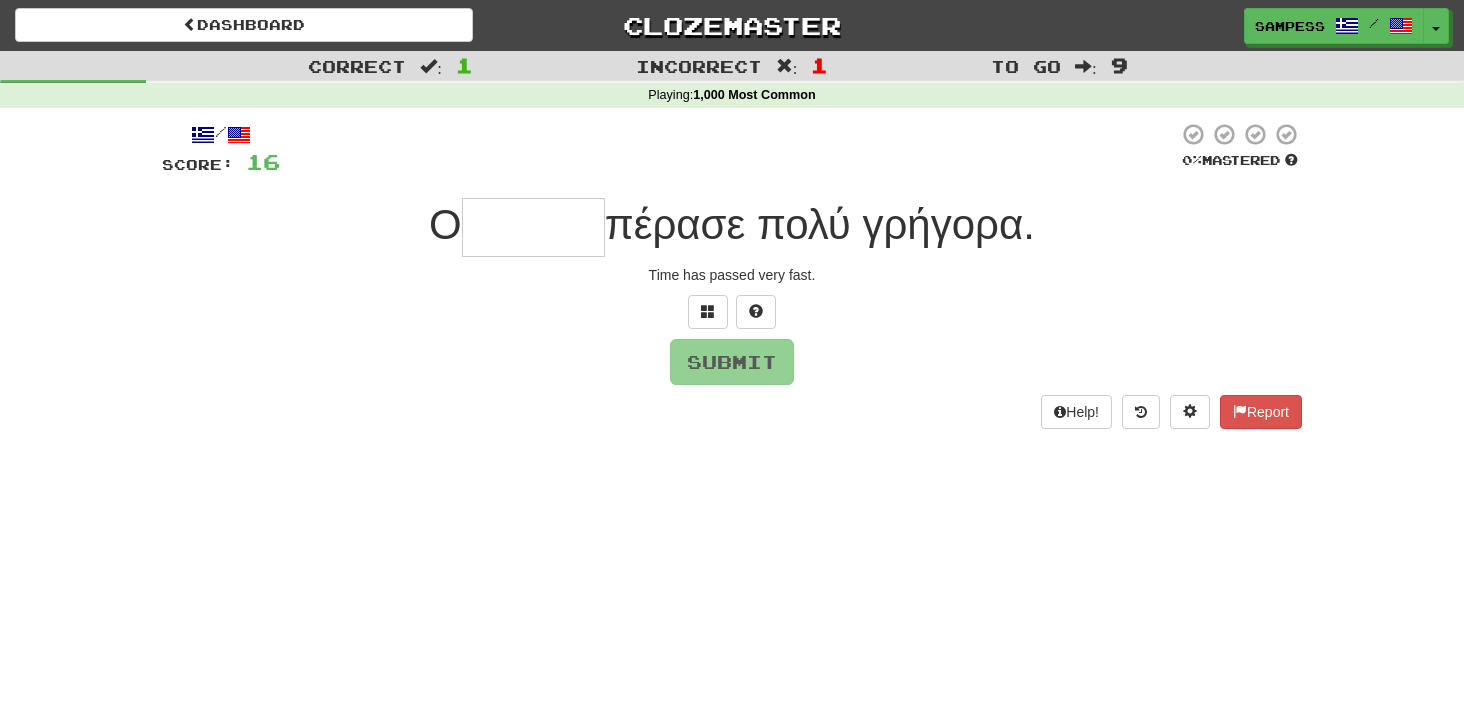 click at bounding box center [533, 227] 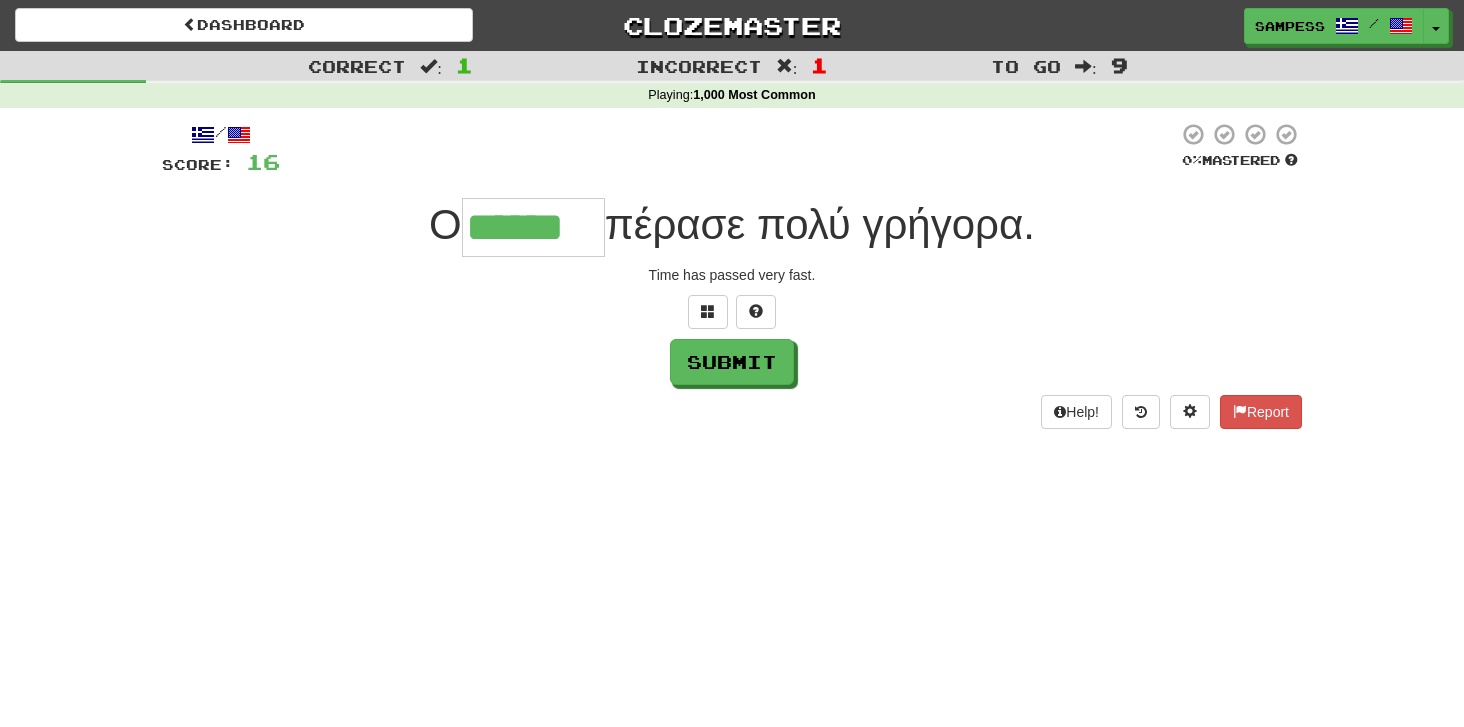 type on "******" 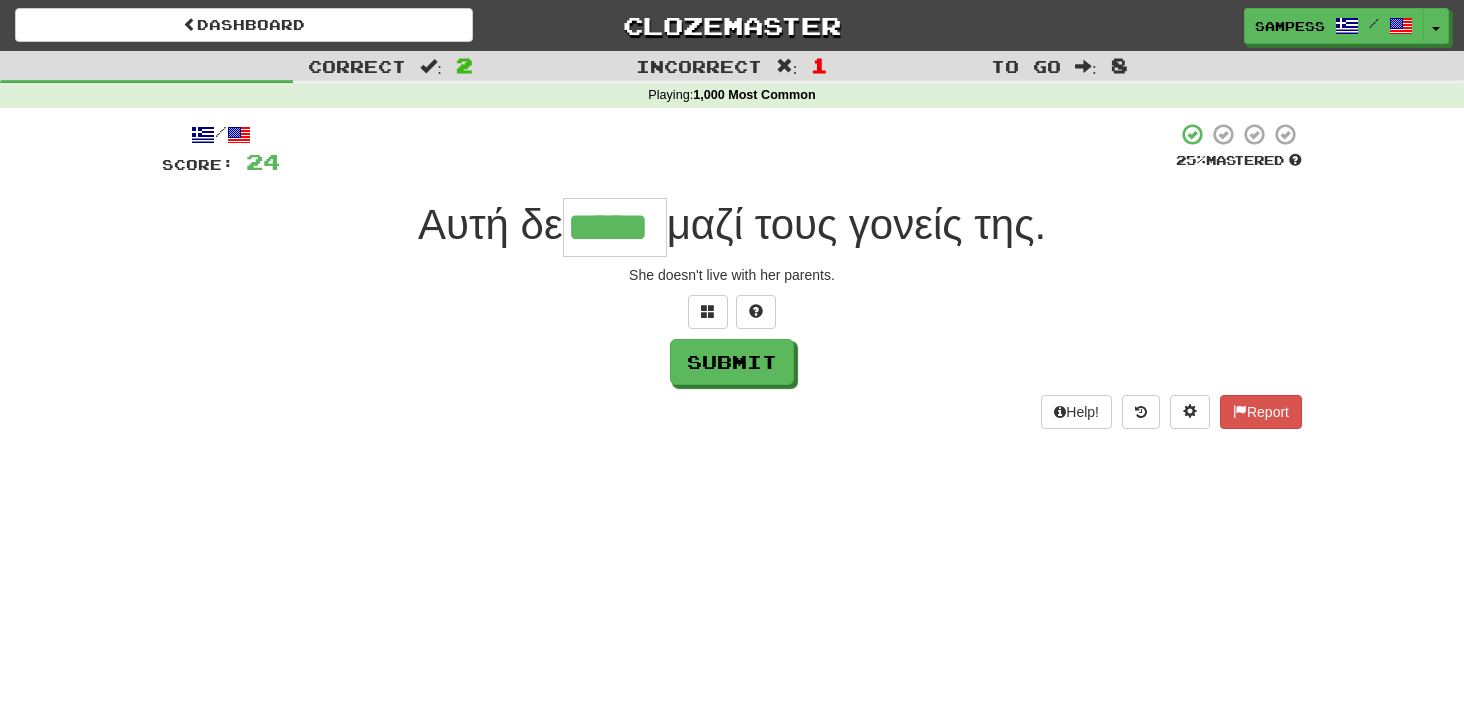 type on "*****" 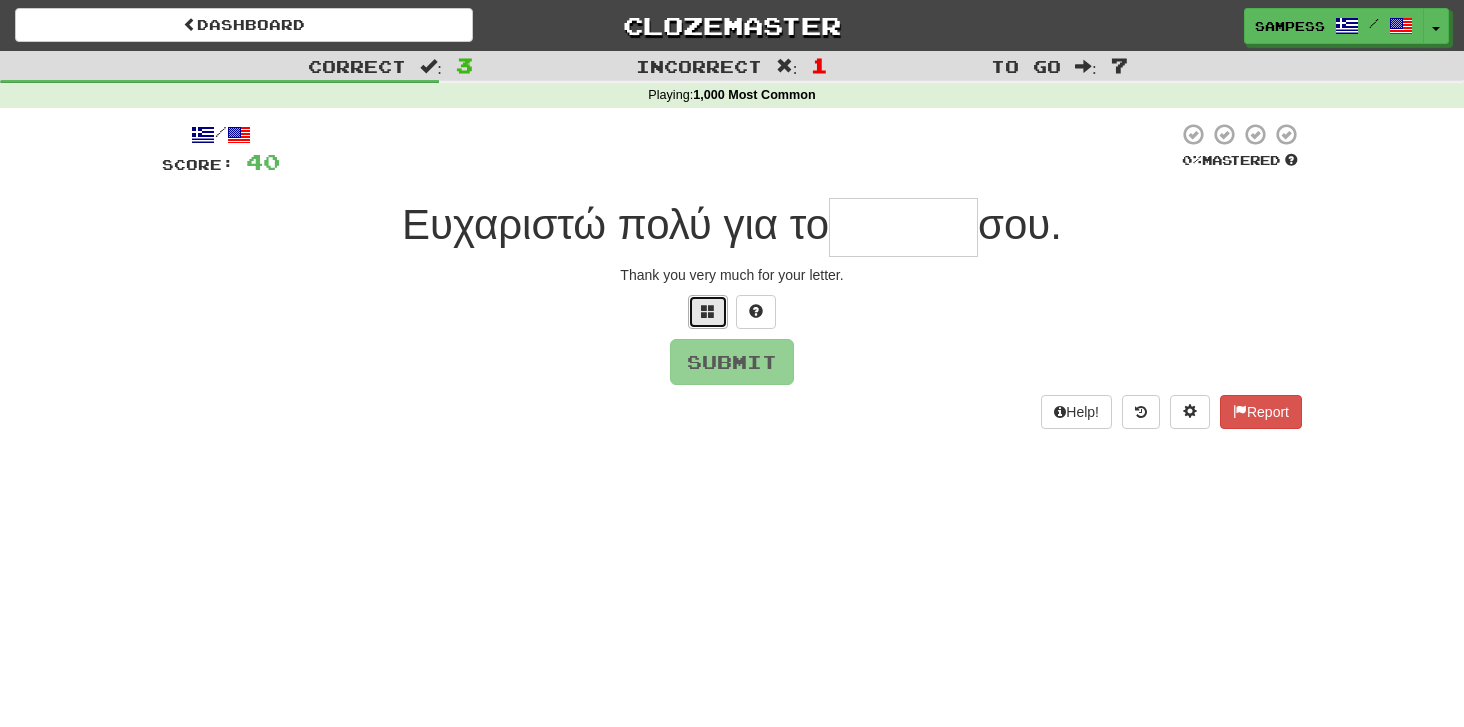 click at bounding box center (708, 311) 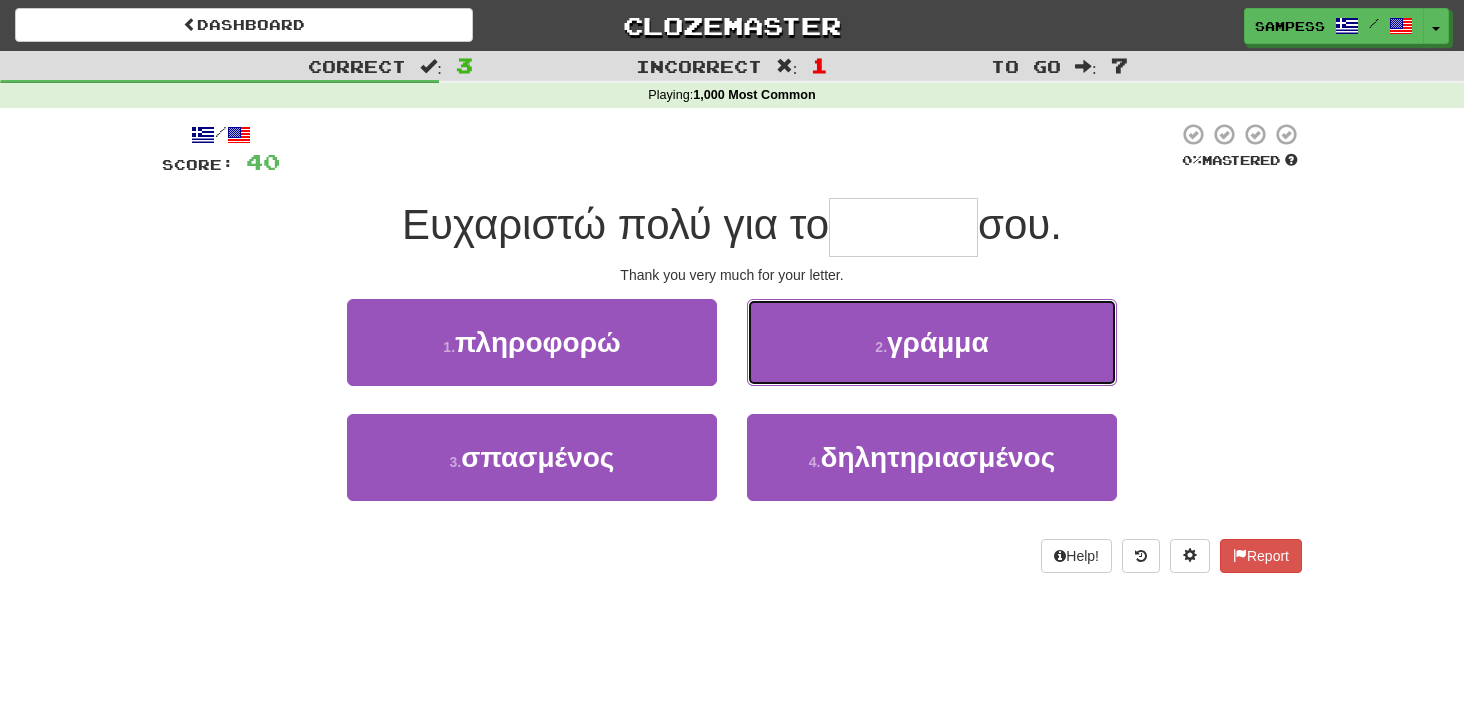 click on "2 .  γράμμα" at bounding box center [932, 342] 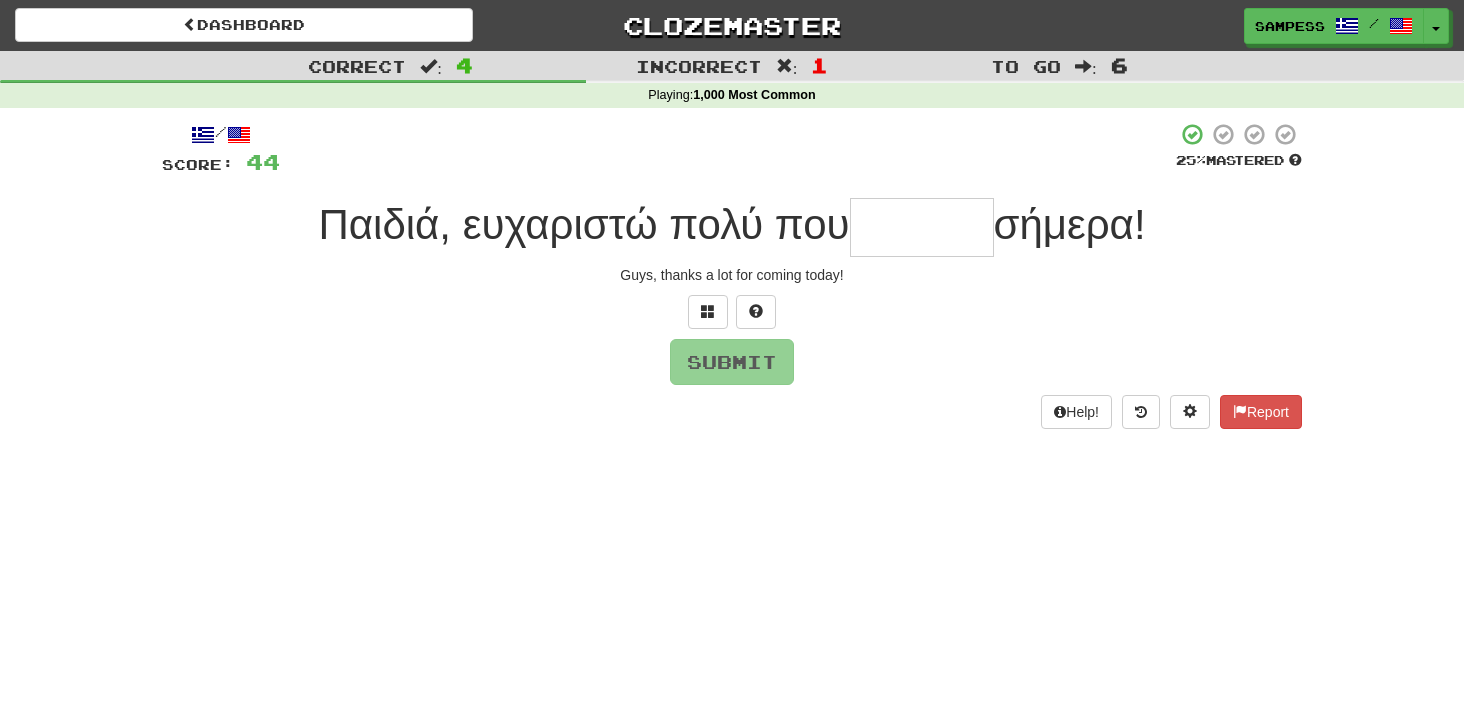 type on "*" 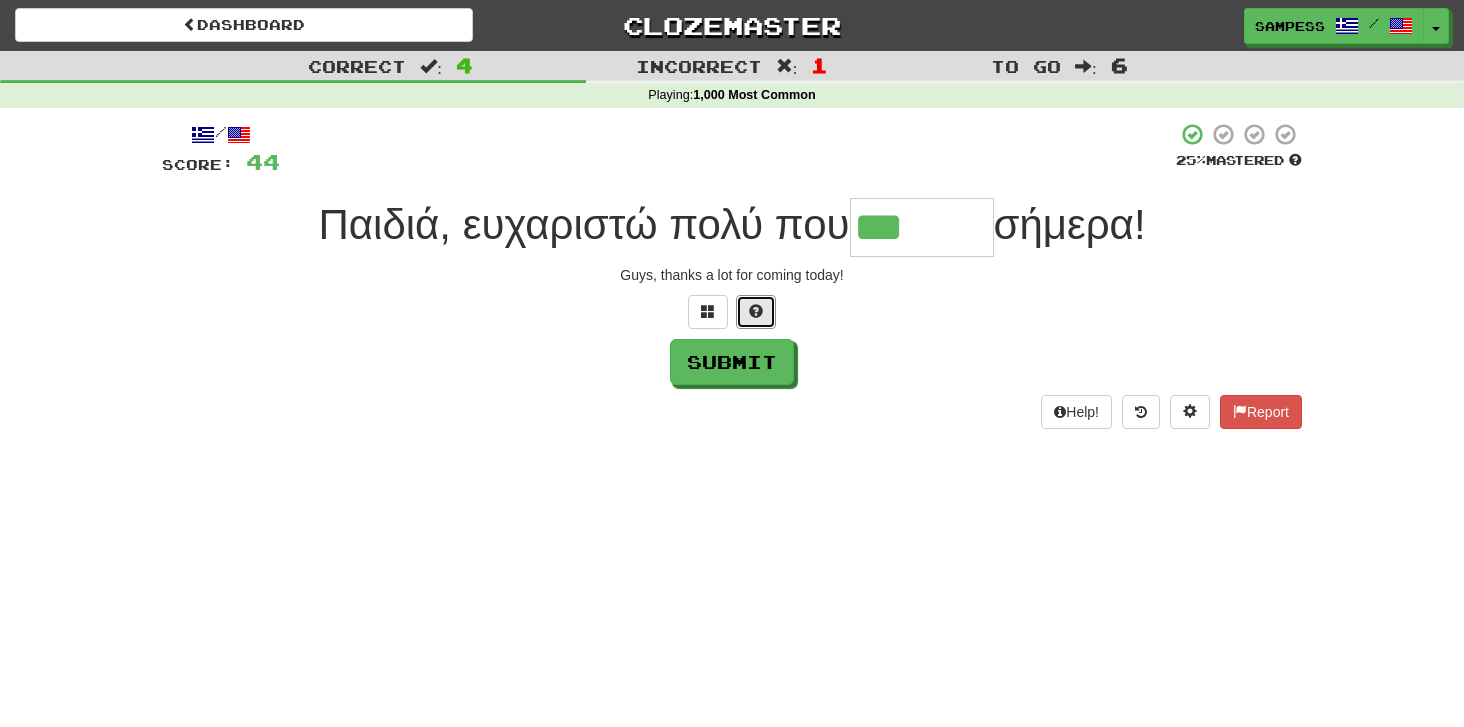click at bounding box center (756, 311) 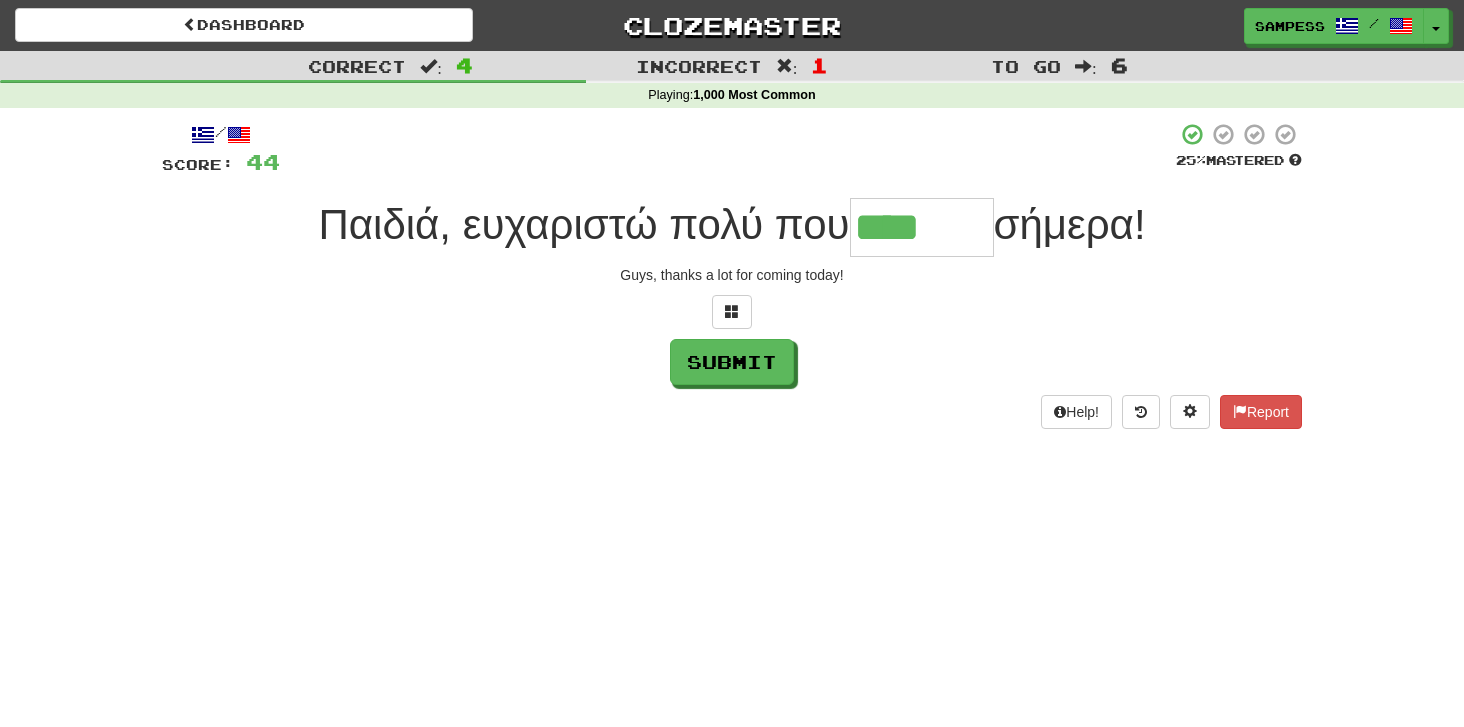 click on "/  Score:   44 25 %  Mastered Παιδιά, ευχαριστώ πολύ που  ****  σήμερα! Guys, thanks a lot for coming today! Submit  Help!  Report" at bounding box center (732, 275) 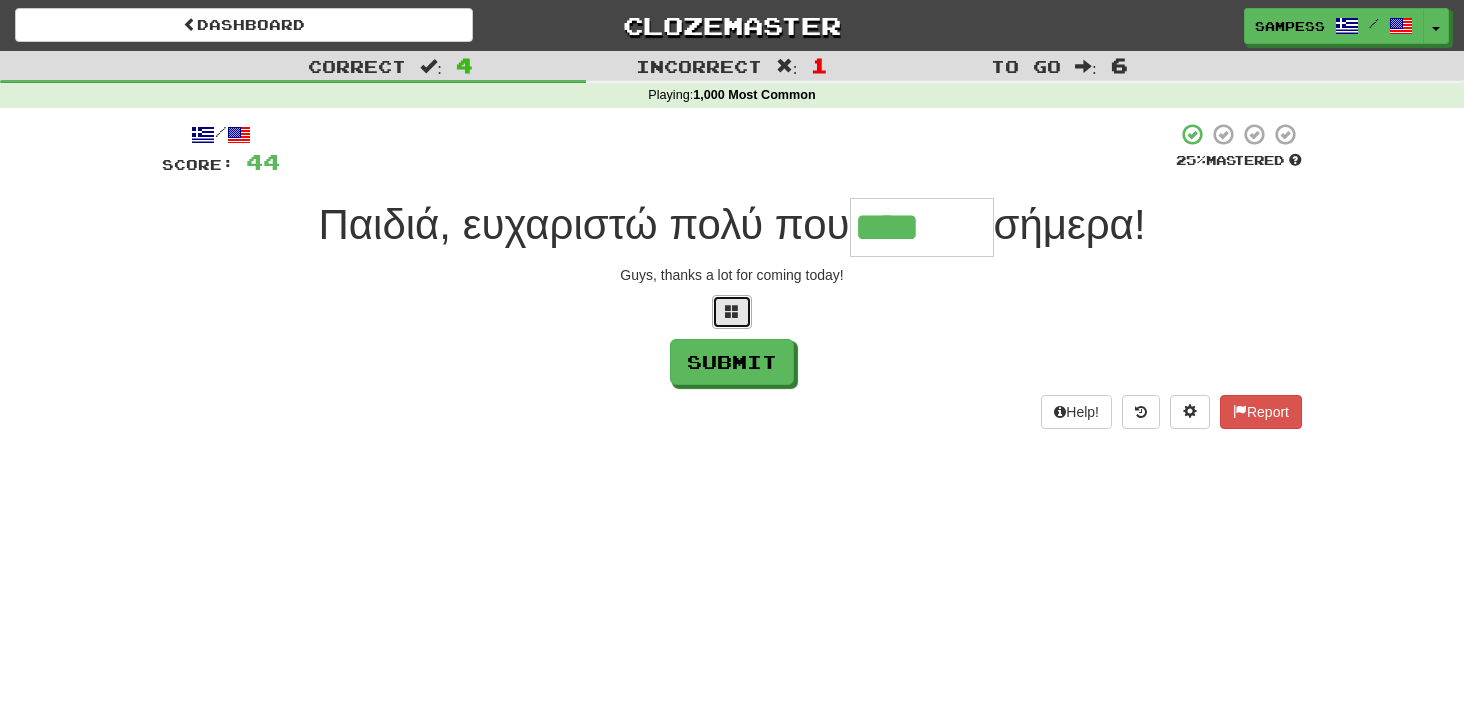 click at bounding box center [732, 311] 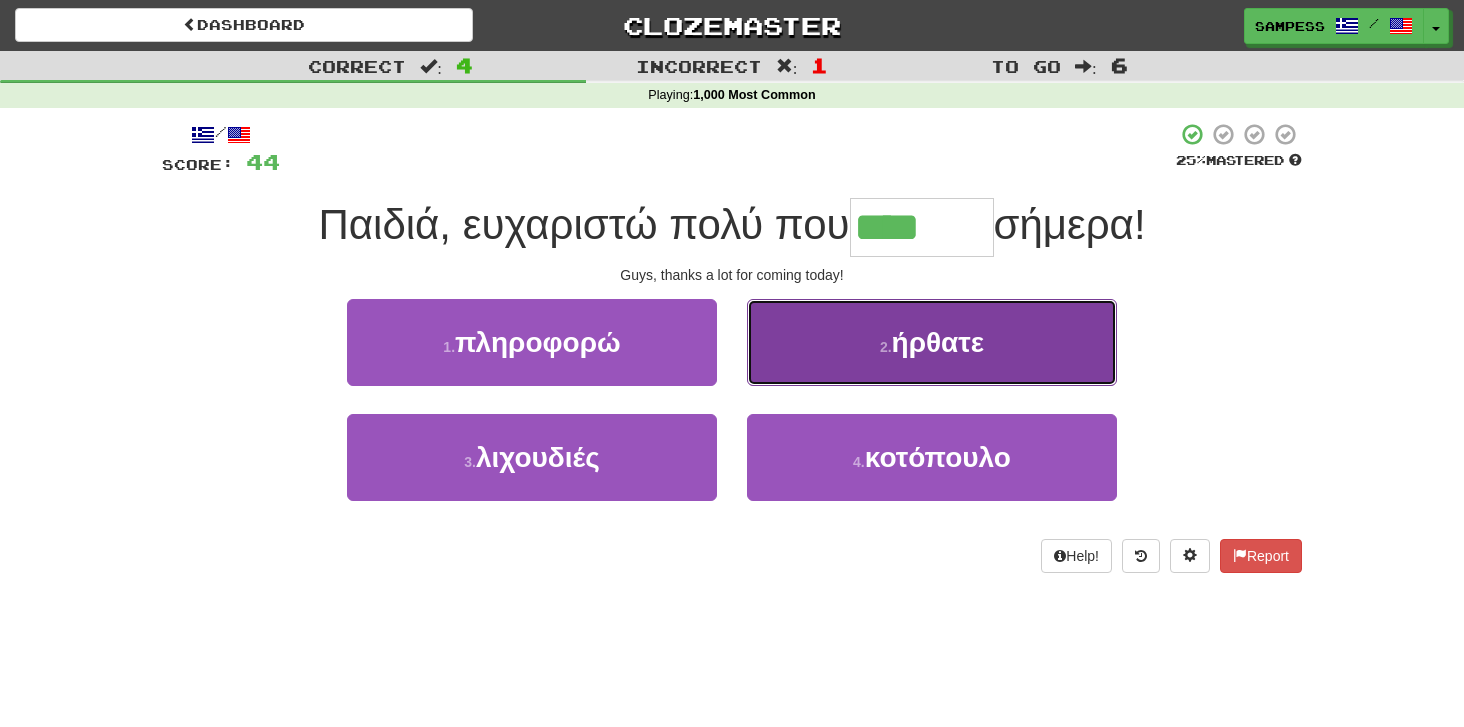 click on "2 .  ήρθατε" at bounding box center [932, 342] 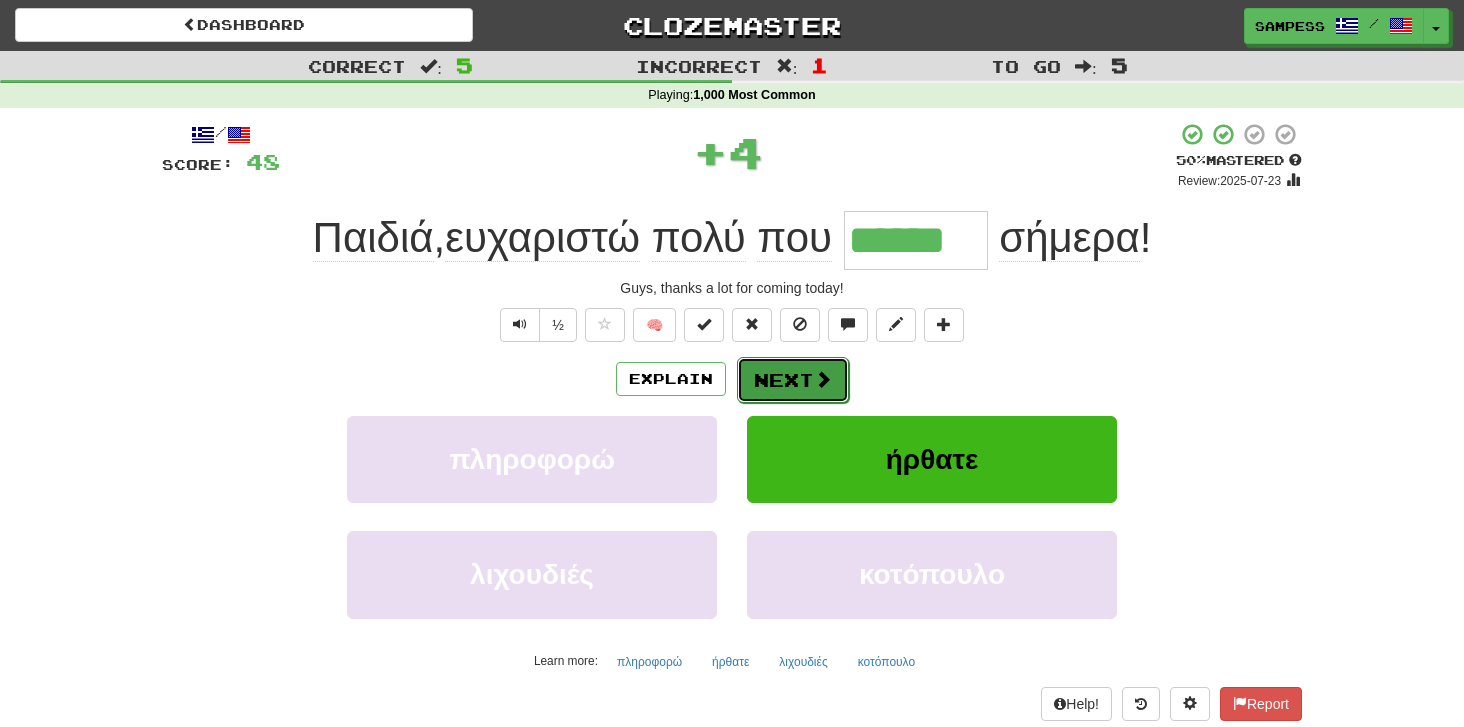 click on "Next" at bounding box center [793, 380] 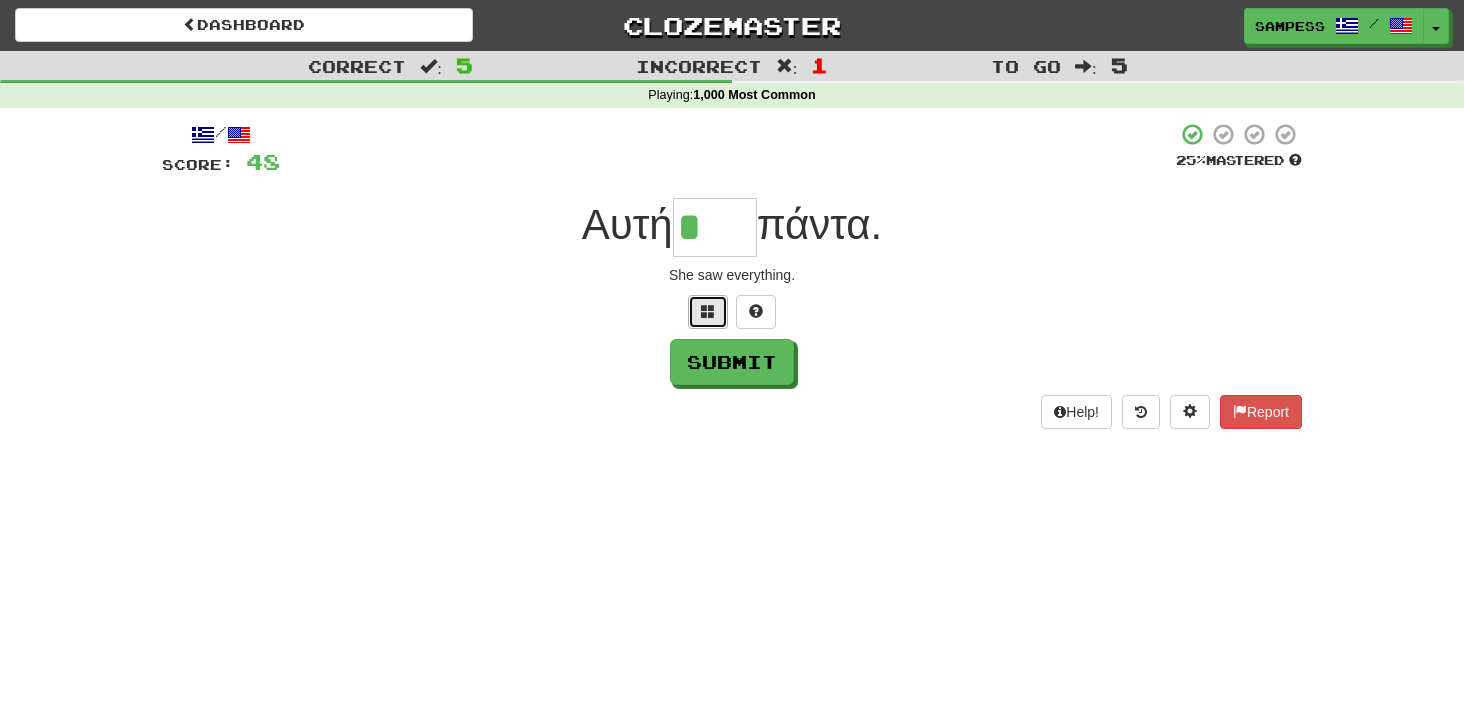 click at bounding box center (708, 312) 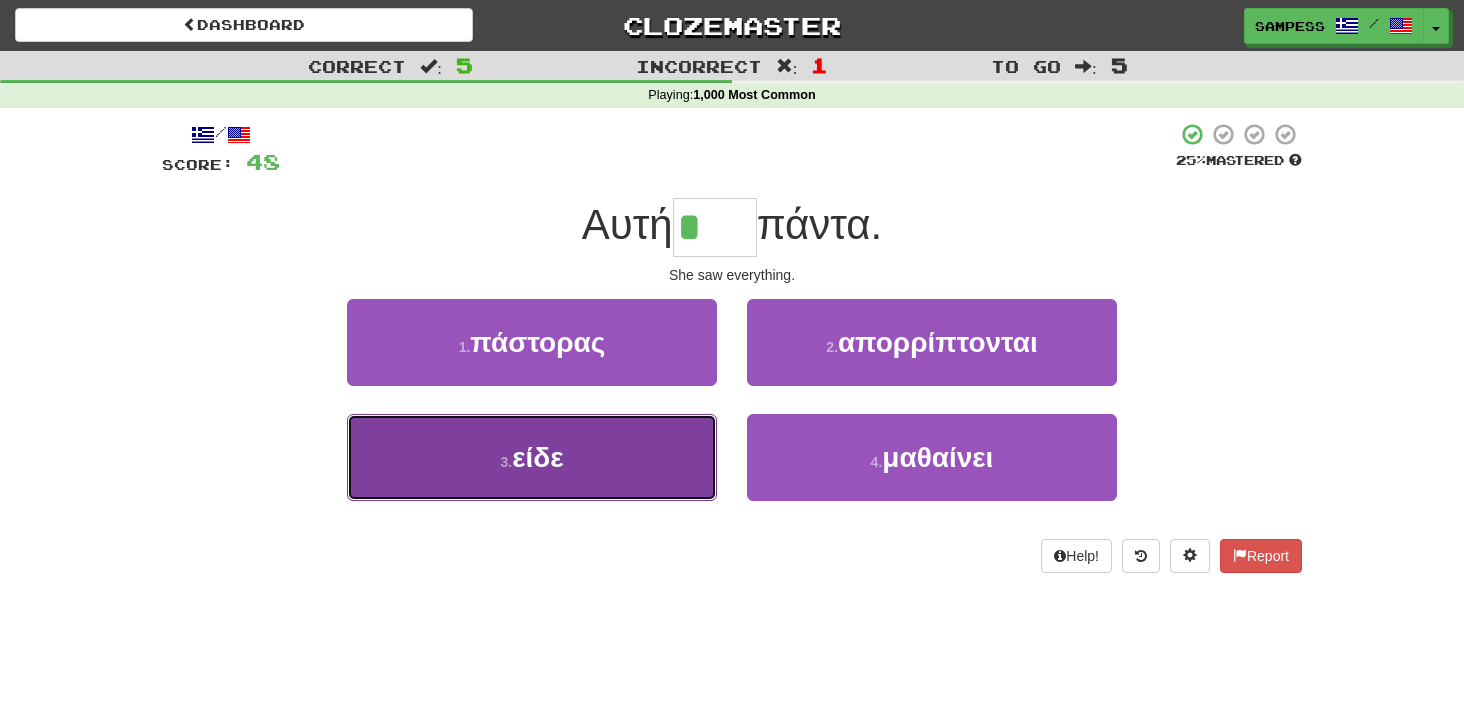 click on "3 .  είδε" at bounding box center (532, 457) 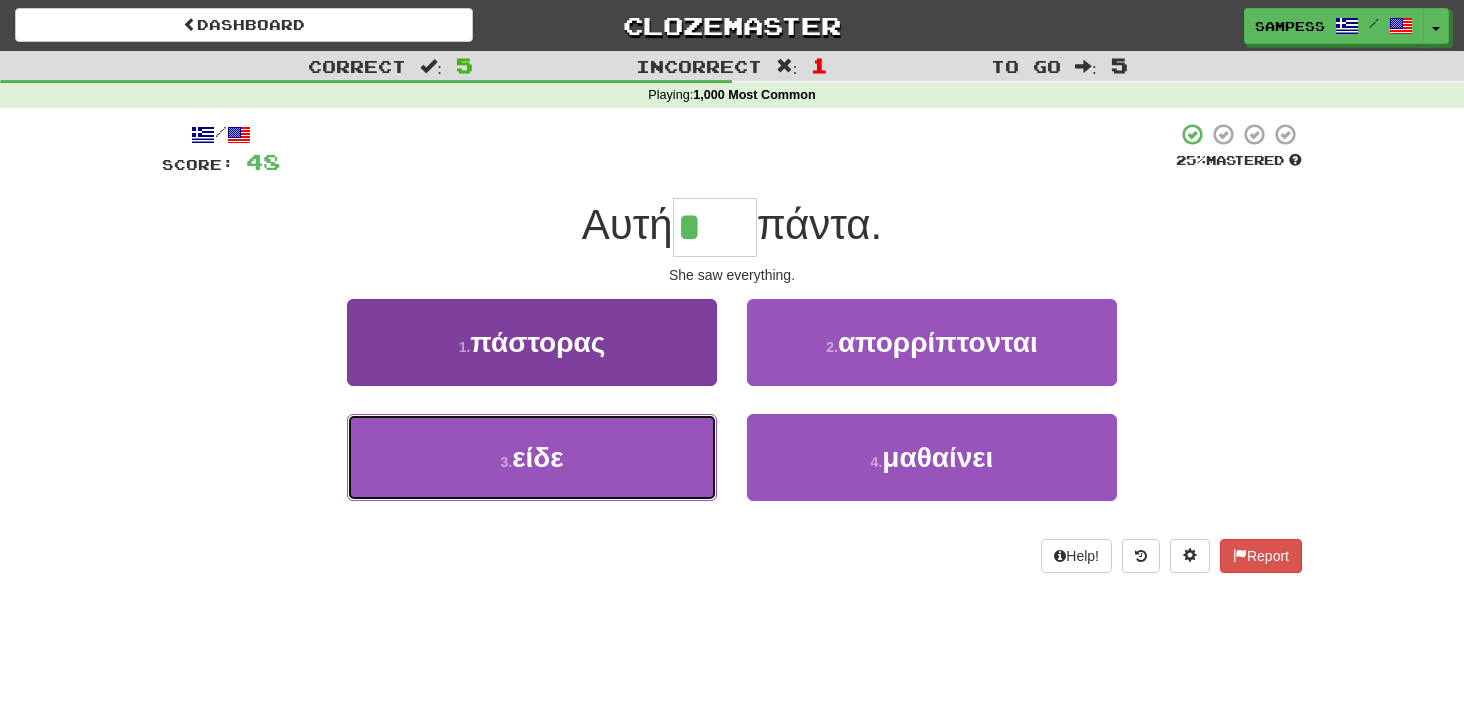 type on "****" 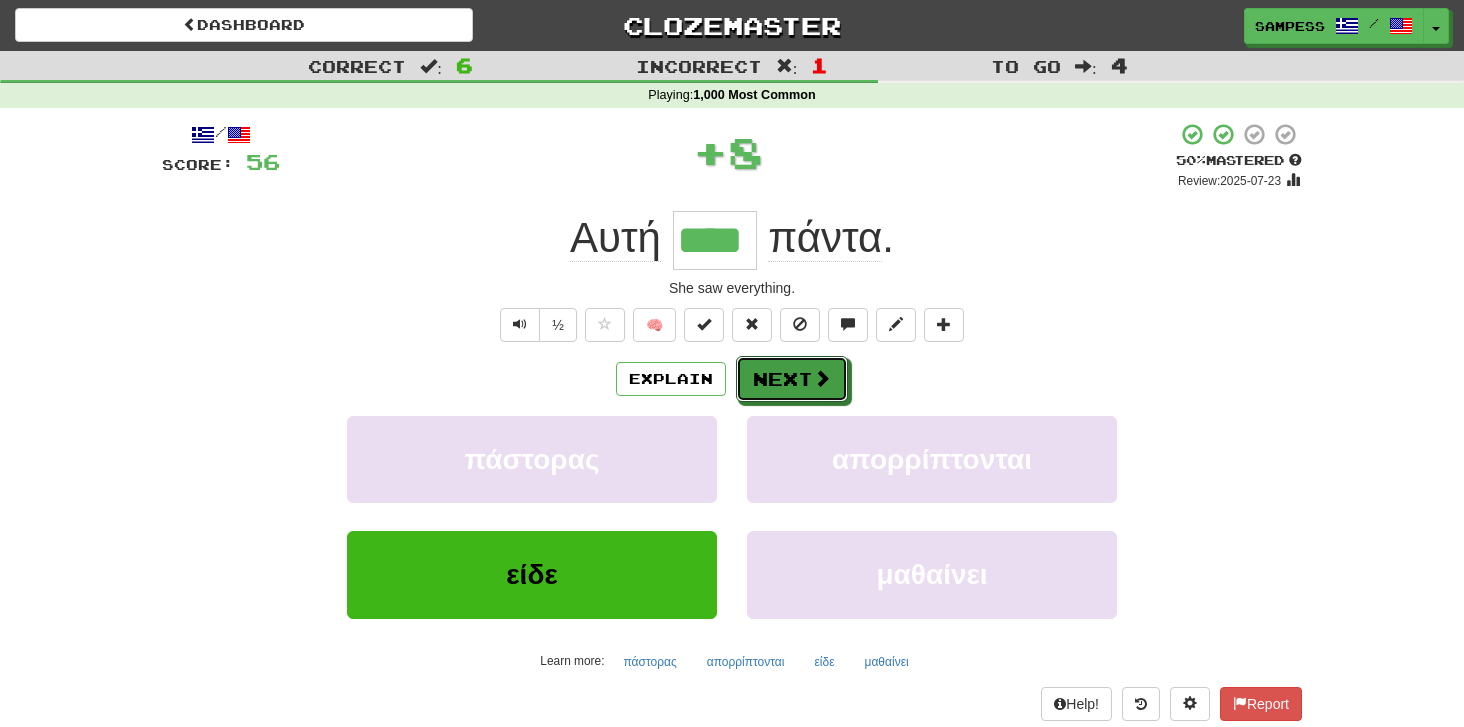 drag, startPoint x: 766, startPoint y: 388, endPoint x: 767, endPoint y: 330, distance: 58.00862 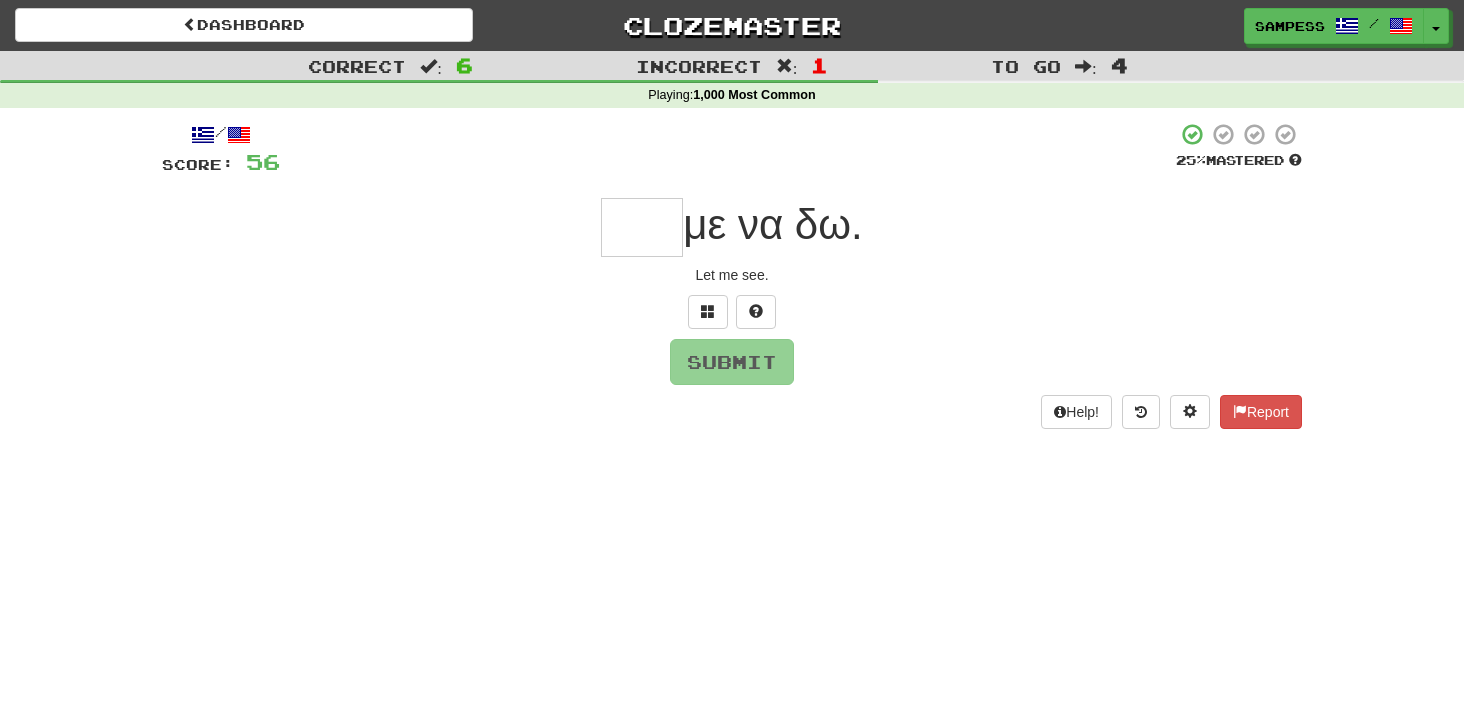 type on "*" 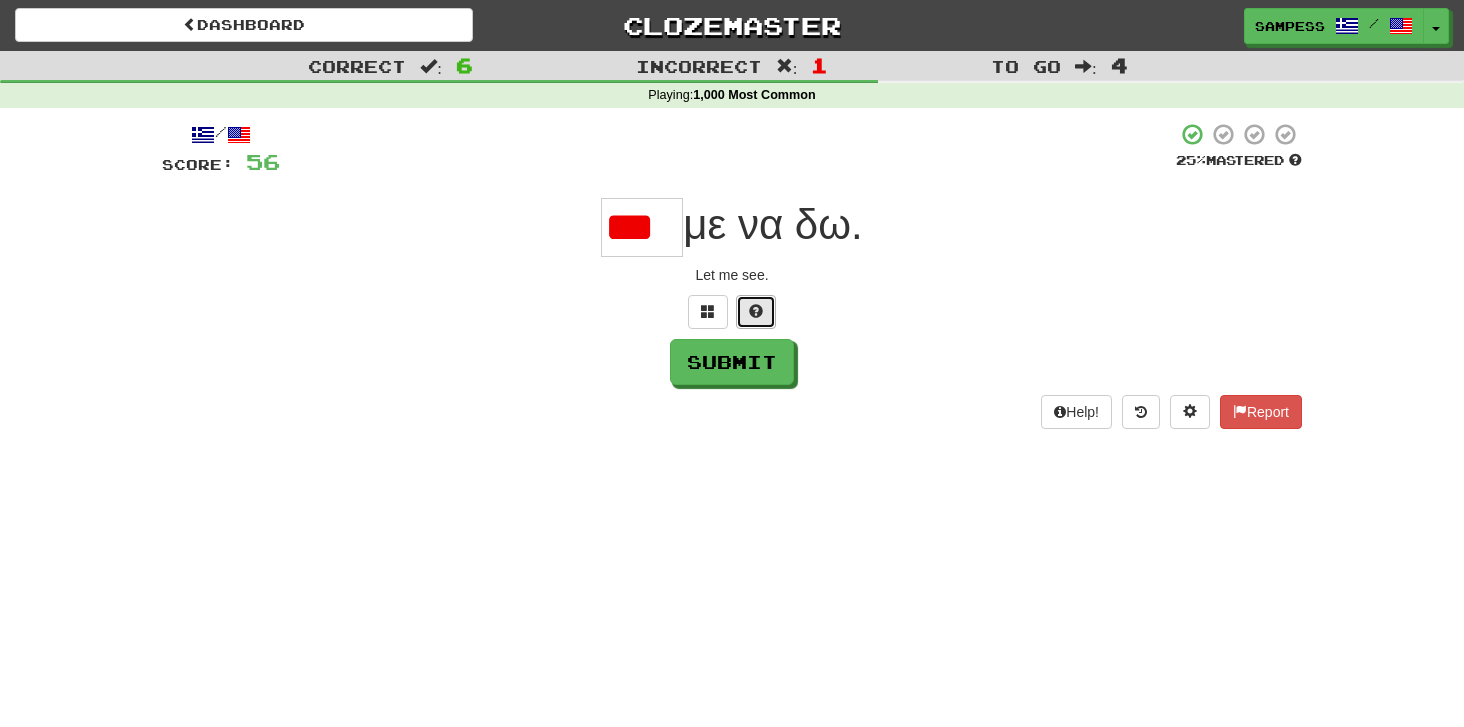 click at bounding box center (756, 311) 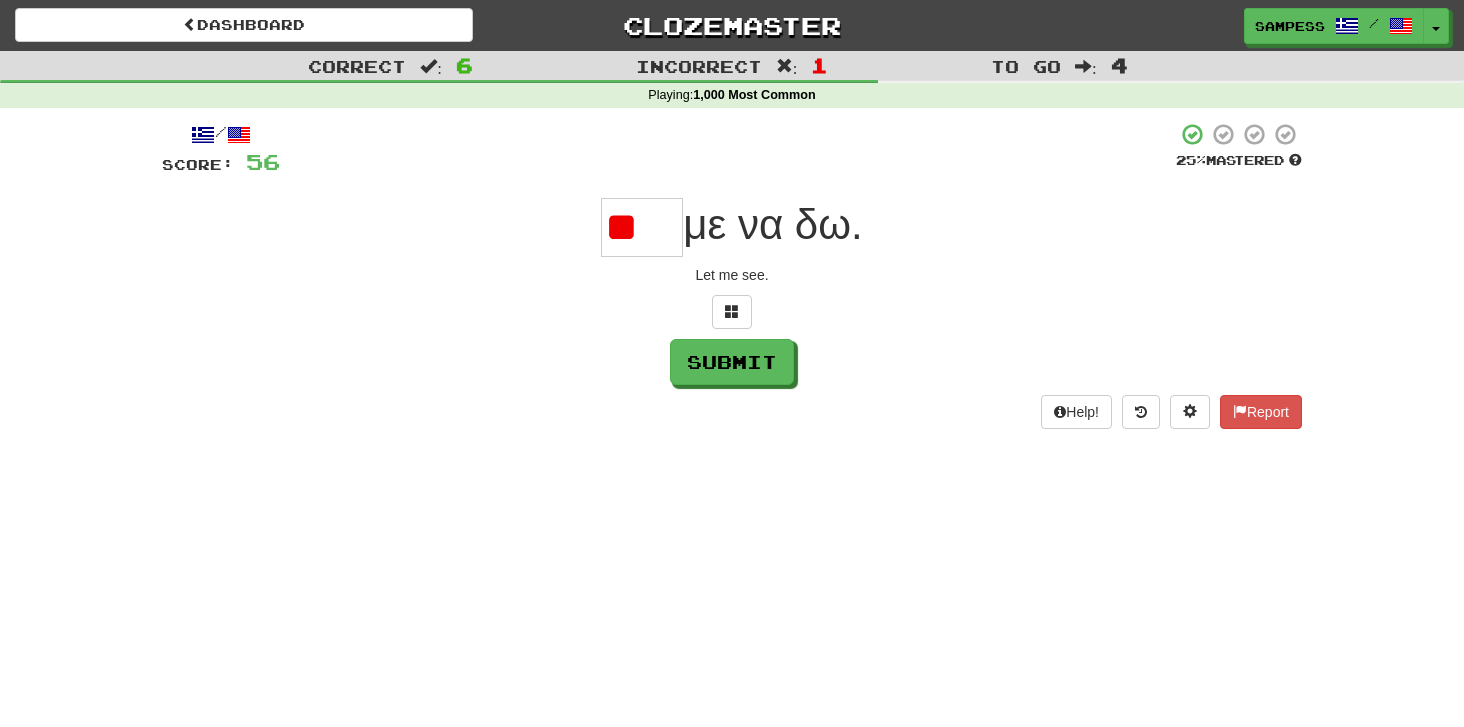 scroll, scrollTop: 0, scrollLeft: 0, axis: both 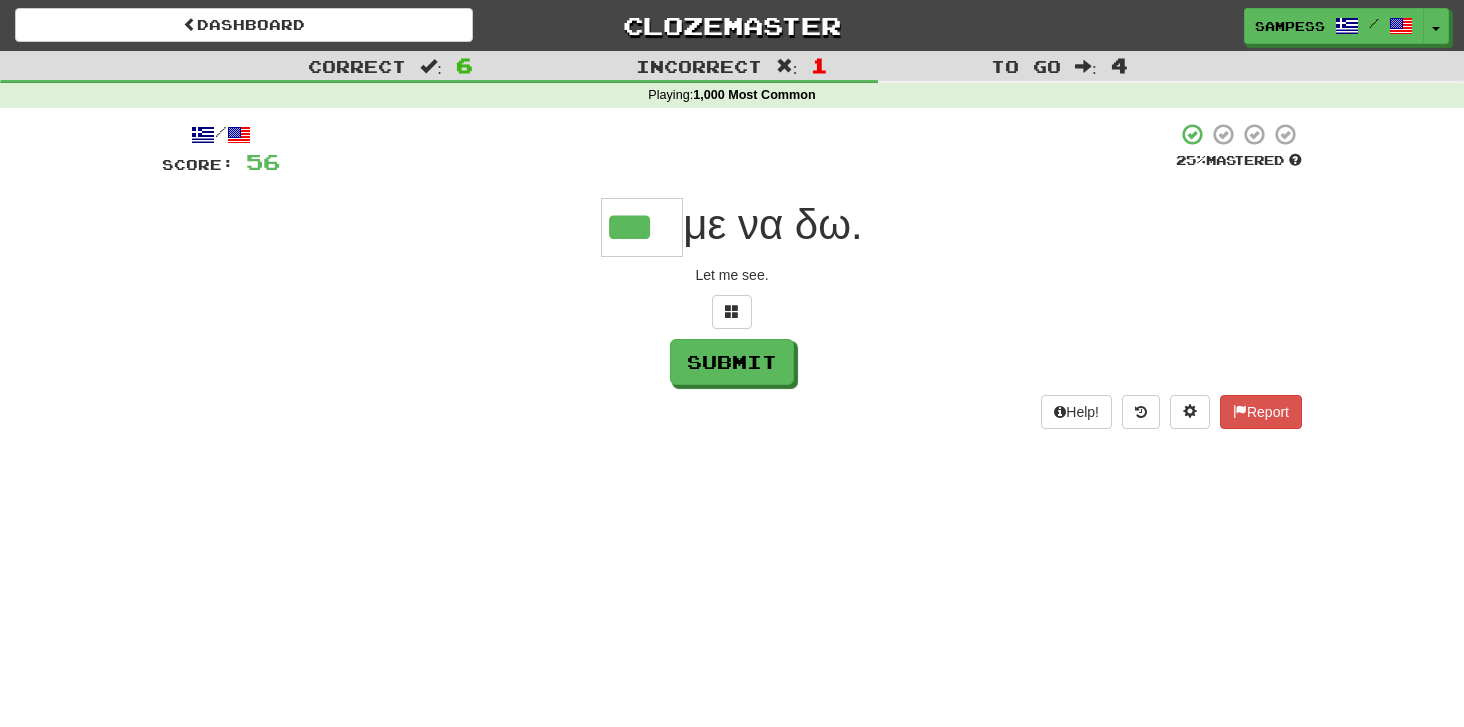 type on "***" 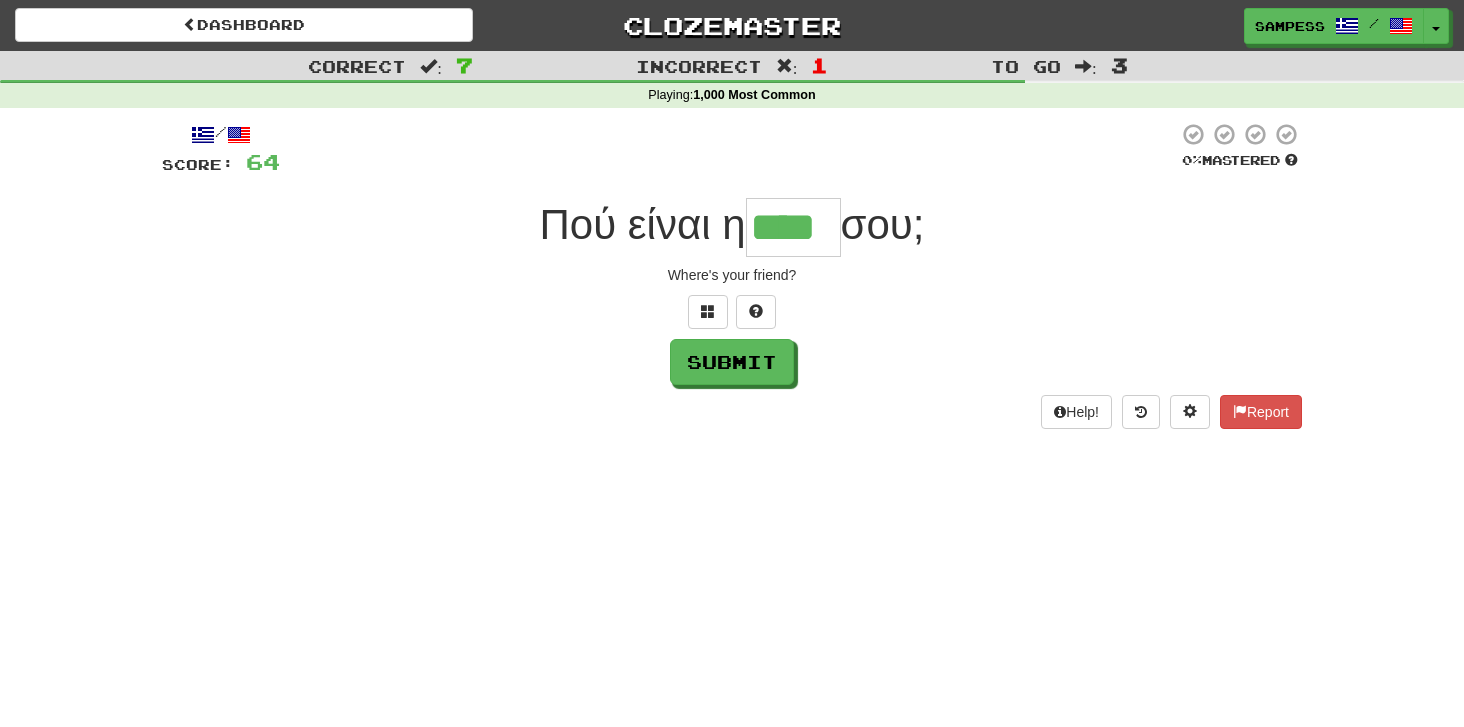 type on "****" 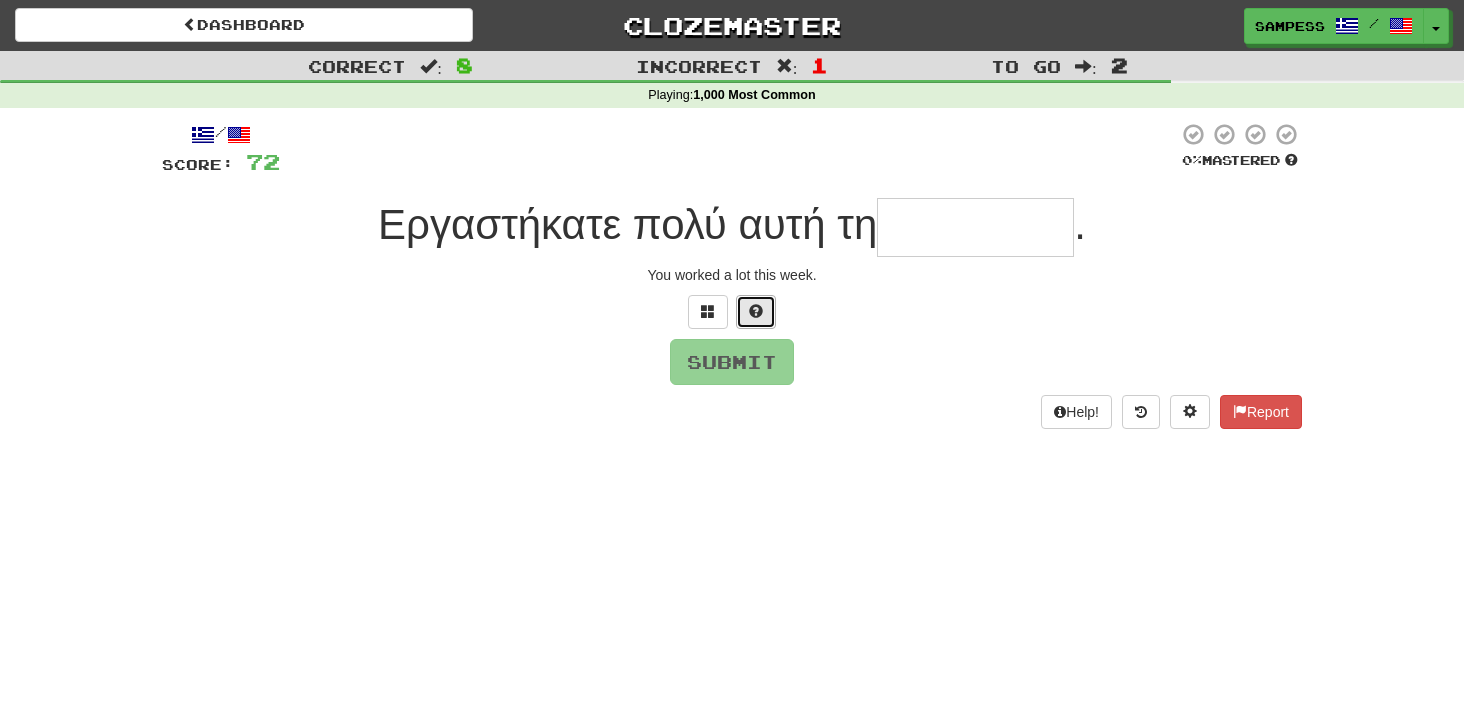 click at bounding box center [756, 312] 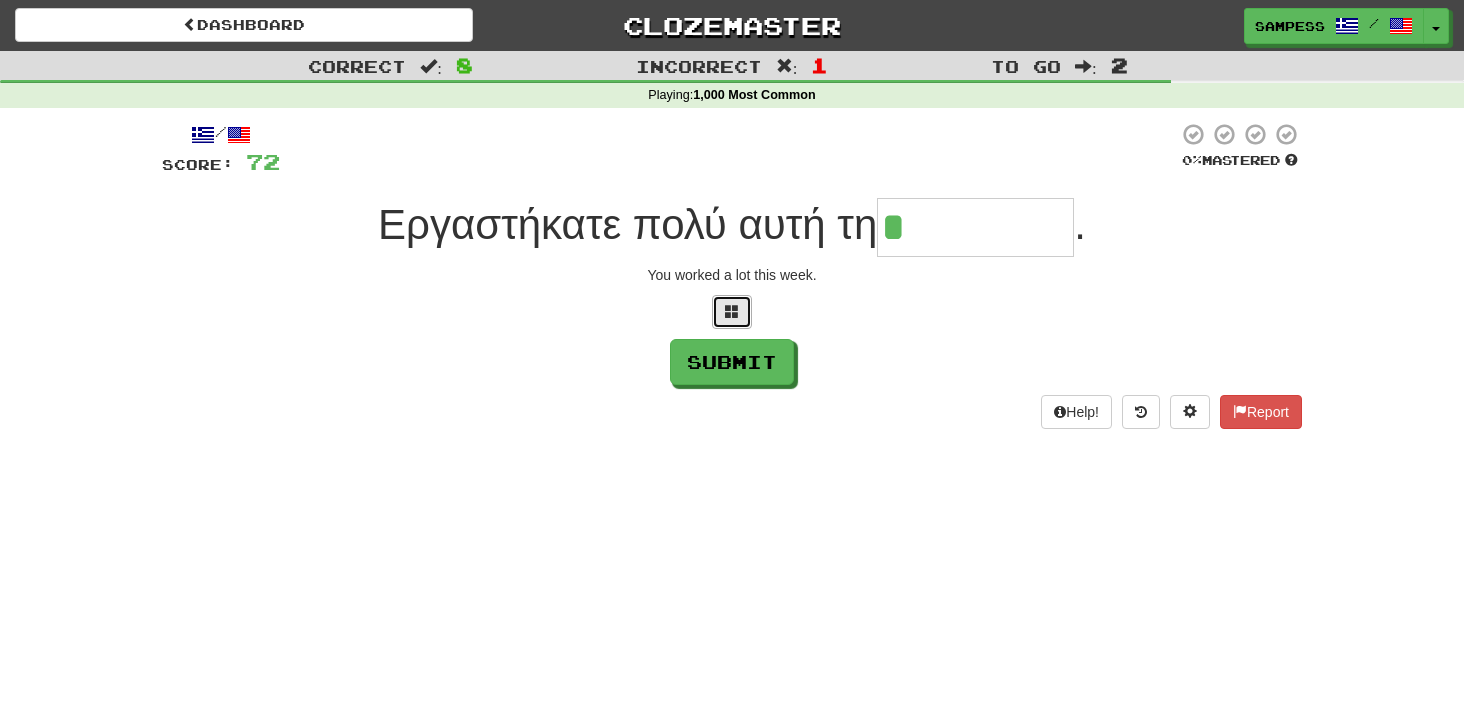 click at bounding box center [732, 311] 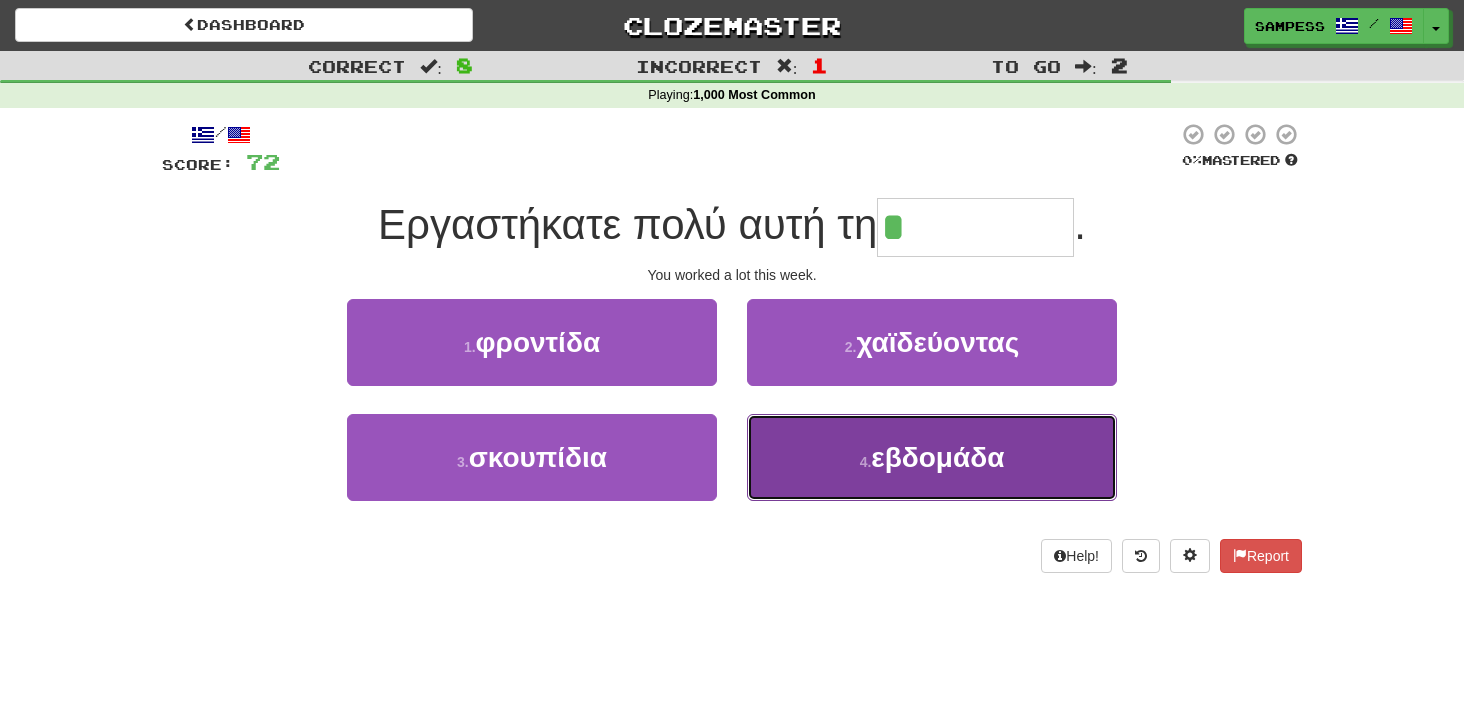 click on "4 .  εβδομάδα" at bounding box center (932, 457) 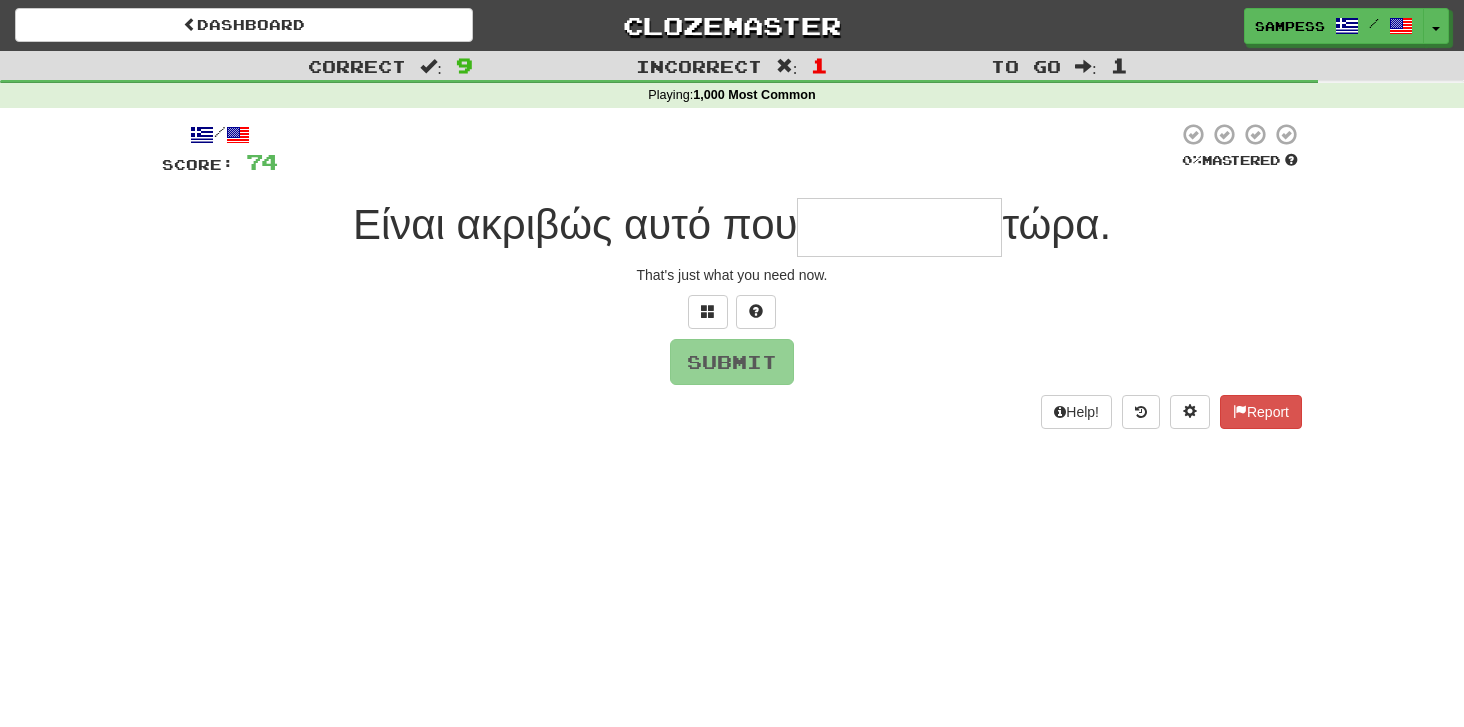 type on "*" 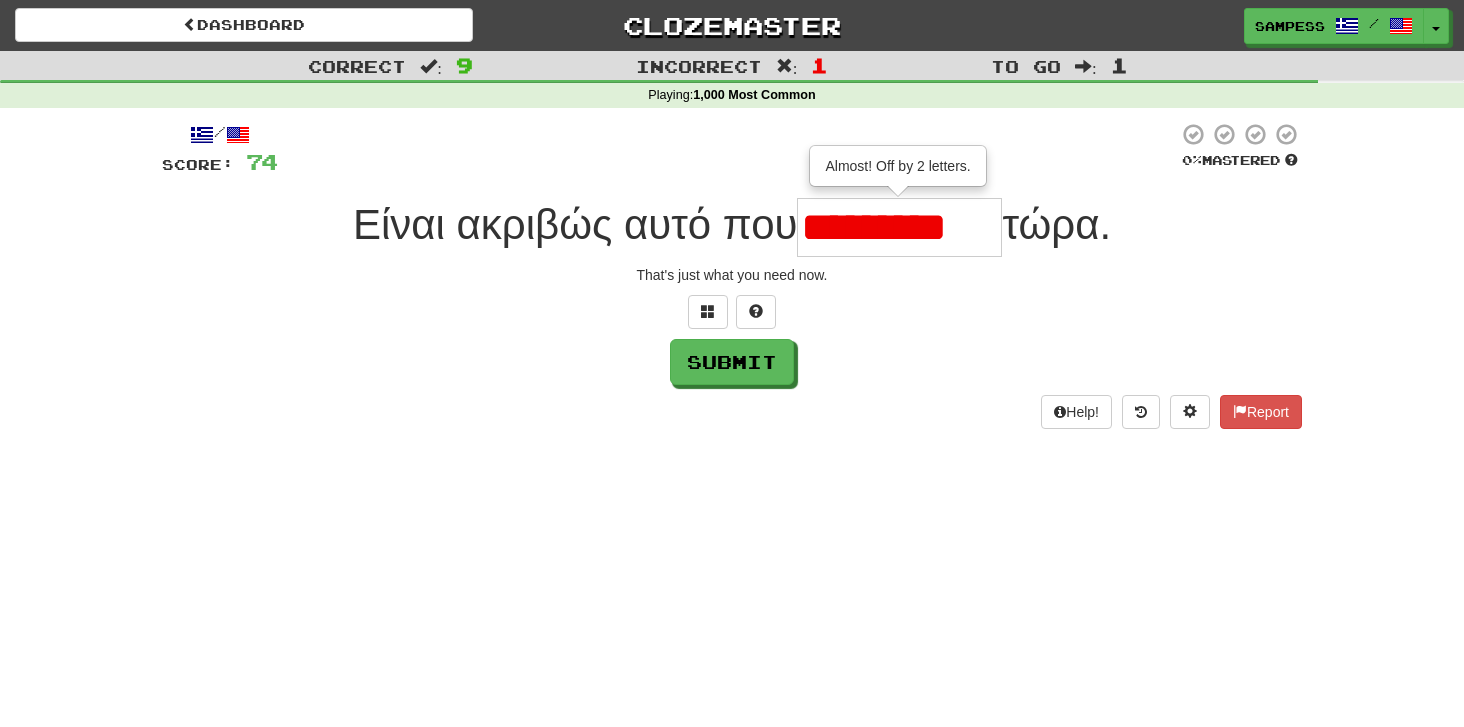scroll, scrollTop: 0, scrollLeft: 0, axis: both 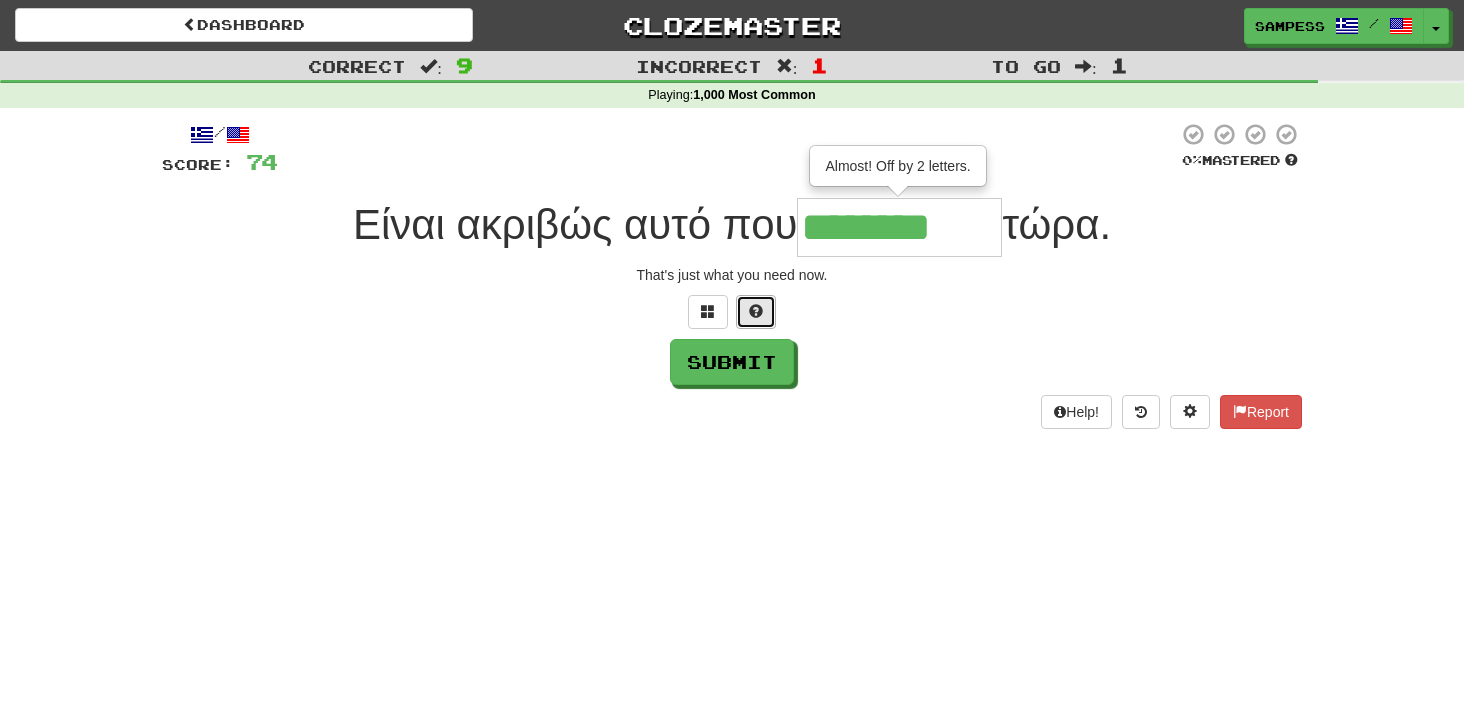 click at bounding box center (756, 312) 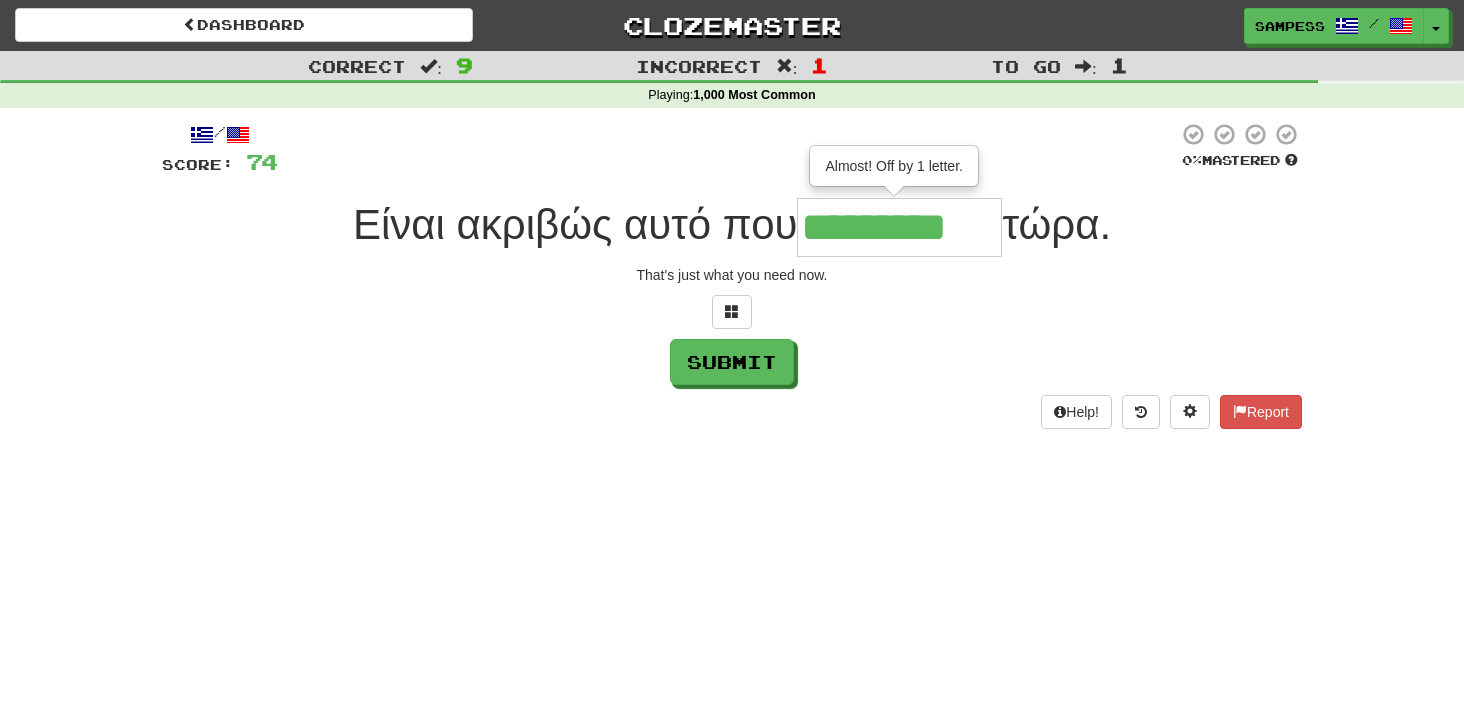 type on "**********" 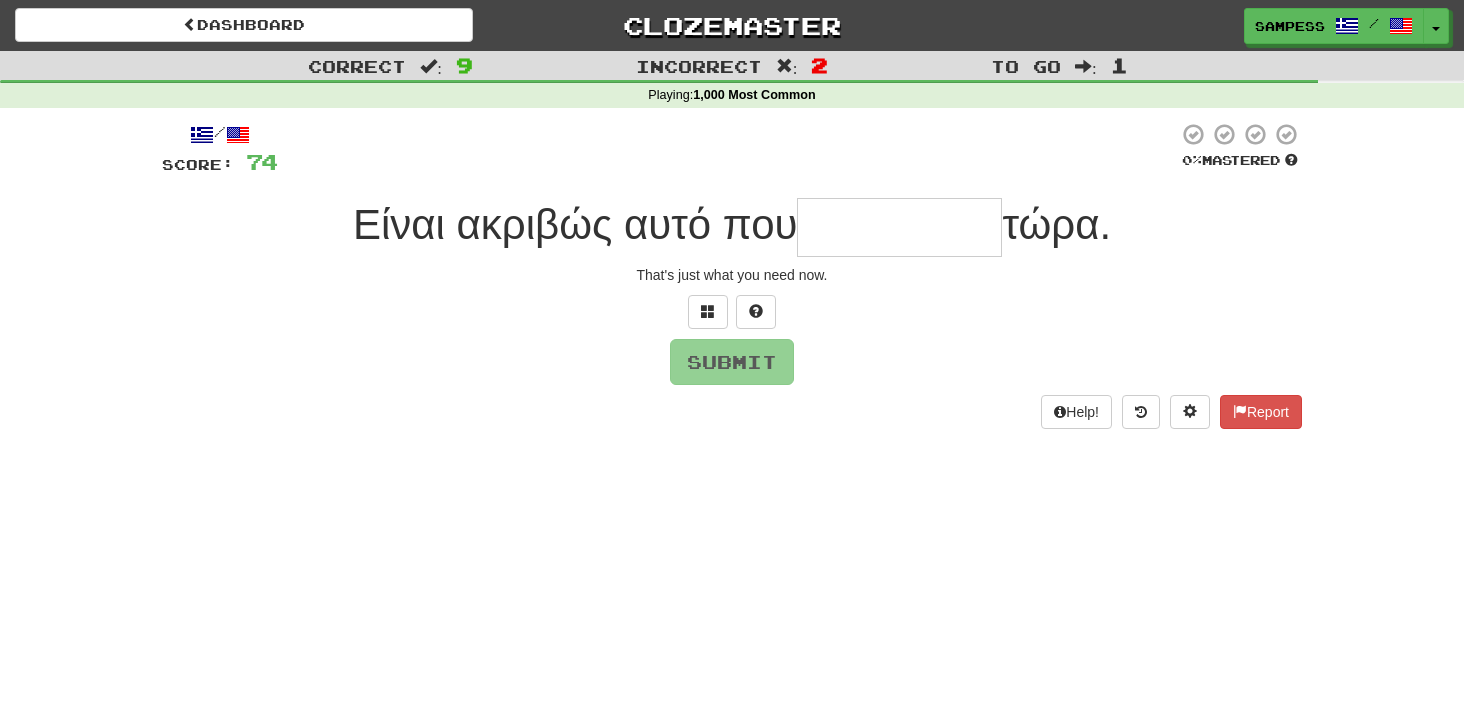 type on "*" 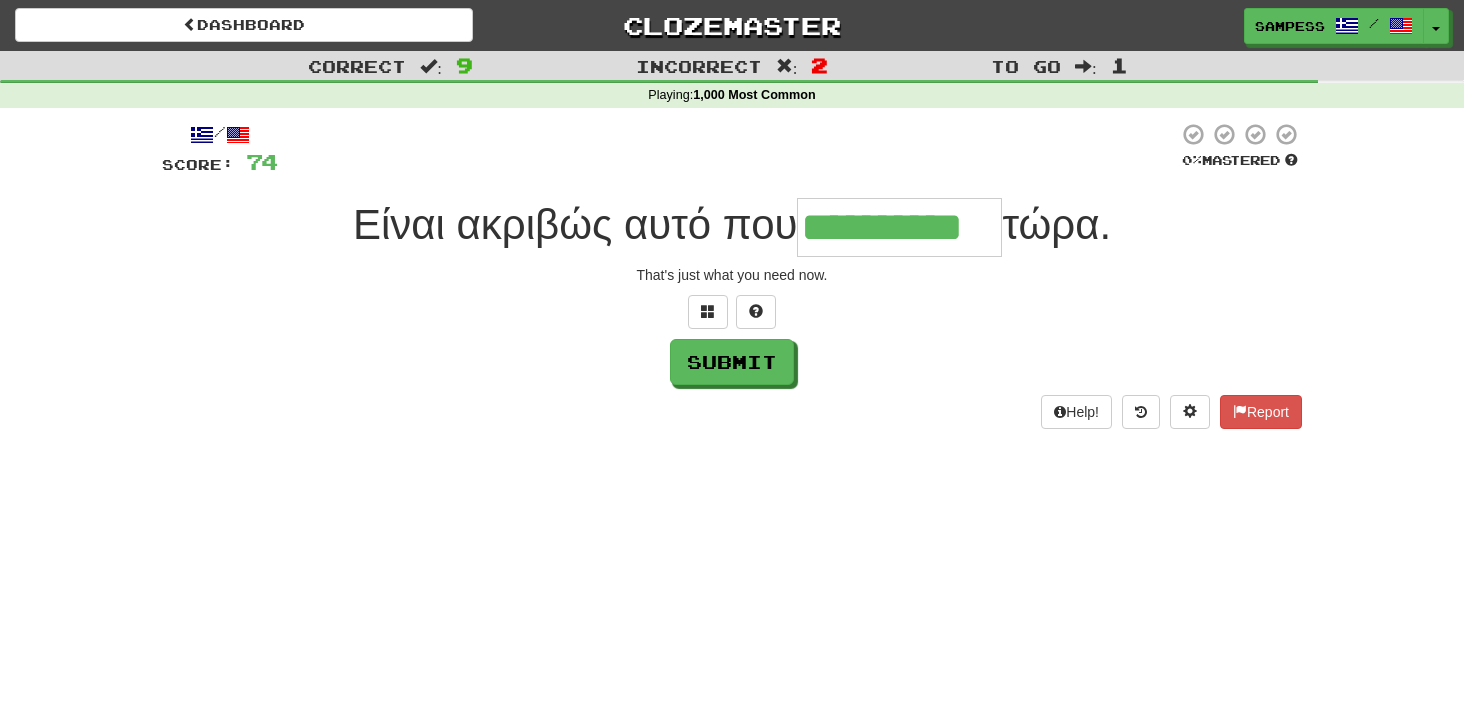 type on "**********" 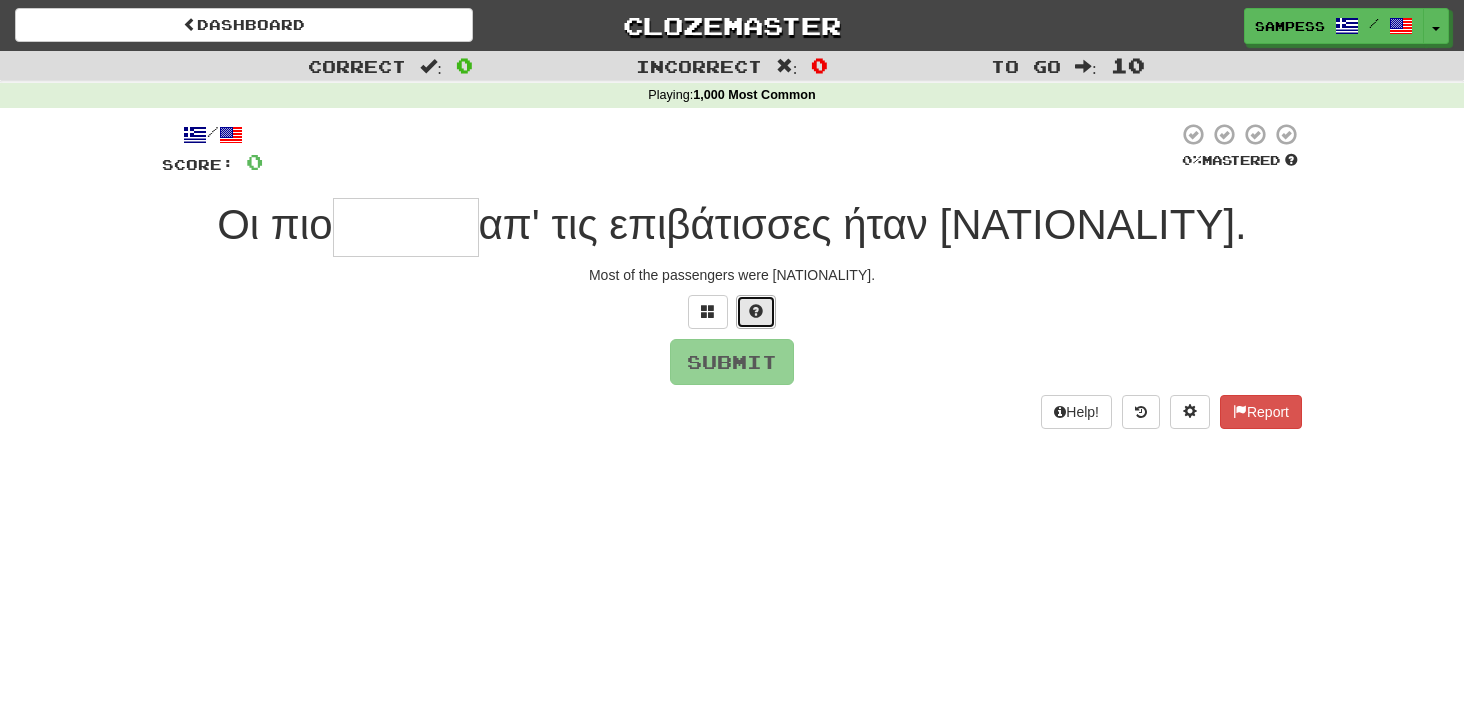 click at bounding box center (756, 312) 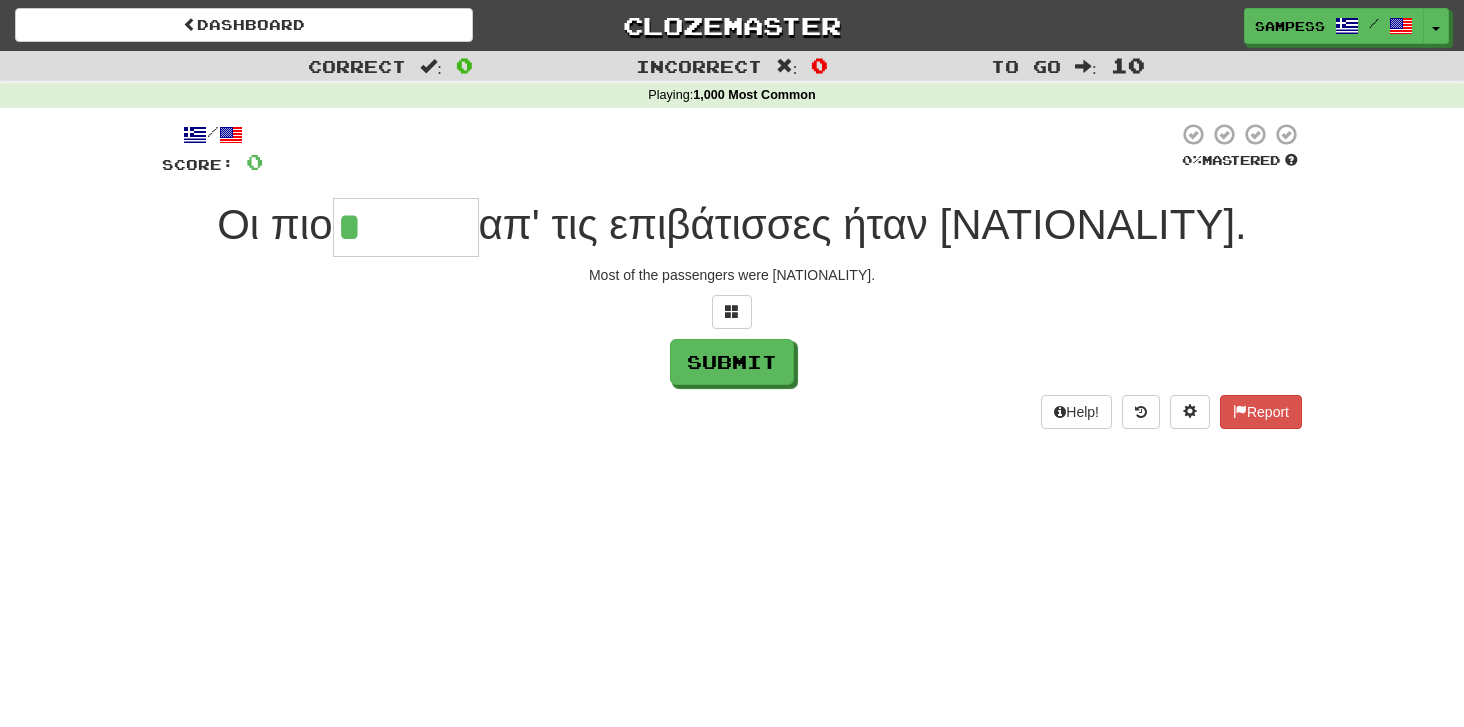 click at bounding box center (732, 312) 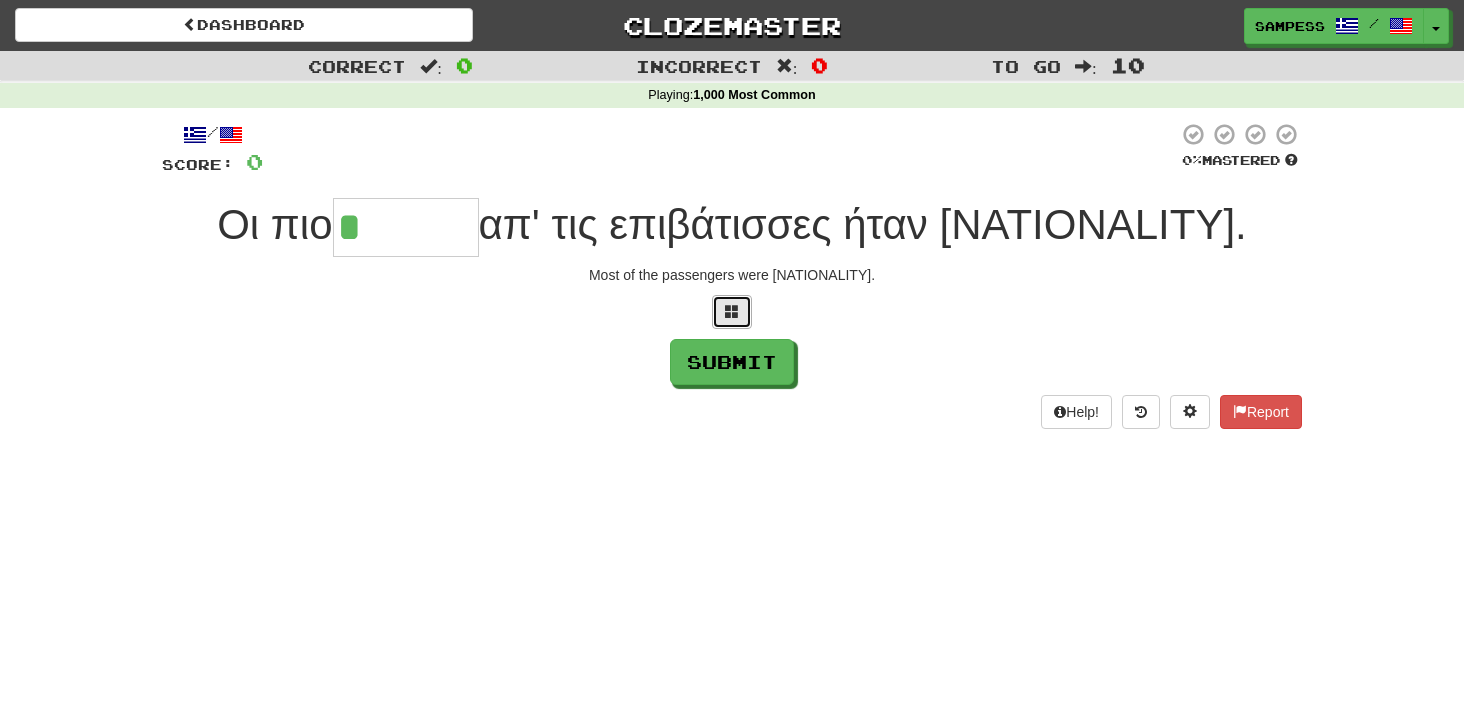 click at bounding box center (732, 311) 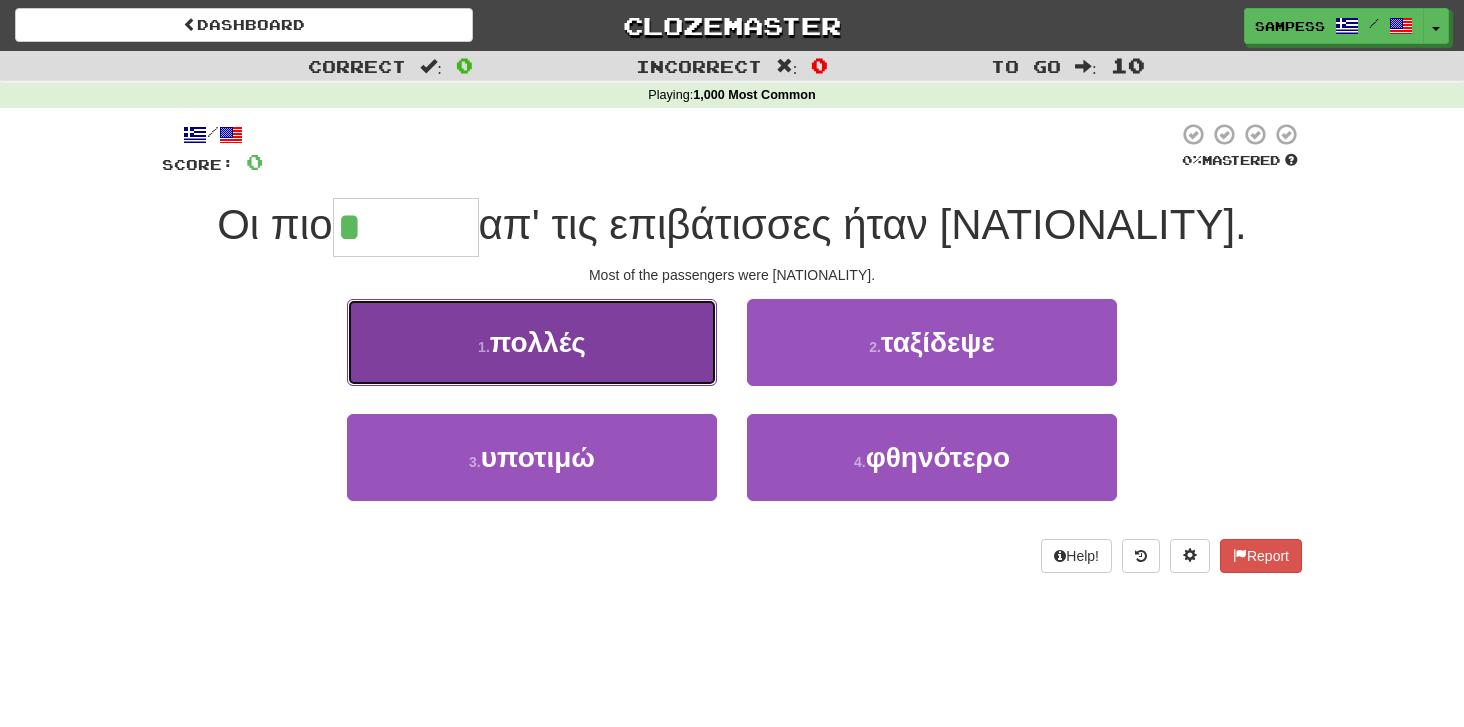 click on "1 .  πολλές" at bounding box center [532, 342] 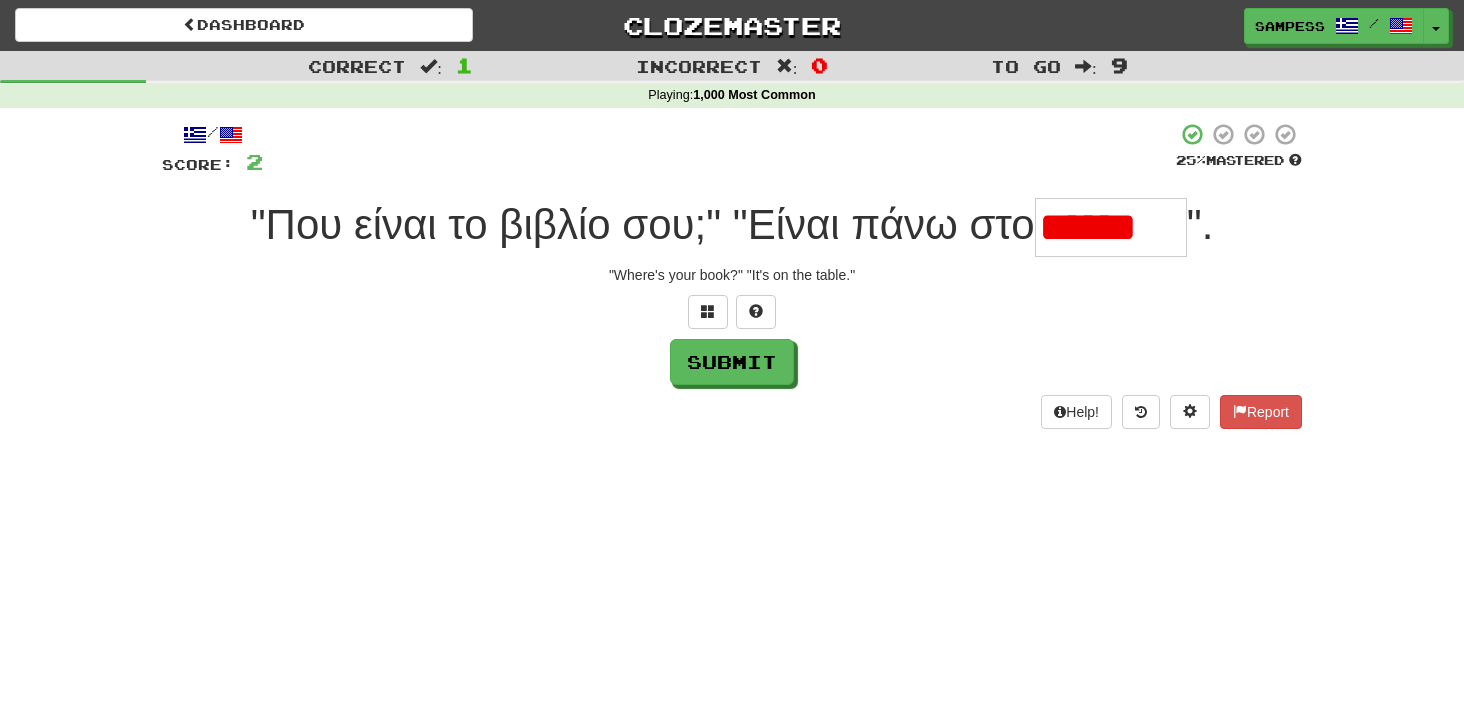 scroll, scrollTop: 0, scrollLeft: 0, axis: both 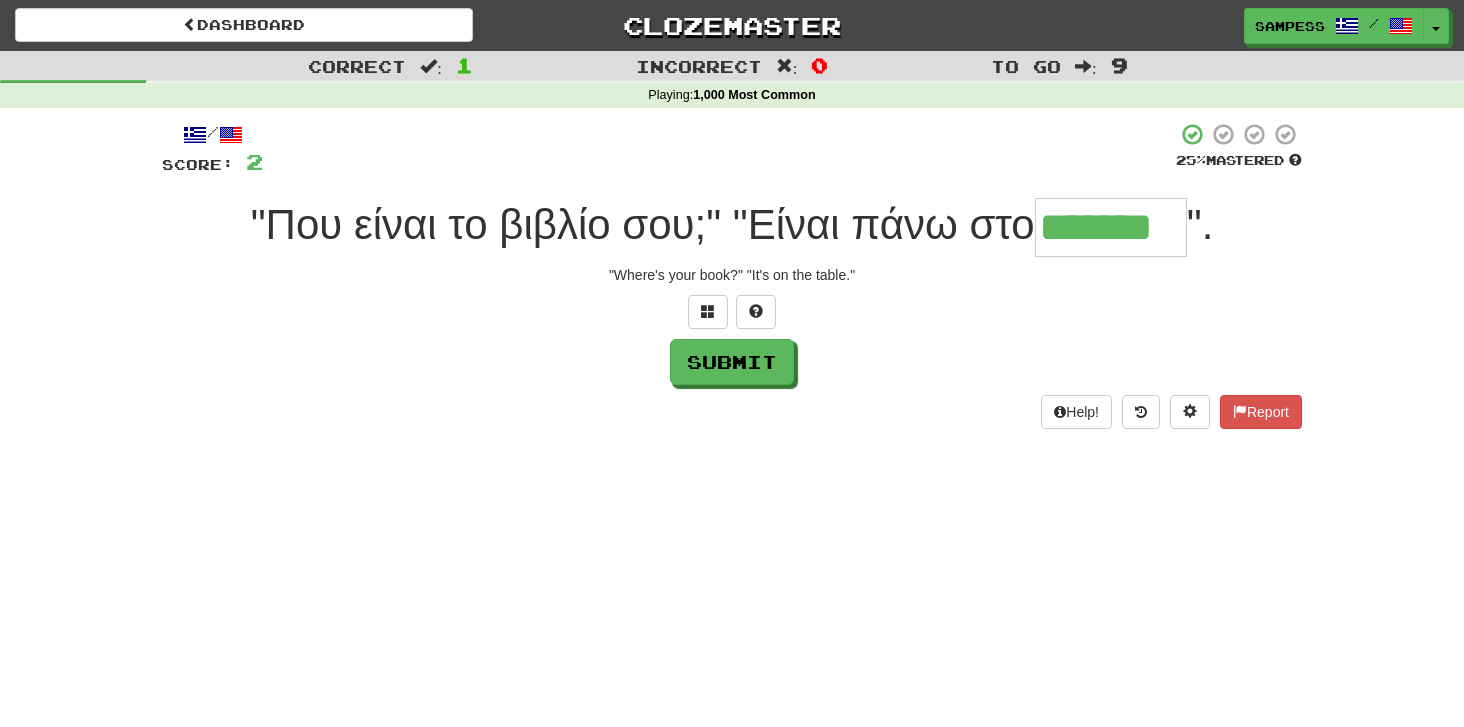 type on "*******" 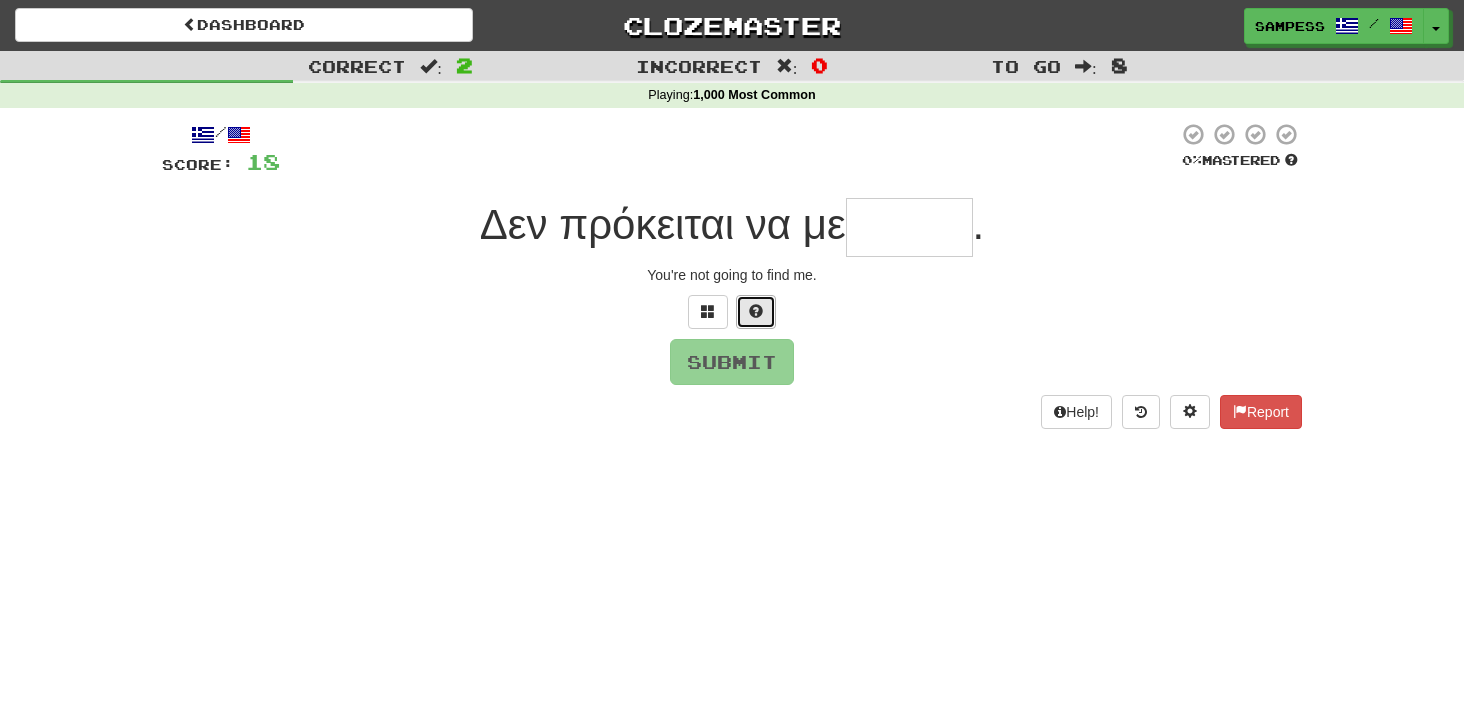 click at bounding box center [756, 312] 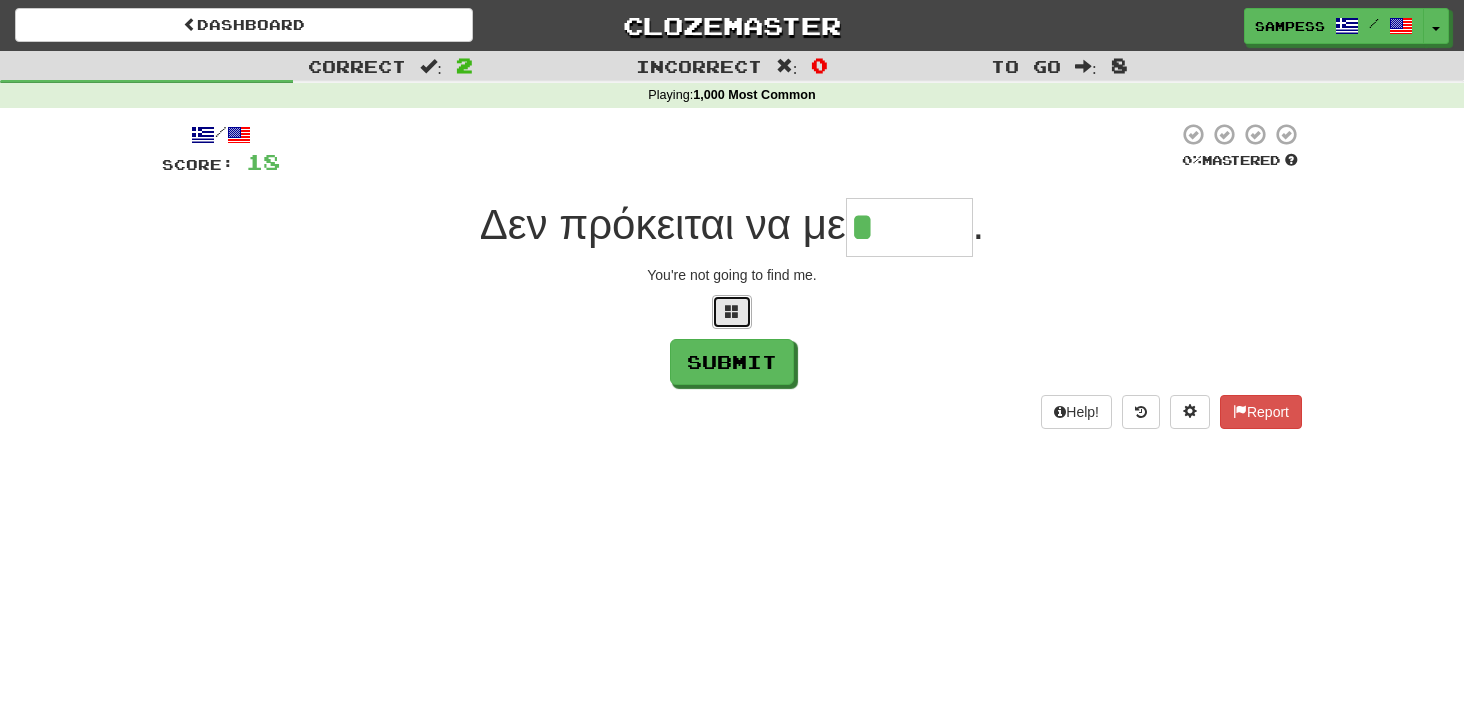 click at bounding box center [732, 311] 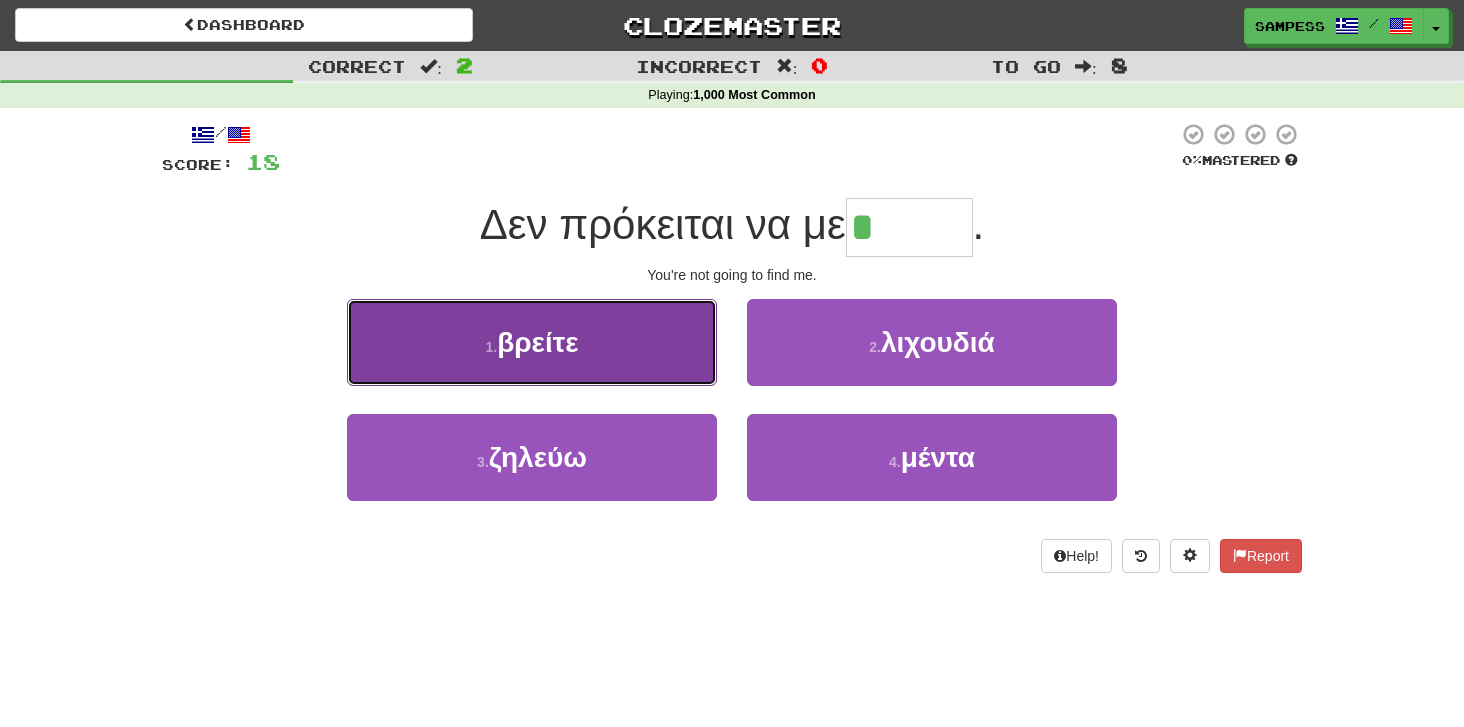click on "1 .  βρείτε" at bounding box center (532, 342) 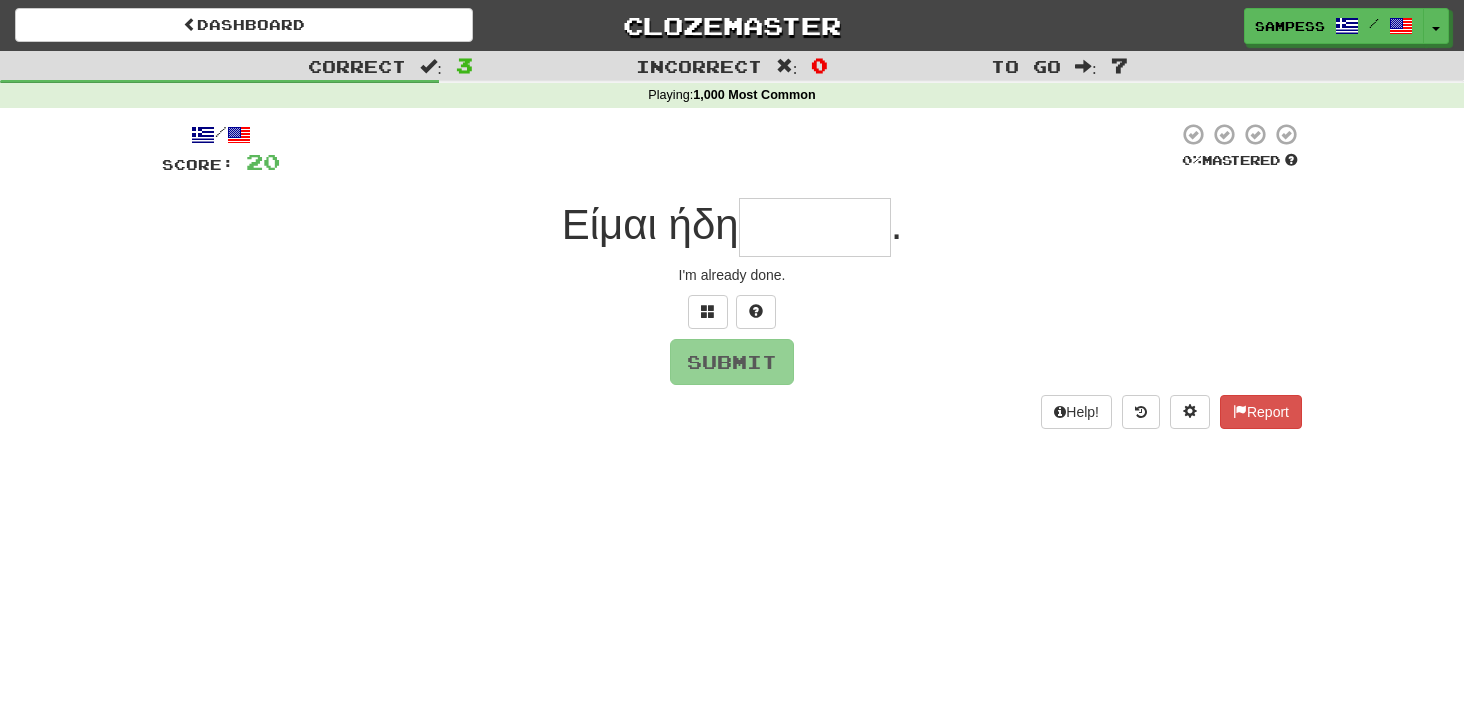 click on "/  Score:   20 0 %  Mastered Είμαι ήδη  . I'm already done. Submit  Help!  Report" at bounding box center [732, 275] 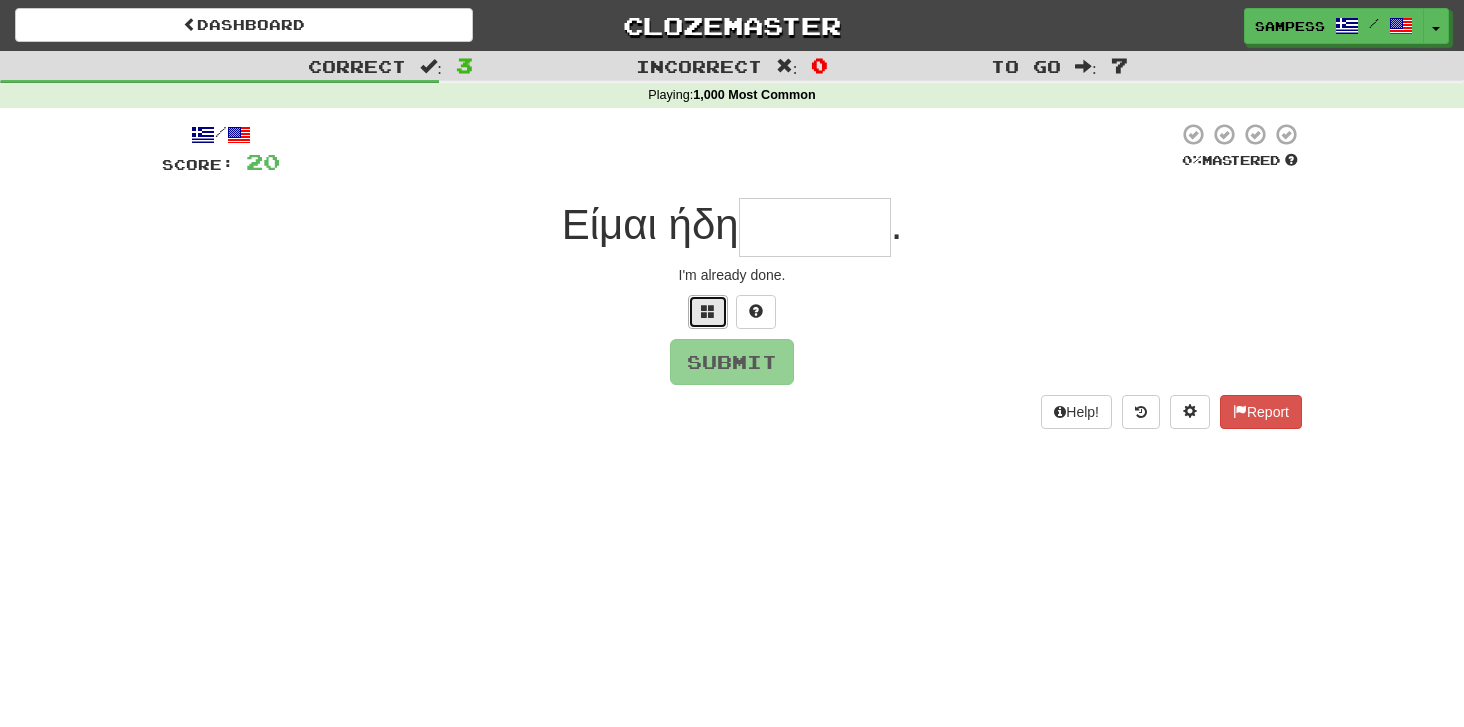 click at bounding box center (708, 312) 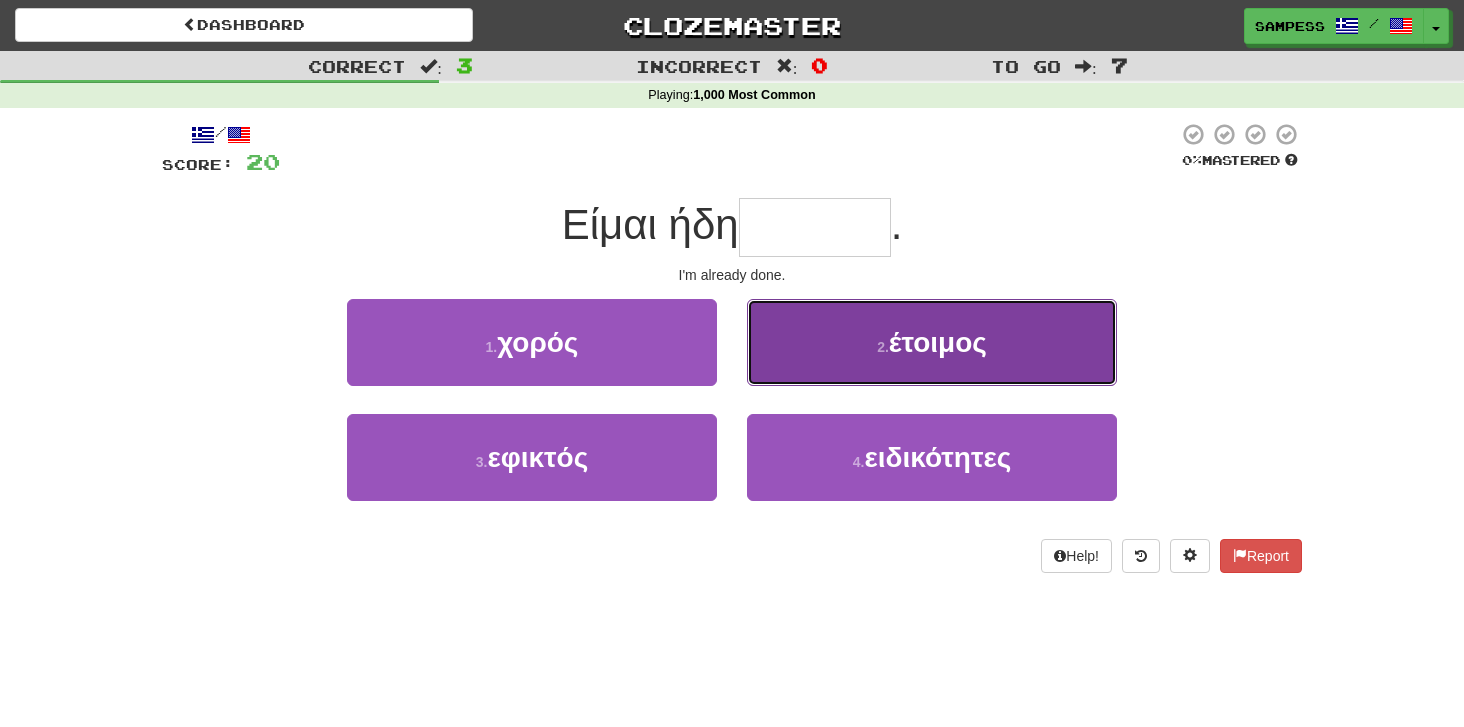 click on "2 .  έτοιμος" at bounding box center [932, 342] 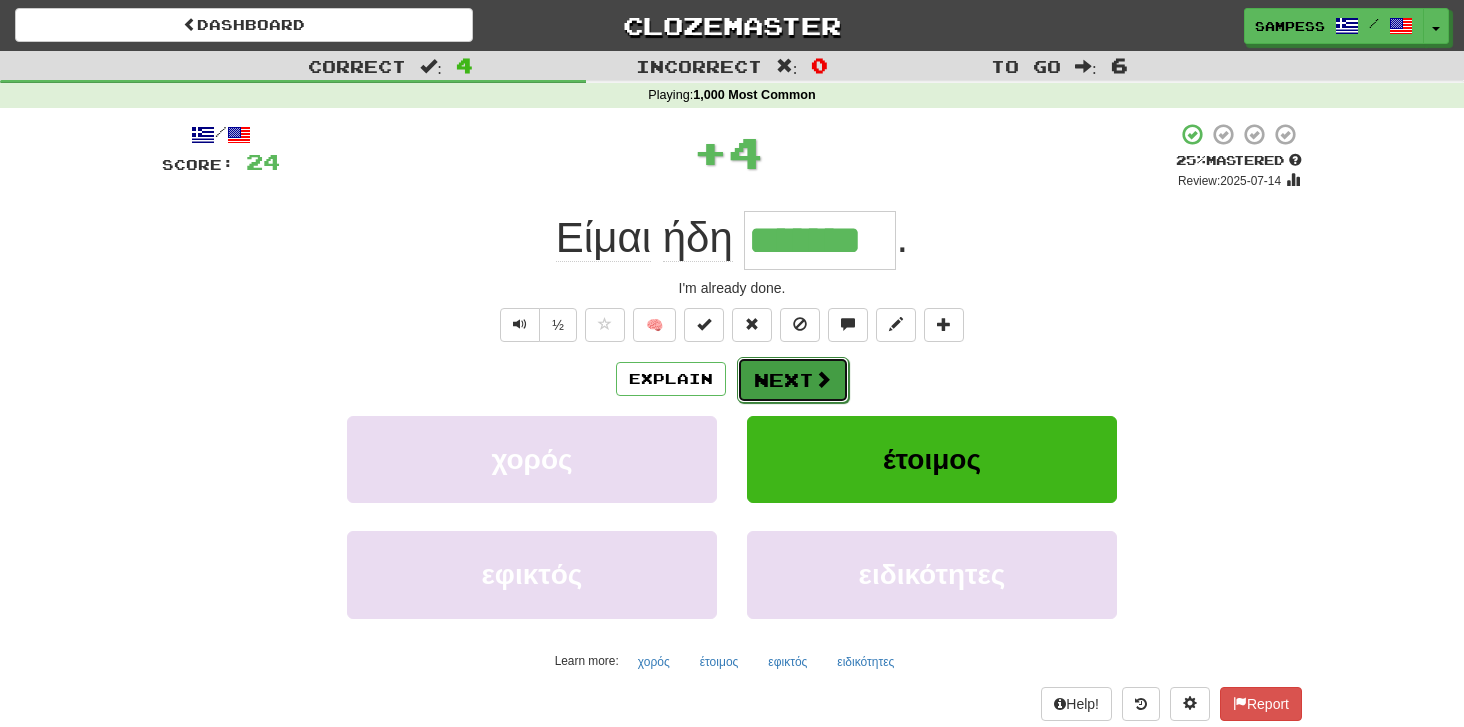 click on "Next" at bounding box center (793, 380) 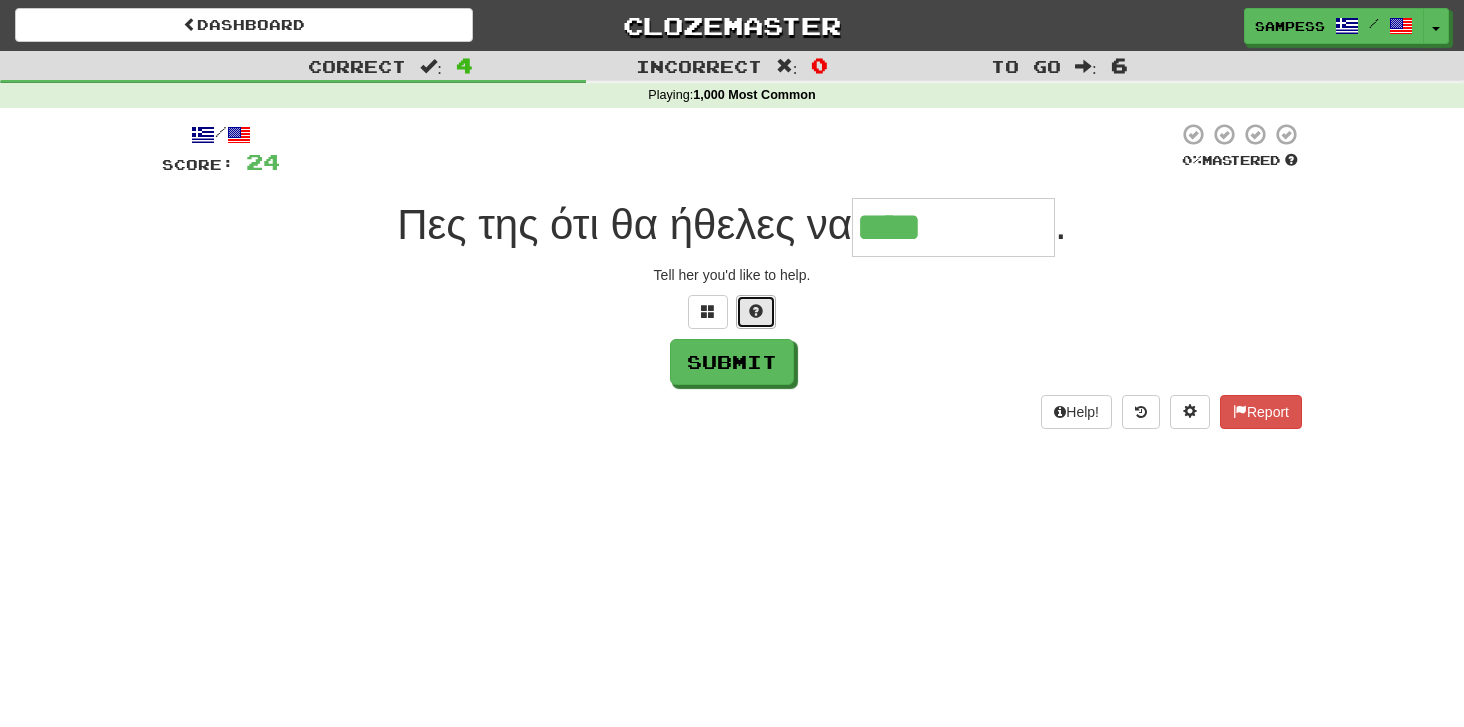 click at bounding box center [756, 312] 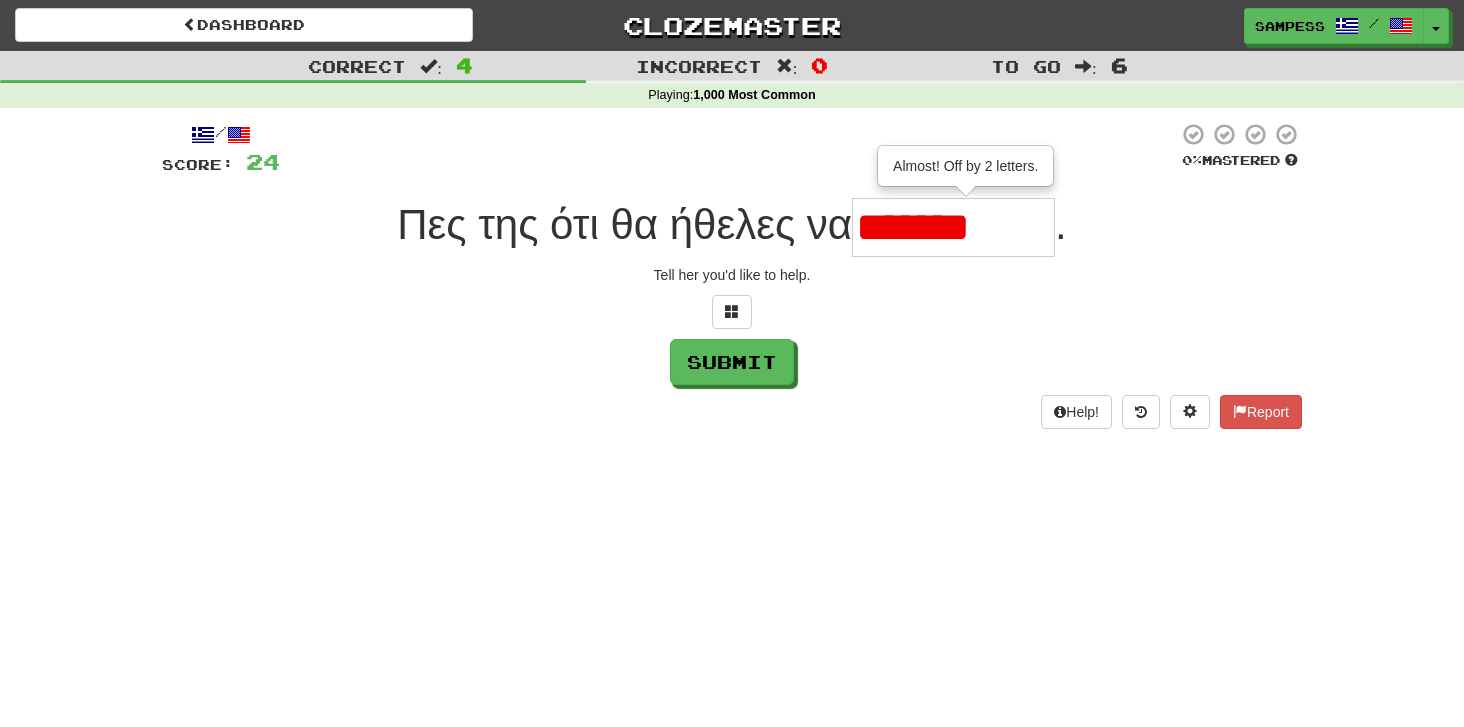 type on "*********" 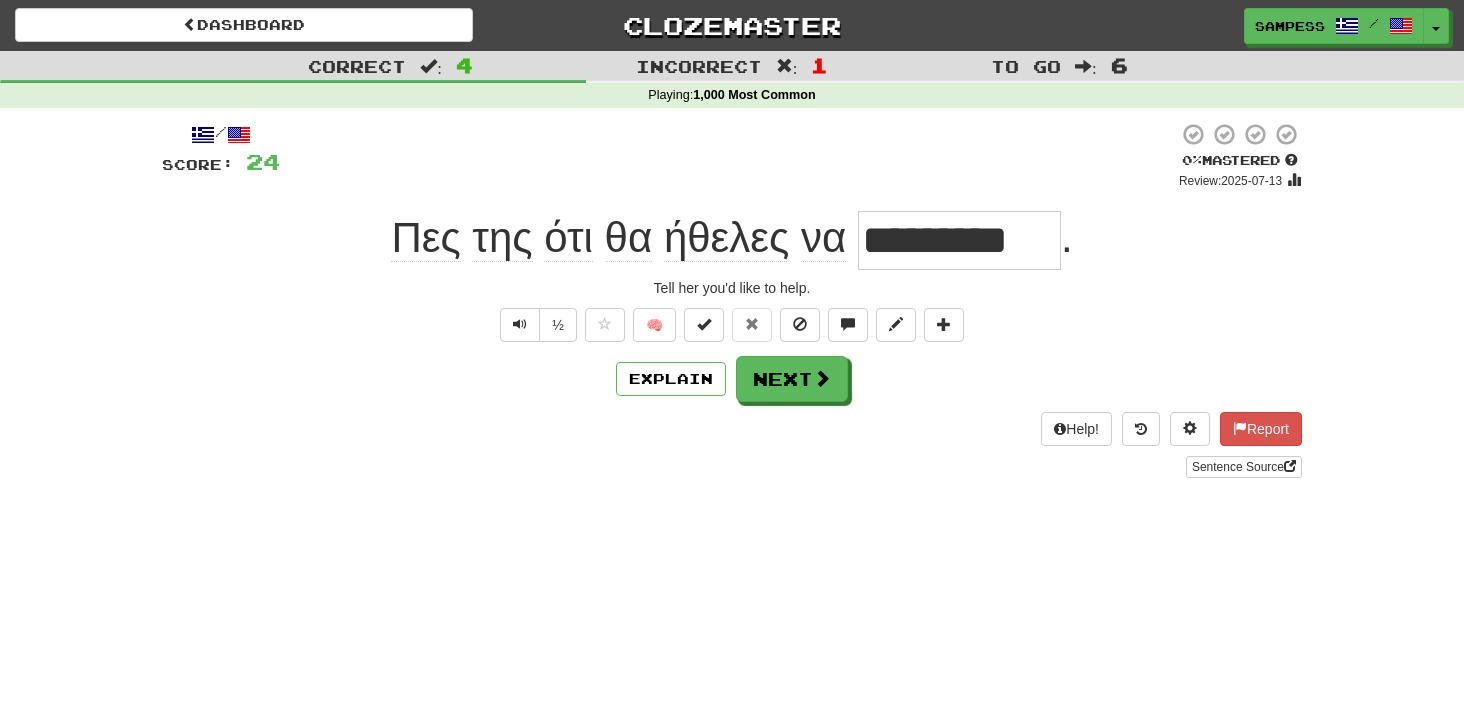 type 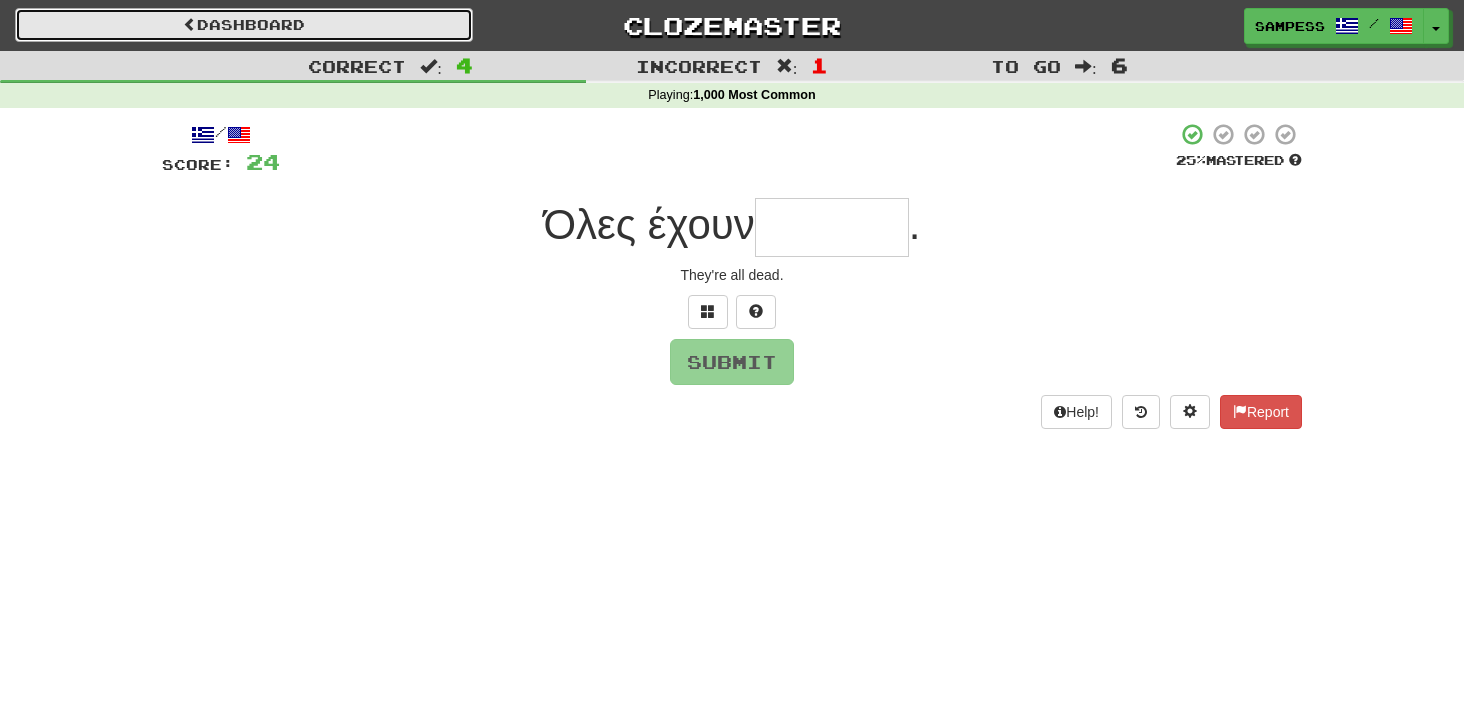 click on "Dashboard" at bounding box center (244, 25) 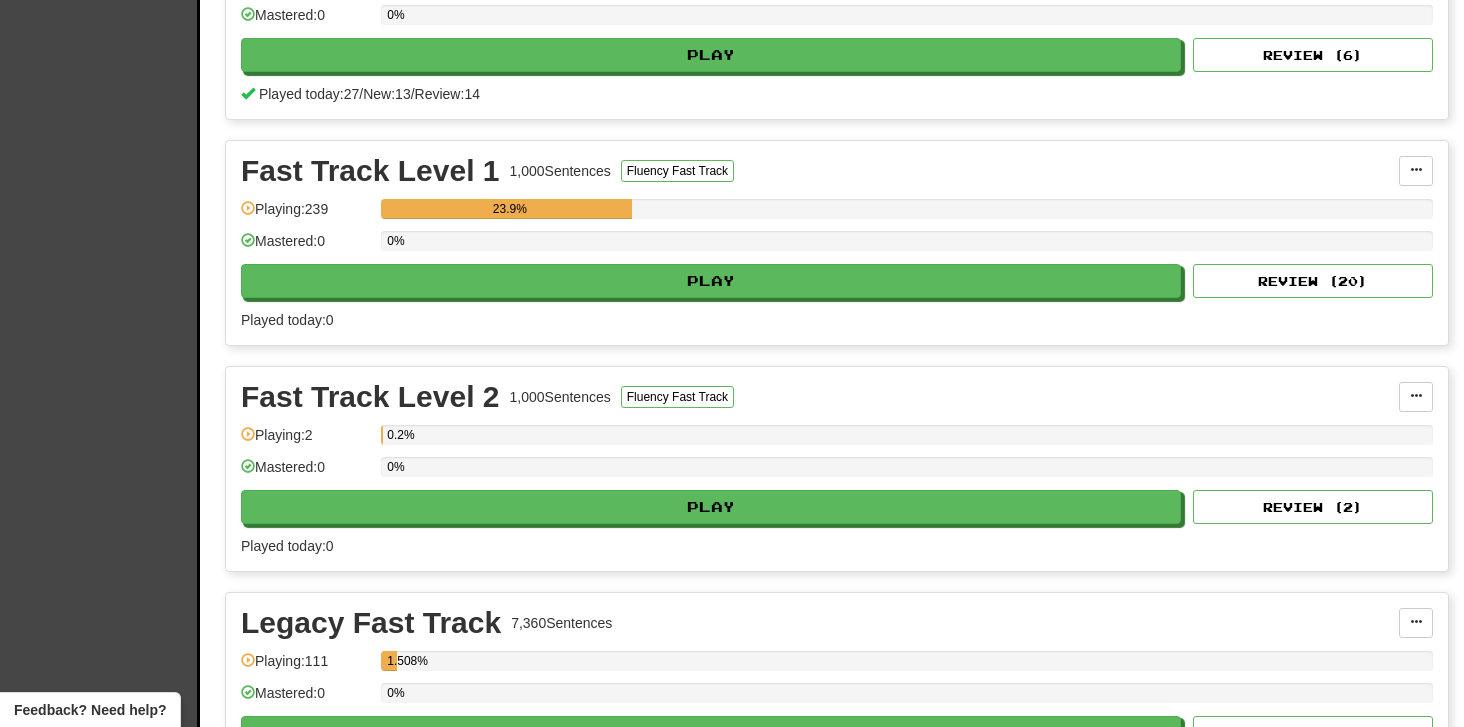 scroll, scrollTop: 0, scrollLeft: 0, axis: both 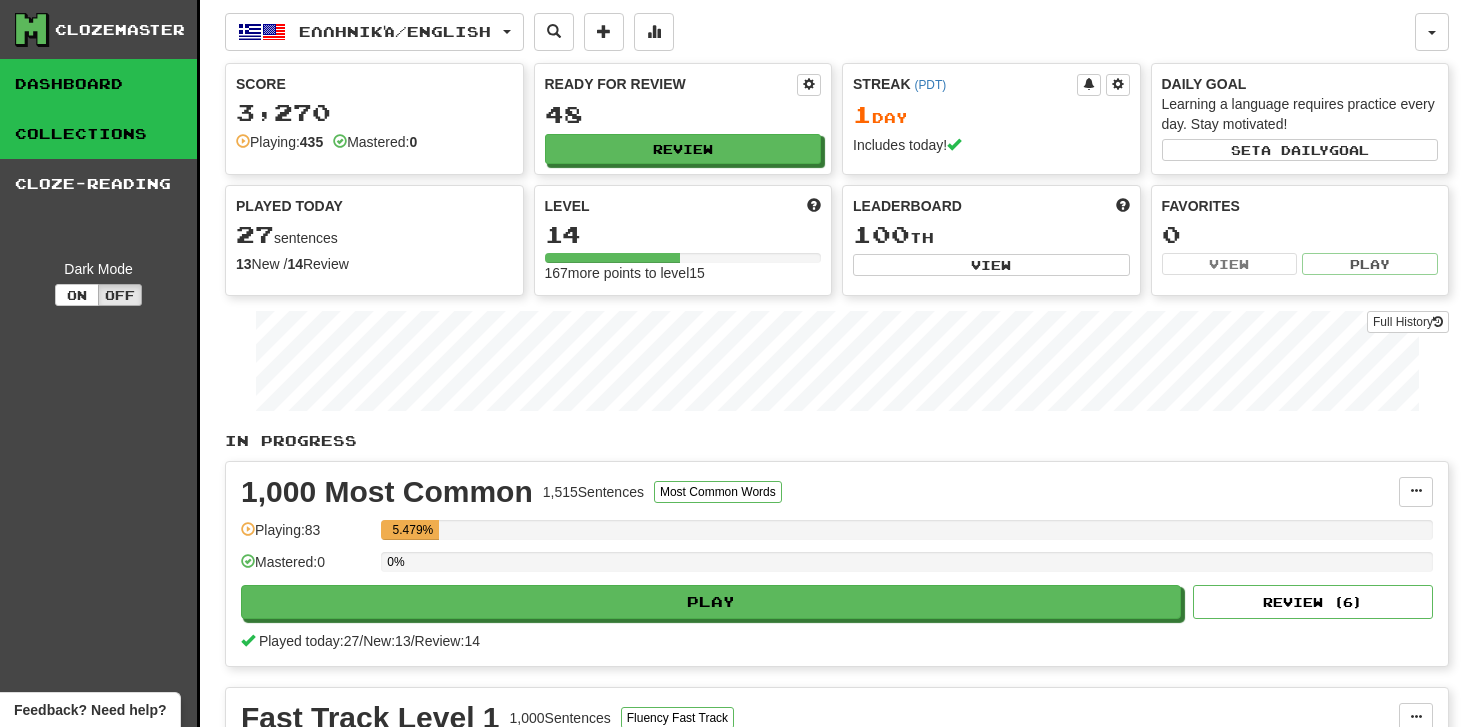 click on "Collections" at bounding box center (98, 134) 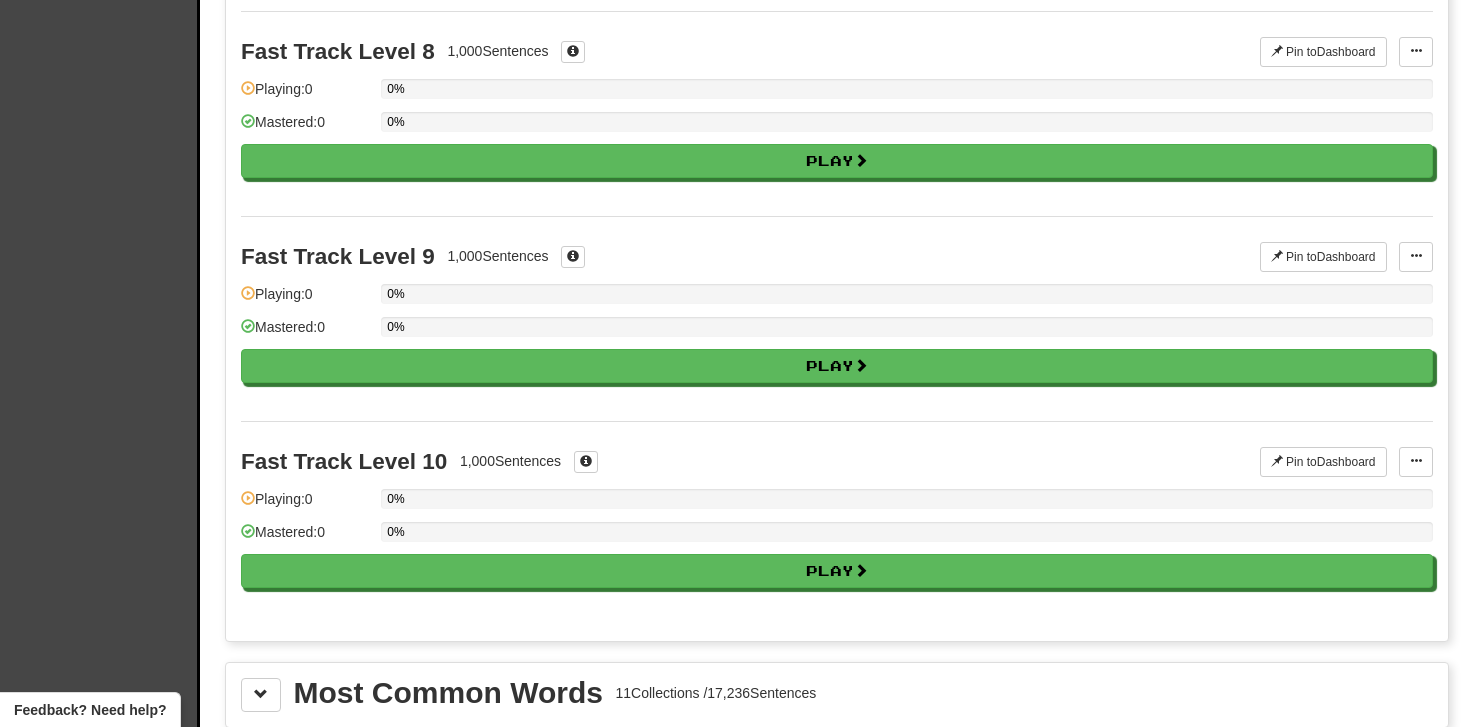 scroll, scrollTop: 1999, scrollLeft: 0, axis: vertical 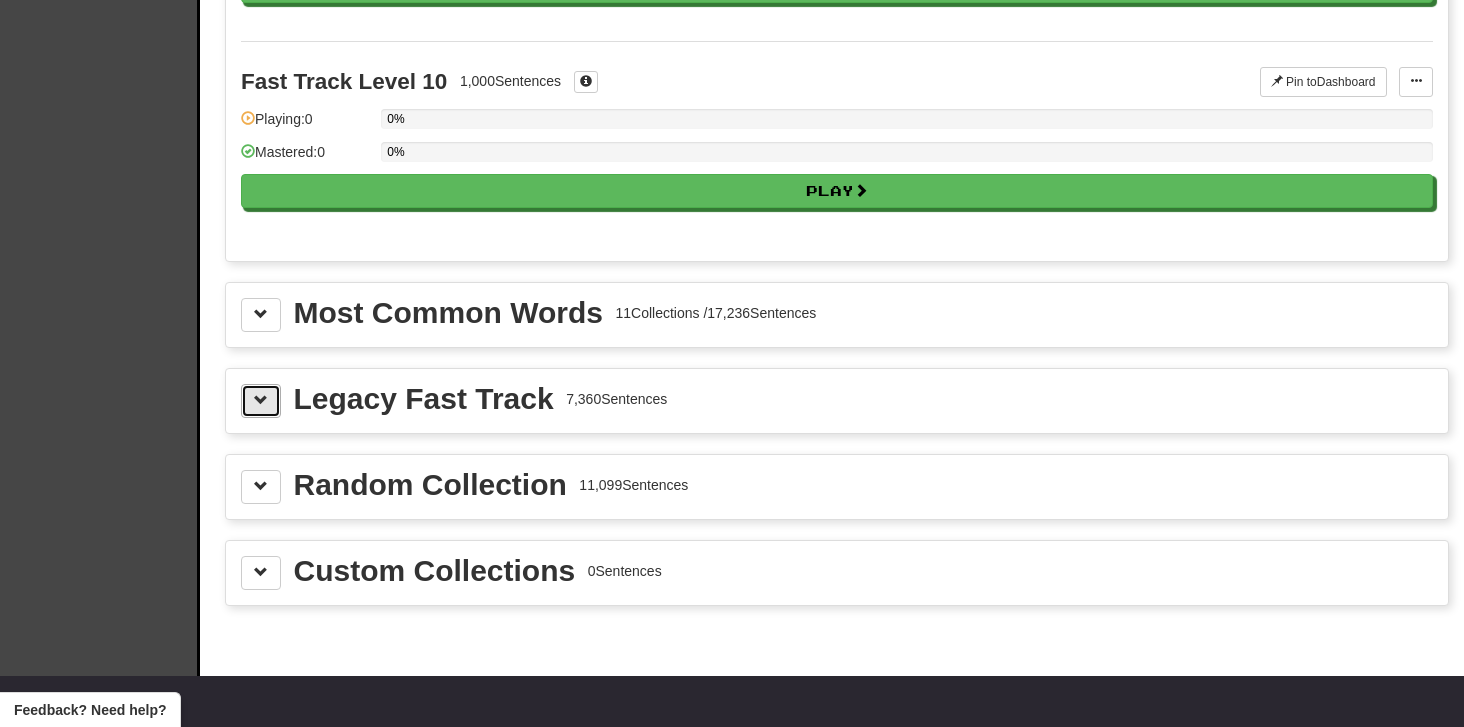 click at bounding box center (261, 400) 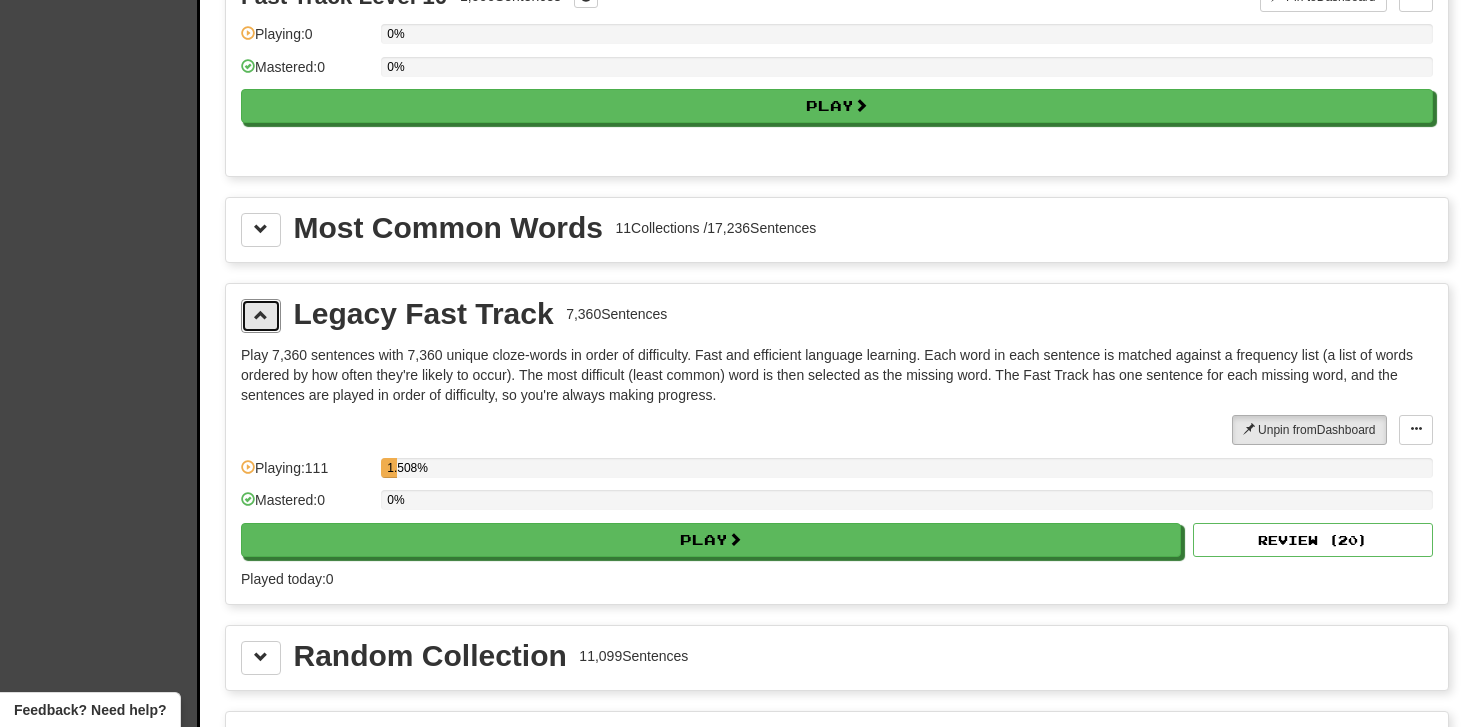 scroll, scrollTop: 2085, scrollLeft: 0, axis: vertical 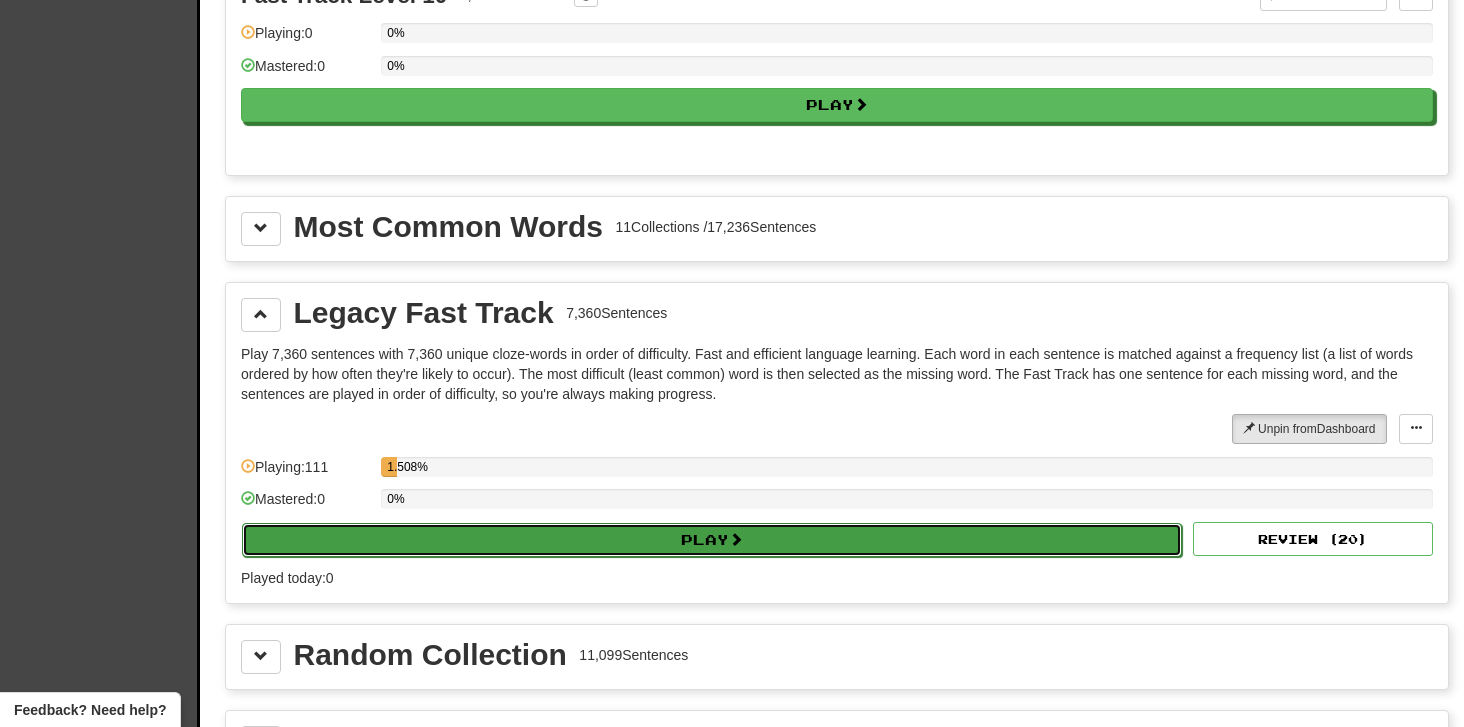 click on "Play" at bounding box center [712, 540] 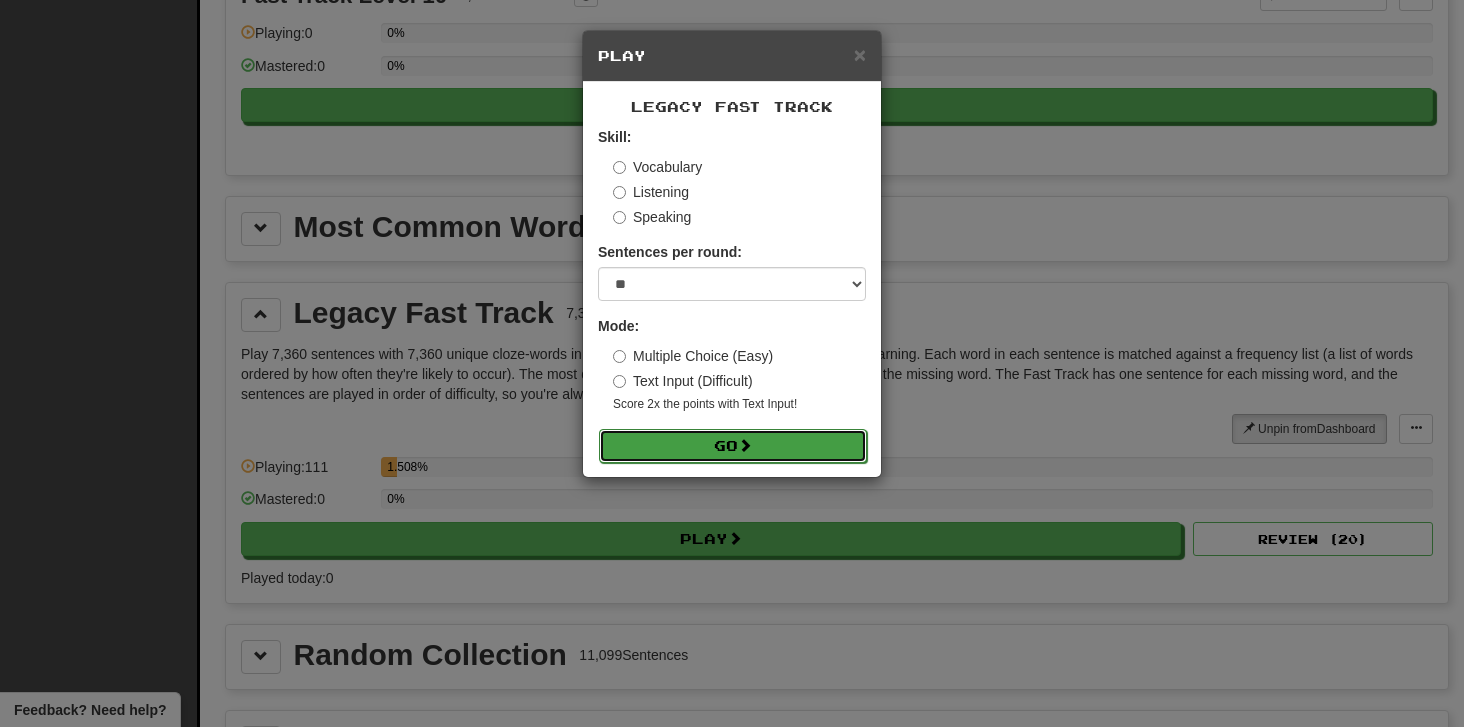 click on "Go" at bounding box center [733, 446] 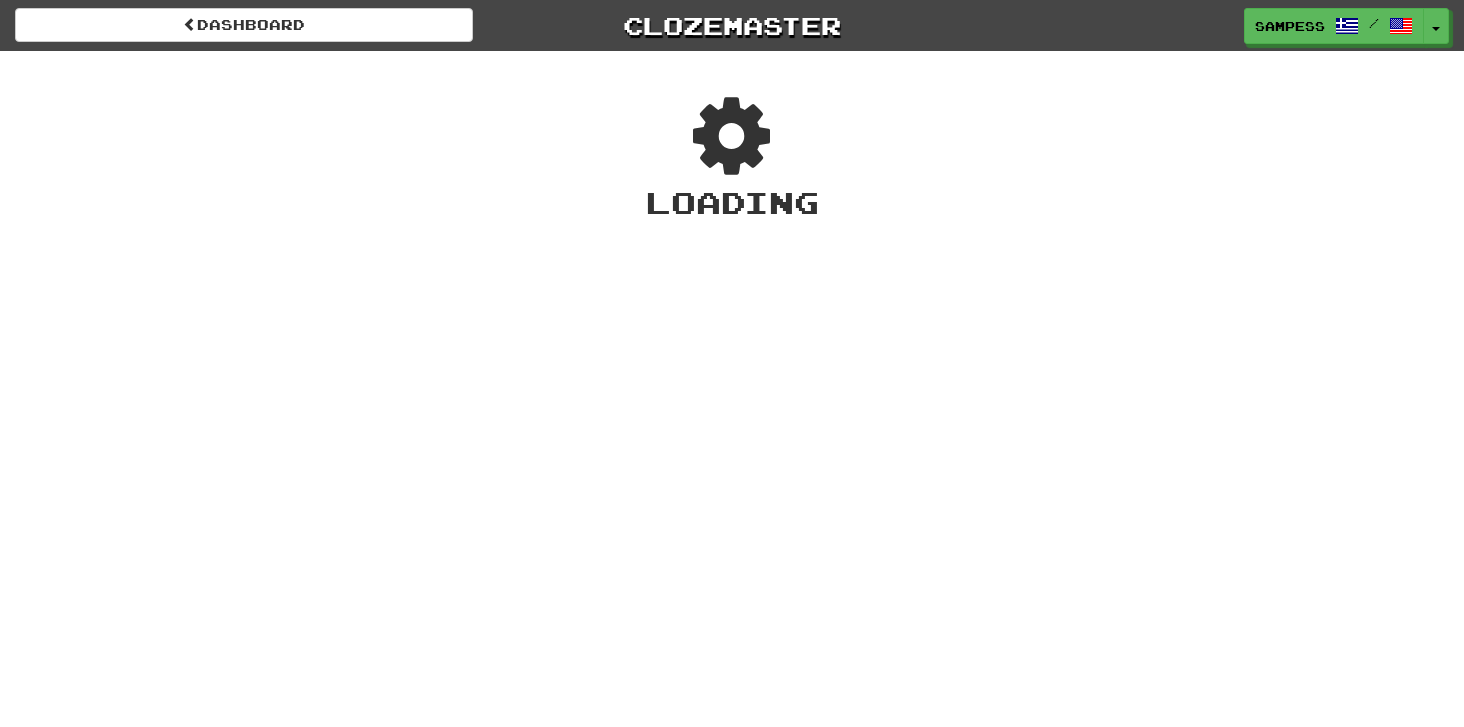 scroll, scrollTop: 0, scrollLeft: 0, axis: both 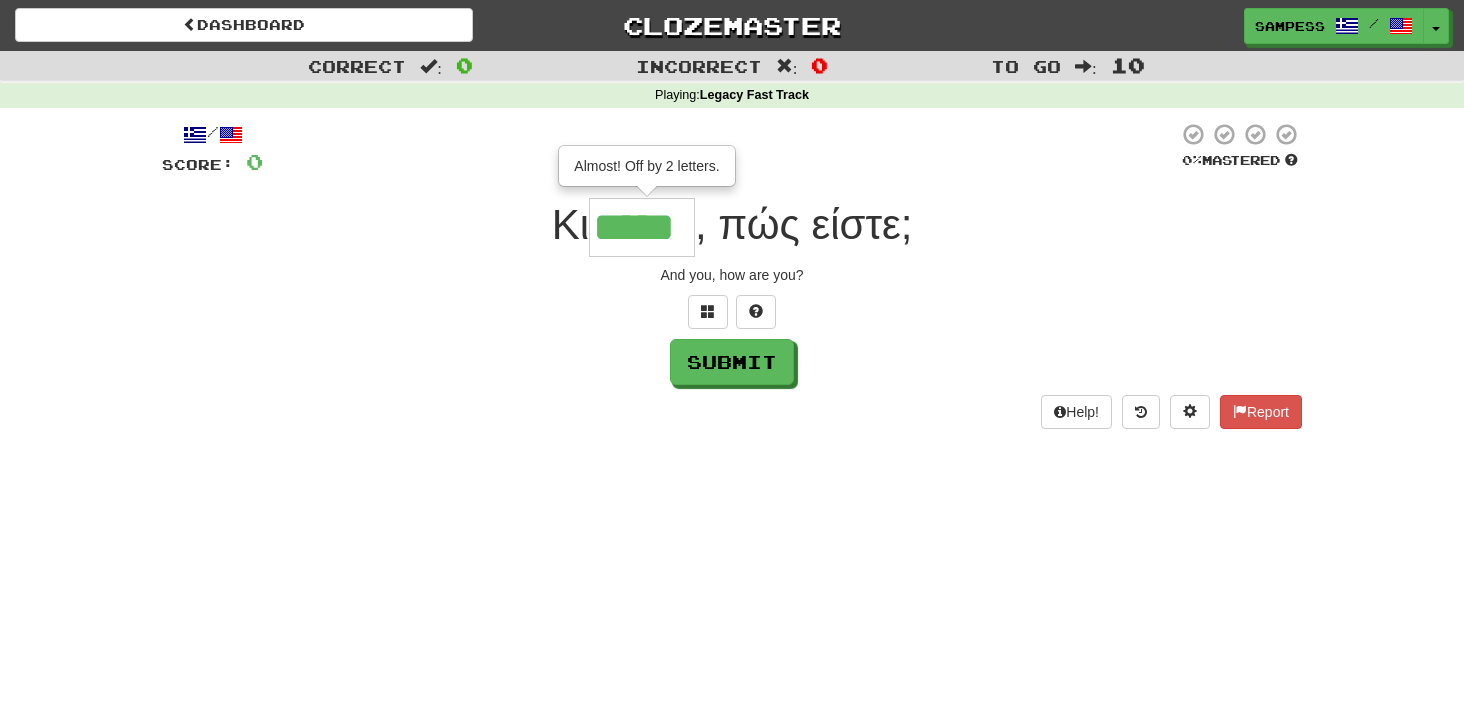 type on "*****" 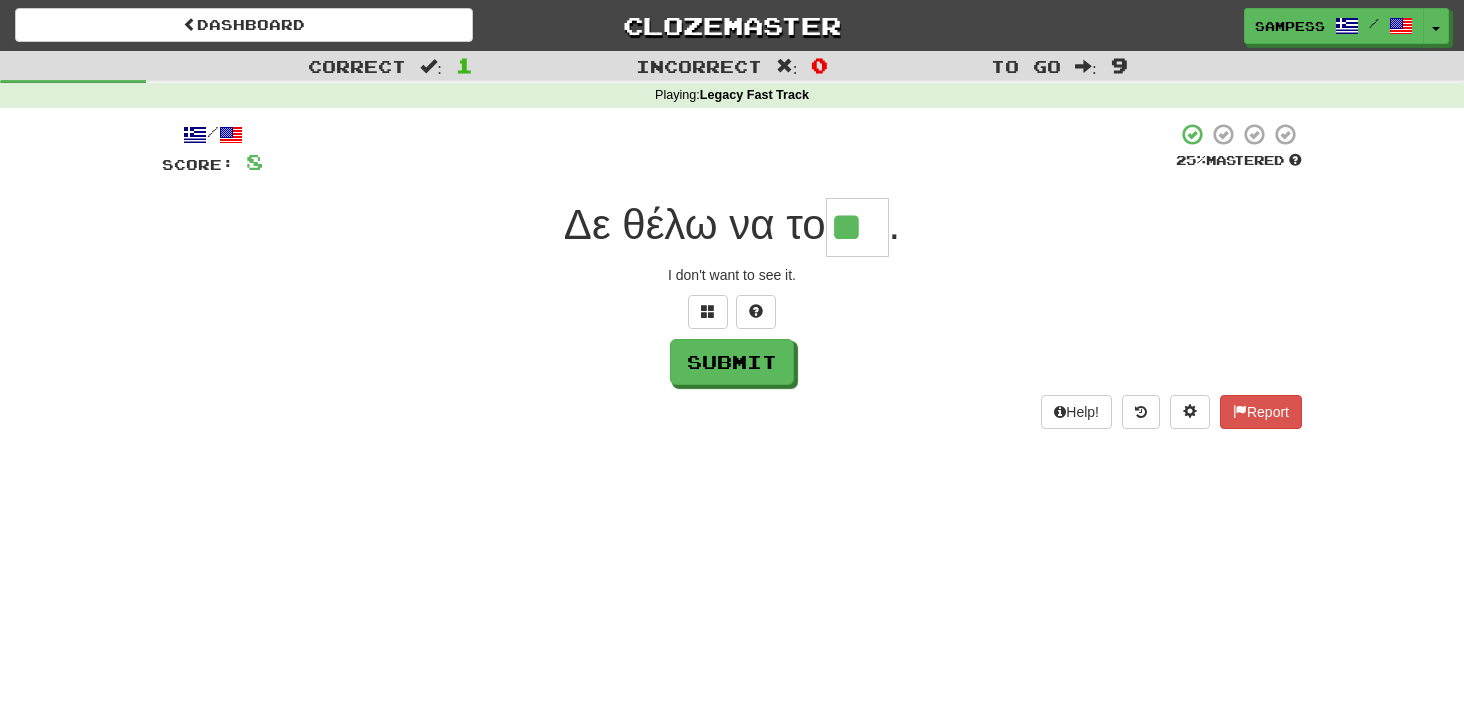 type on "**" 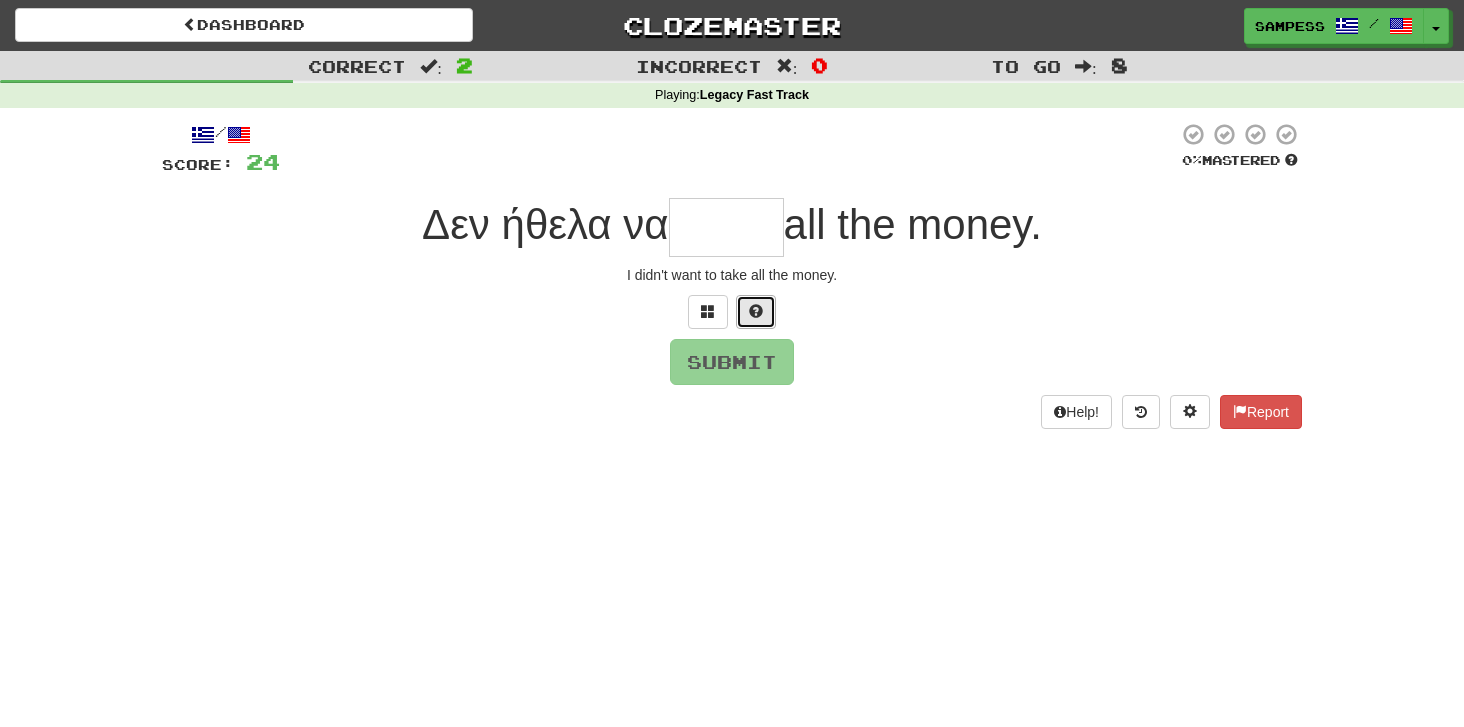 click at bounding box center (756, 312) 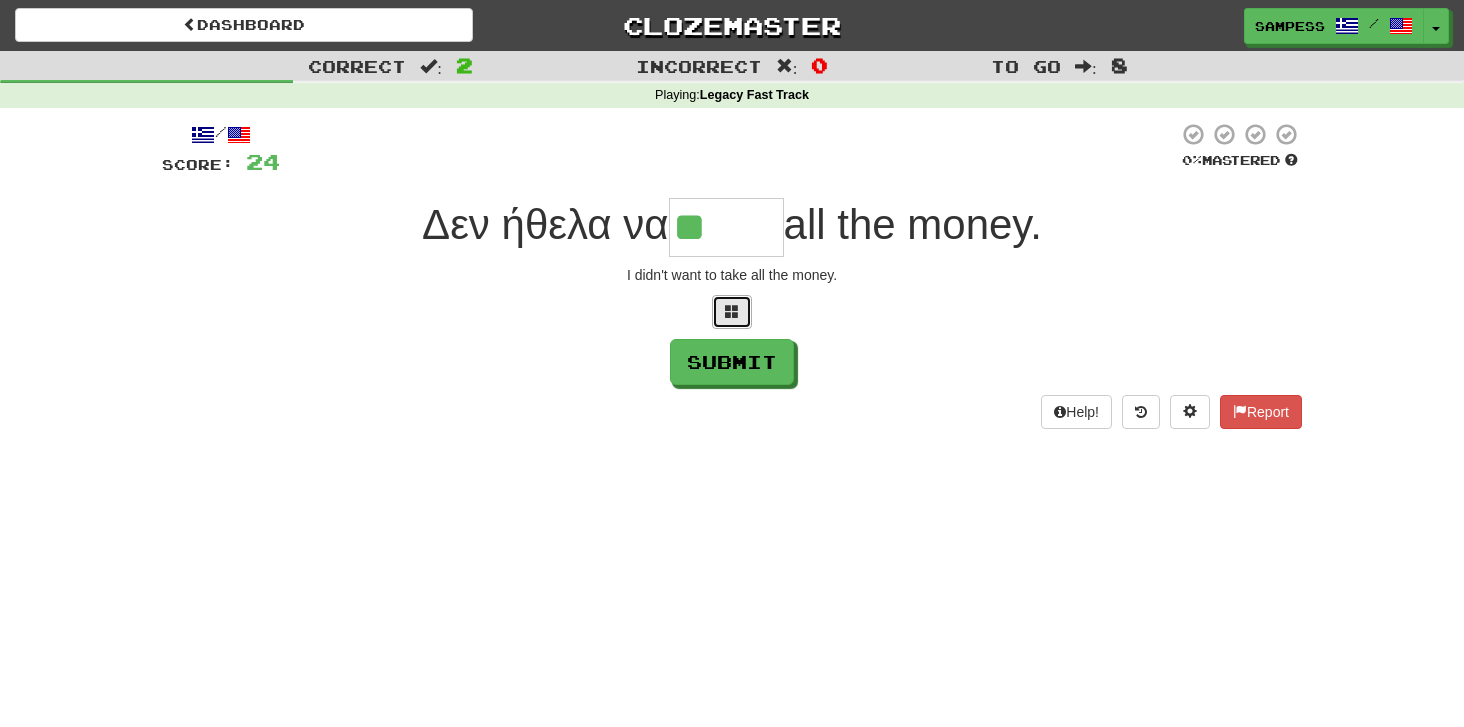 click at bounding box center (732, 311) 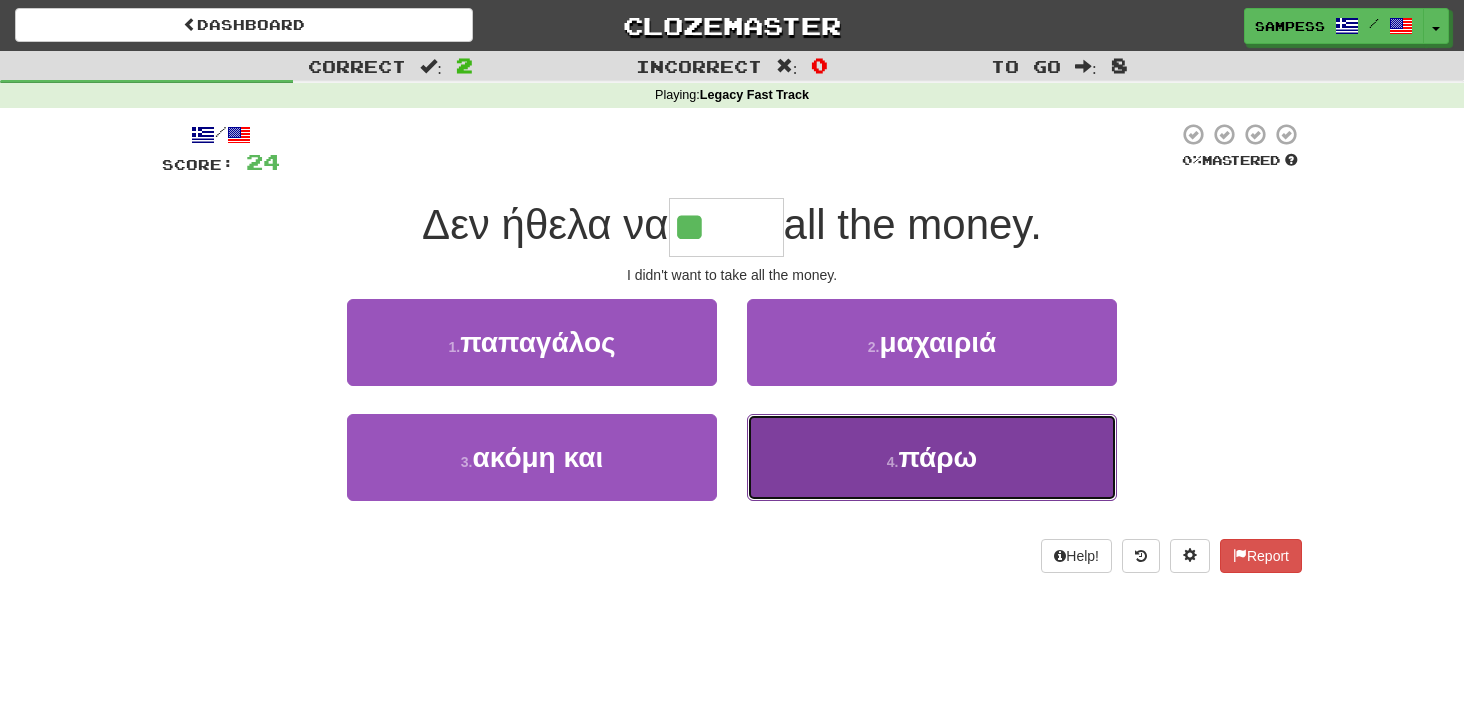 click on ".  [VERB]" at bounding box center [932, 457] 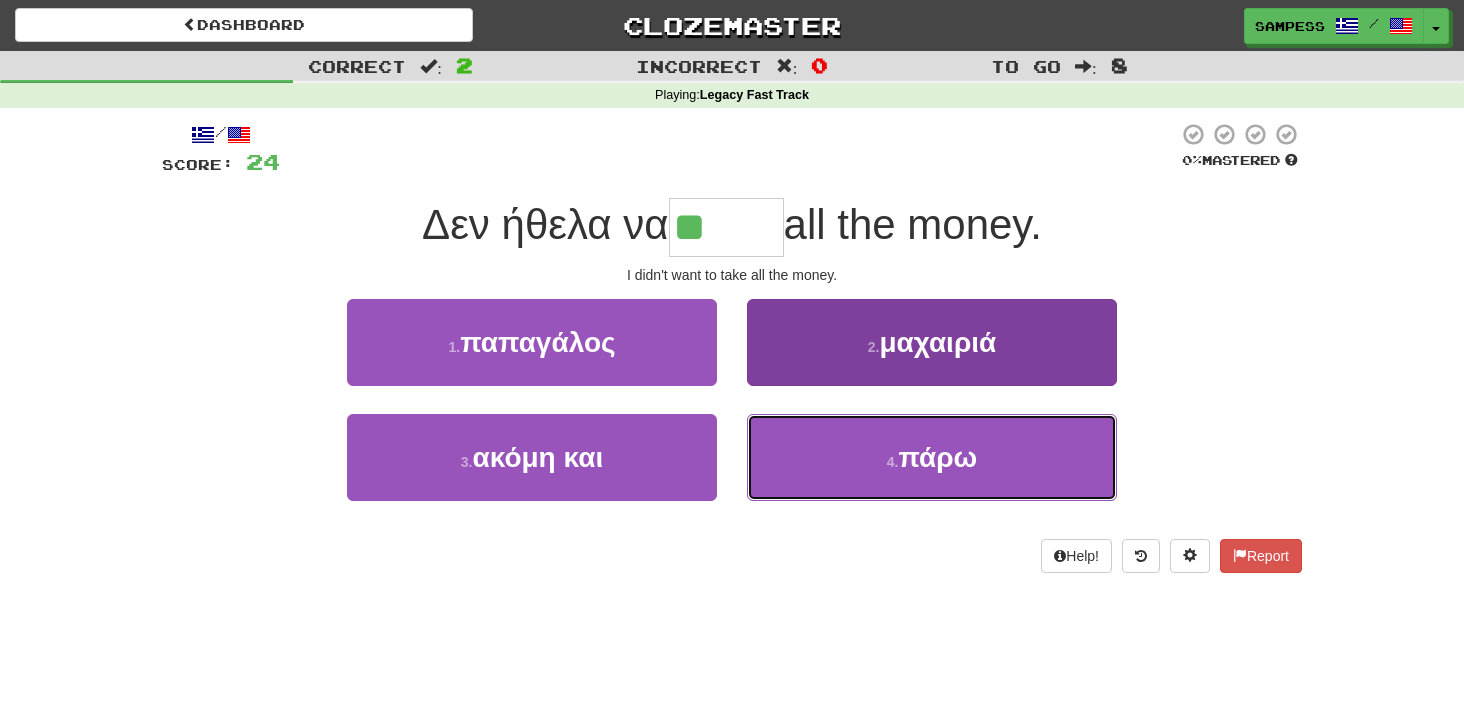 type on "****" 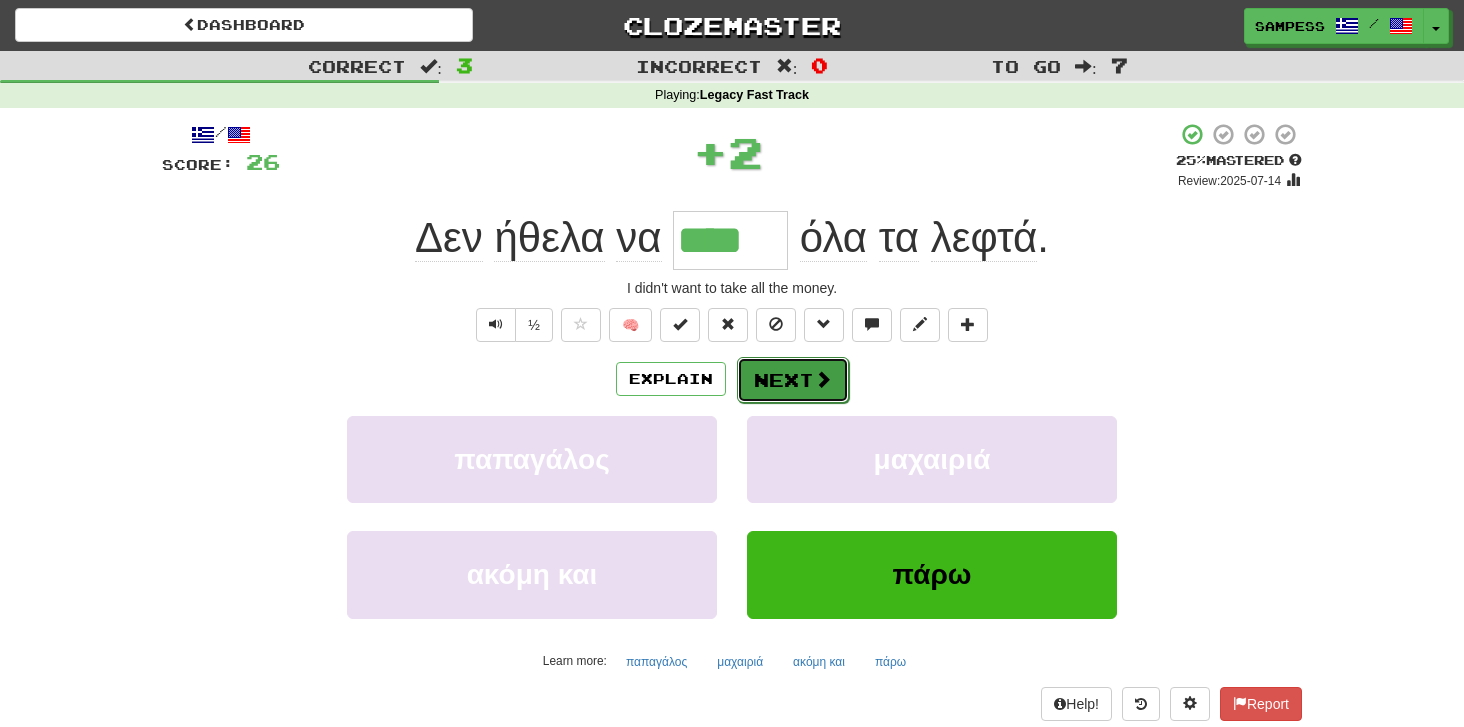 click on "Next" at bounding box center (793, 380) 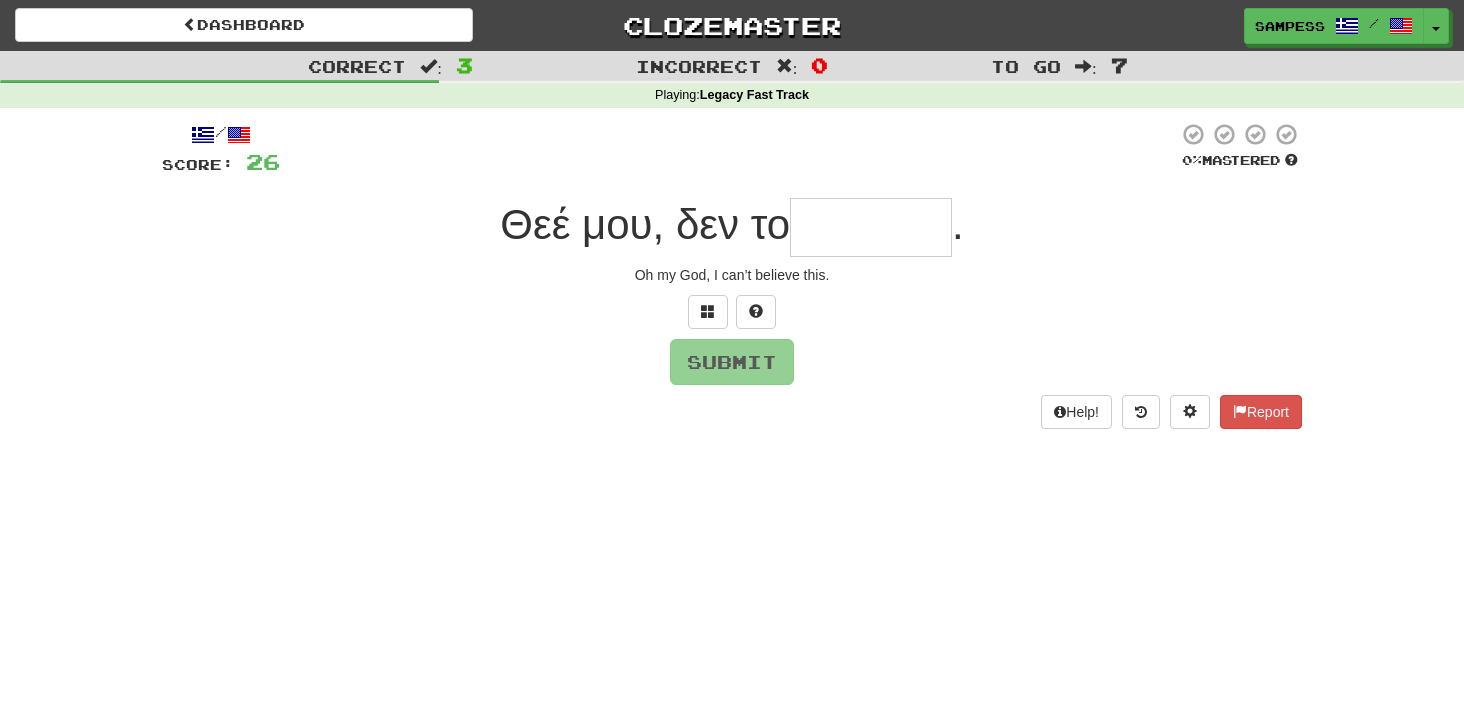type on "*" 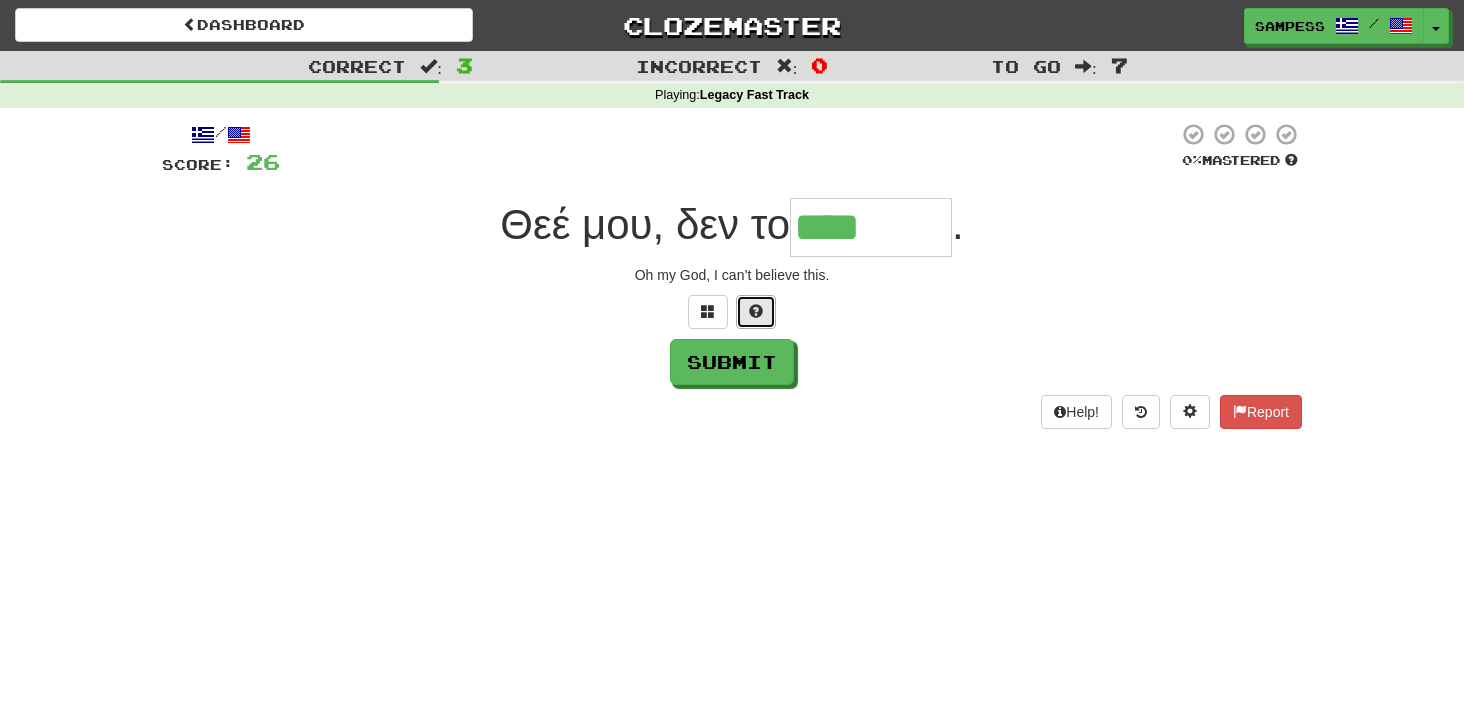 click at bounding box center [756, 312] 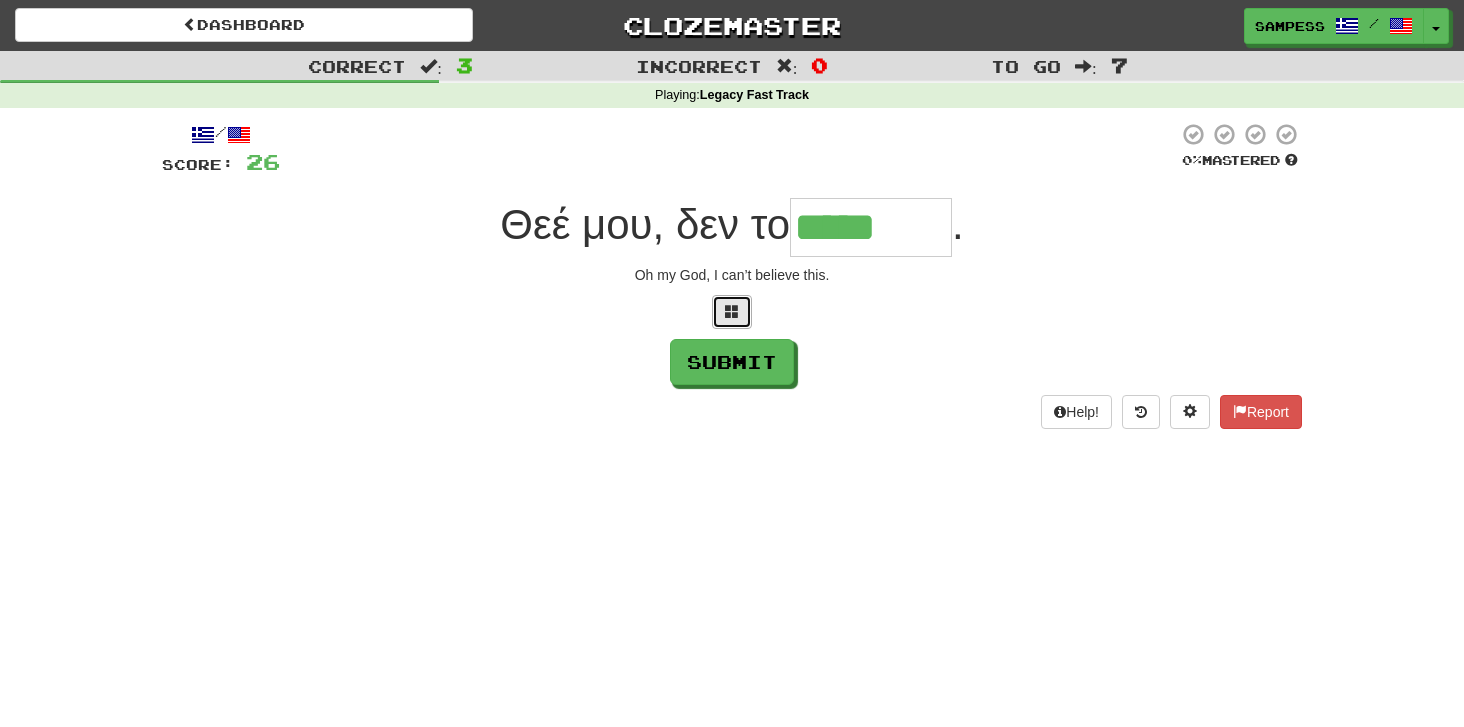 click at bounding box center [732, 311] 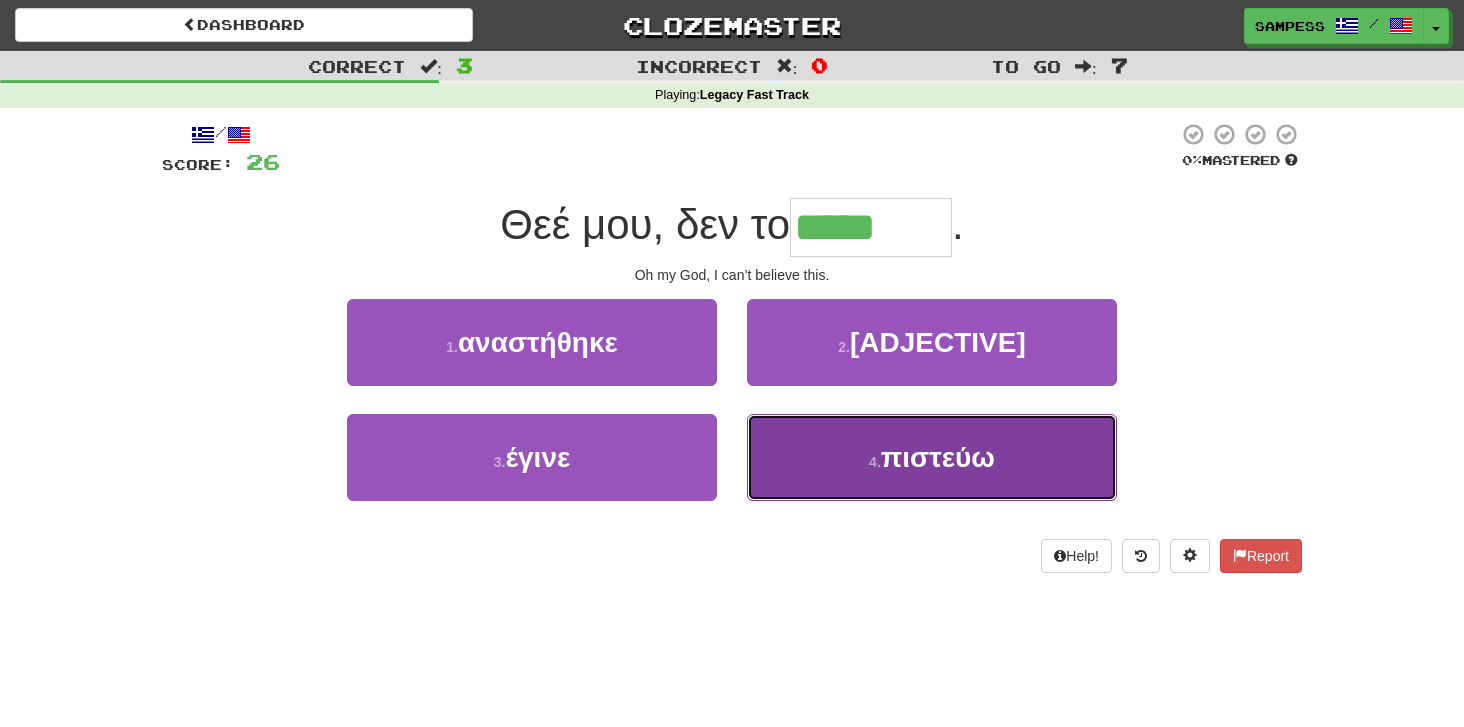 click on "4 .  πιστεύω" at bounding box center (932, 457) 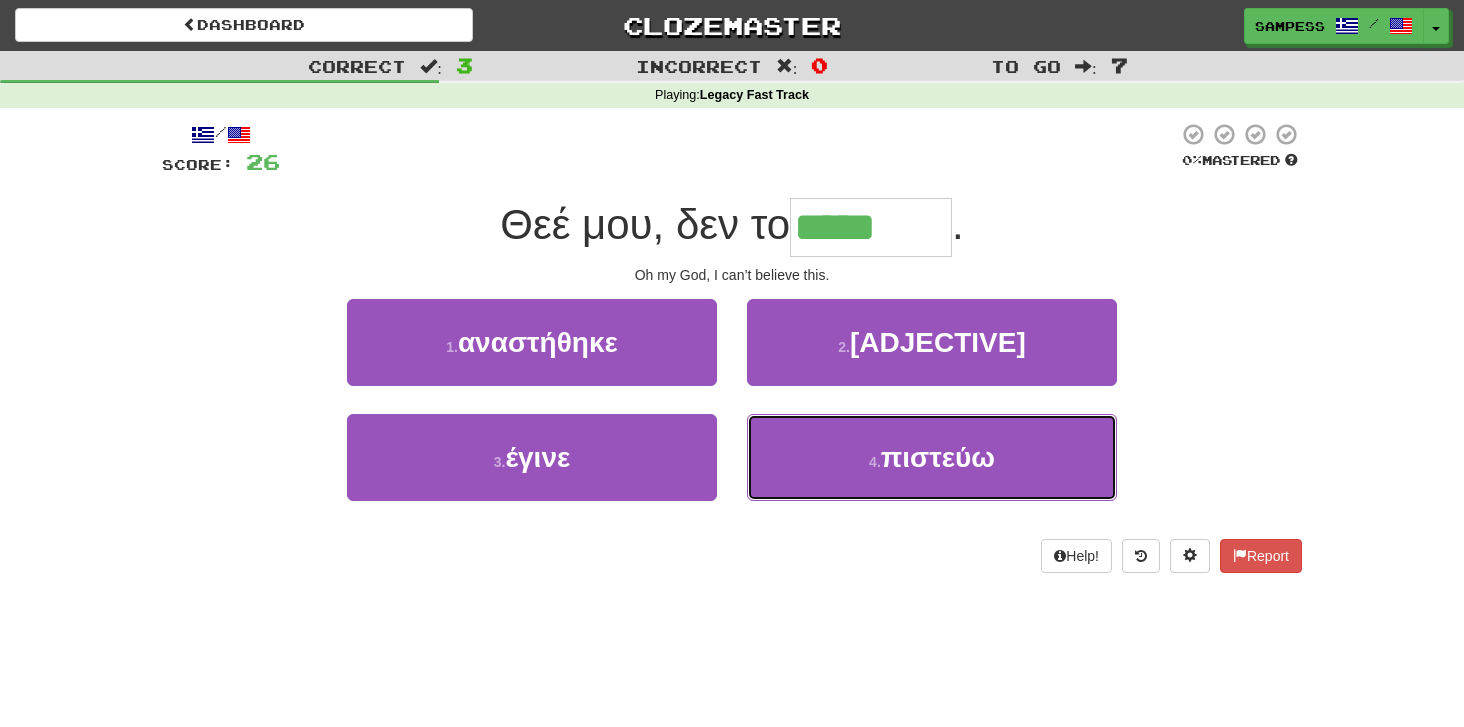 type on "*******" 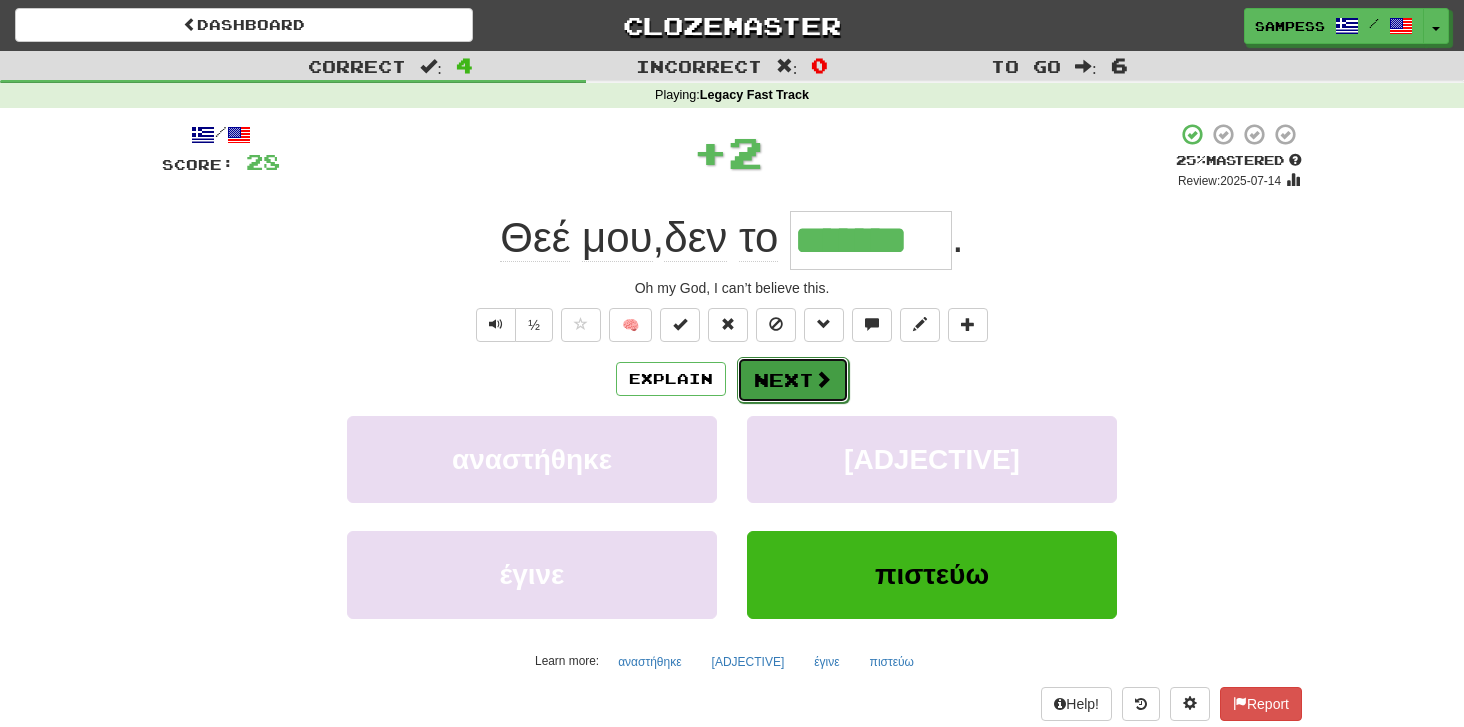 click on "Next" at bounding box center [793, 380] 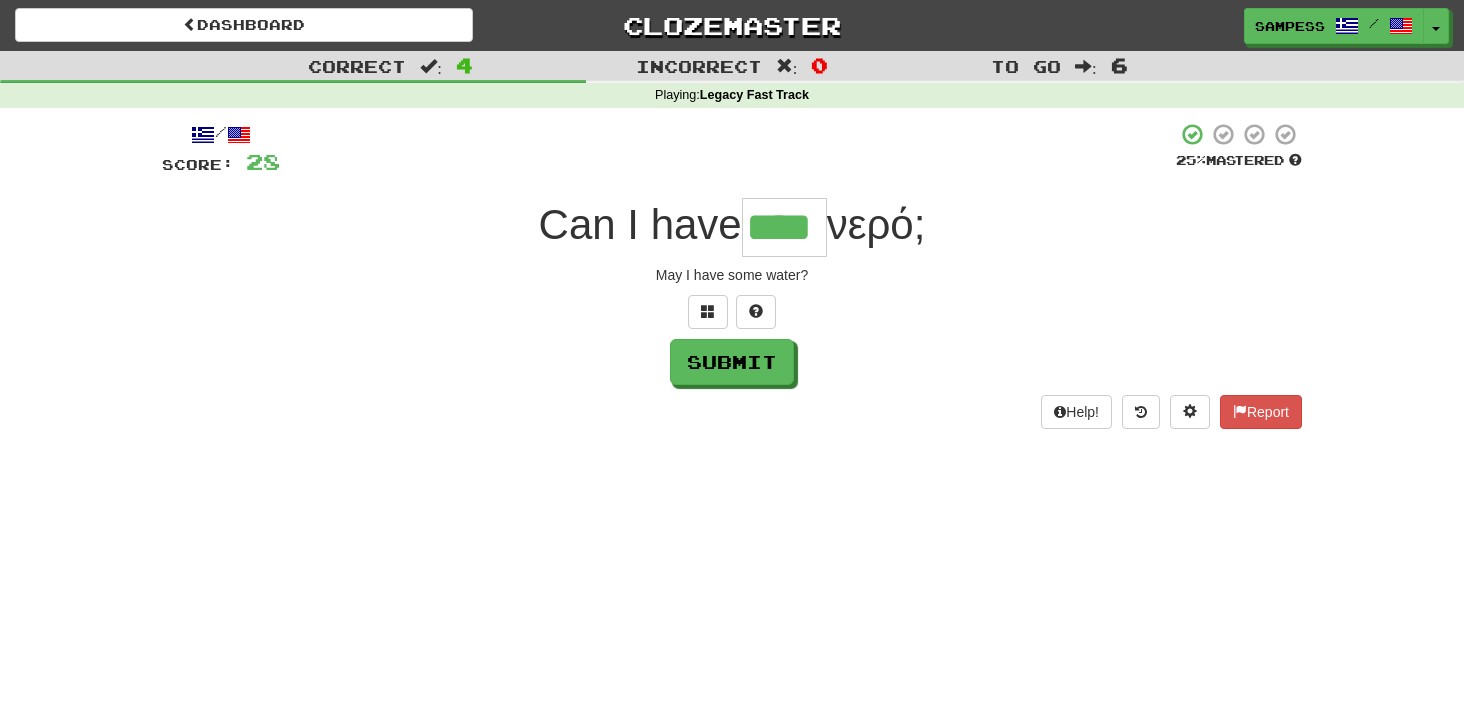 type on "****" 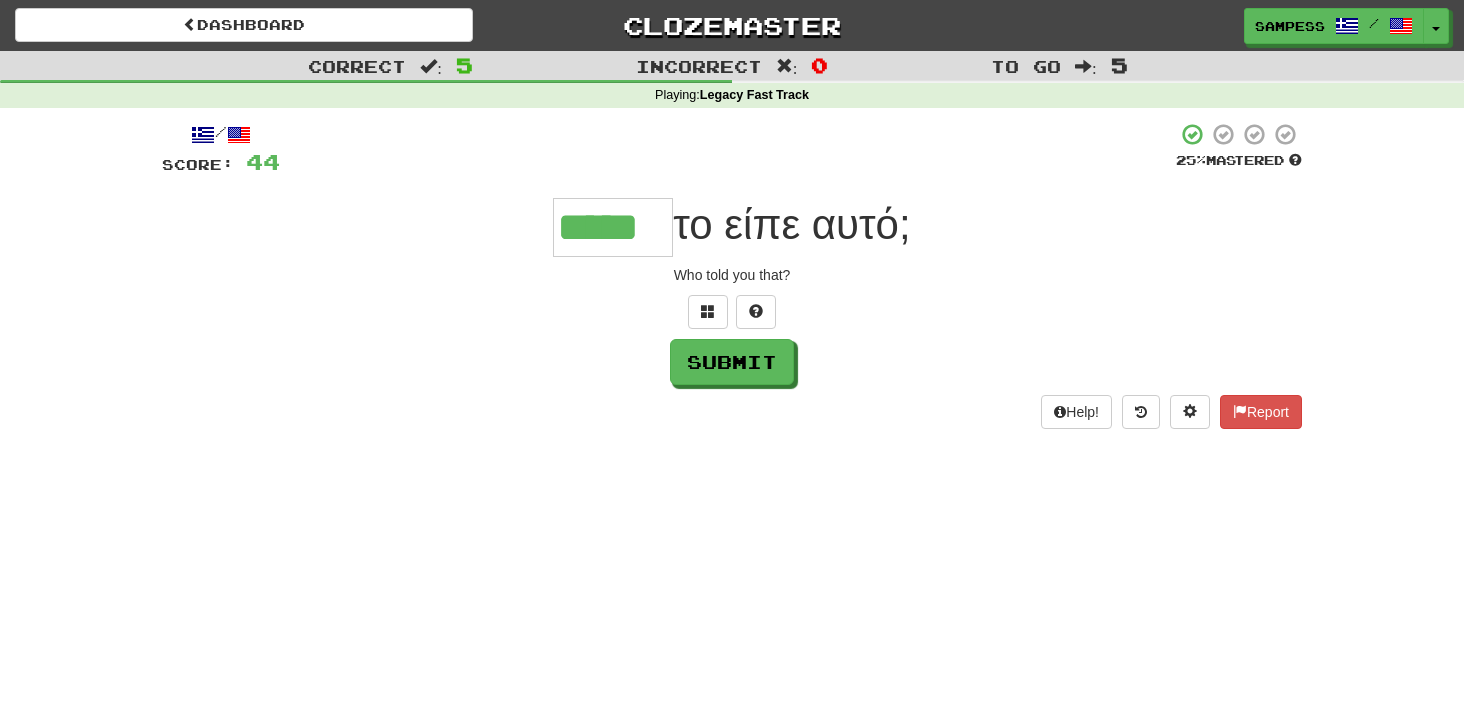 type on "*****" 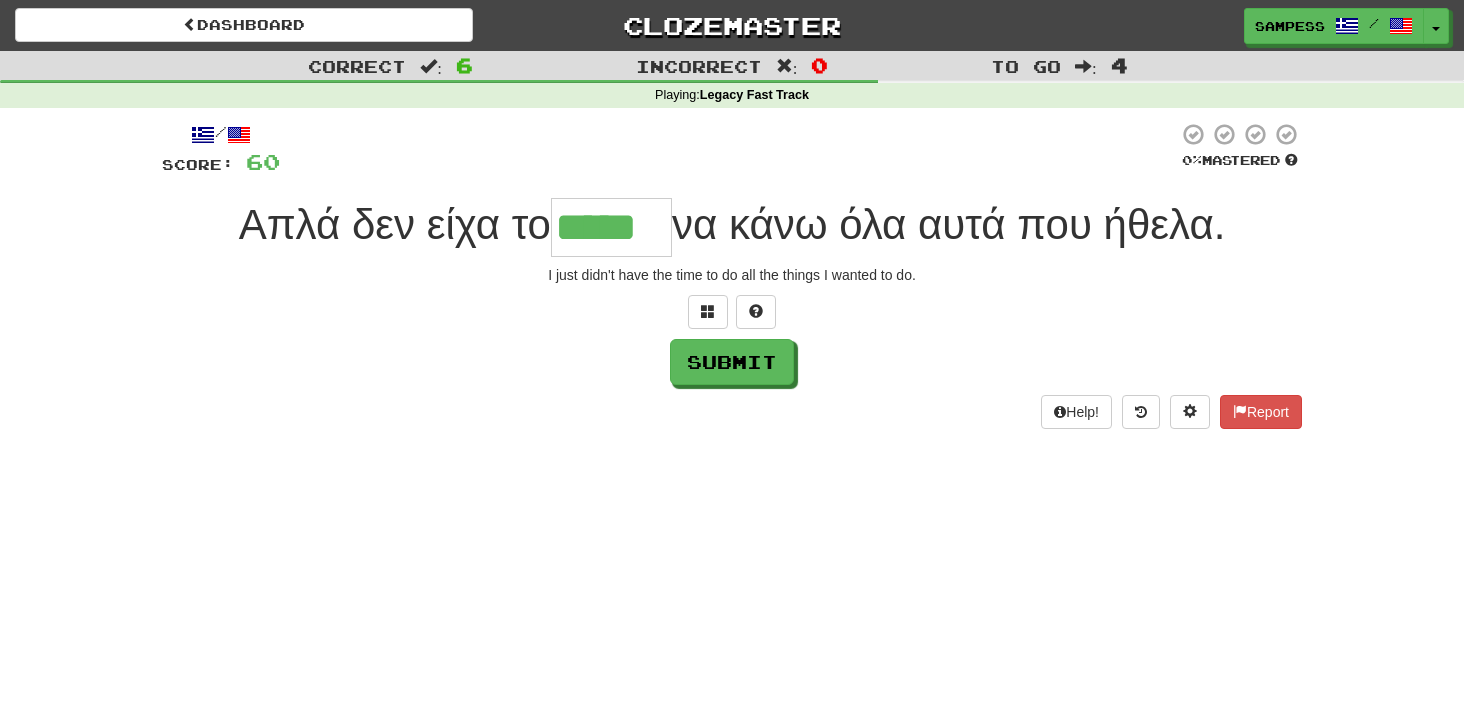 type on "*****" 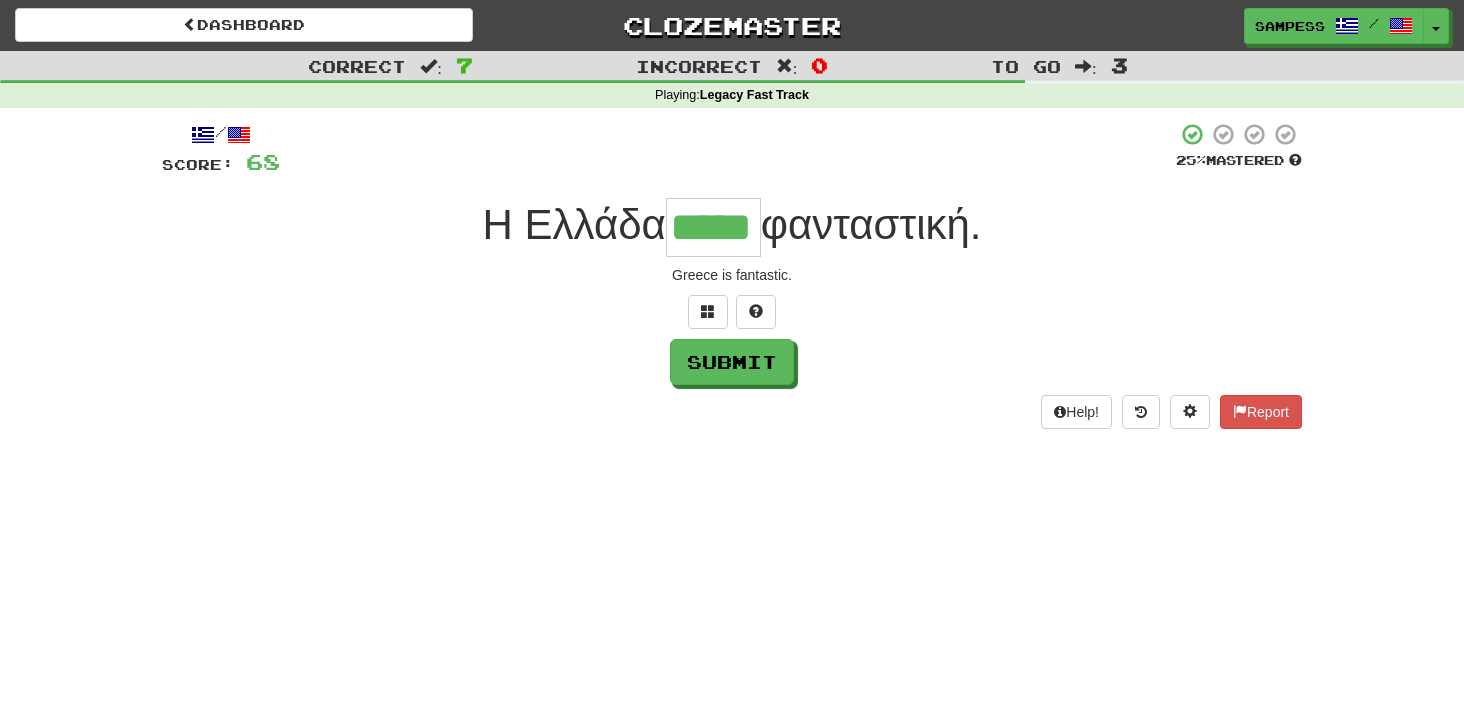 type on "*****" 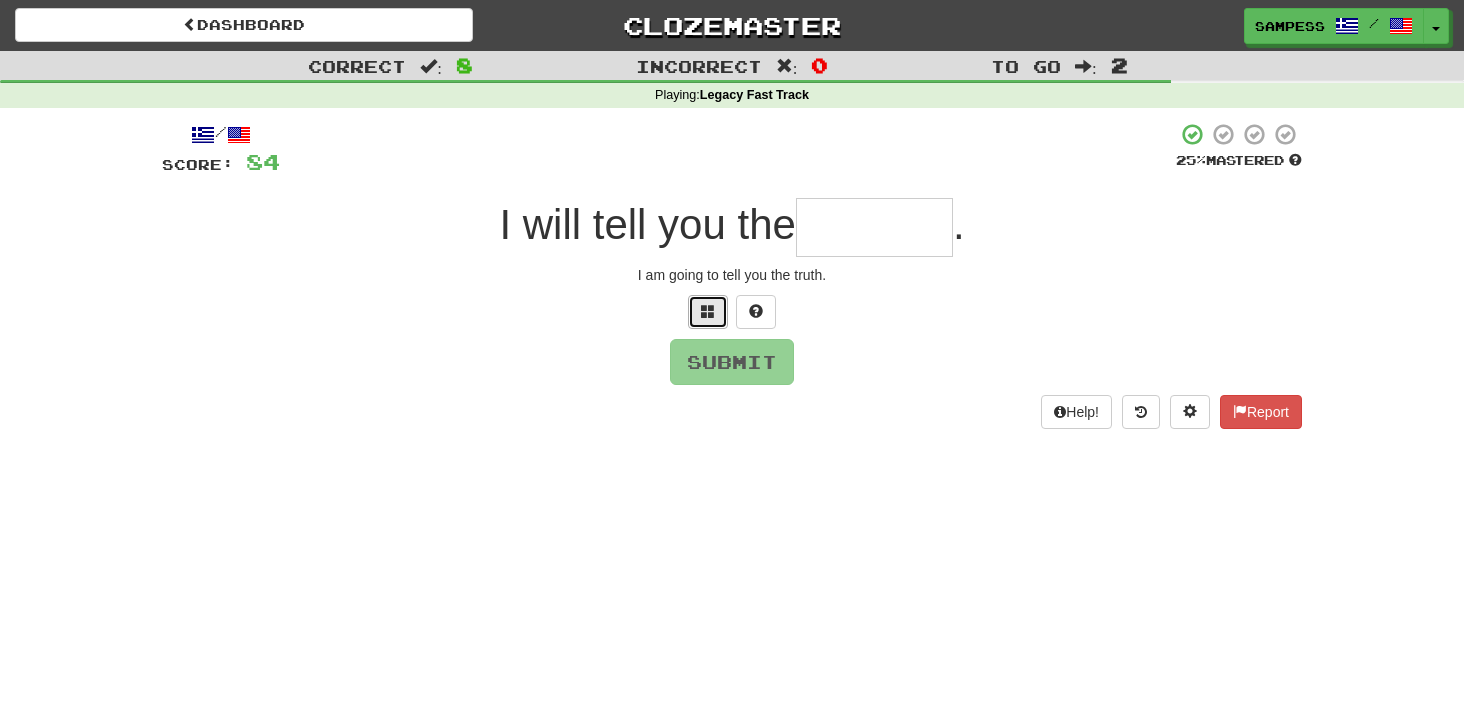 click at bounding box center (708, 312) 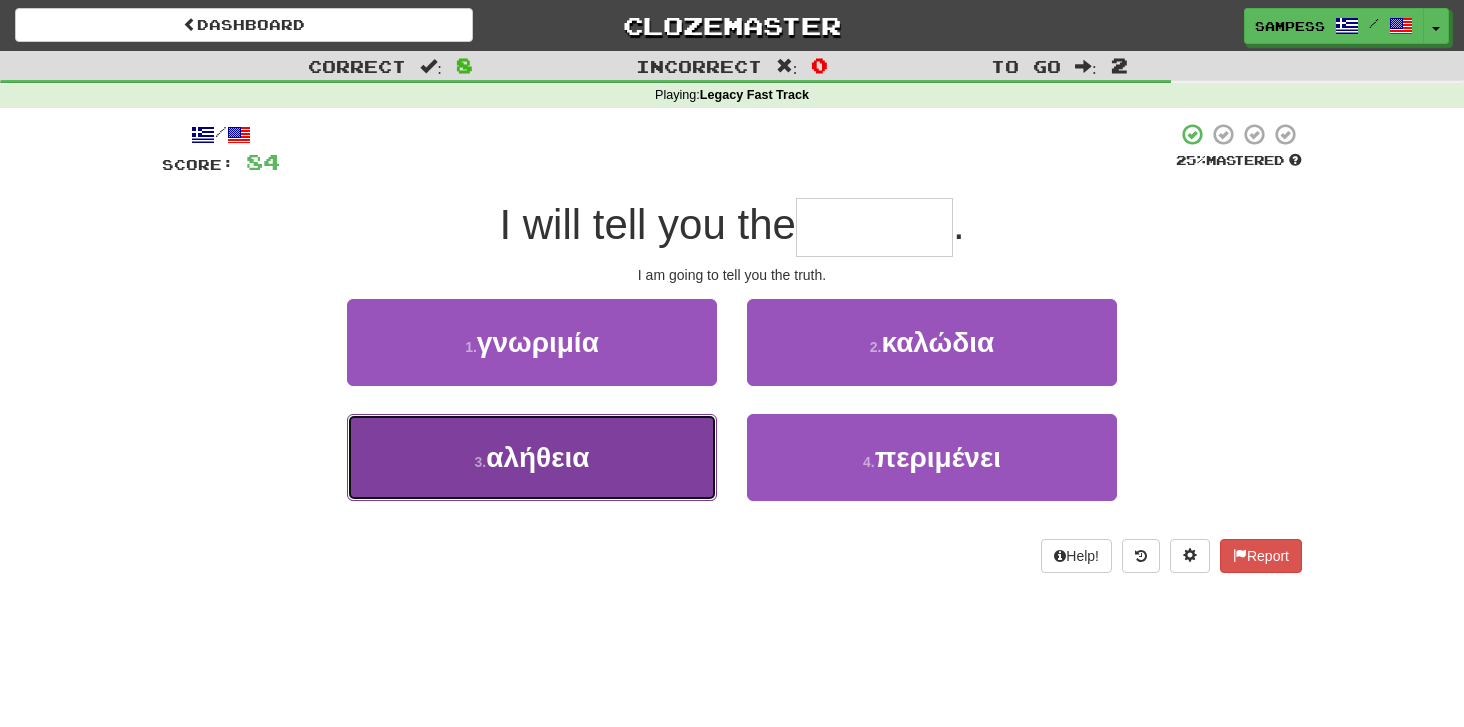 click on "3 .  αλήθεια" at bounding box center (532, 457) 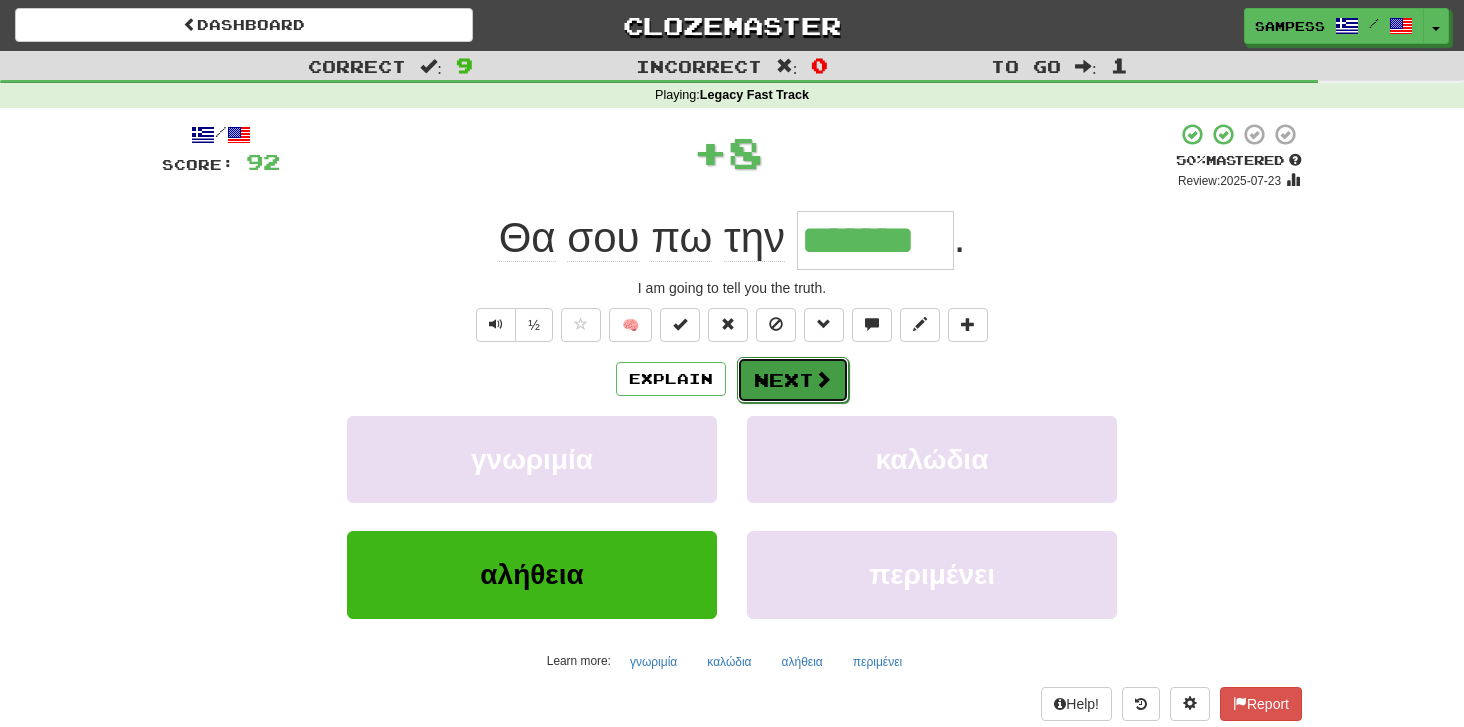 click on "Next" at bounding box center [793, 380] 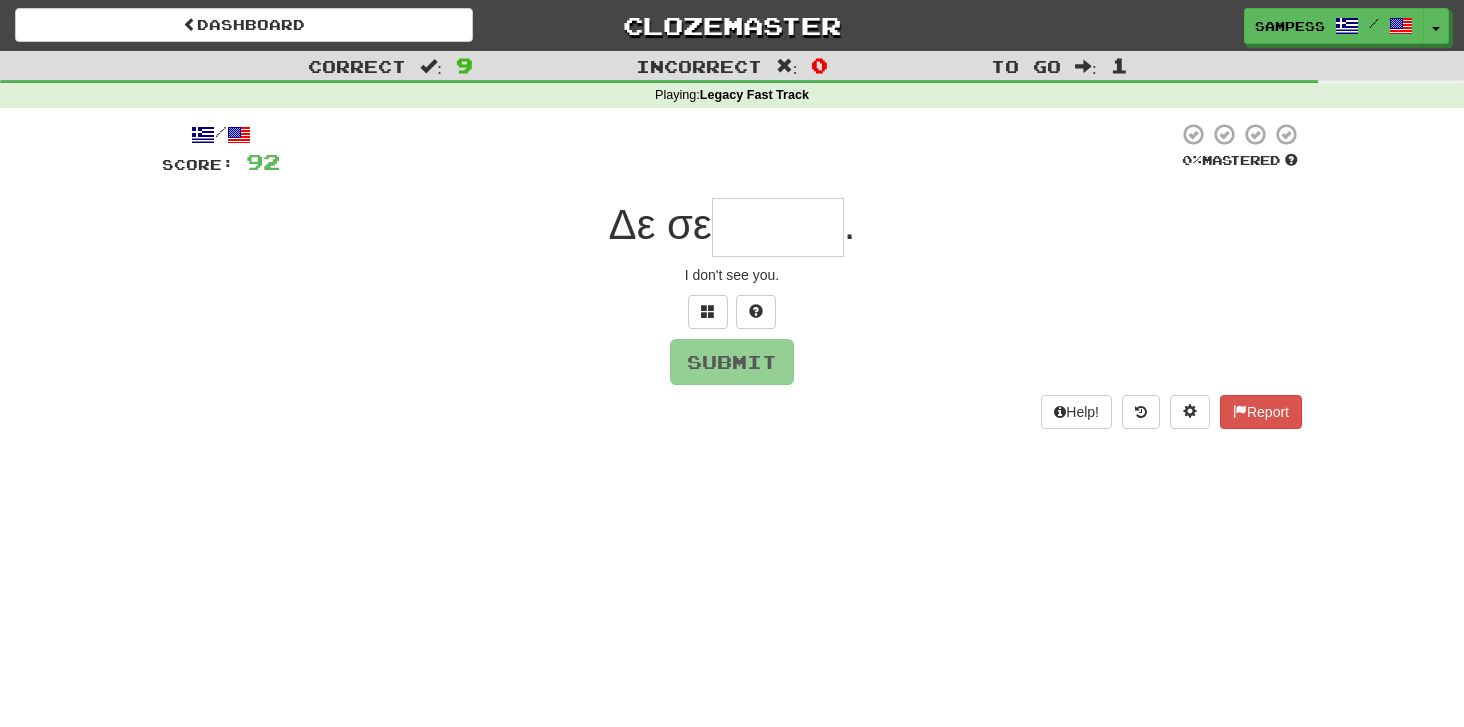 type on "*" 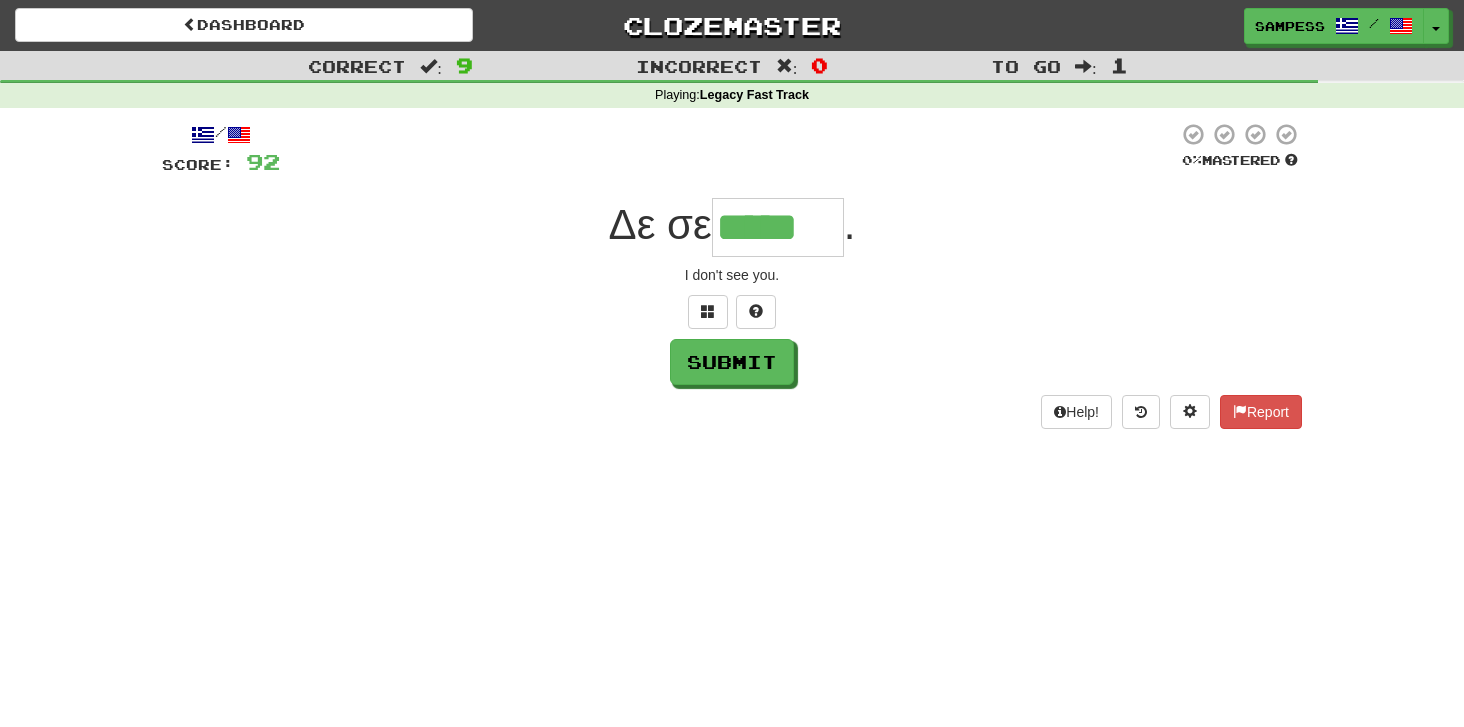 type on "*****" 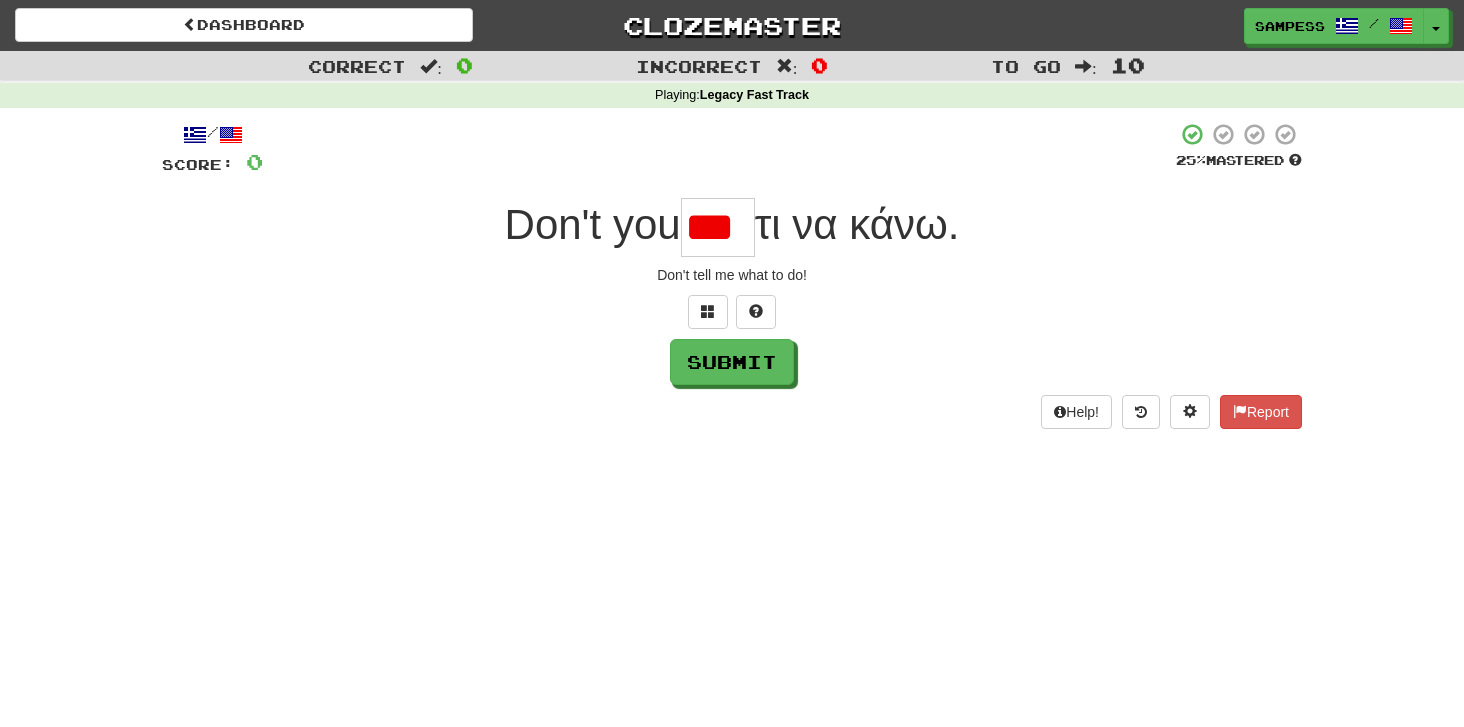 scroll, scrollTop: 0, scrollLeft: 0, axis: both 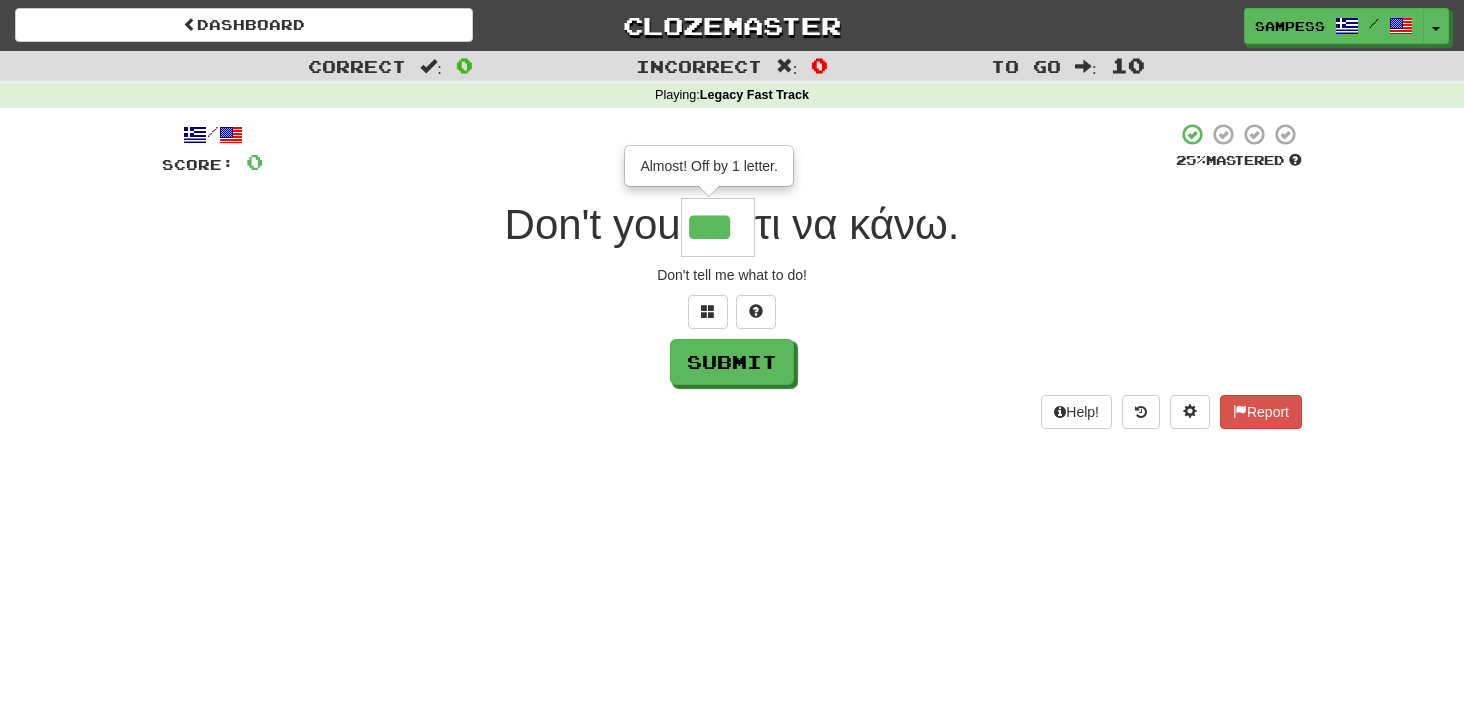 type on "***" 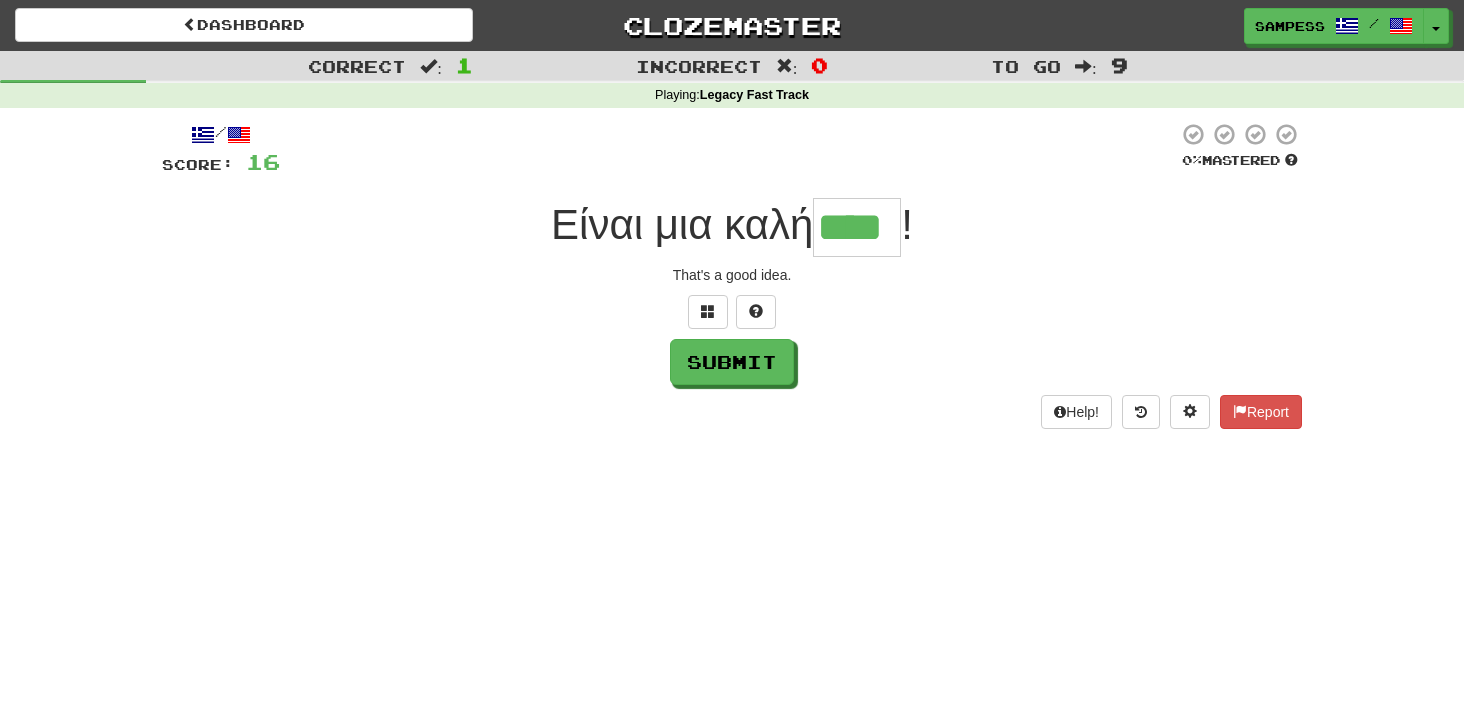 type on "****" 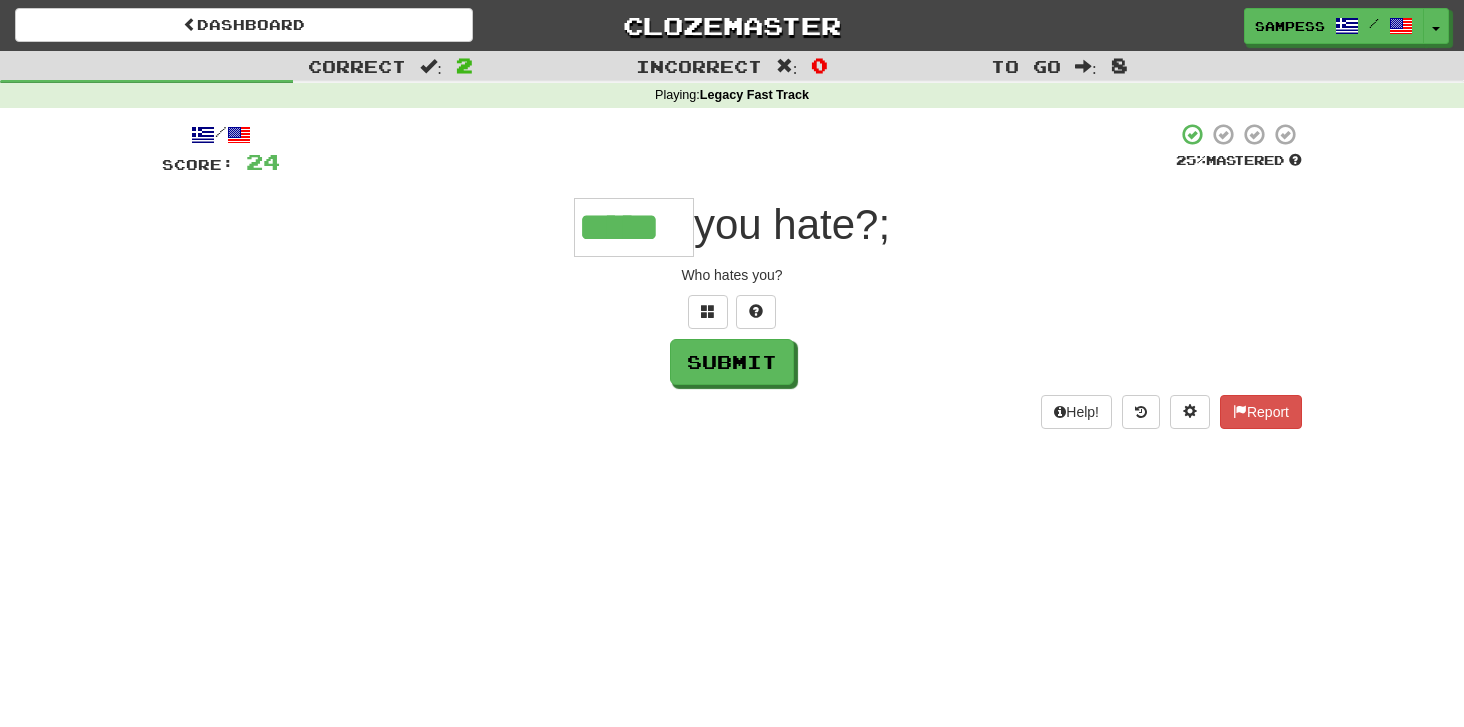 type on "*****" 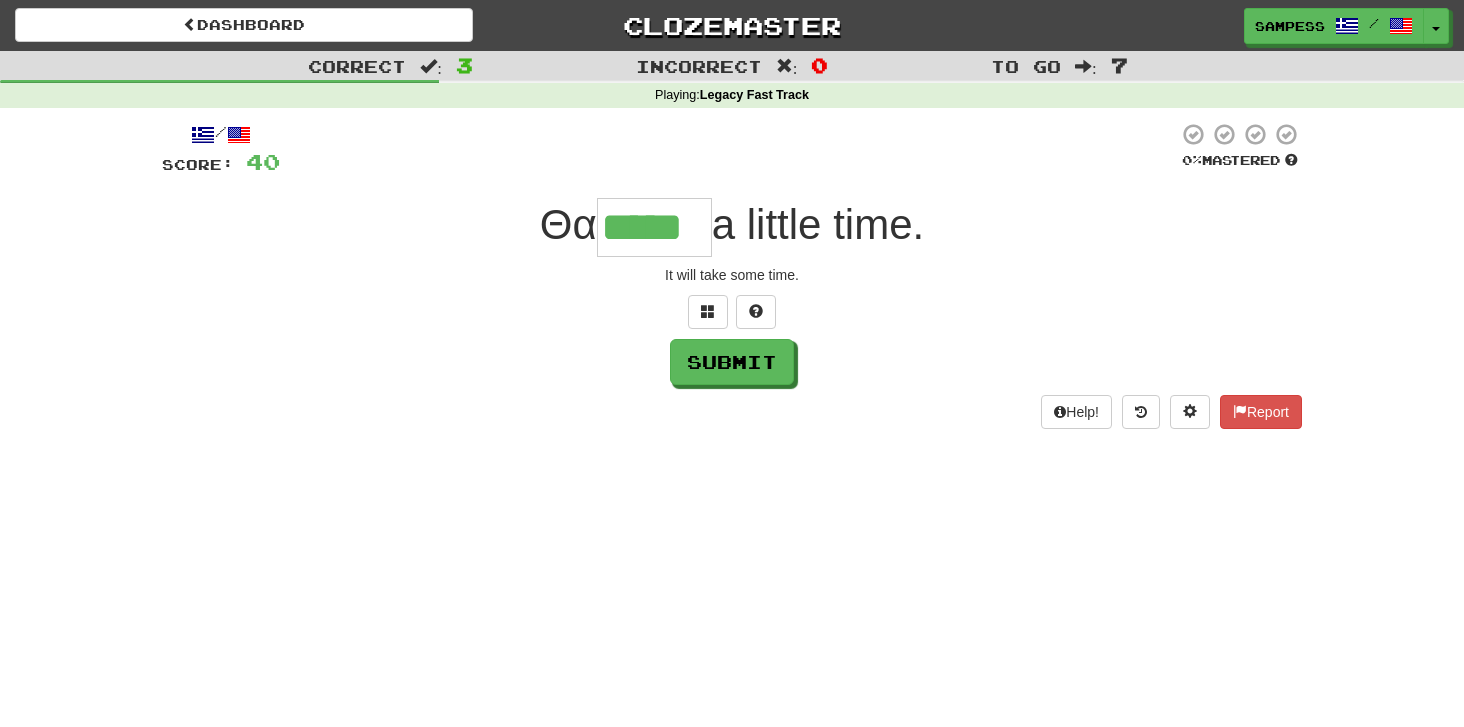 type on "*****" 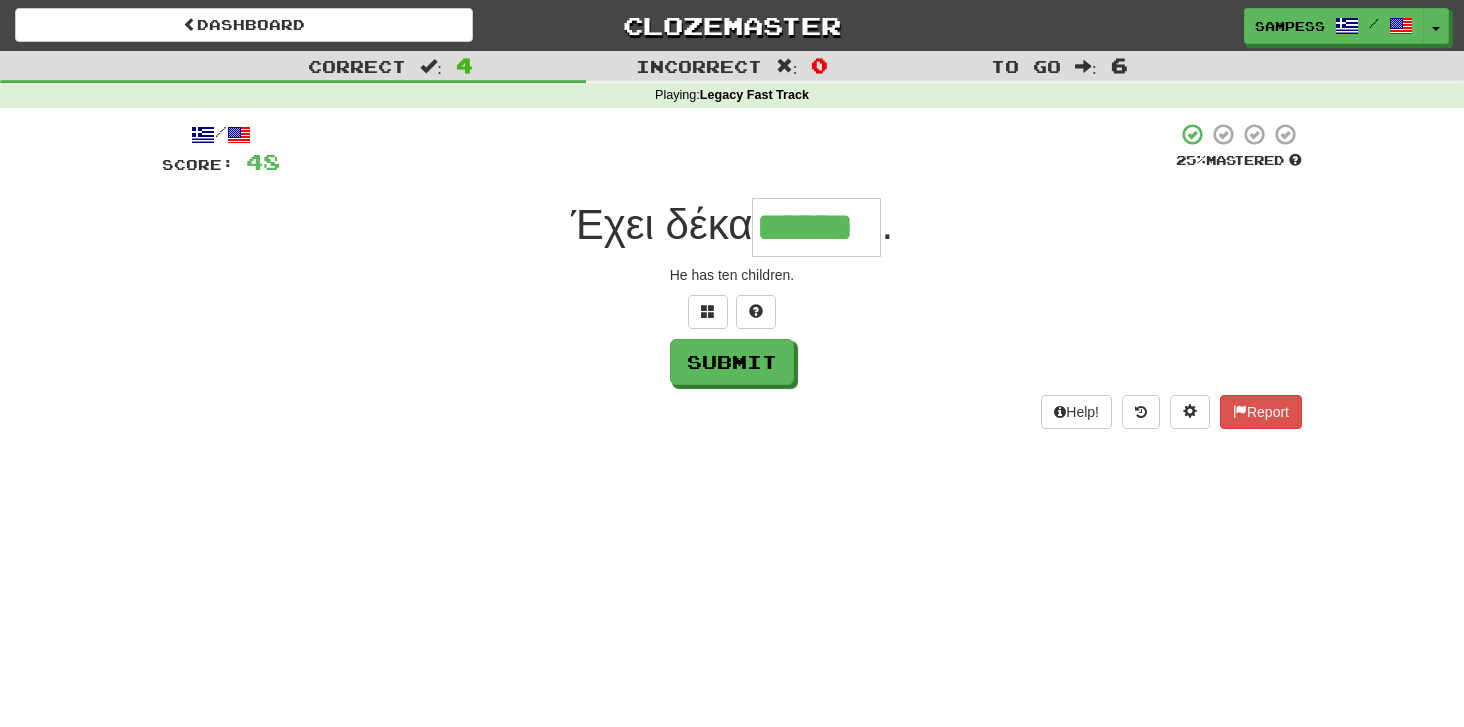type on "******" 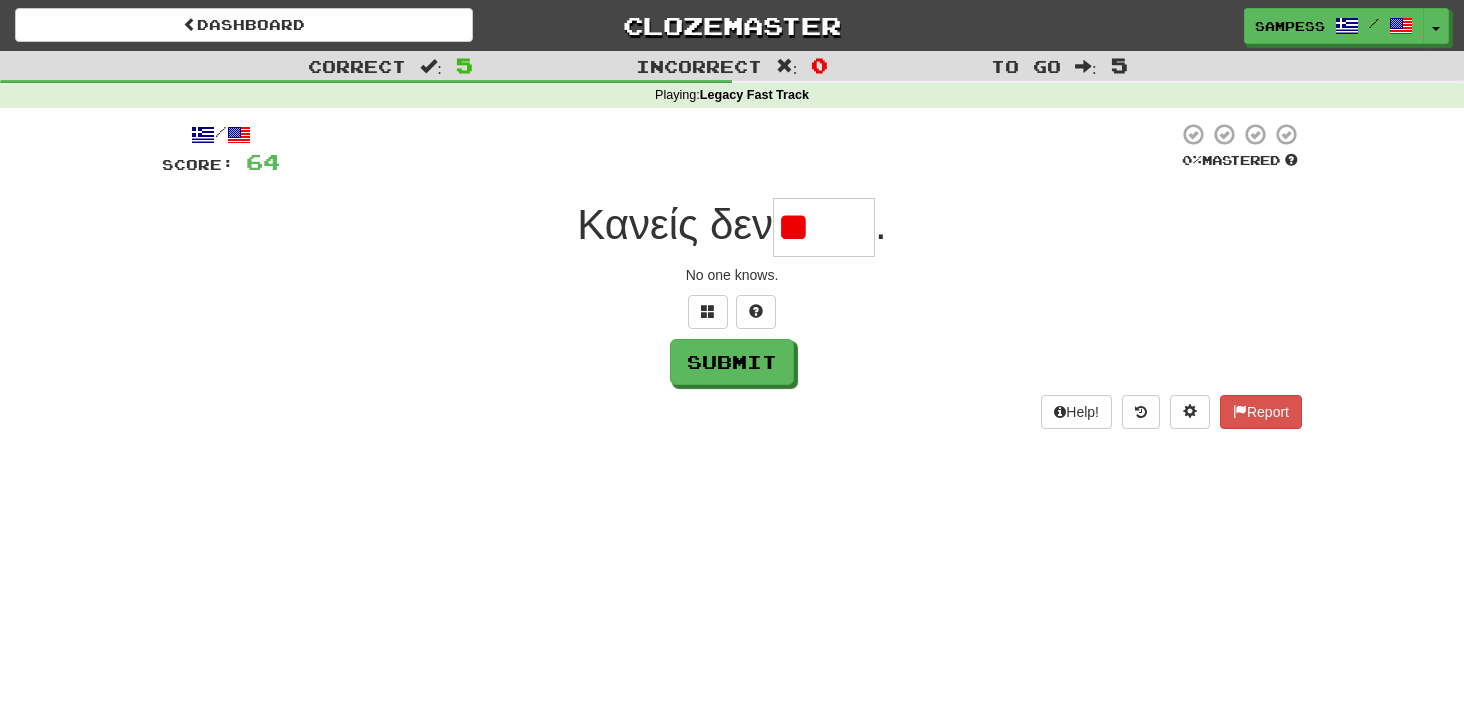type on "*" 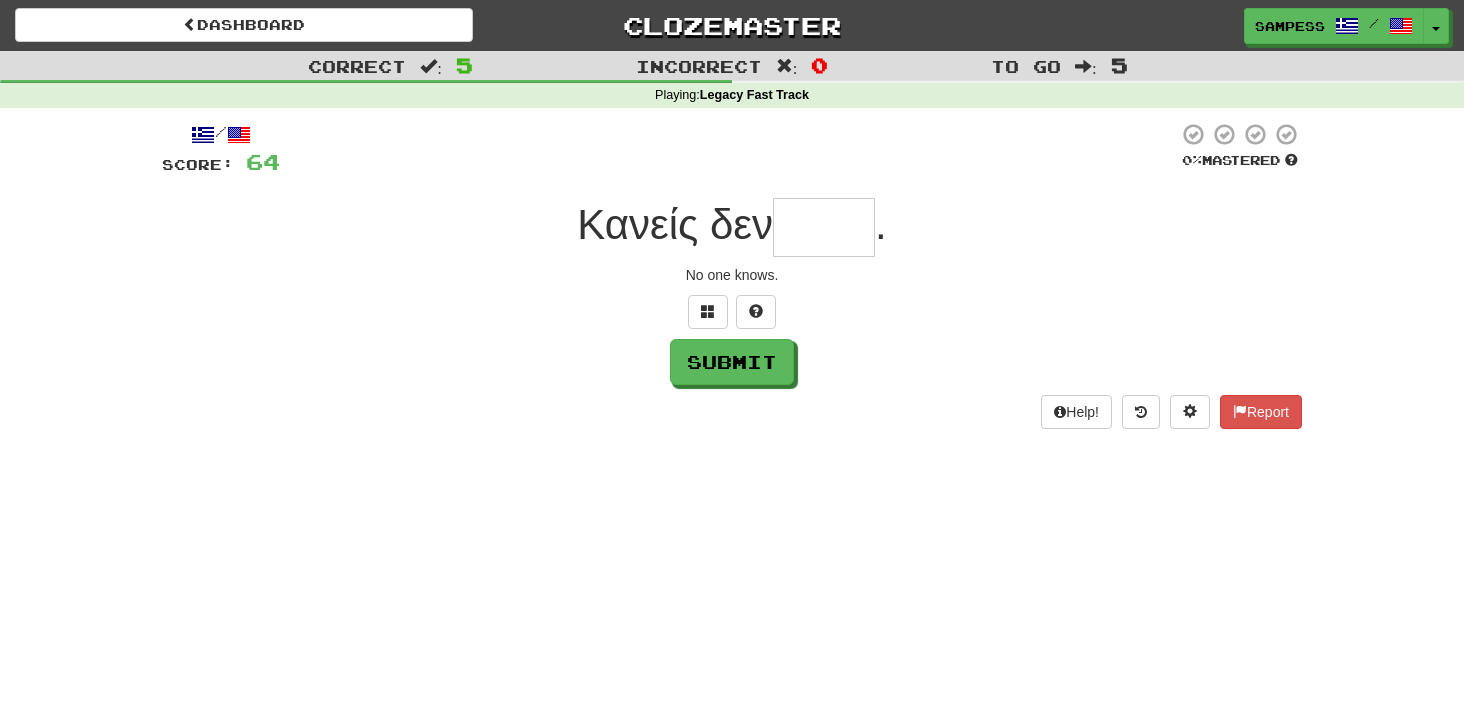 type on "*" 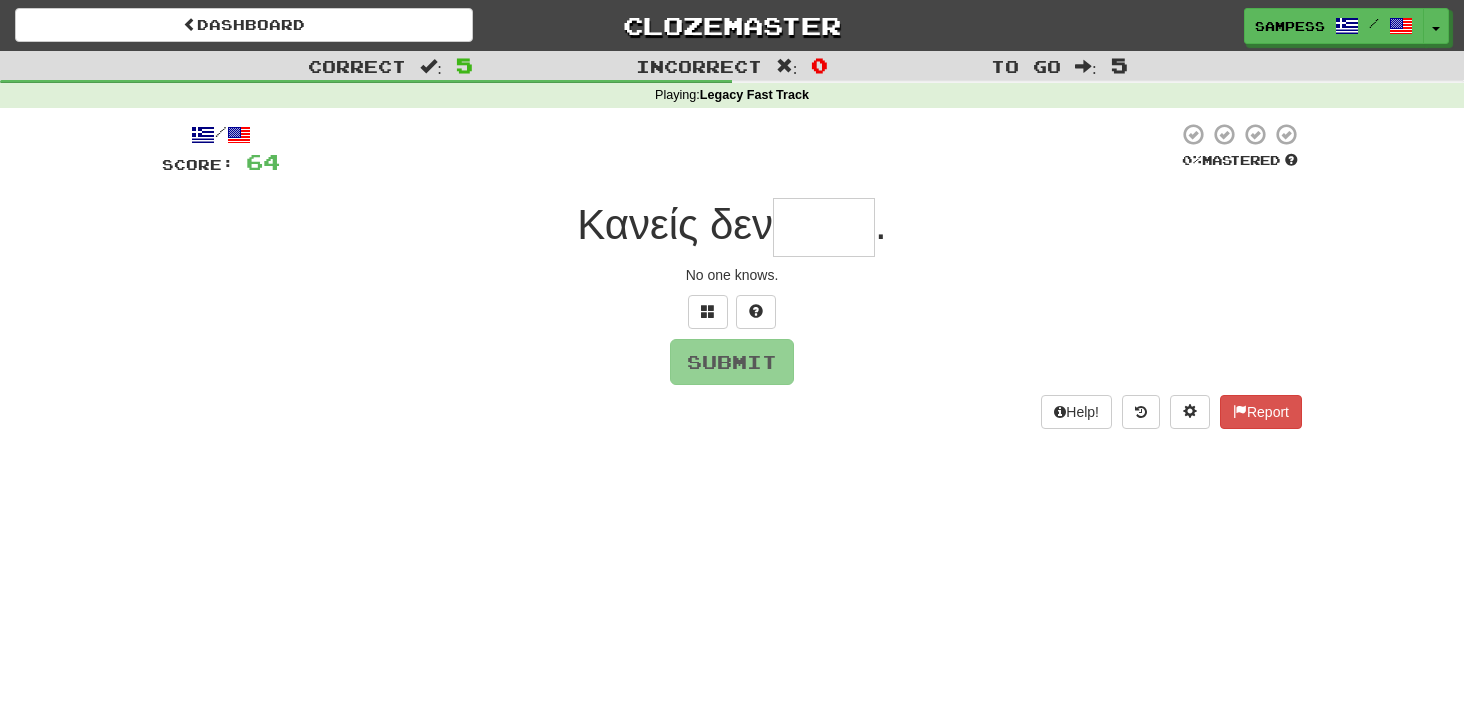 type on "*" 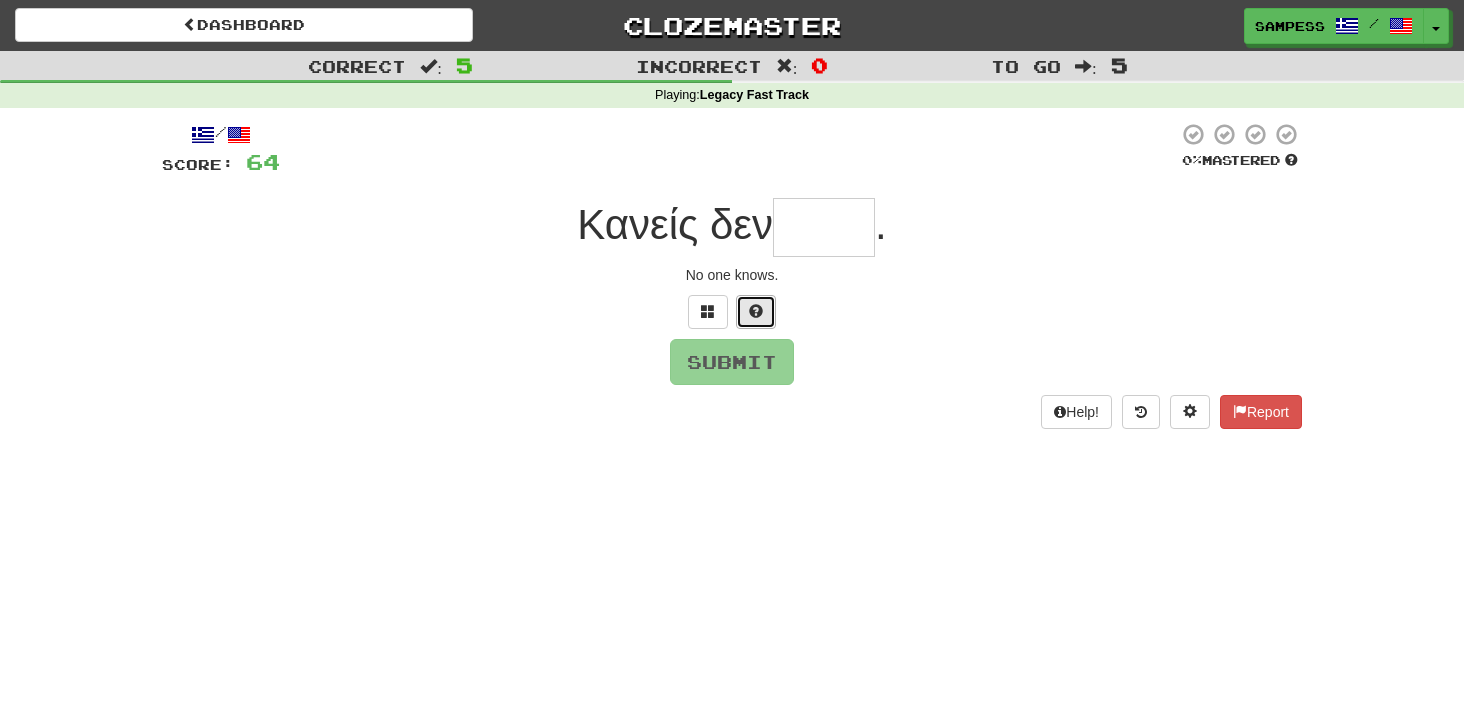 click at bounding box center [756, 312] 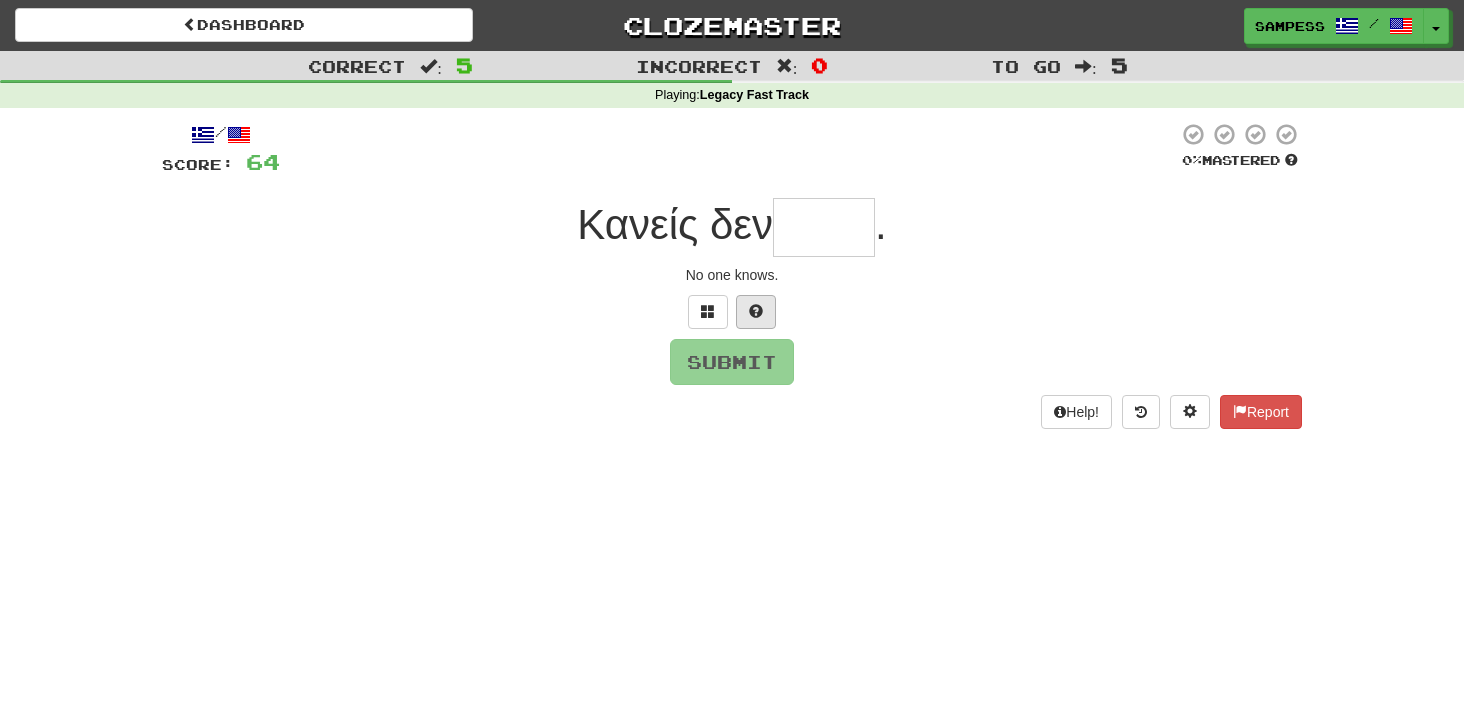 type on "*" 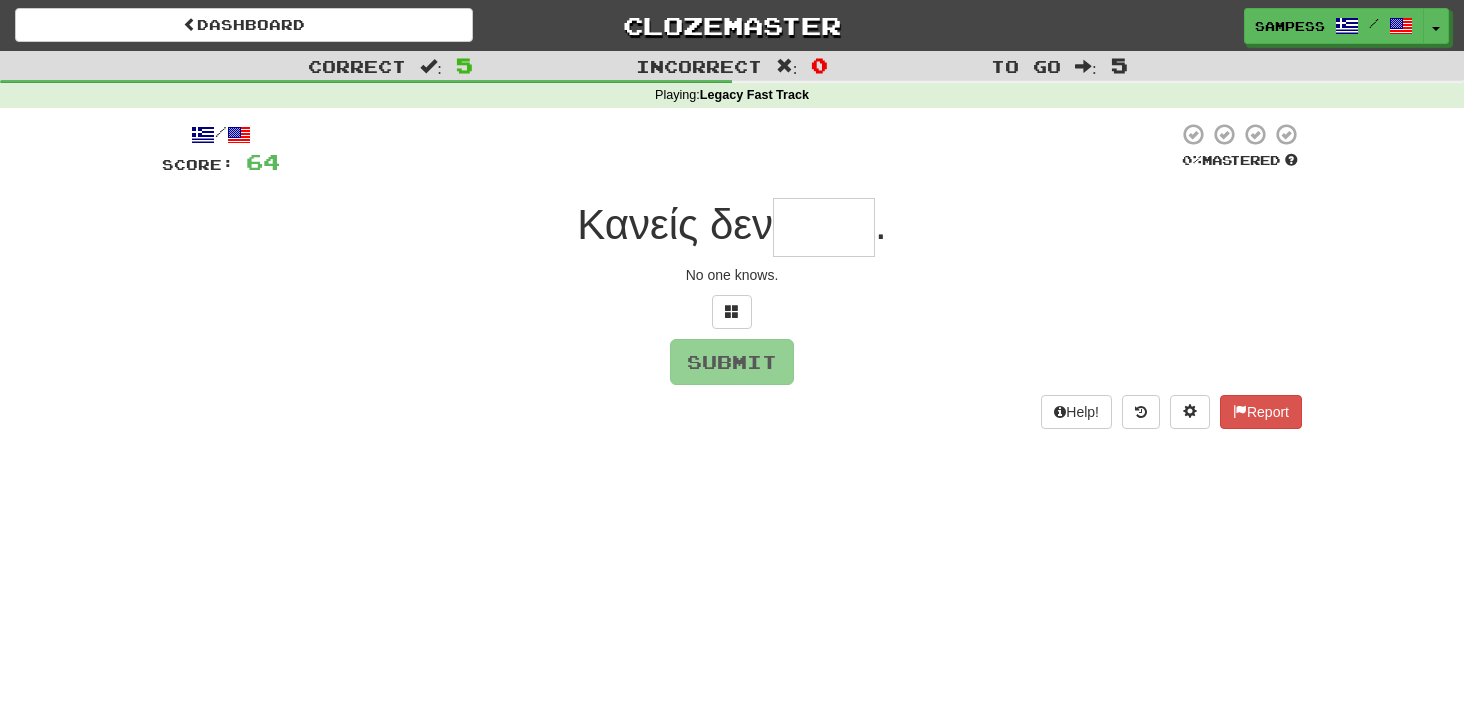 type on "*" 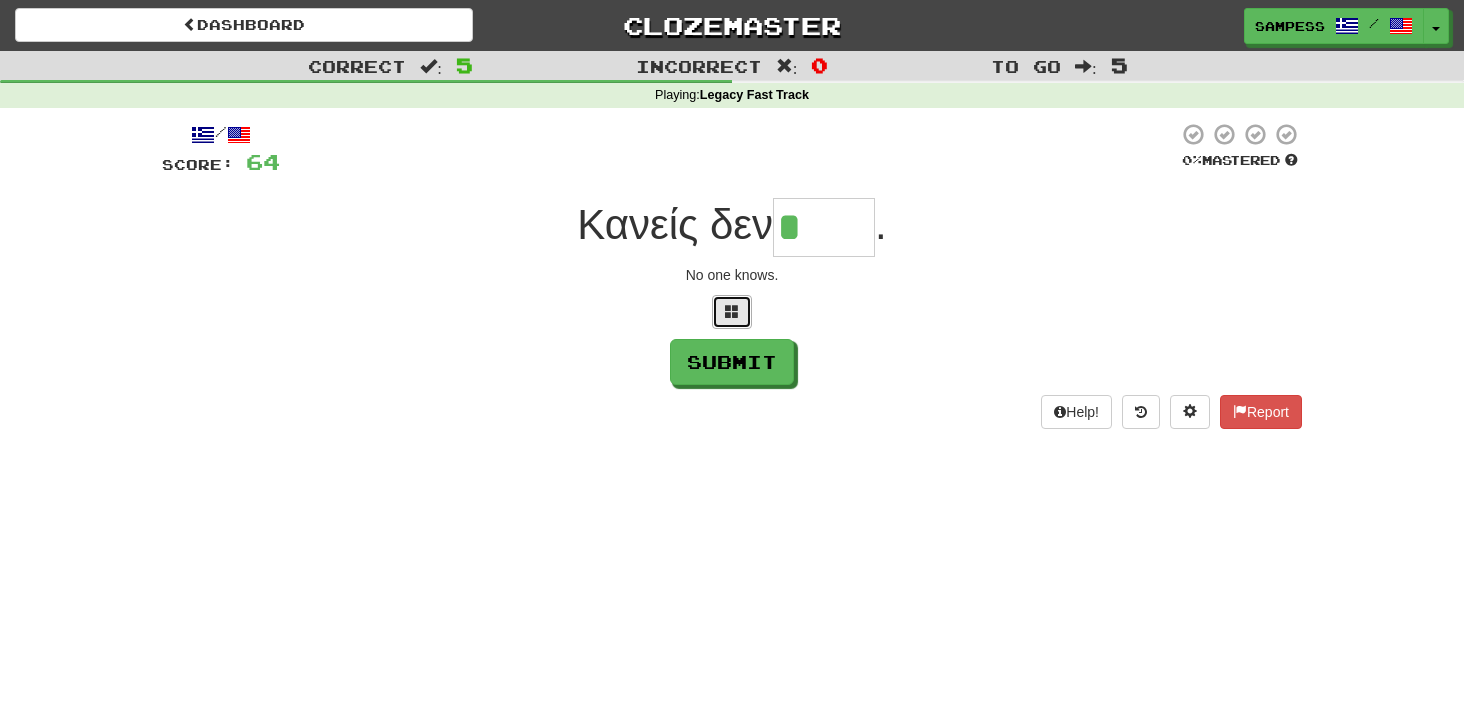 click at bounding box center [732, 312] 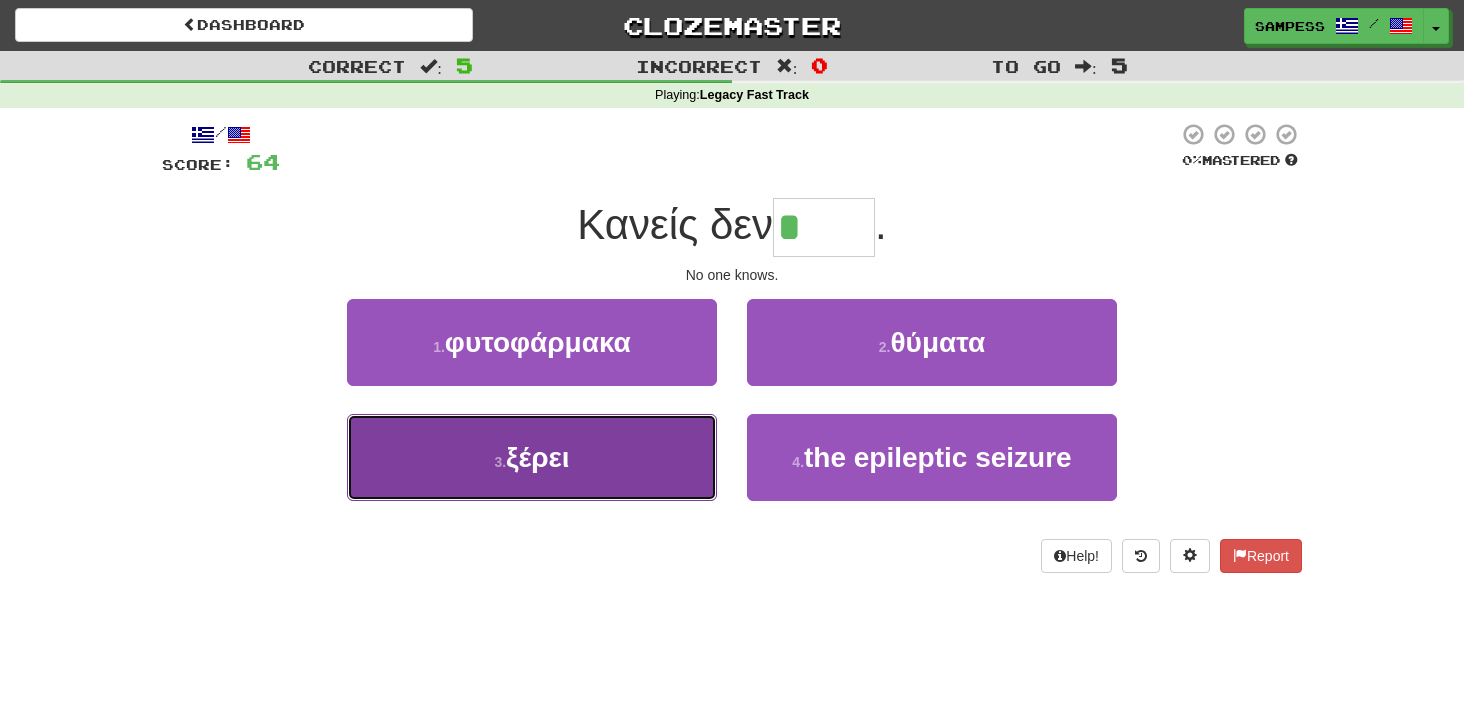 click on "3 .  ξέρει" at bounding box center (532, 457) 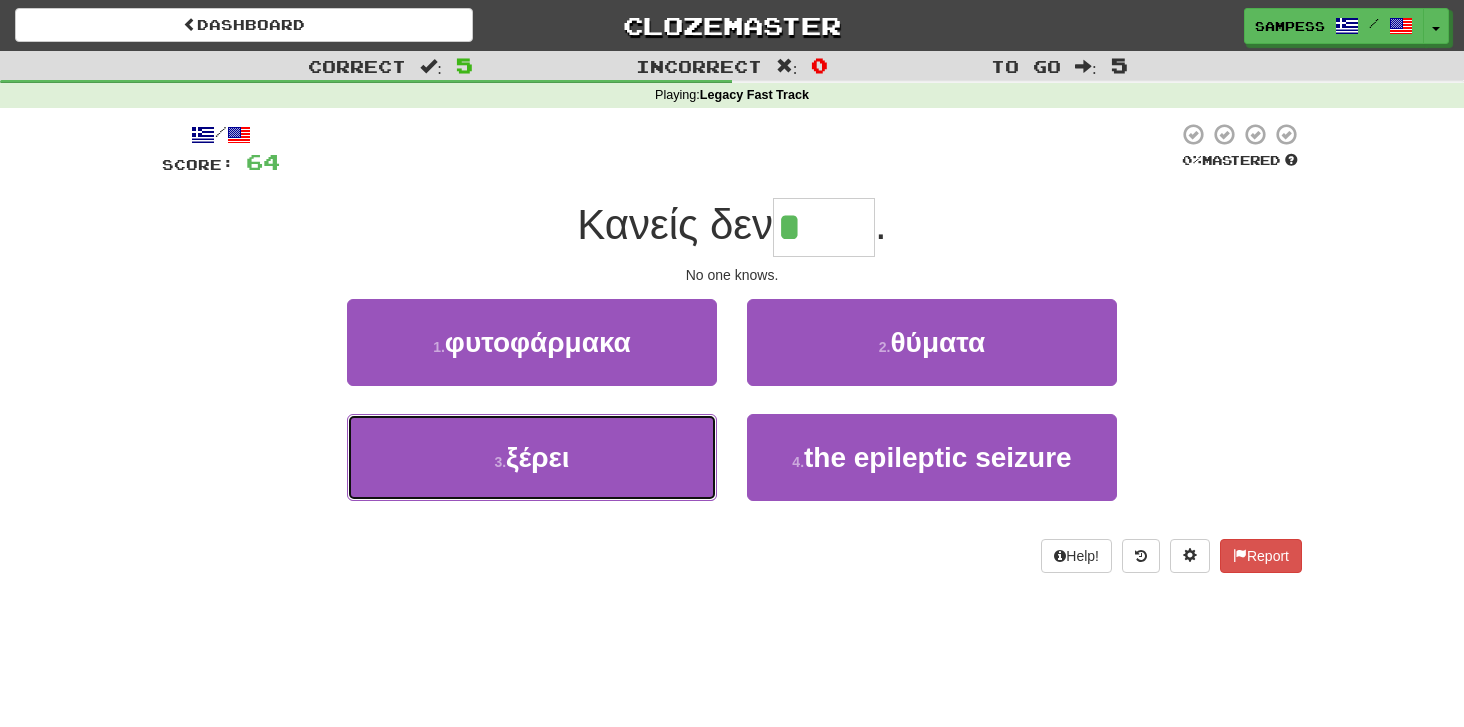 type on "*****" 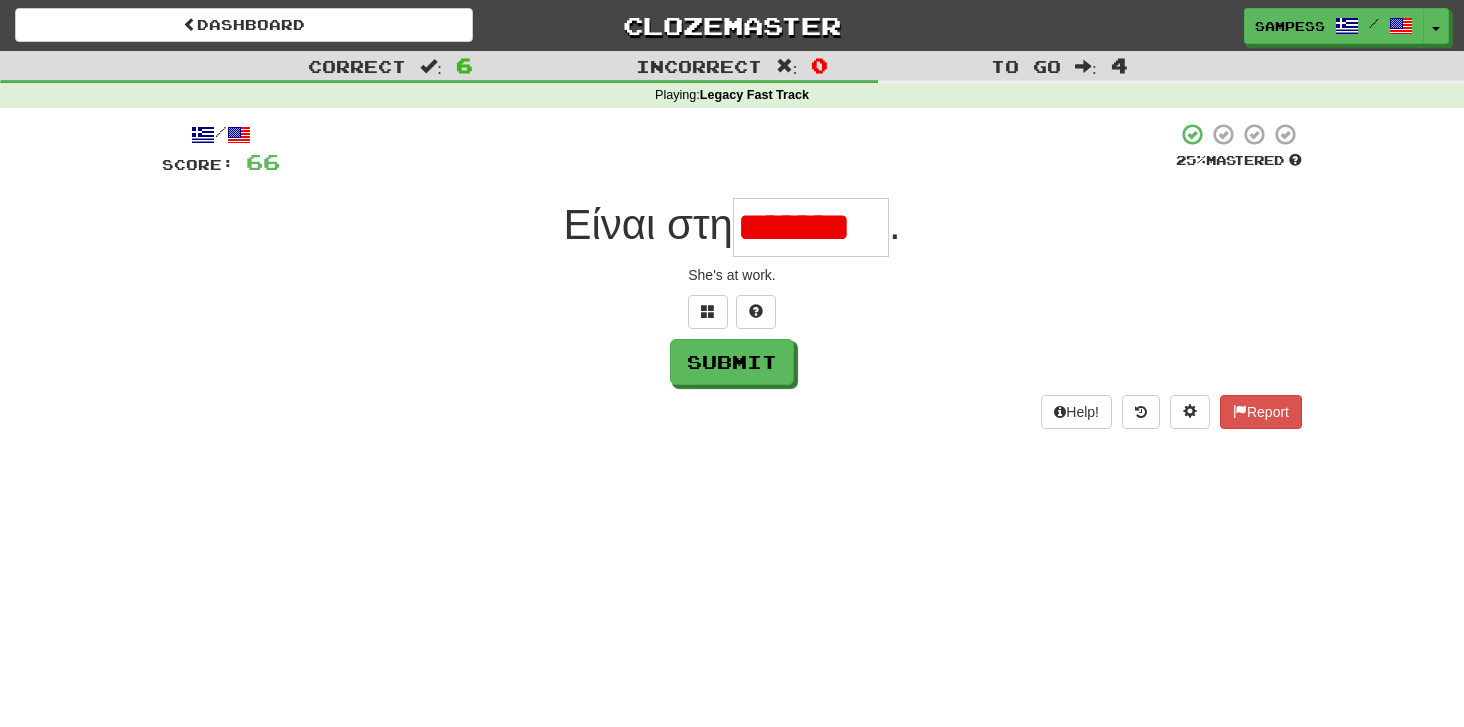 scroll, scrollTop: 0, scrollLeft: 0, axis: both 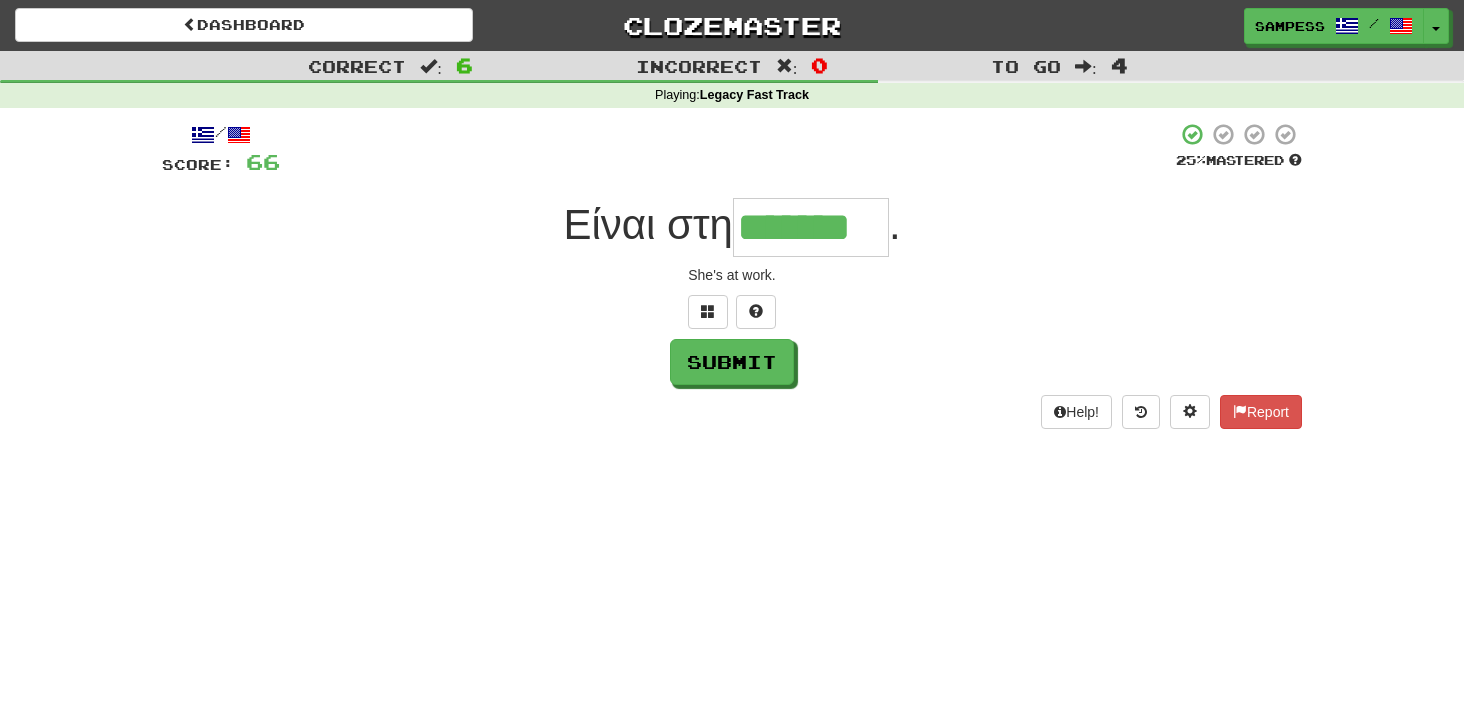 type on "*******" 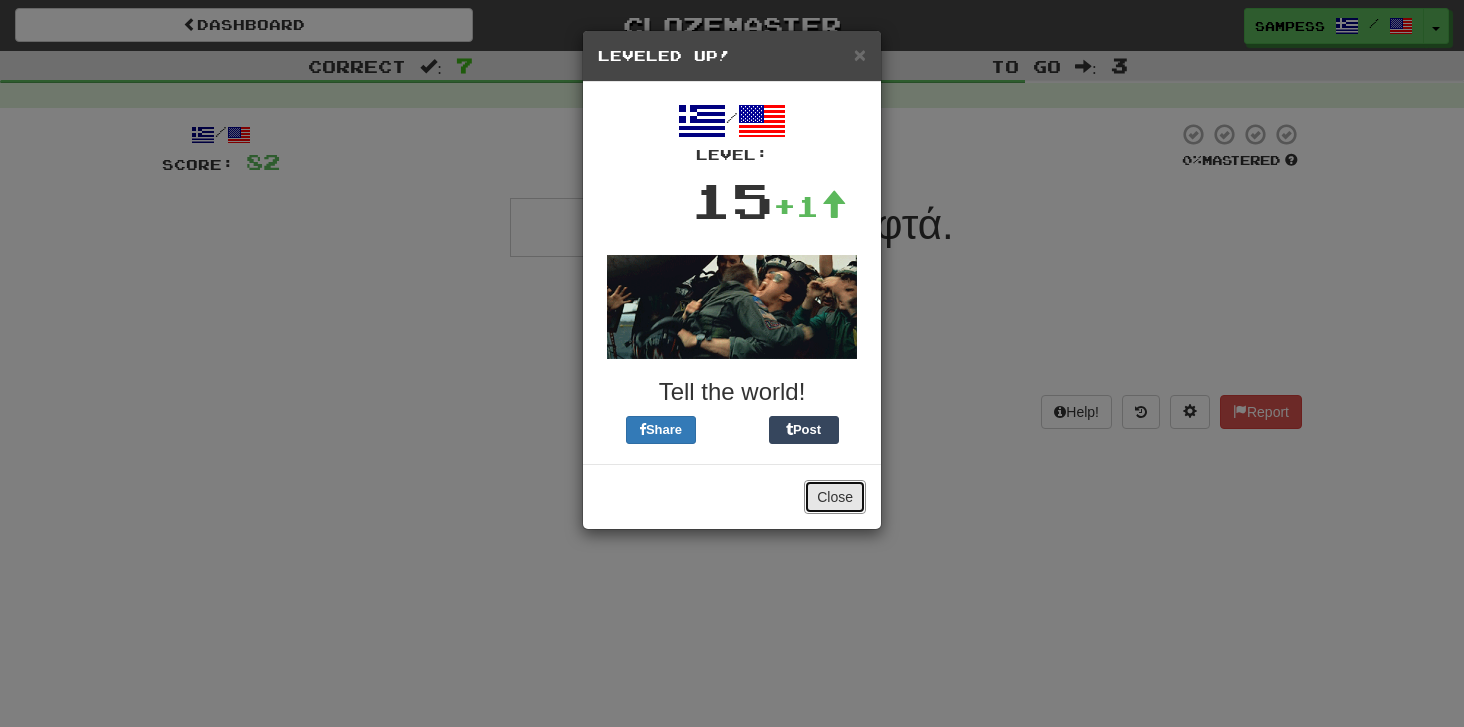 drag, startPoint x: 849, startPoint y: 492, endPoint x: 849, endPoint y: 325, distance: 167 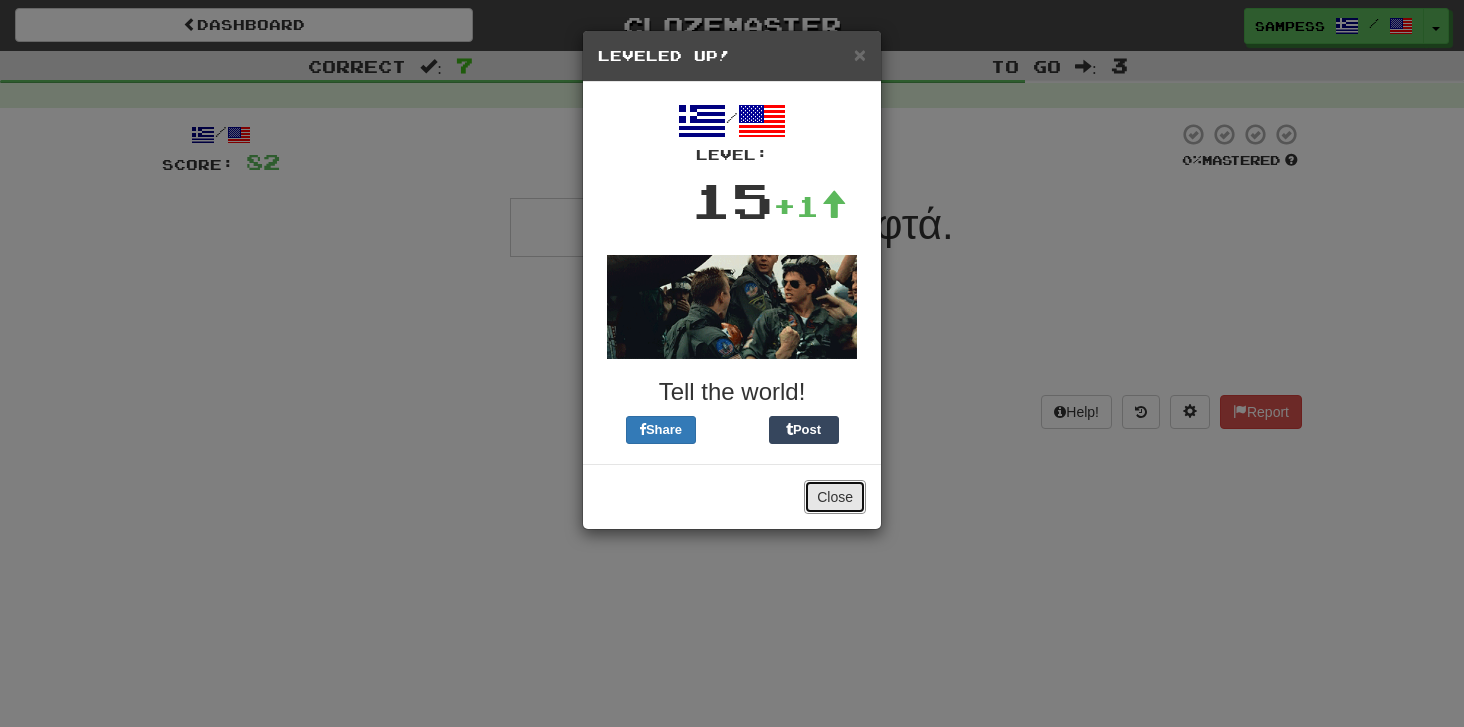 click on "Close" at bounding box center [835, 497] 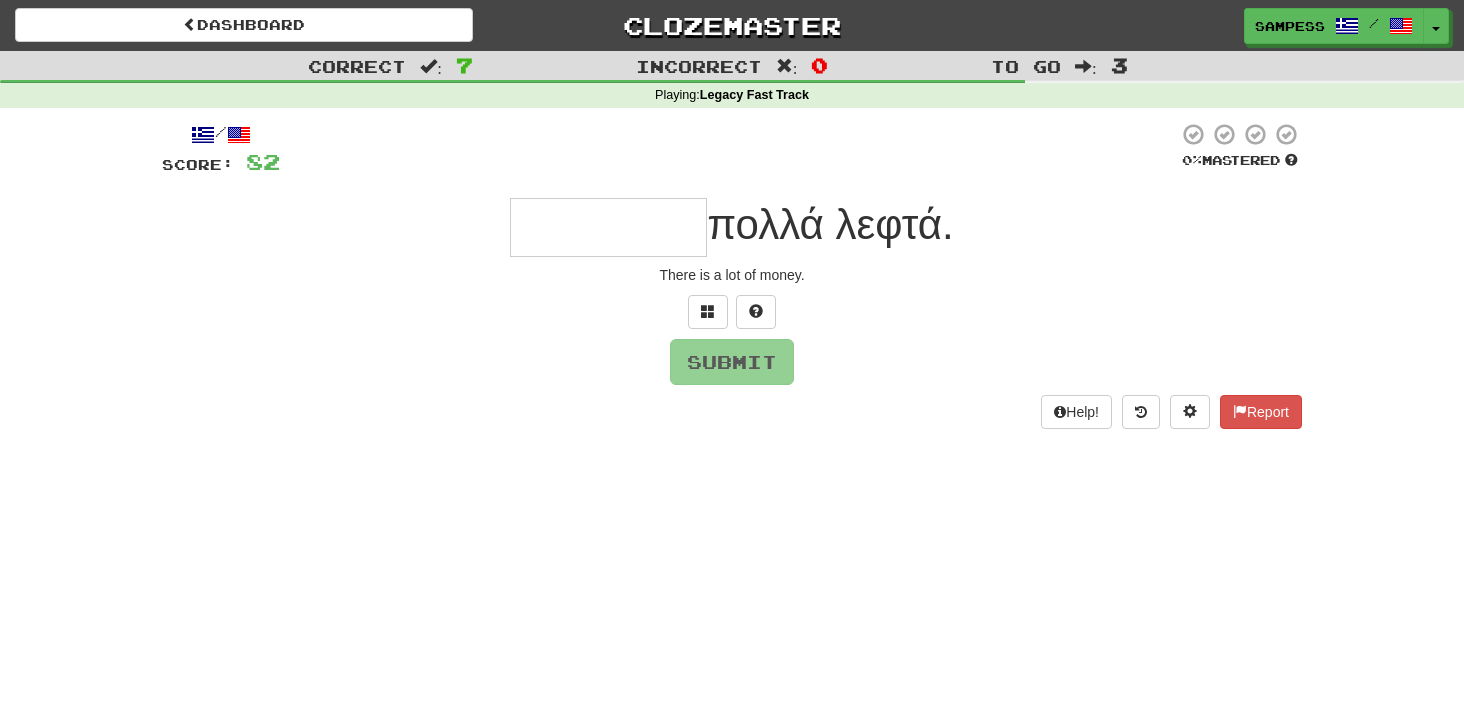 click at bounding box center (608, 227) 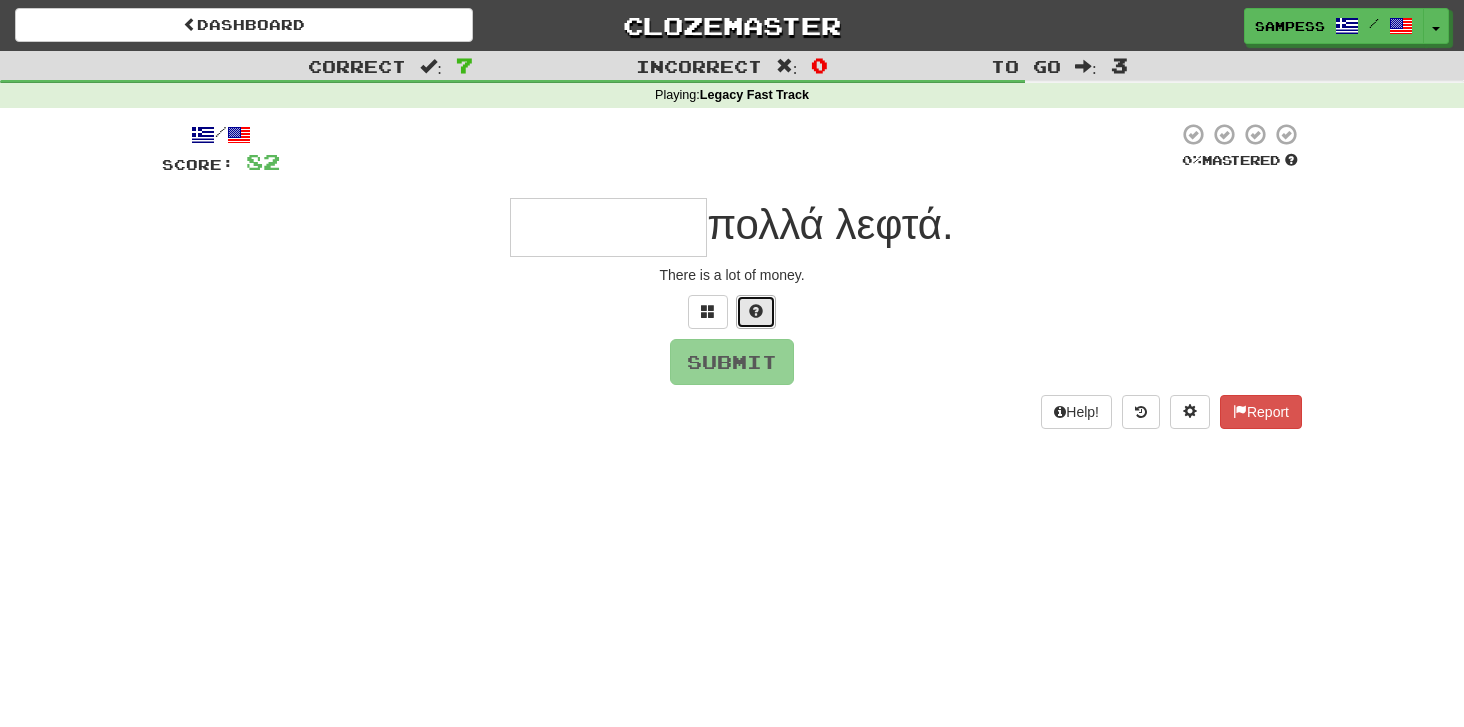 click at bounding box center (756, 312) 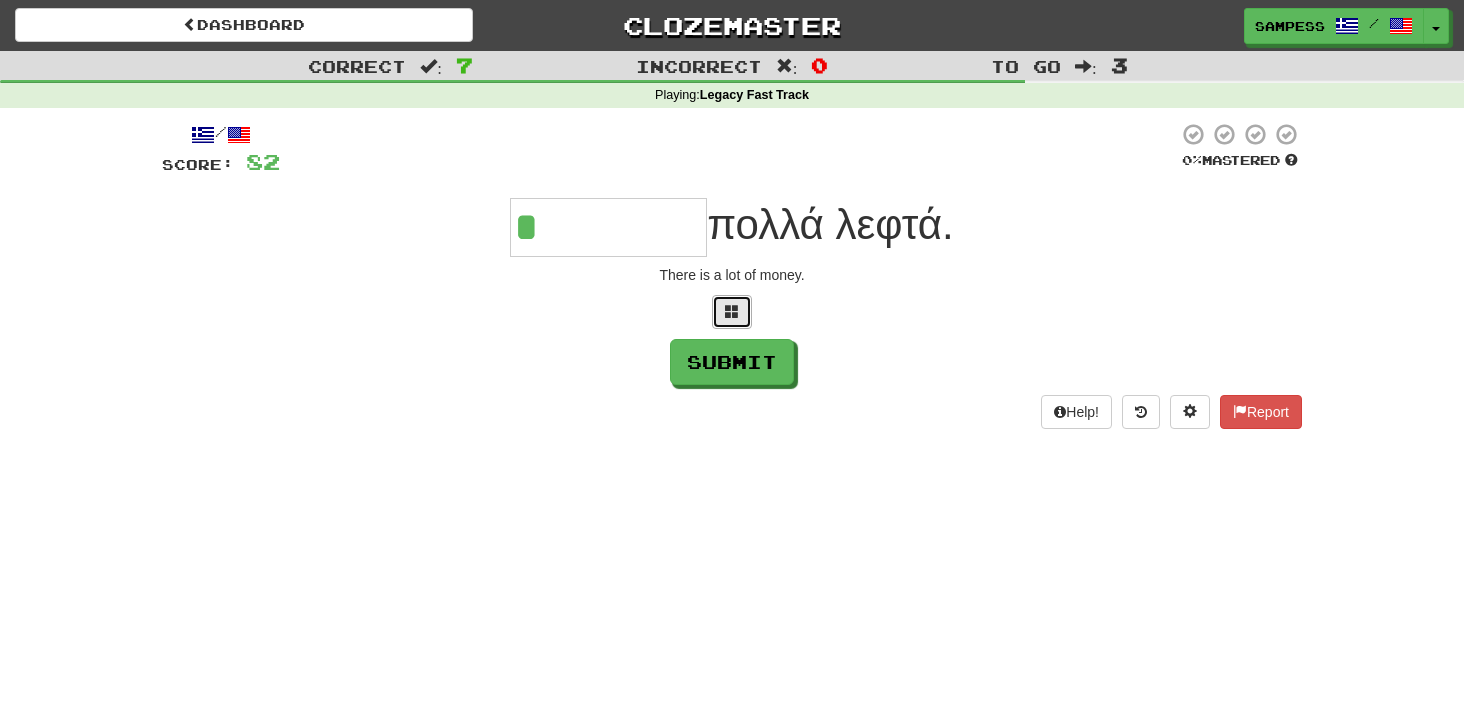 click at bounding box center (732, 312) 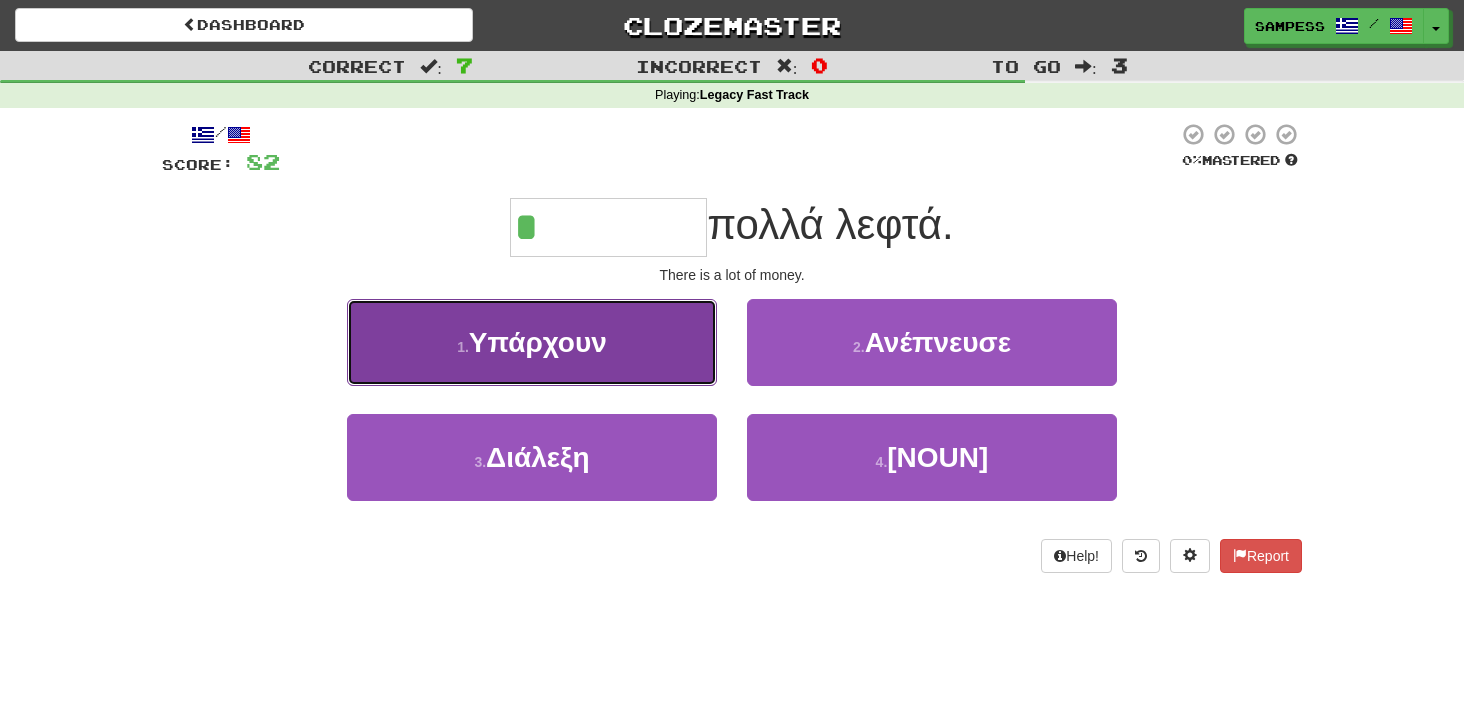 click on "1 .  Υπάρχουν" at bounding box center (532, 342) 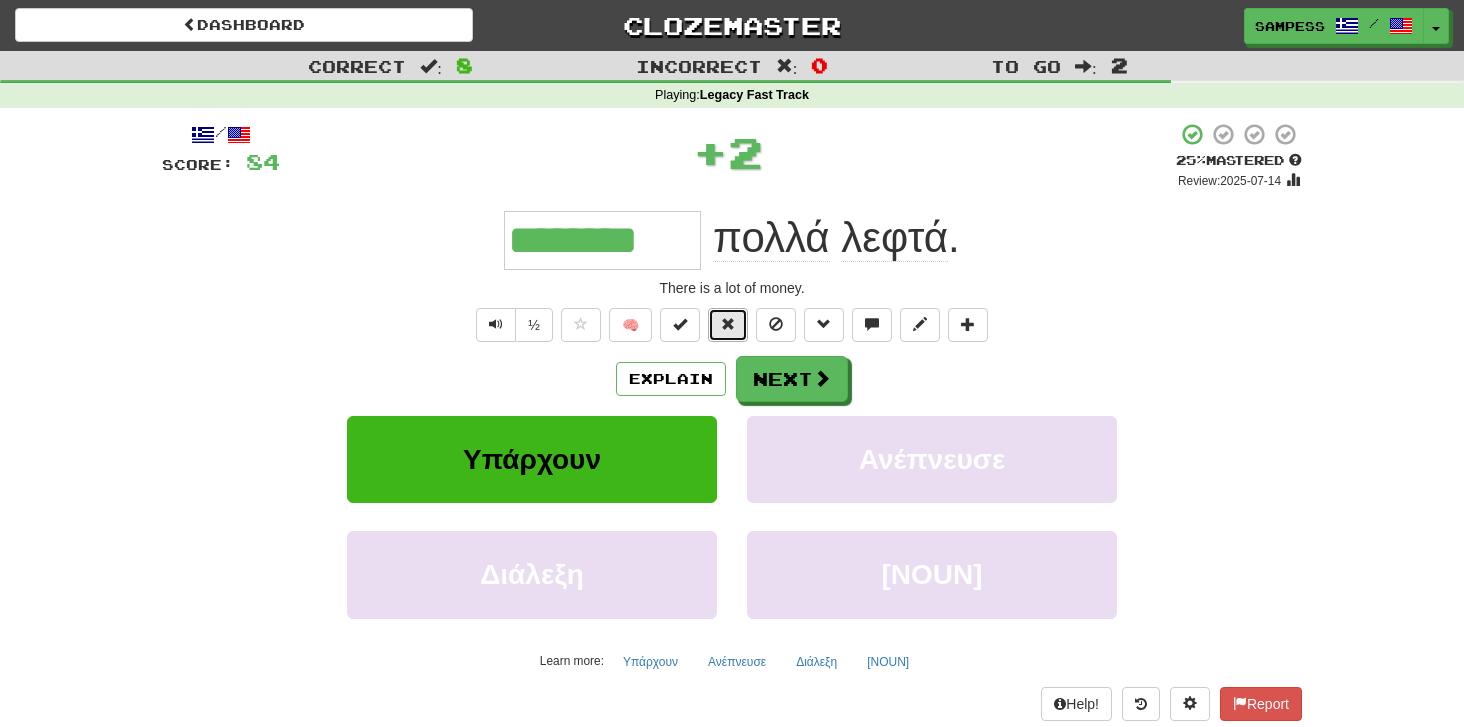 click at bounding box center [728, 325] 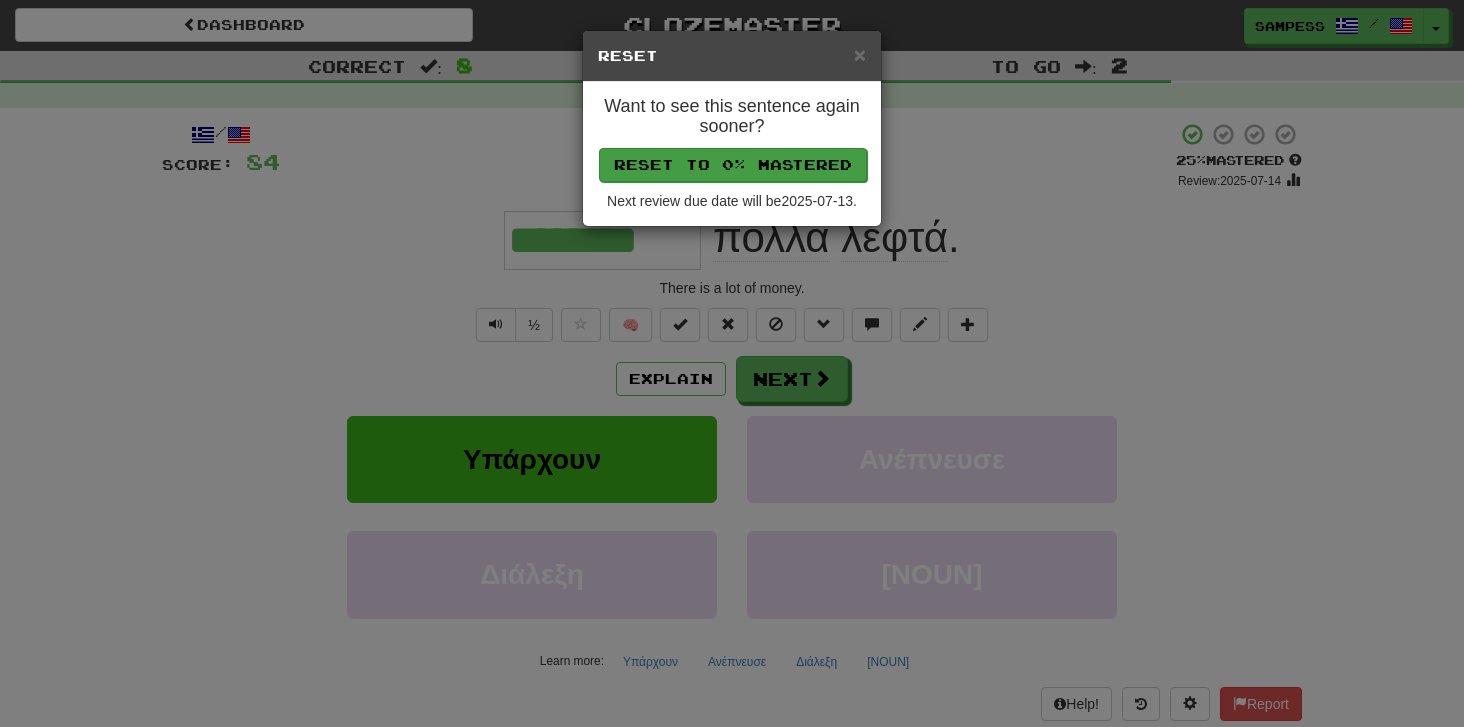 click on "Want to see this sentence again sooner? Reset to 0% Mastered Next review due date will be  2025-07-13 ." at bounding box center (732, 154) 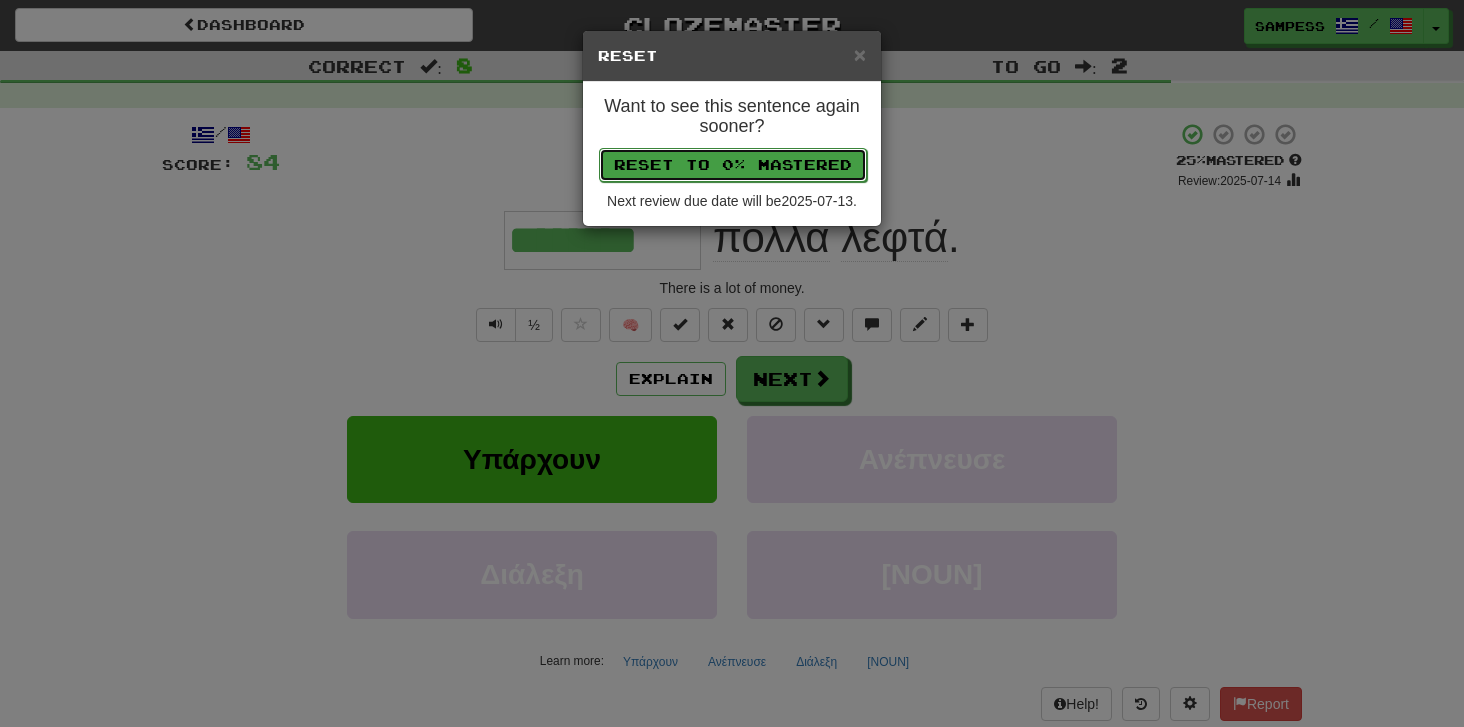 click on "Reset to 0% Mastered" at bounding box center (733, 165) 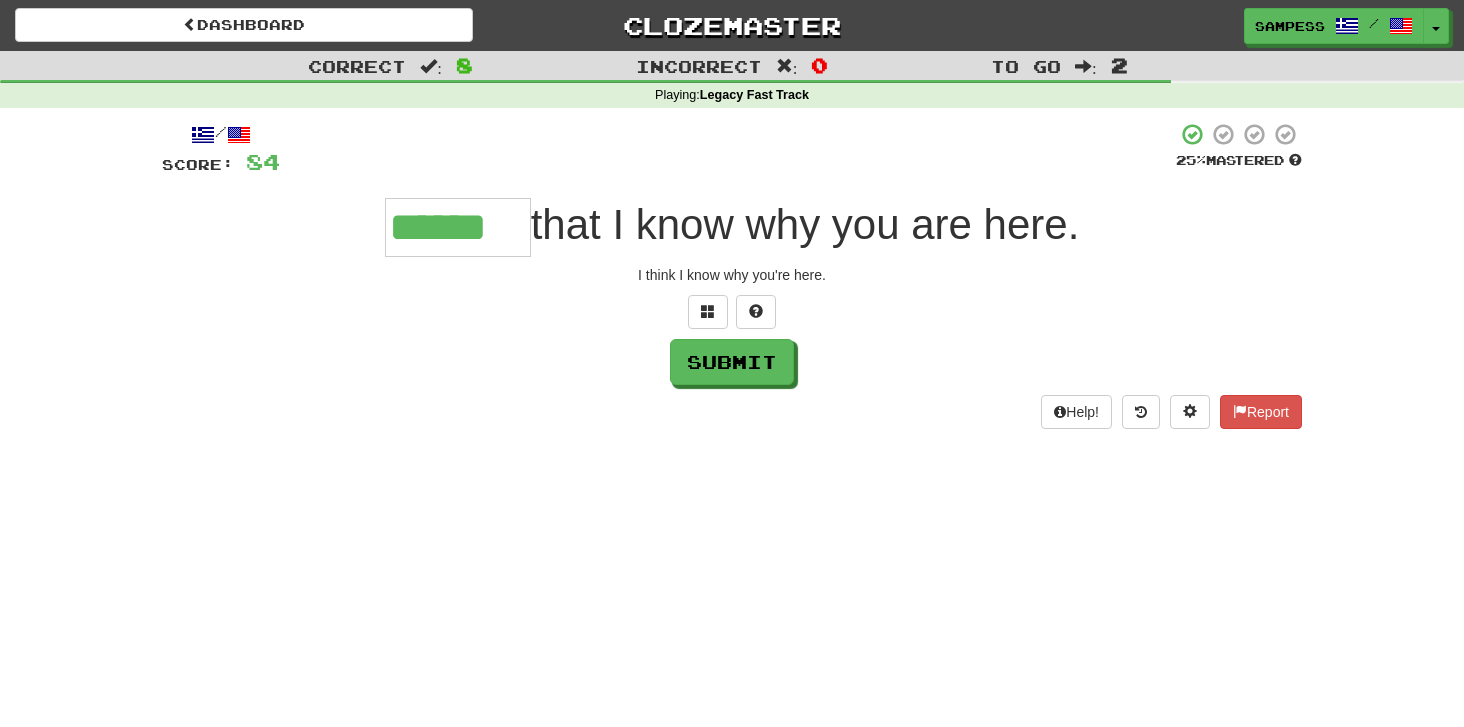 type on "******" 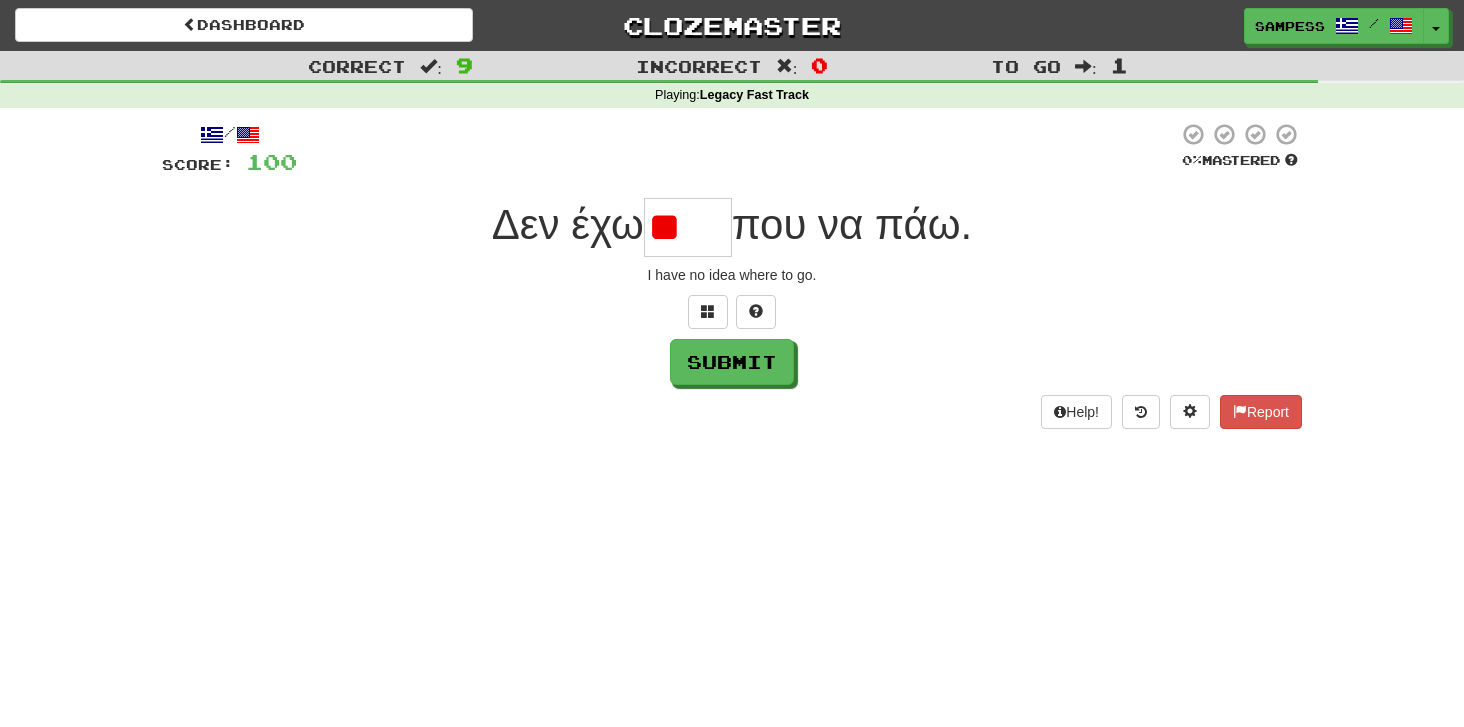 type on "*" 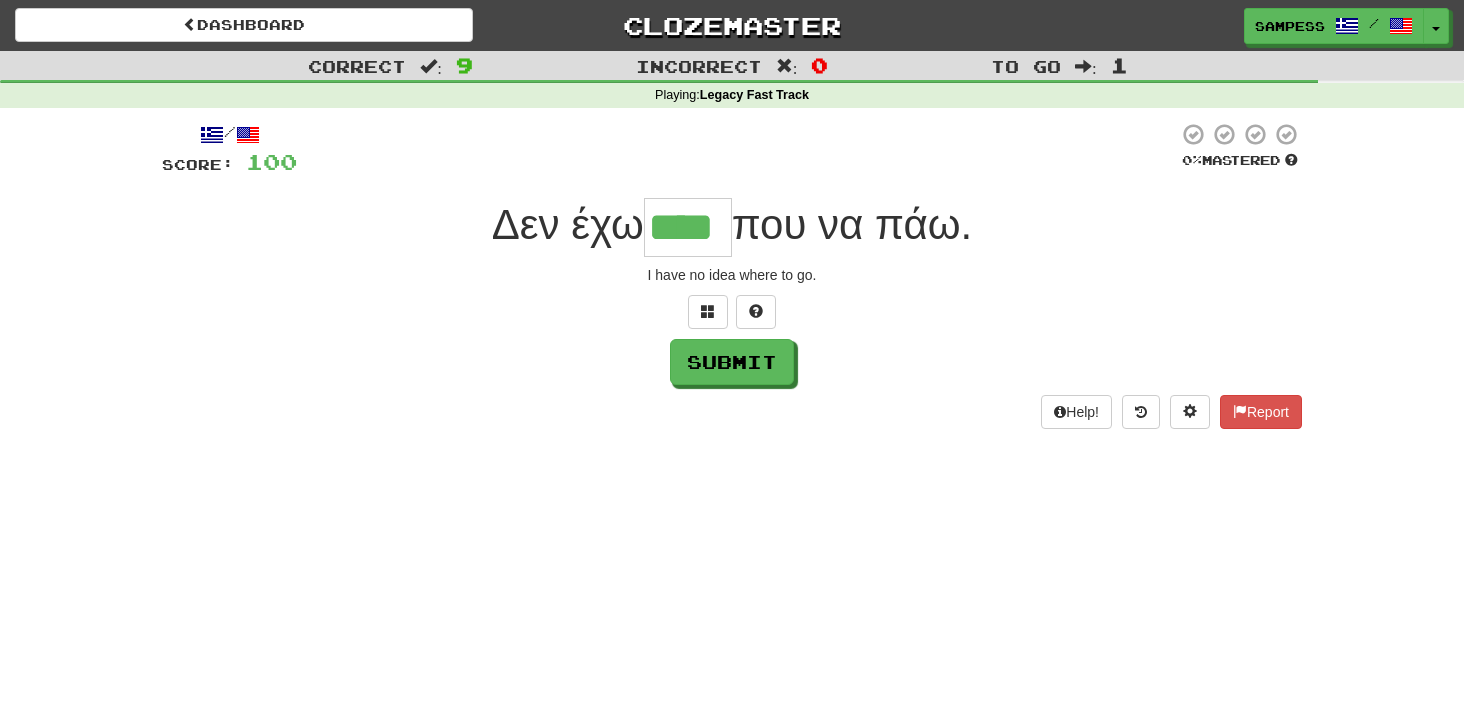 type on "****" 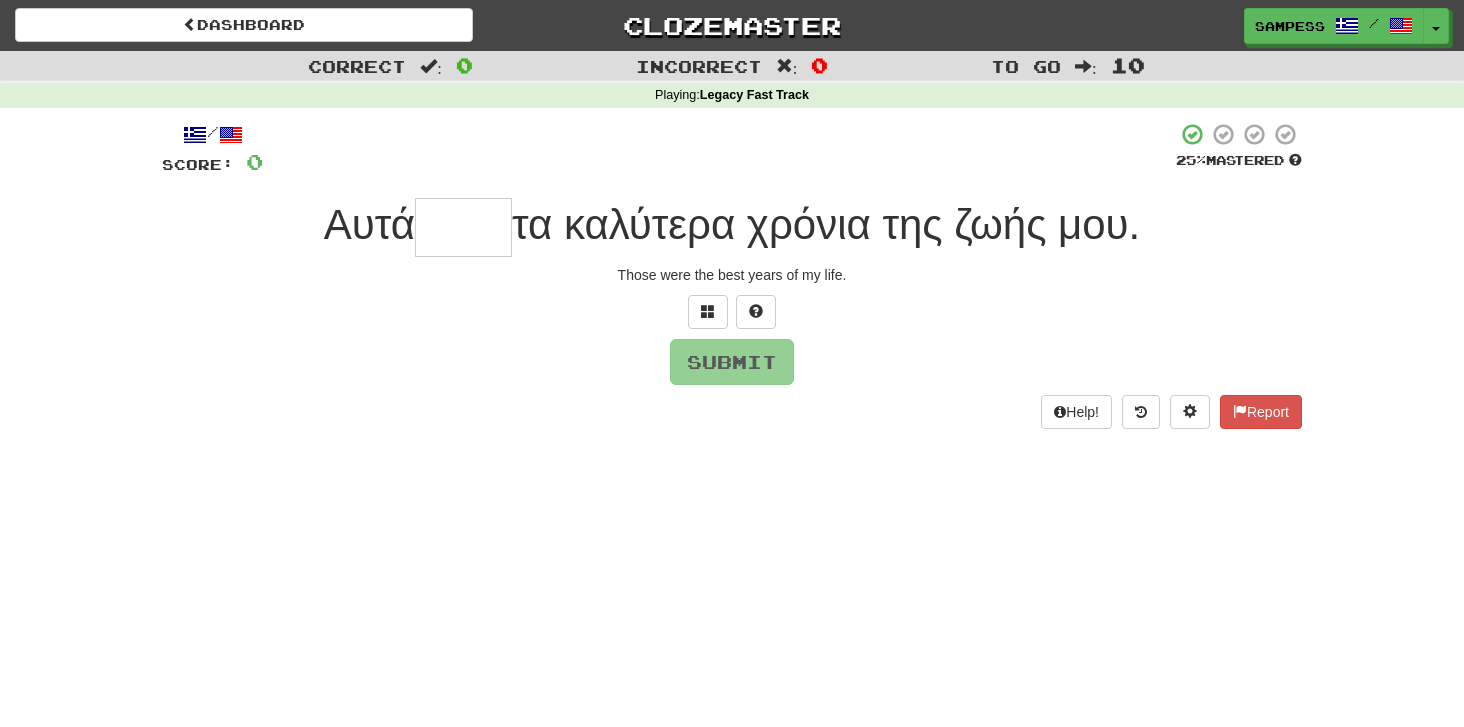 type on "*" 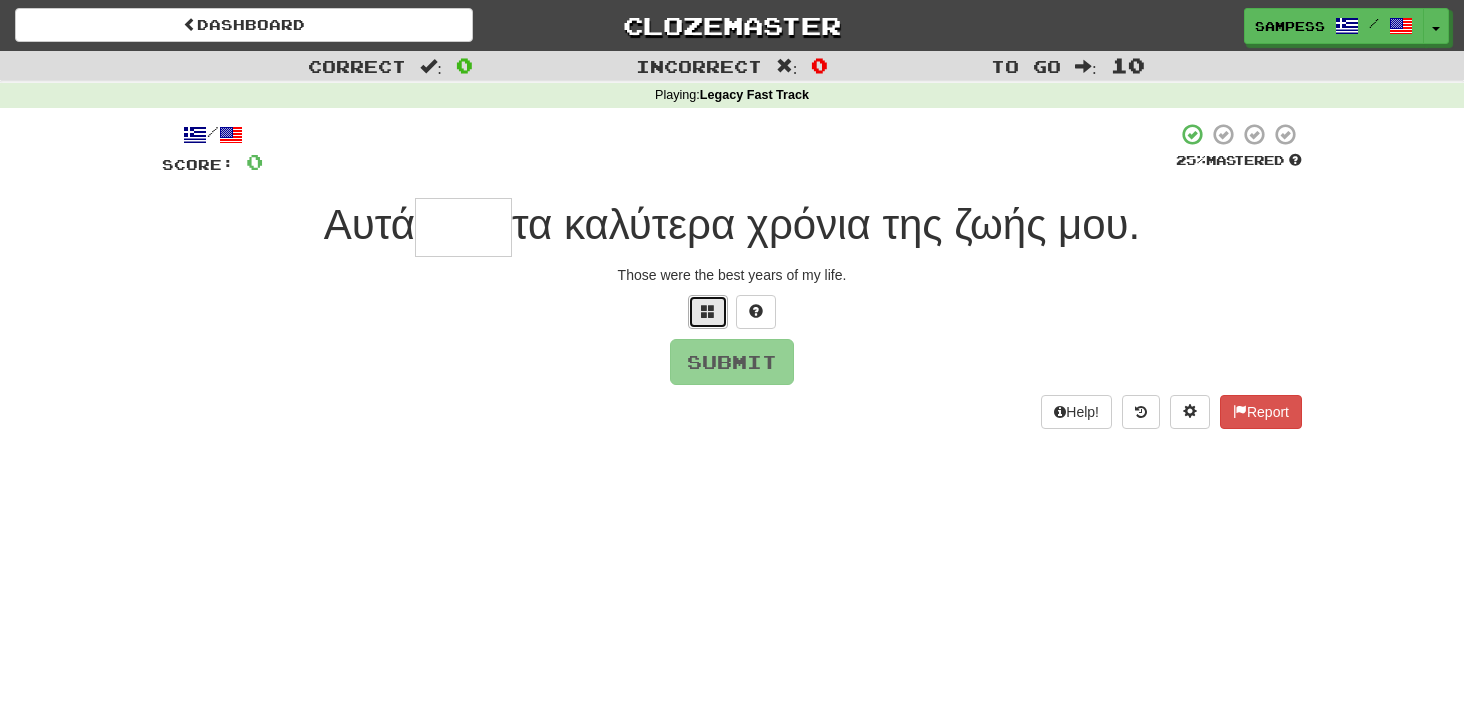 click at bounding box center [708, 311] 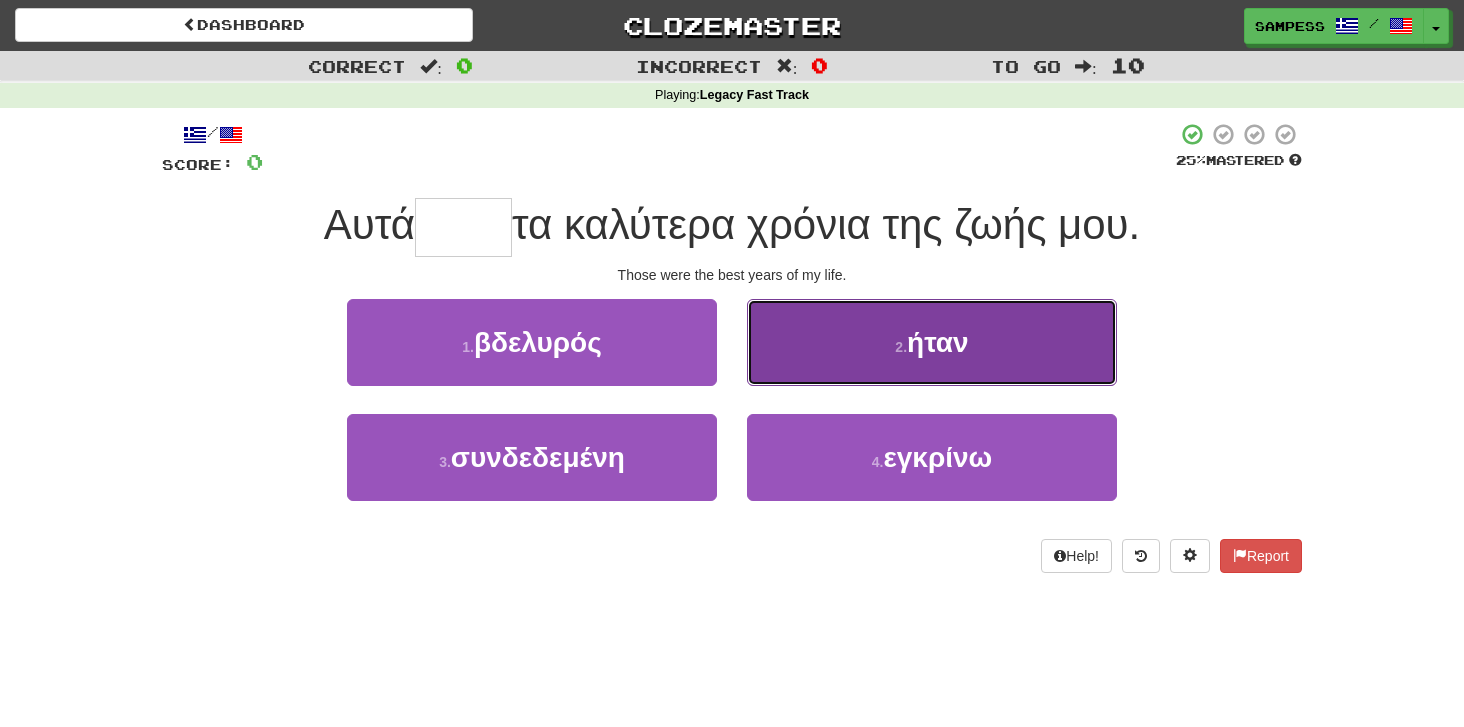click on ".  was" at bounding box center (932, 342) 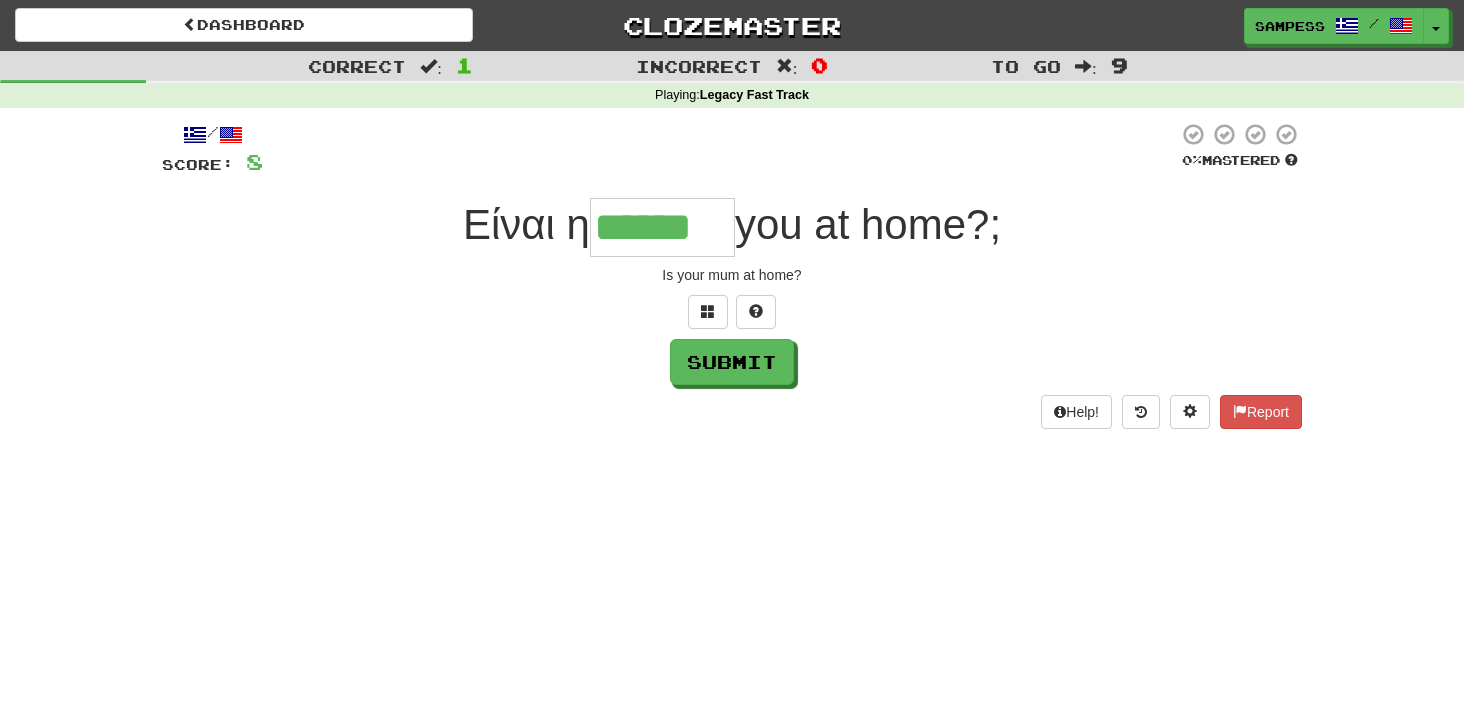 type on "******" 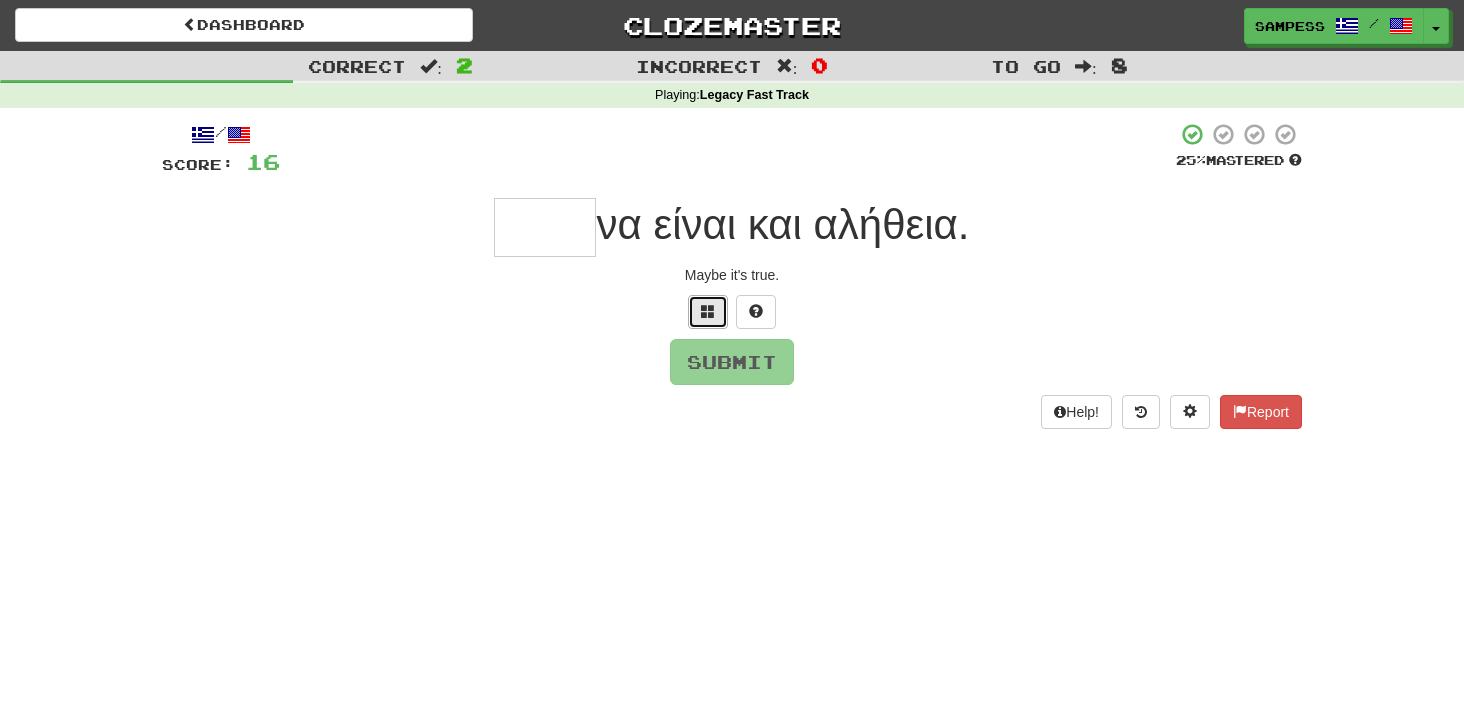 click at bounding box center (708, 311) 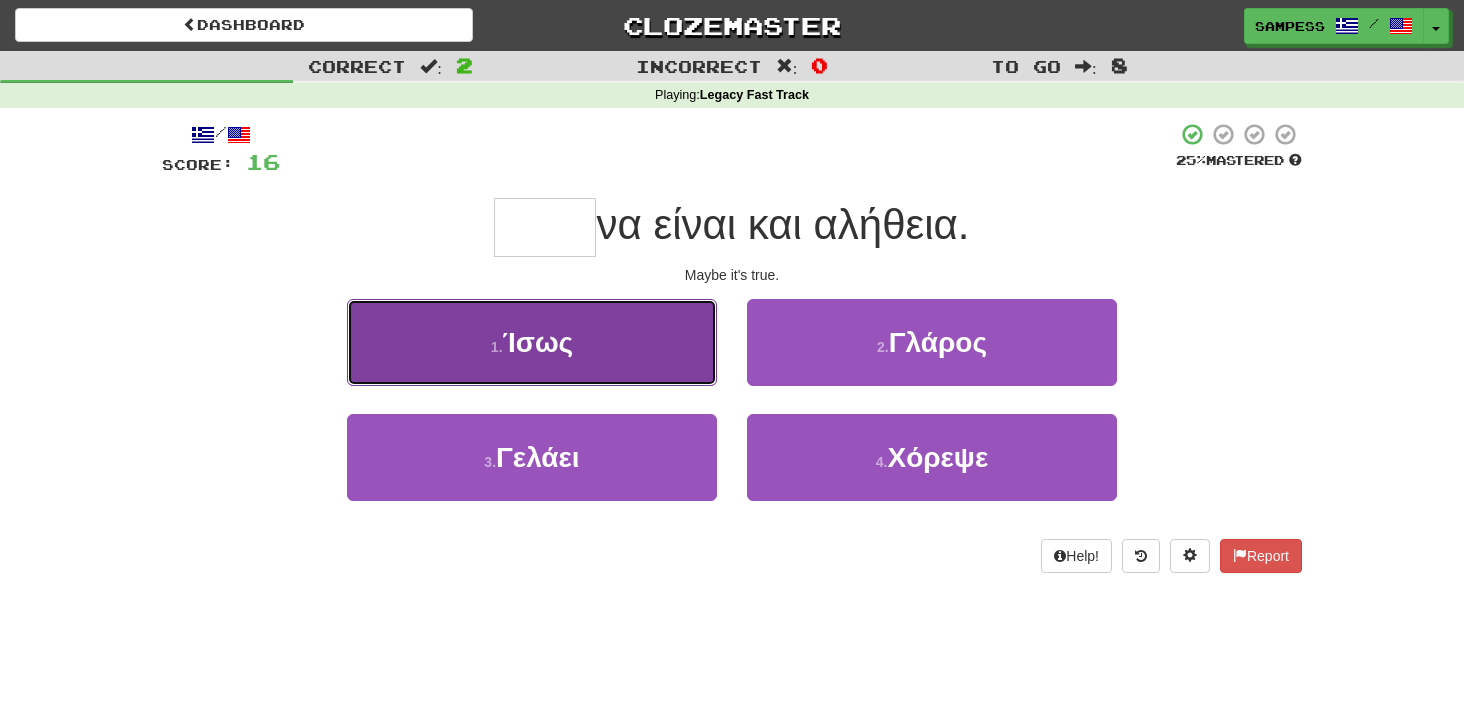 click on ".  Maybe" at bounding box center (532, 342) 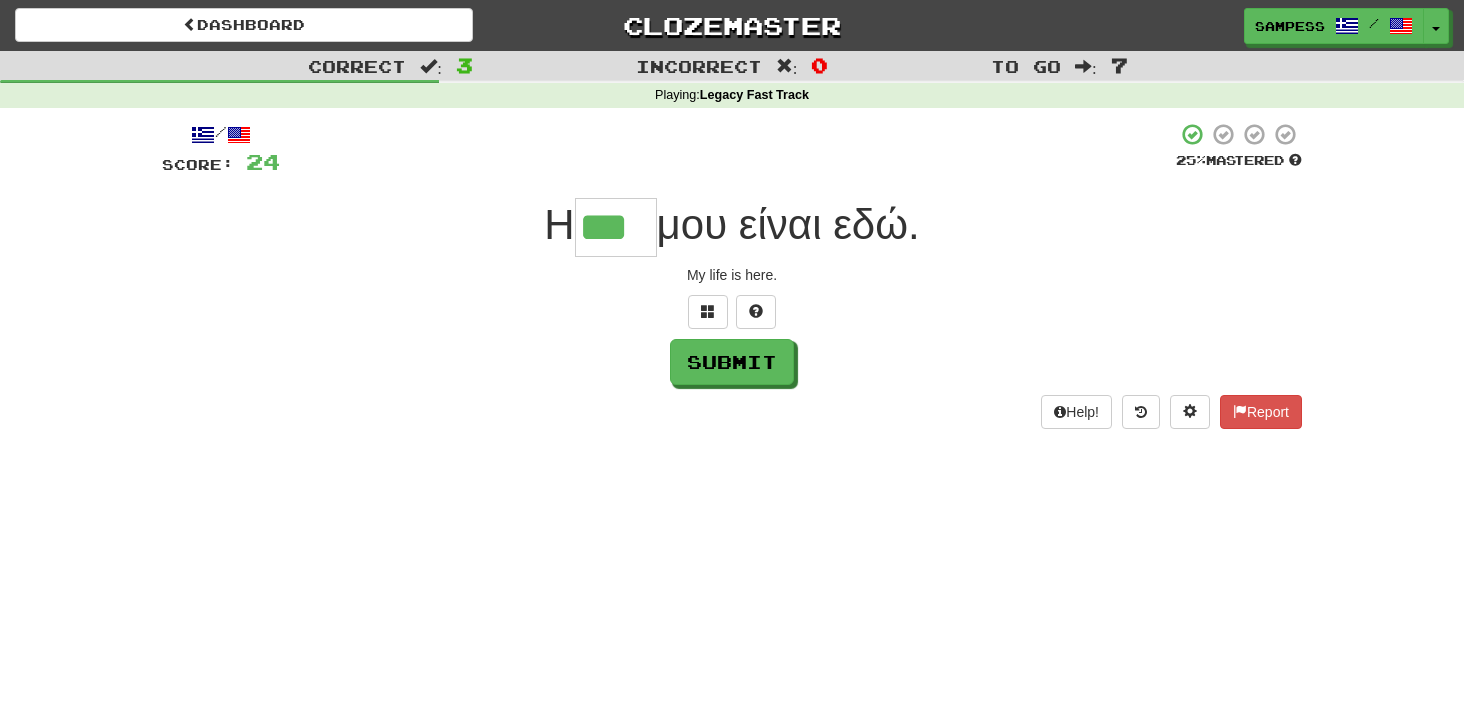 type on "***" 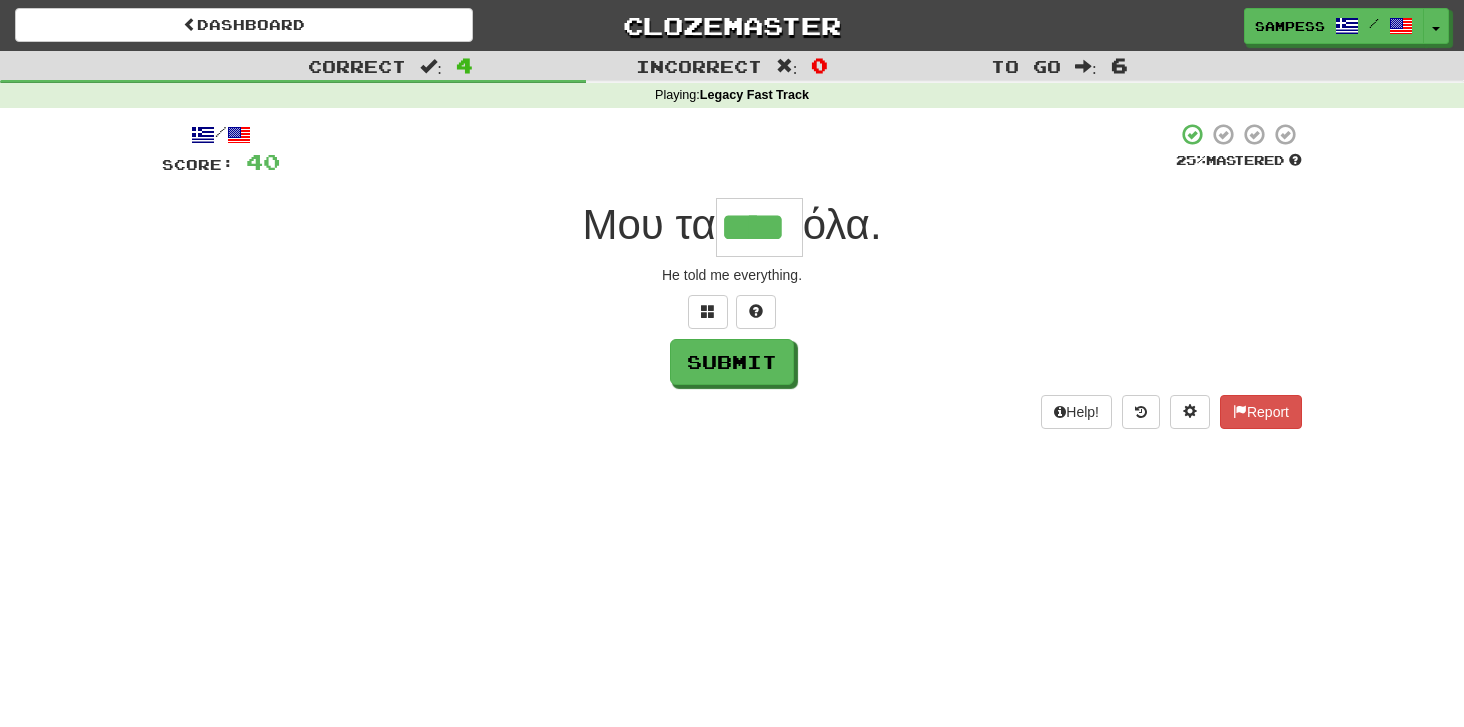 scroll, scrollTop: 0, scrollLeft: 0, axis: both 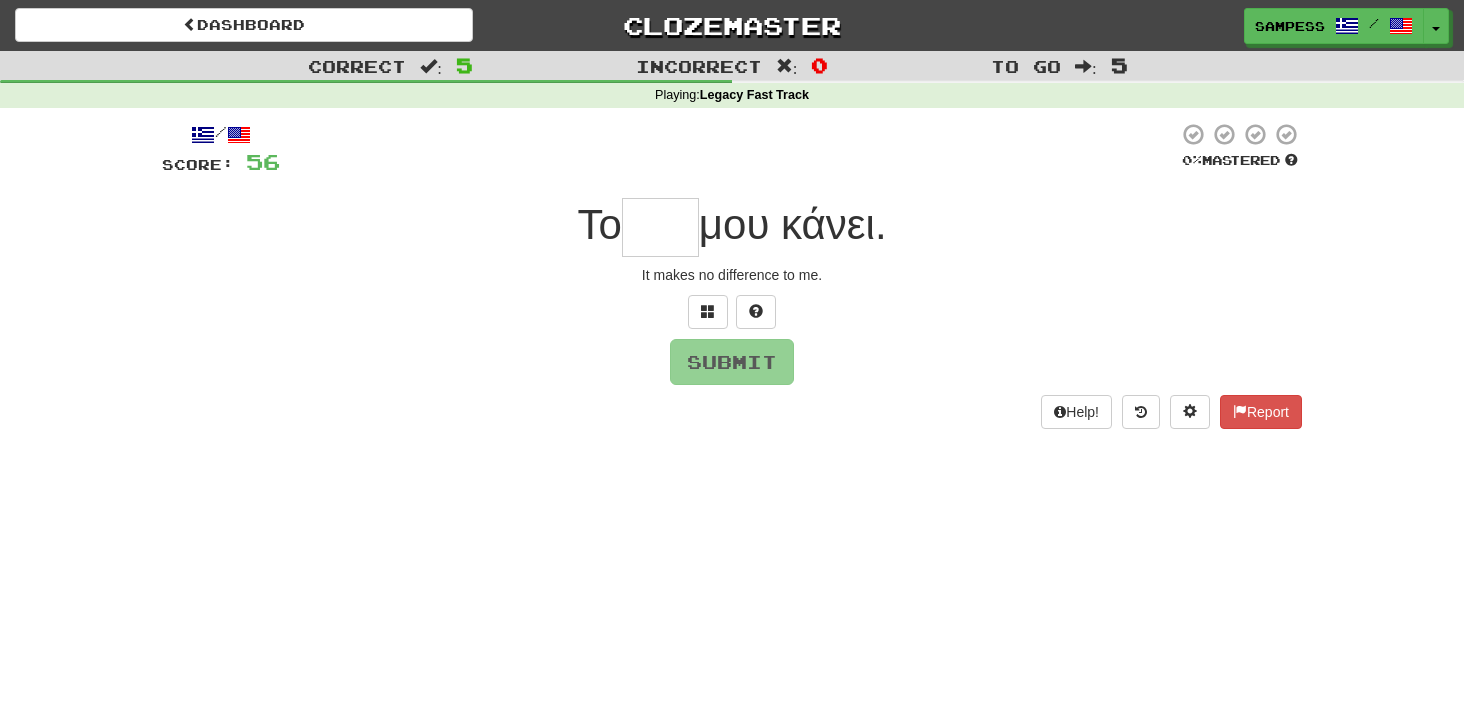 type on "****" 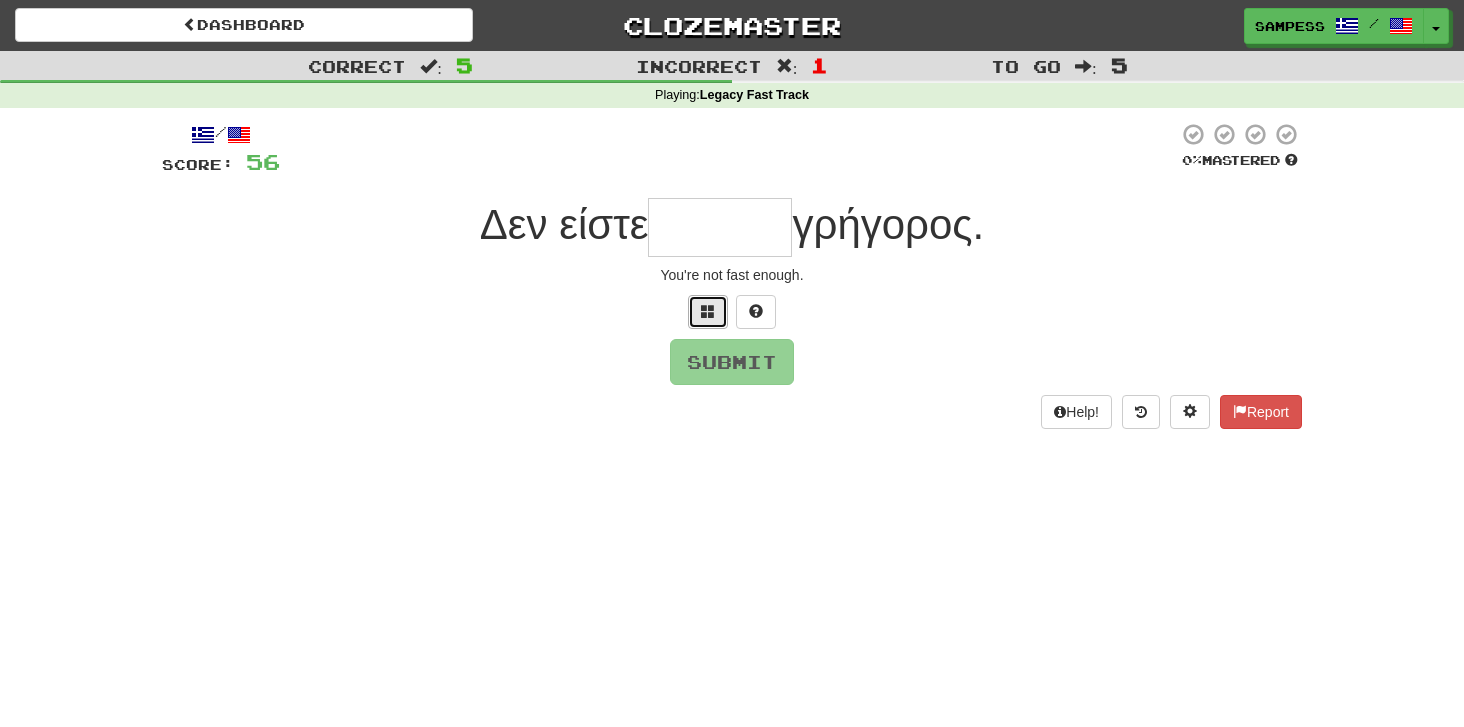 click at bounding box center (708, 311) 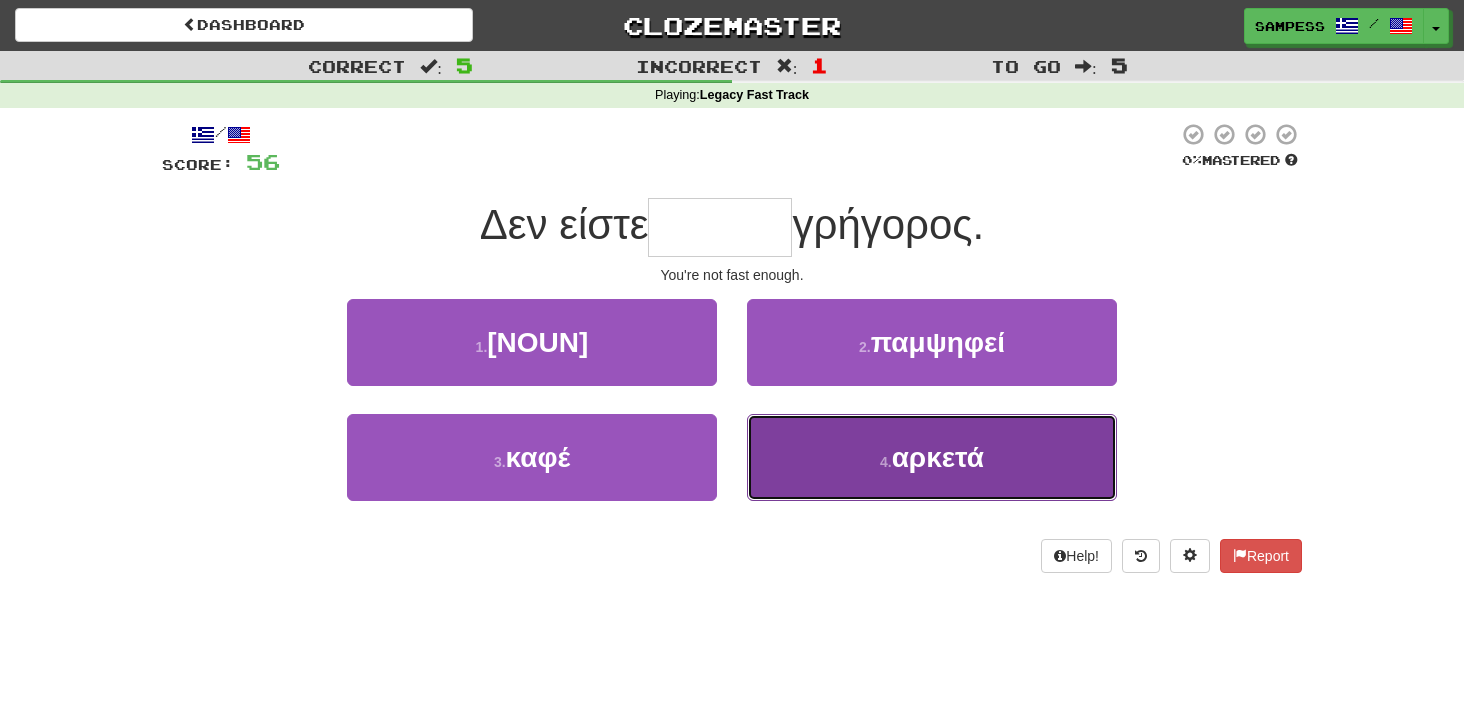 click on "4 .  αρκετά" at bounding box center (932, 457) 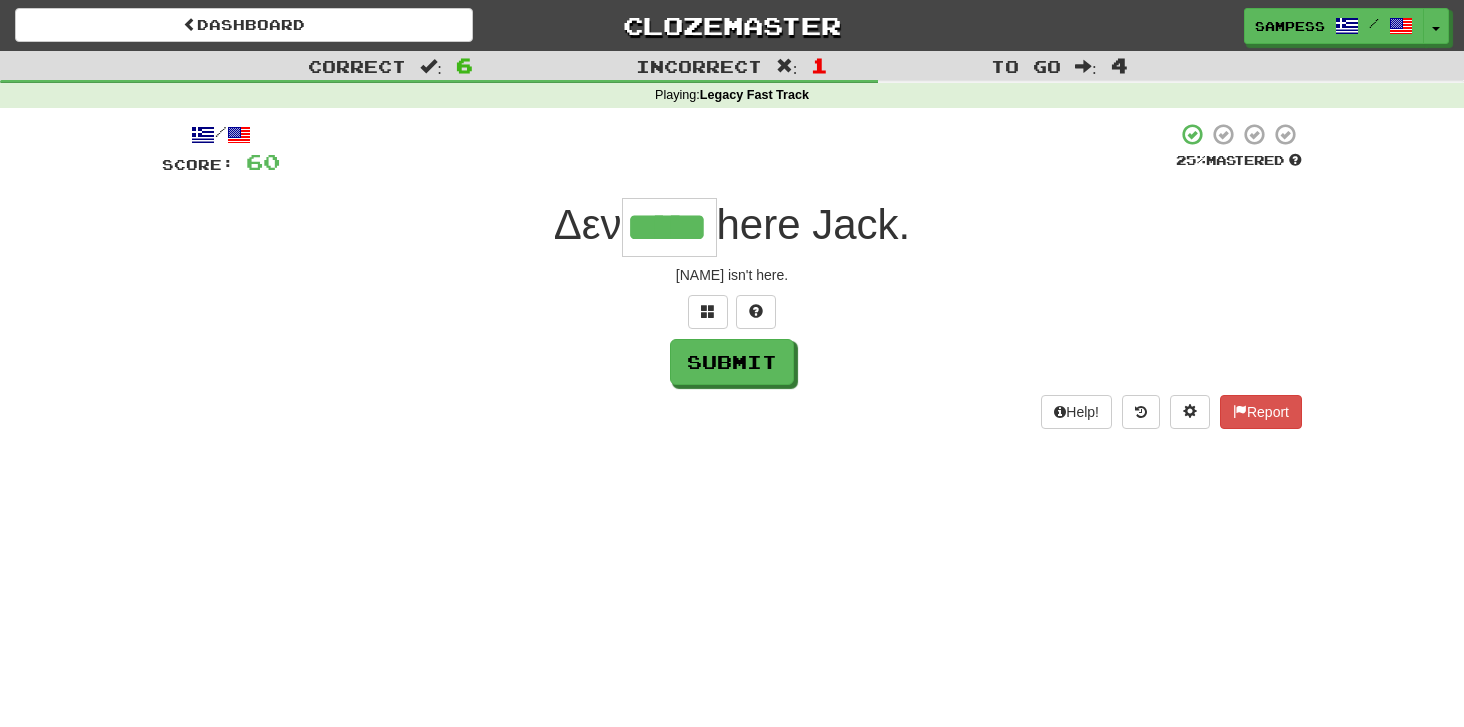 type on "*****" 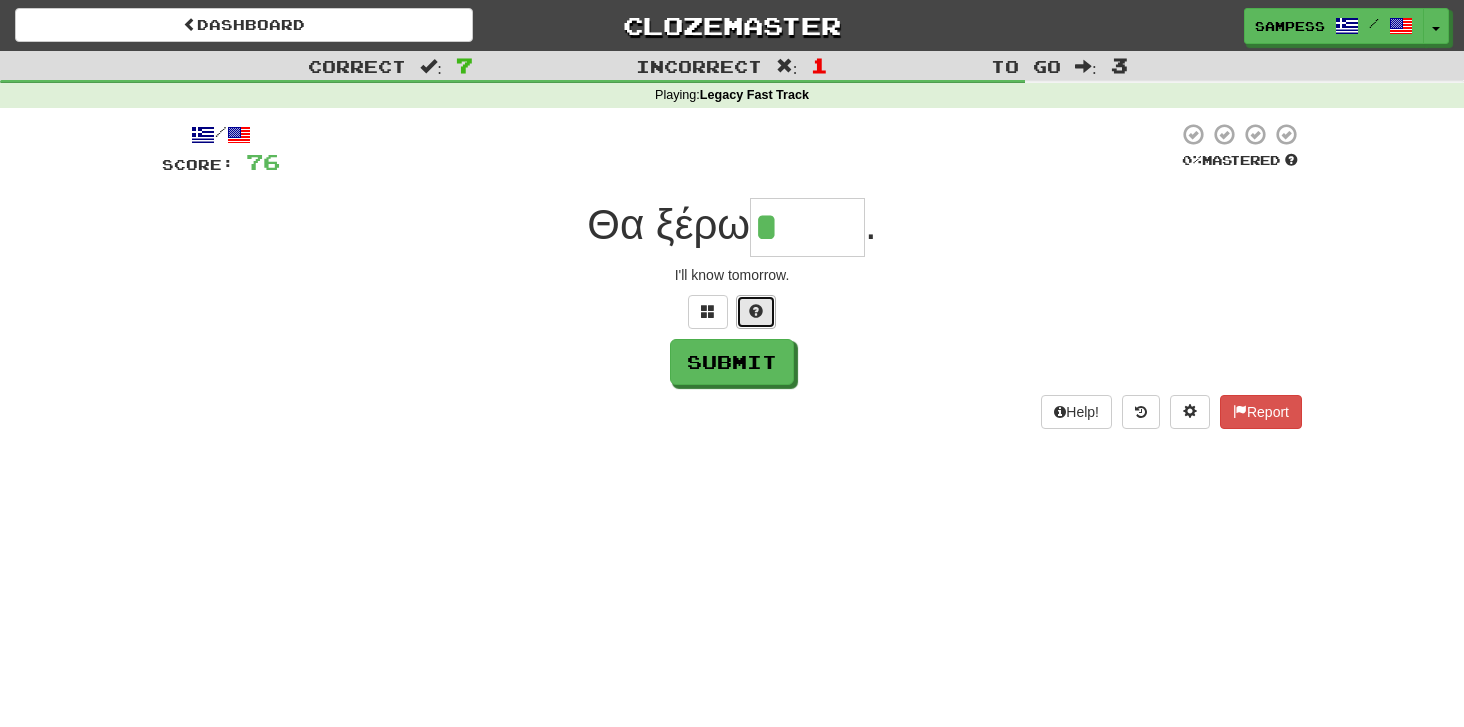 click at bounding box center (756, 312) 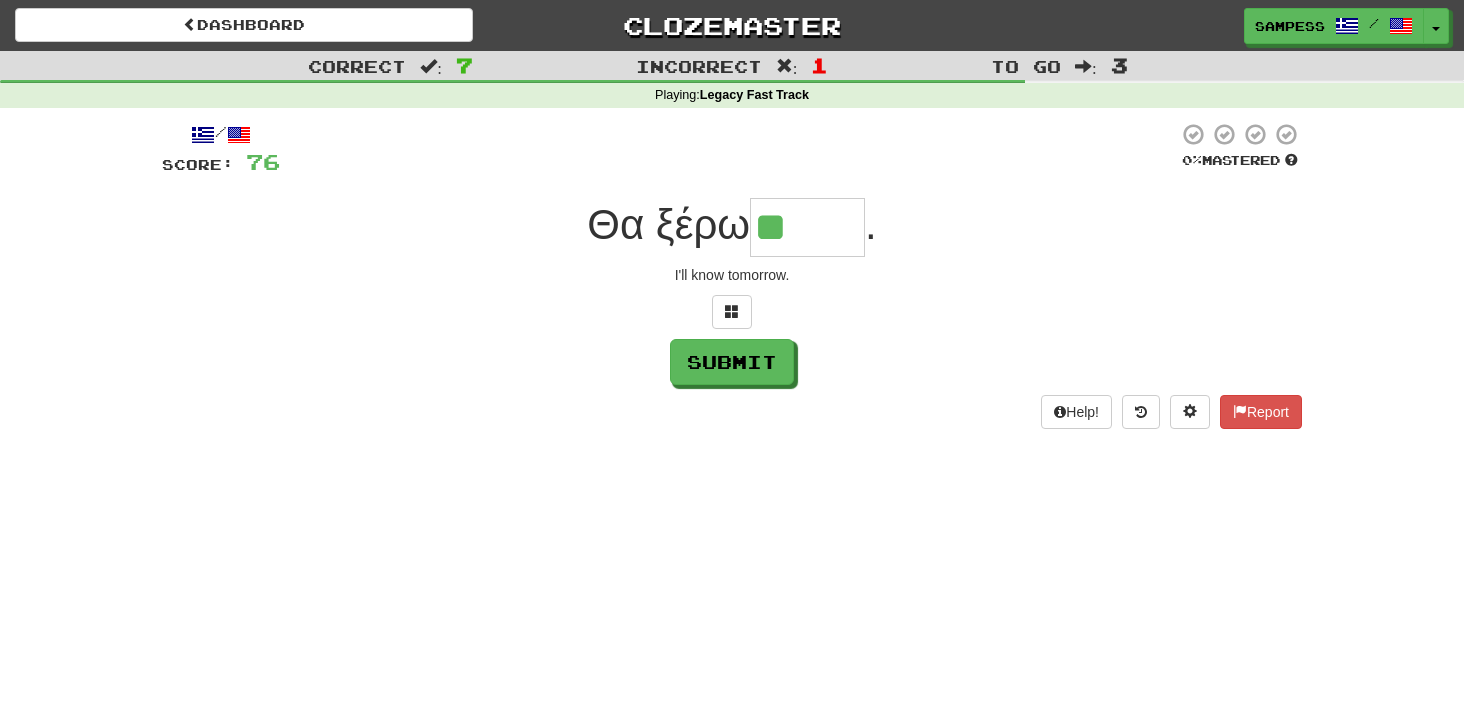 drag, startPoint x: 815, startPoint y: 242, endPoint x: 789, endPoint y: 241, distance: 26.019224 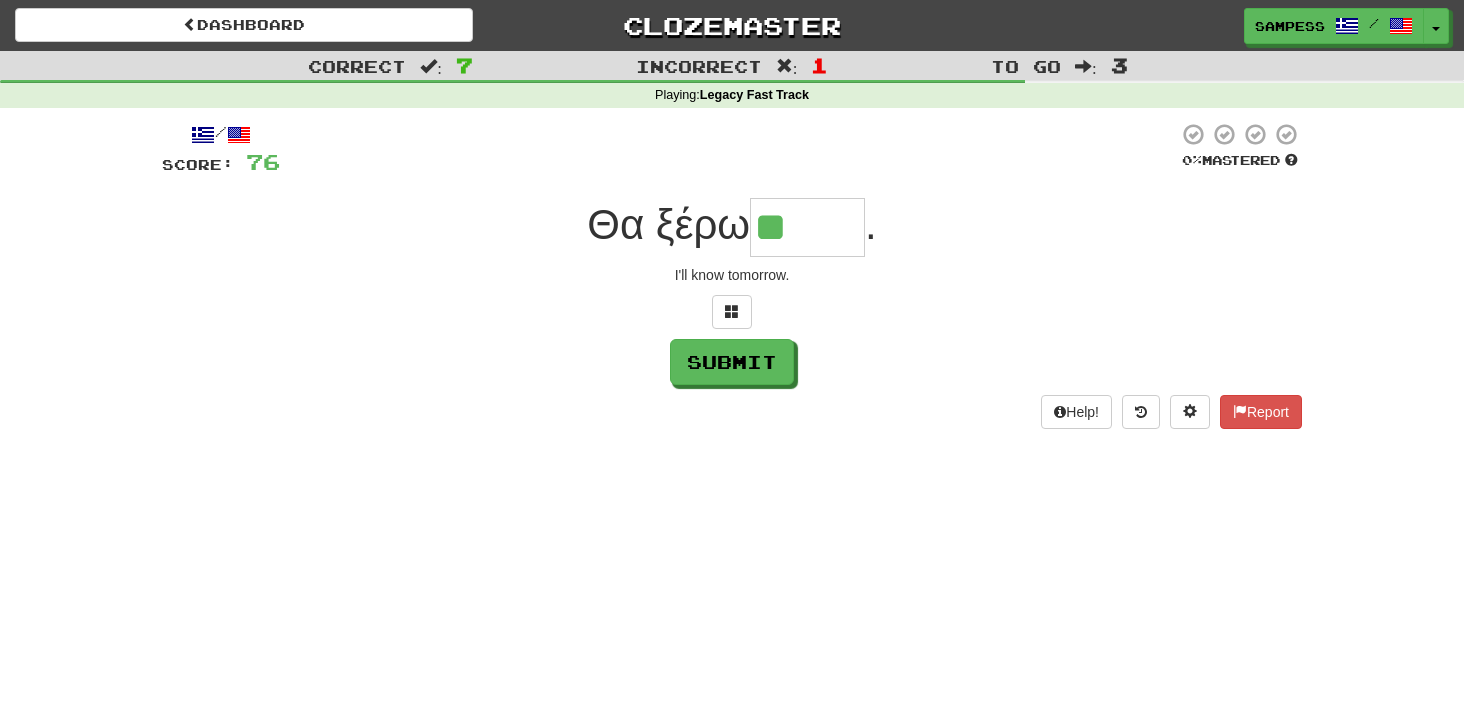 click on "**" at bounding box center [807, 227] 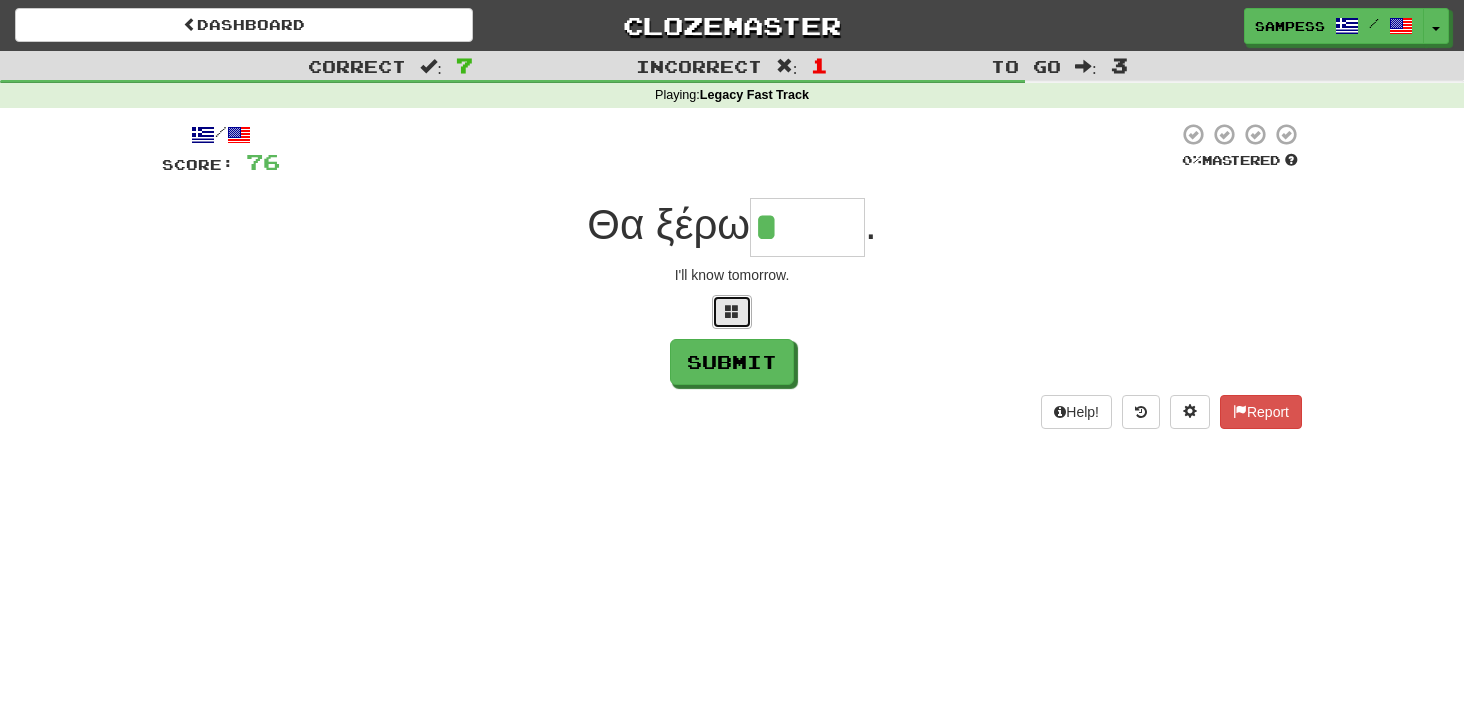 click at bounding box center (732, 312) 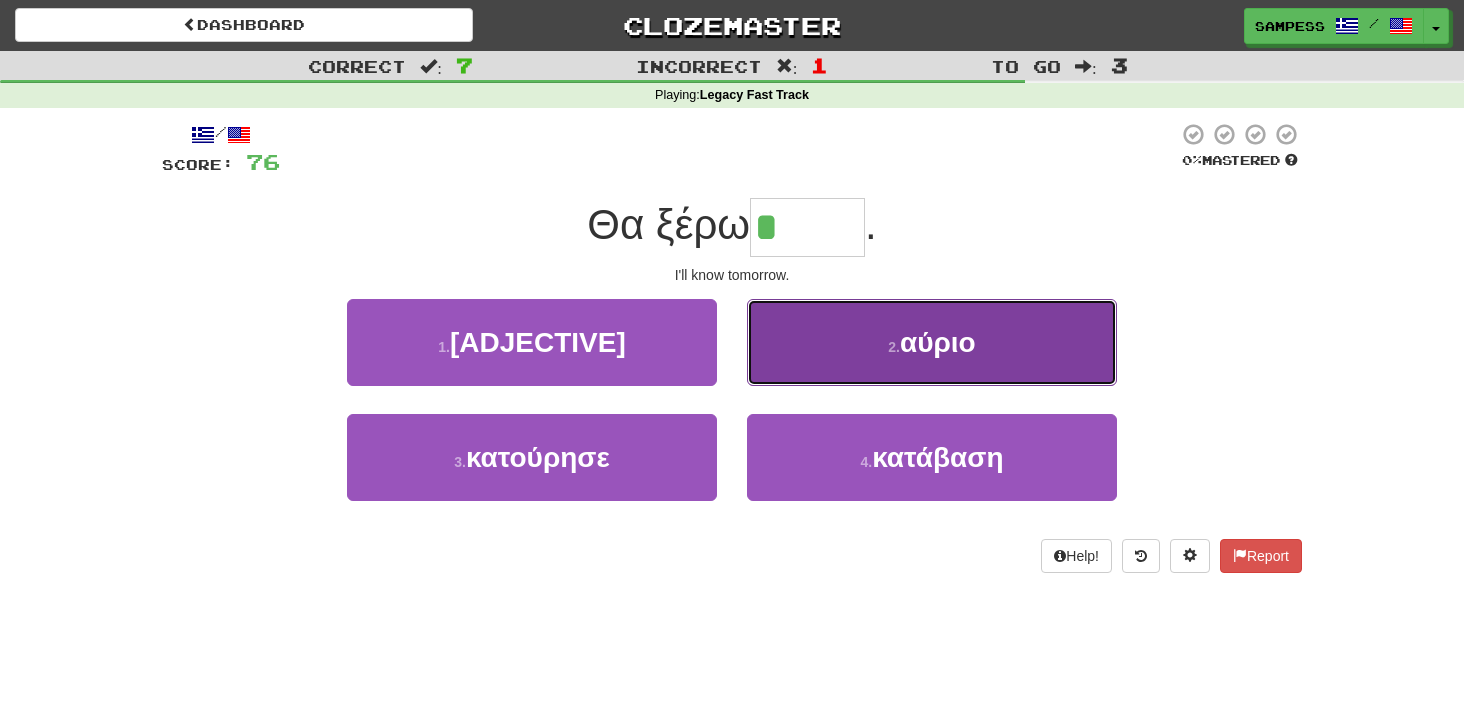 click on "2 .  αύριο" at bounding box center [932, 342] 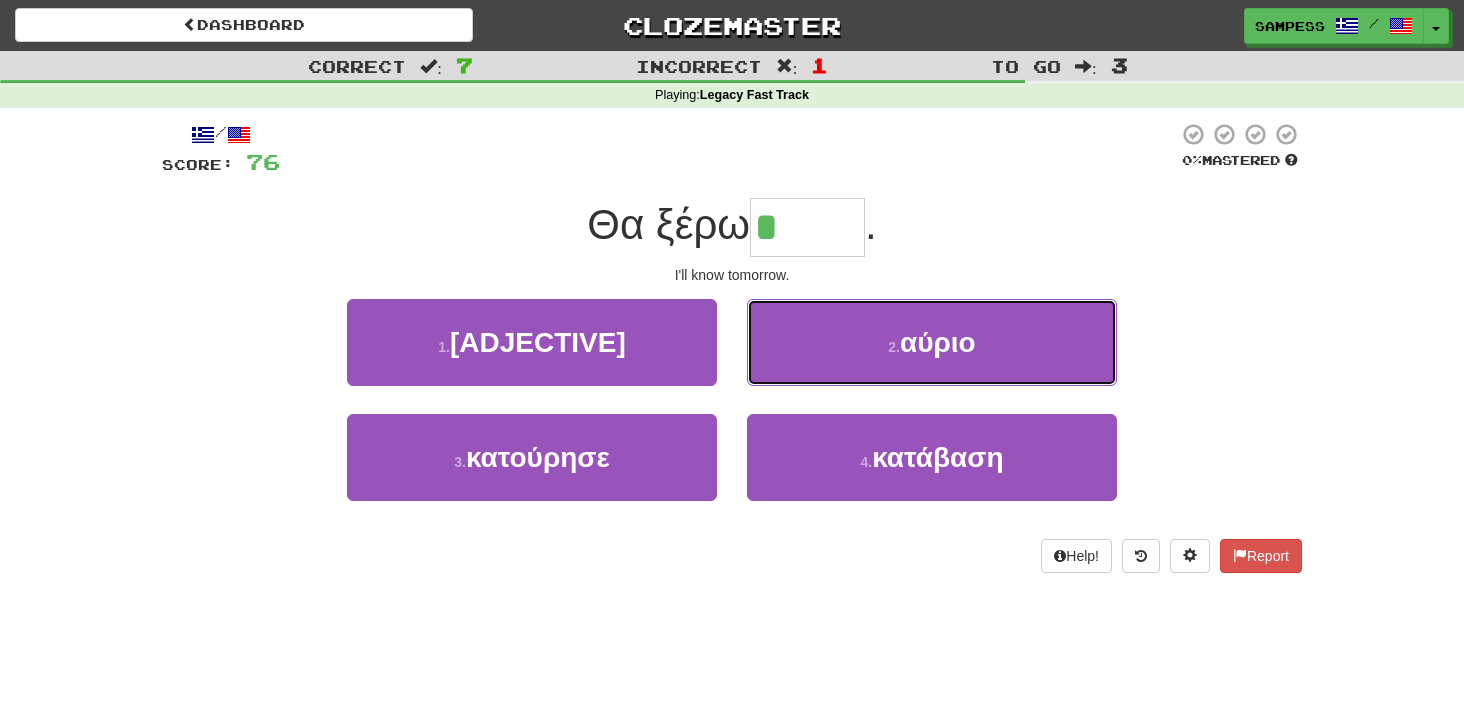 type on "*****" 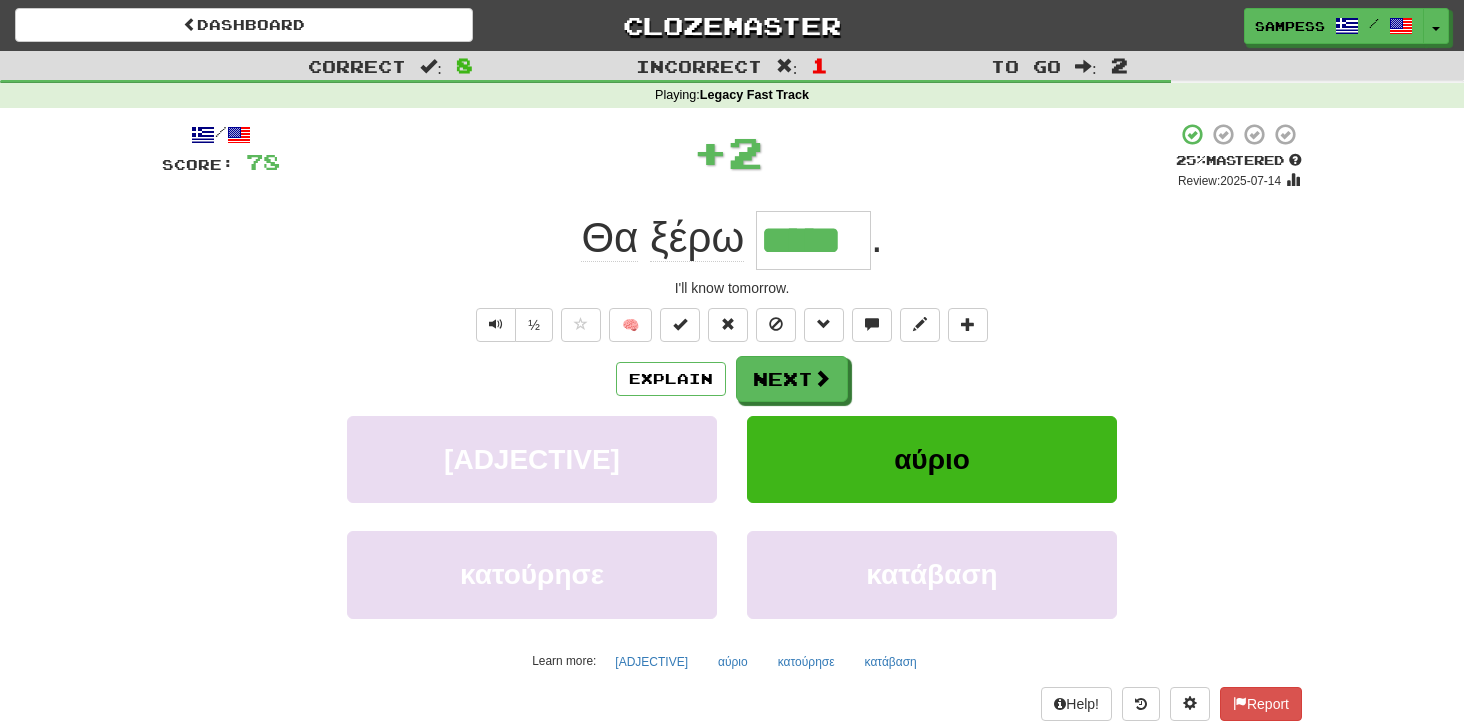 drag, startPoint x: 802, startPoint y: 255, endPoint x: 789, endPoint y: 254, distance: 13.038404 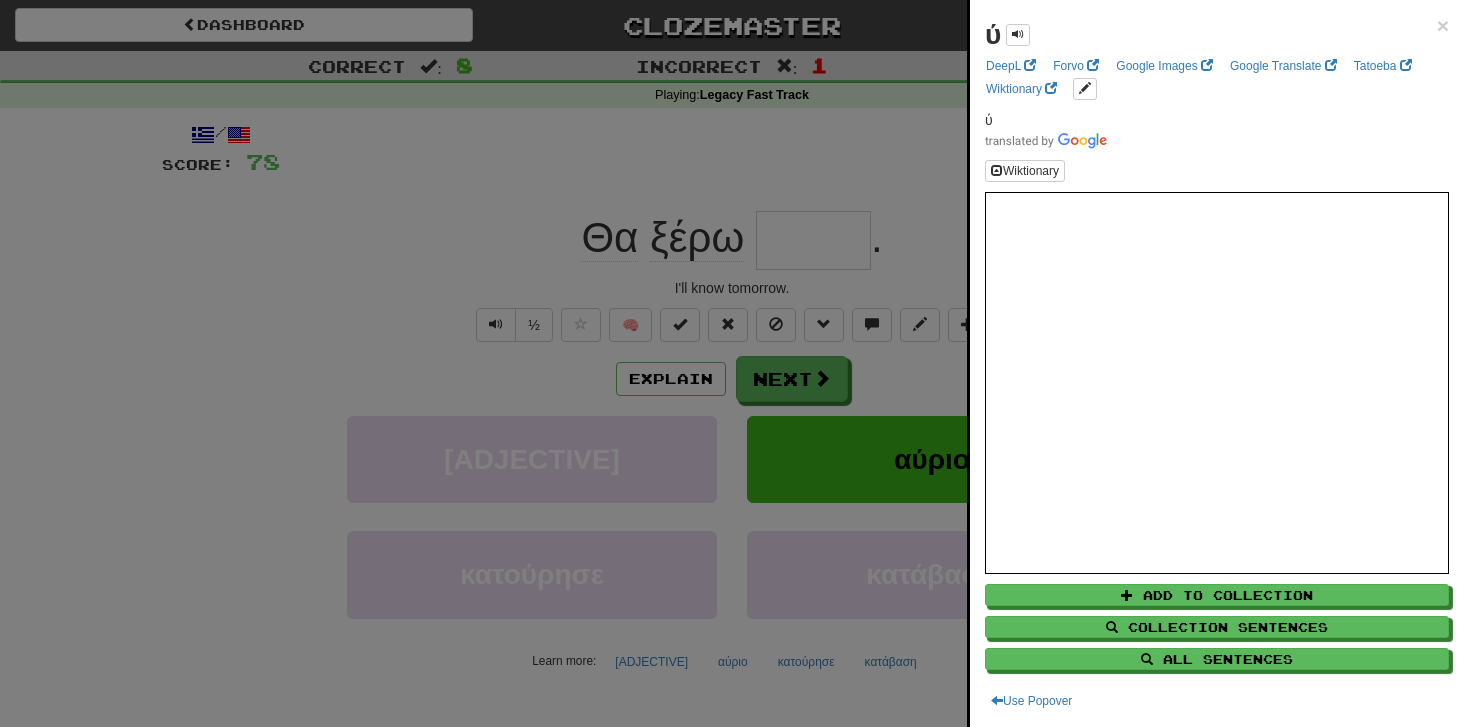 click at bounding box center [732, 363] 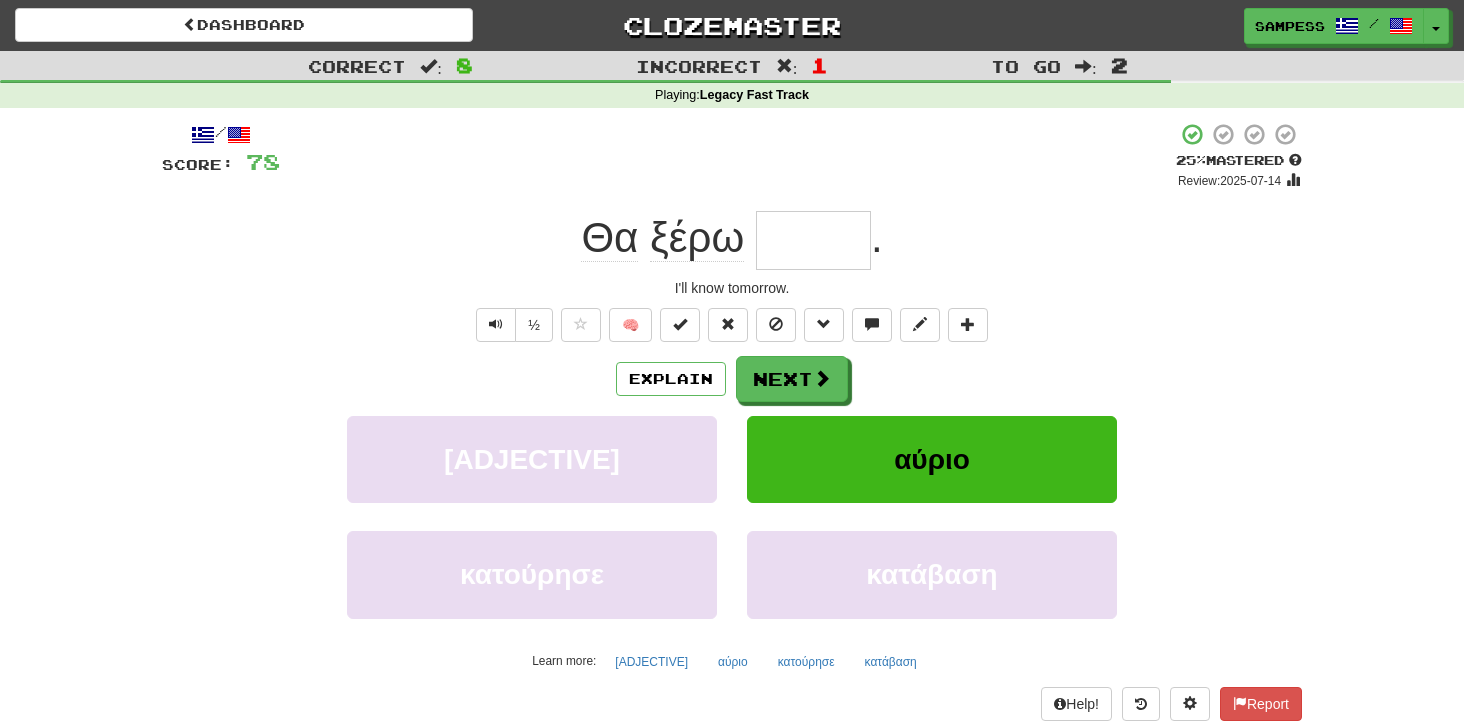 click at bounding box center [813, 240] 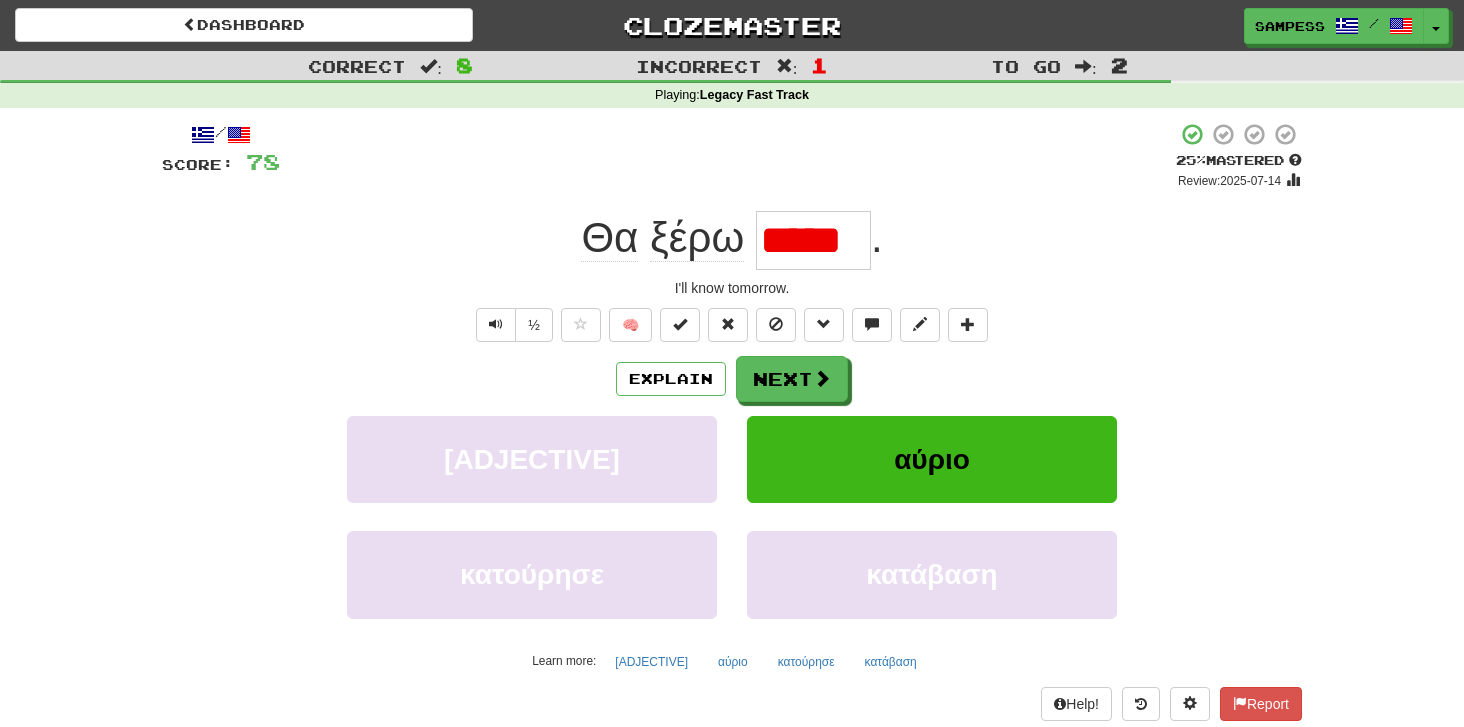 scroll, scrollTop: 0, scrollLeft: 0, axis: both 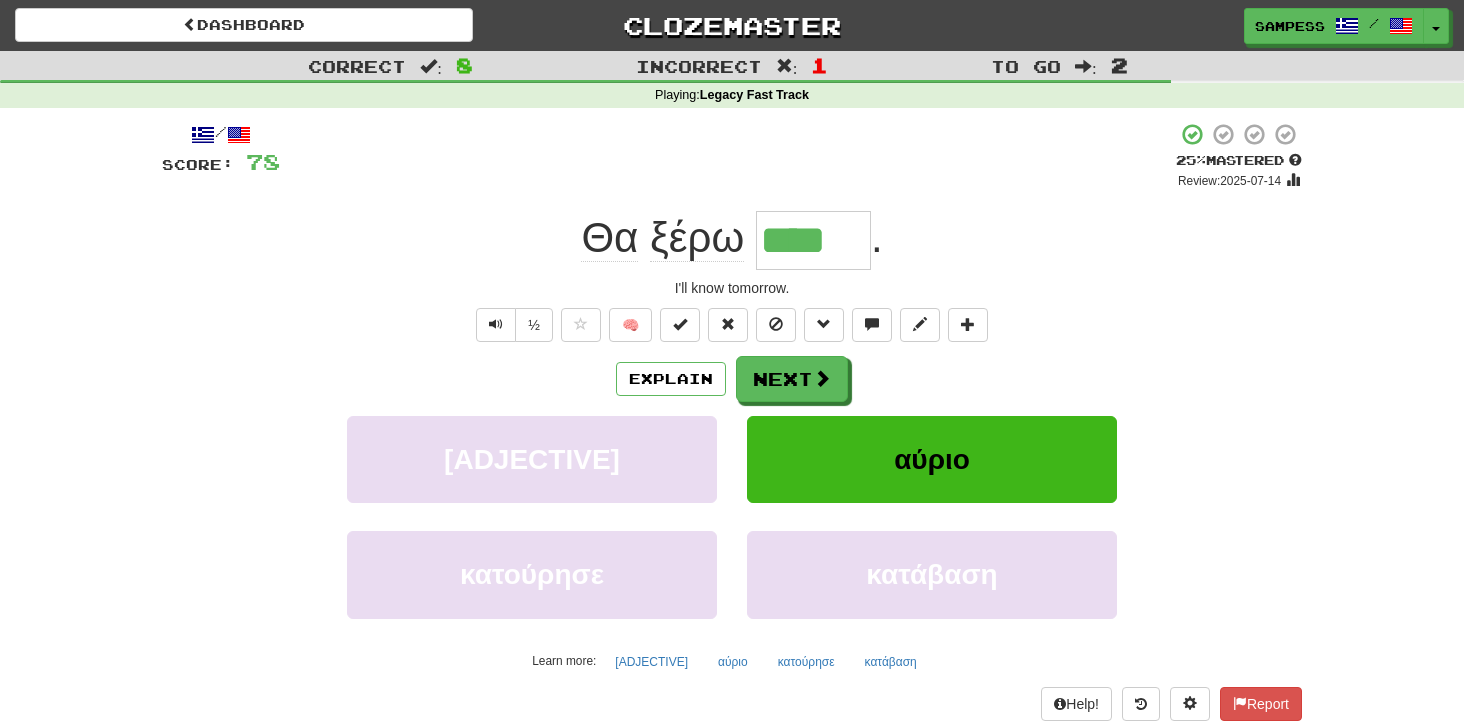 type on "*****" 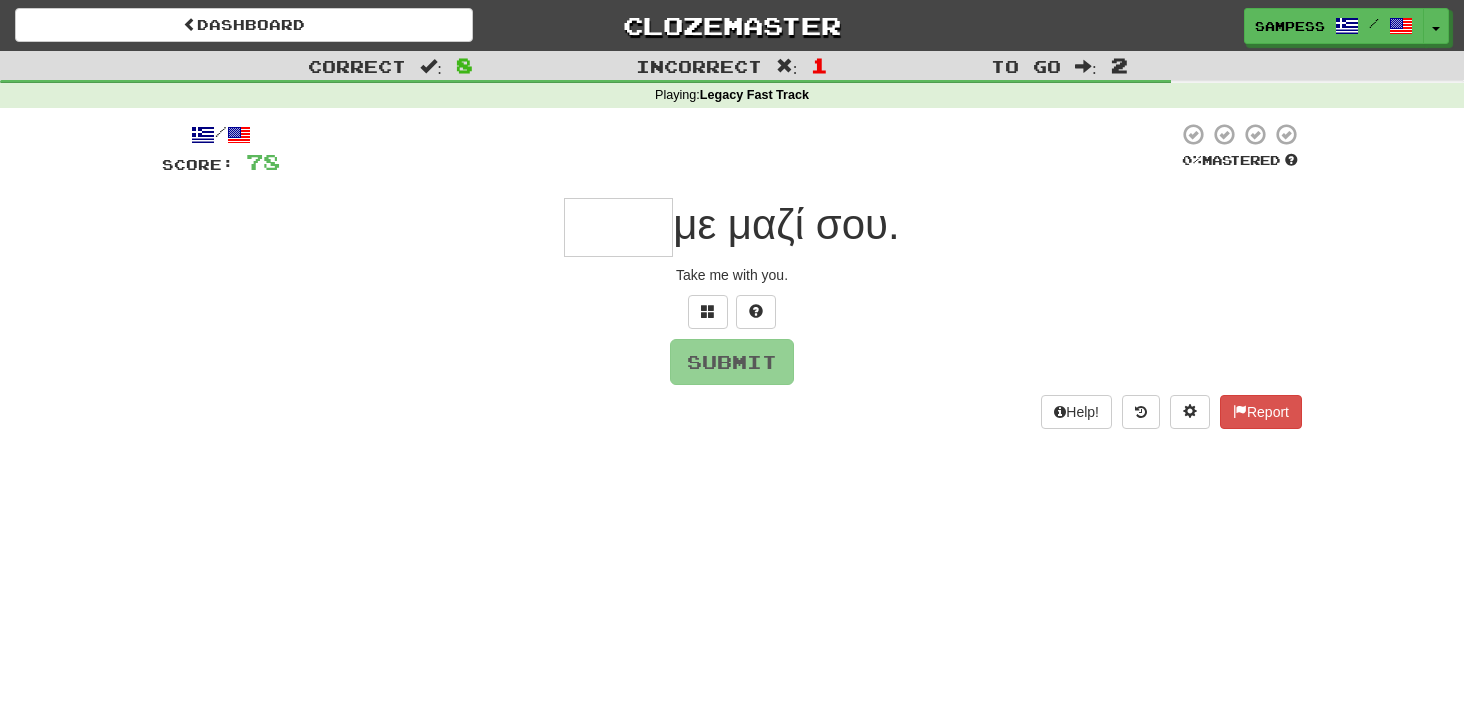 type on "****" 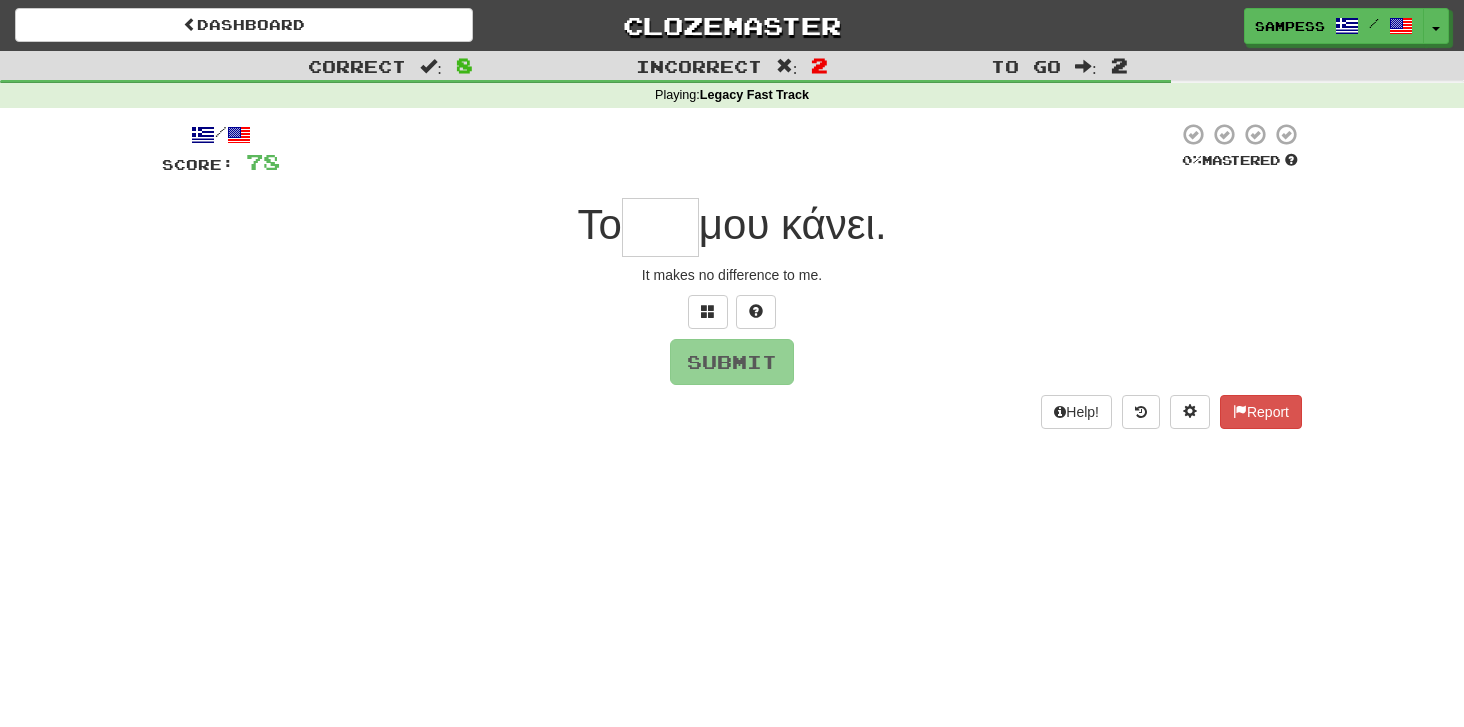 type on "*" 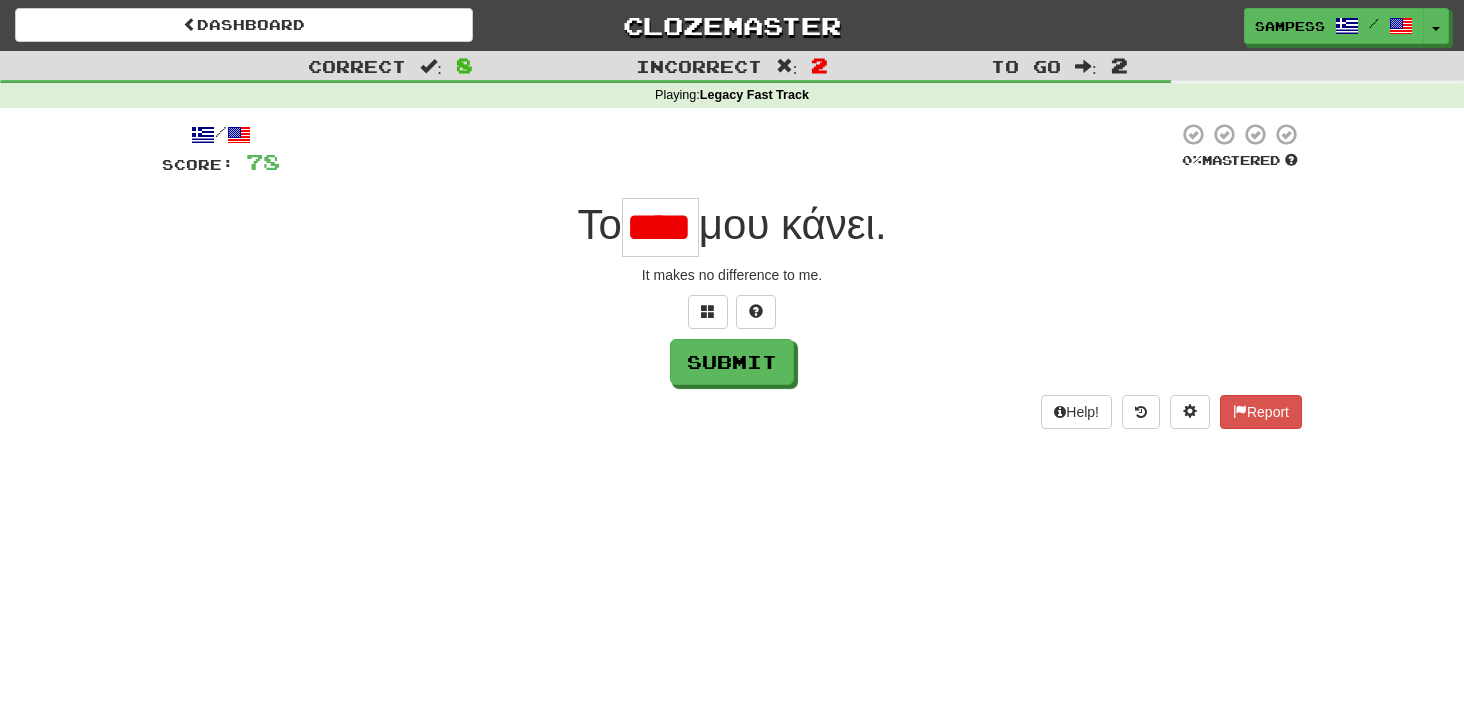 scroll, scrollTop: 0, scrollLeft: 0, axis: both 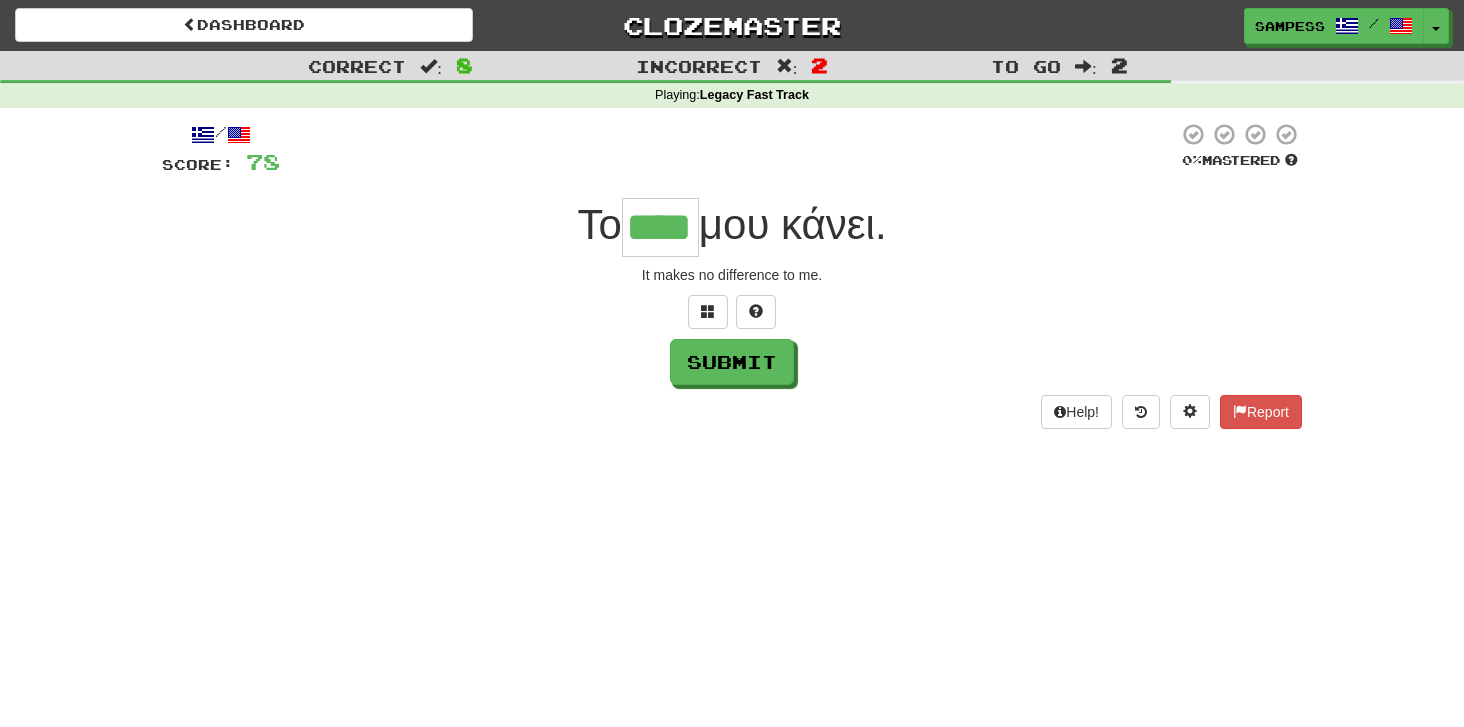 type on "****" 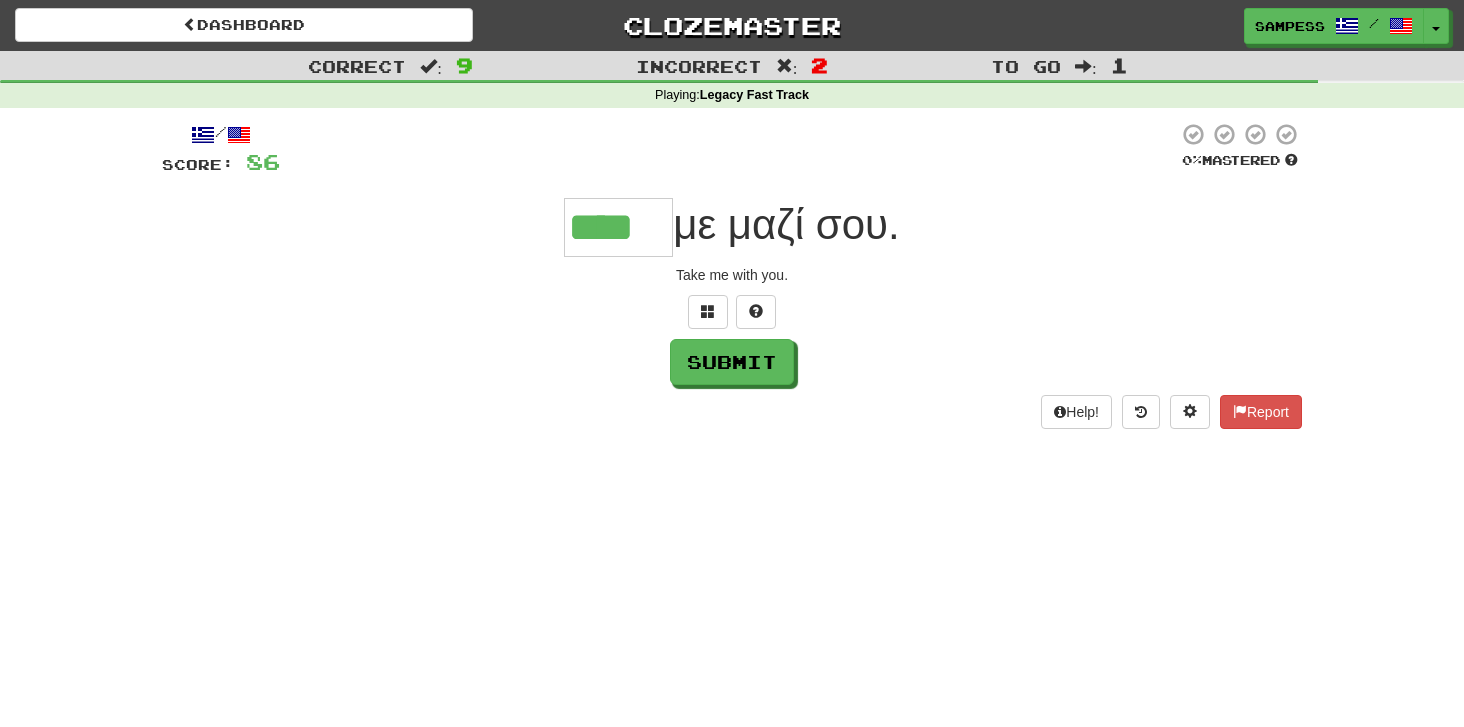 type on "****" 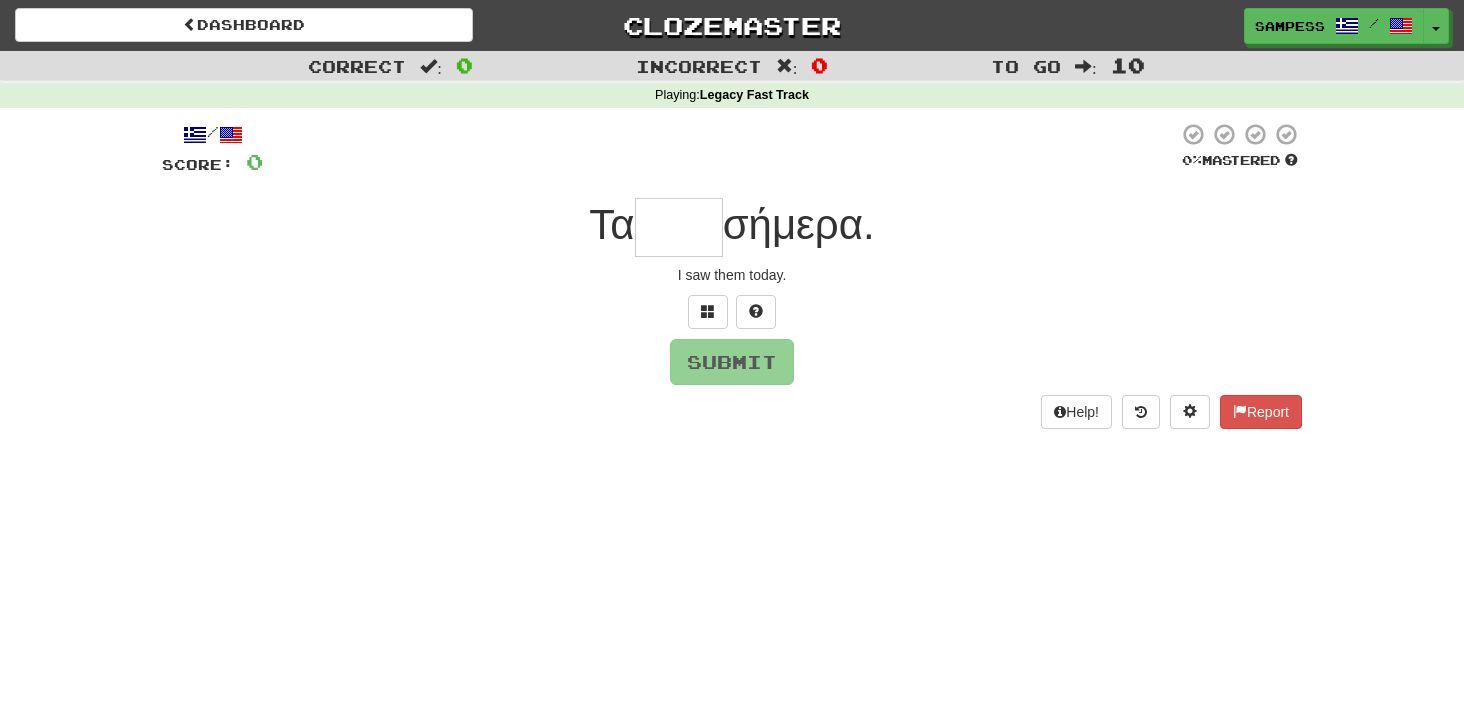 type on "*" 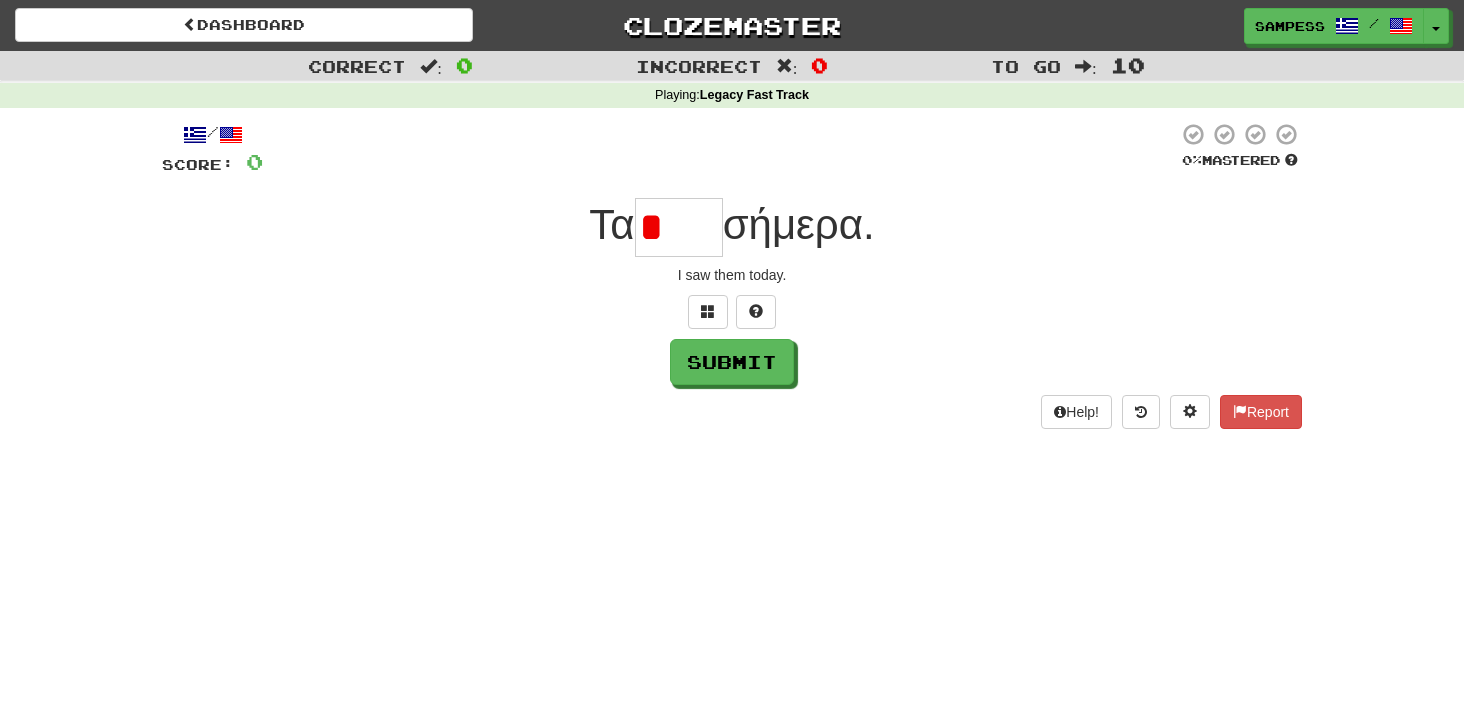 type on "*" 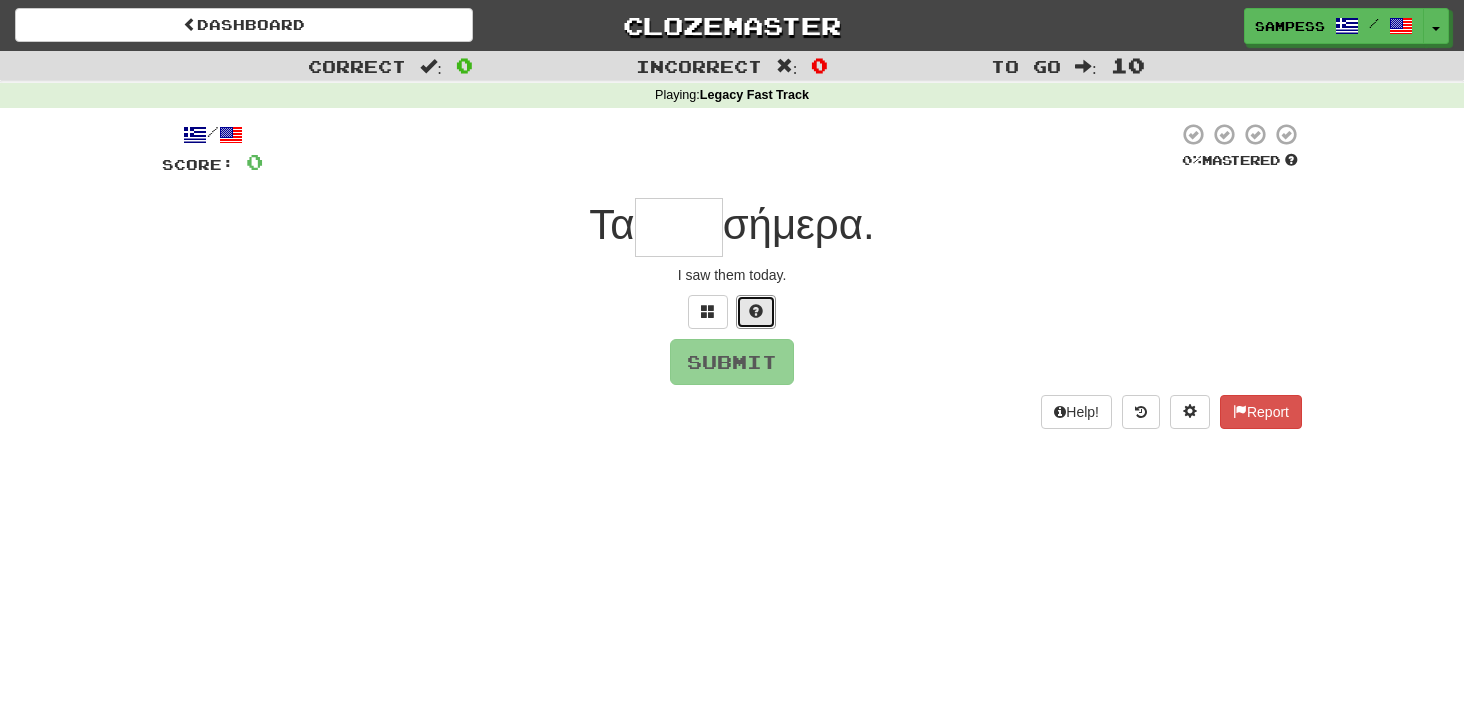 drag, startPoint x: 768, startPoint y: 309, endPoint x: 797, endPoint y: 303, distance: 29.614185 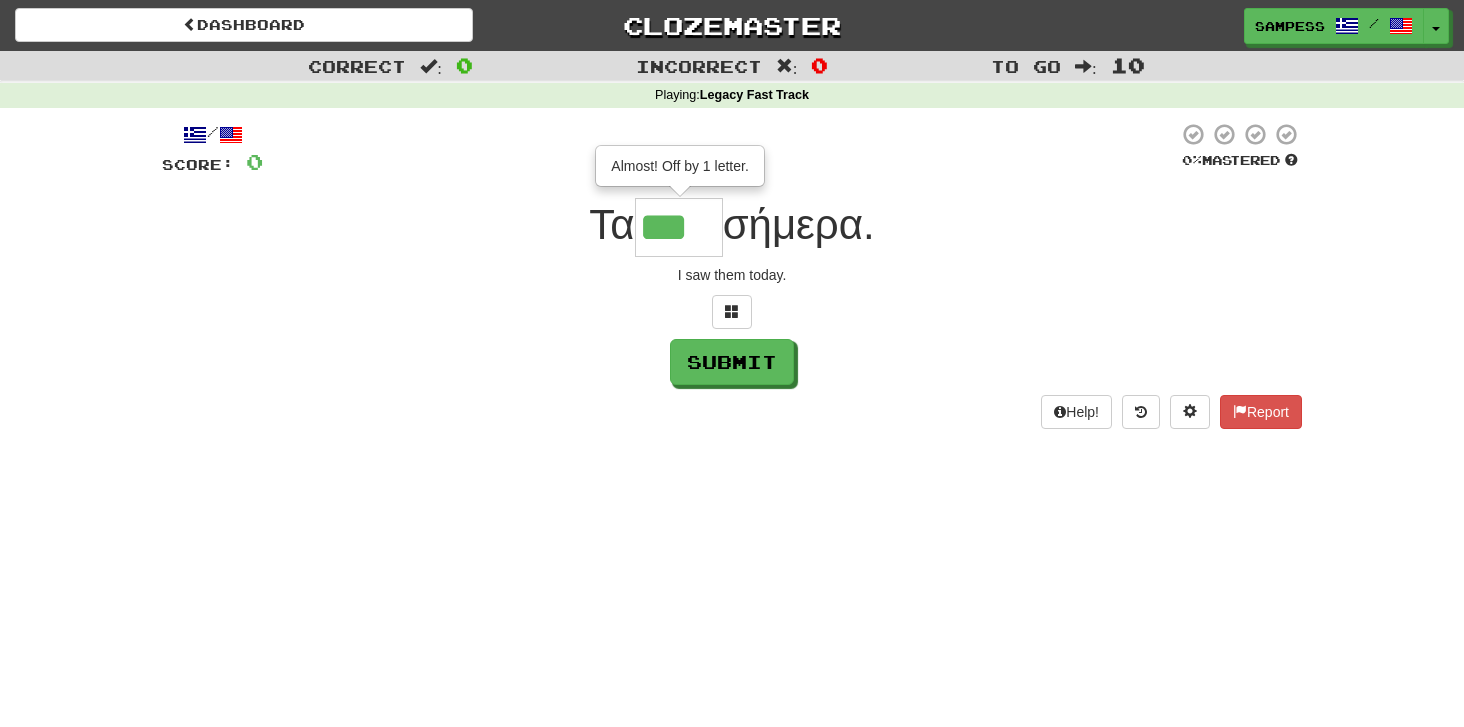 scroll, scrollTop: 0, scrollLeft: 0, axis: both 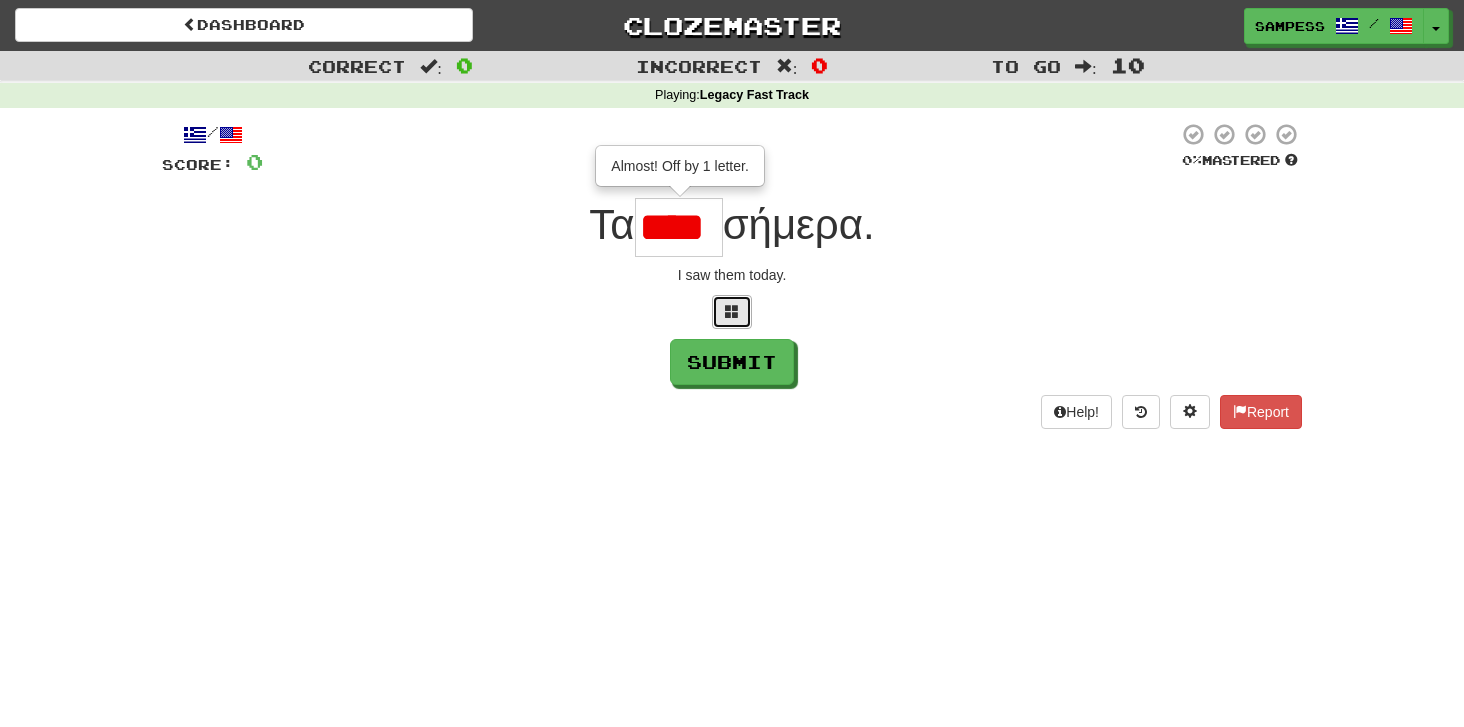 click at bounding box center (732, 311) 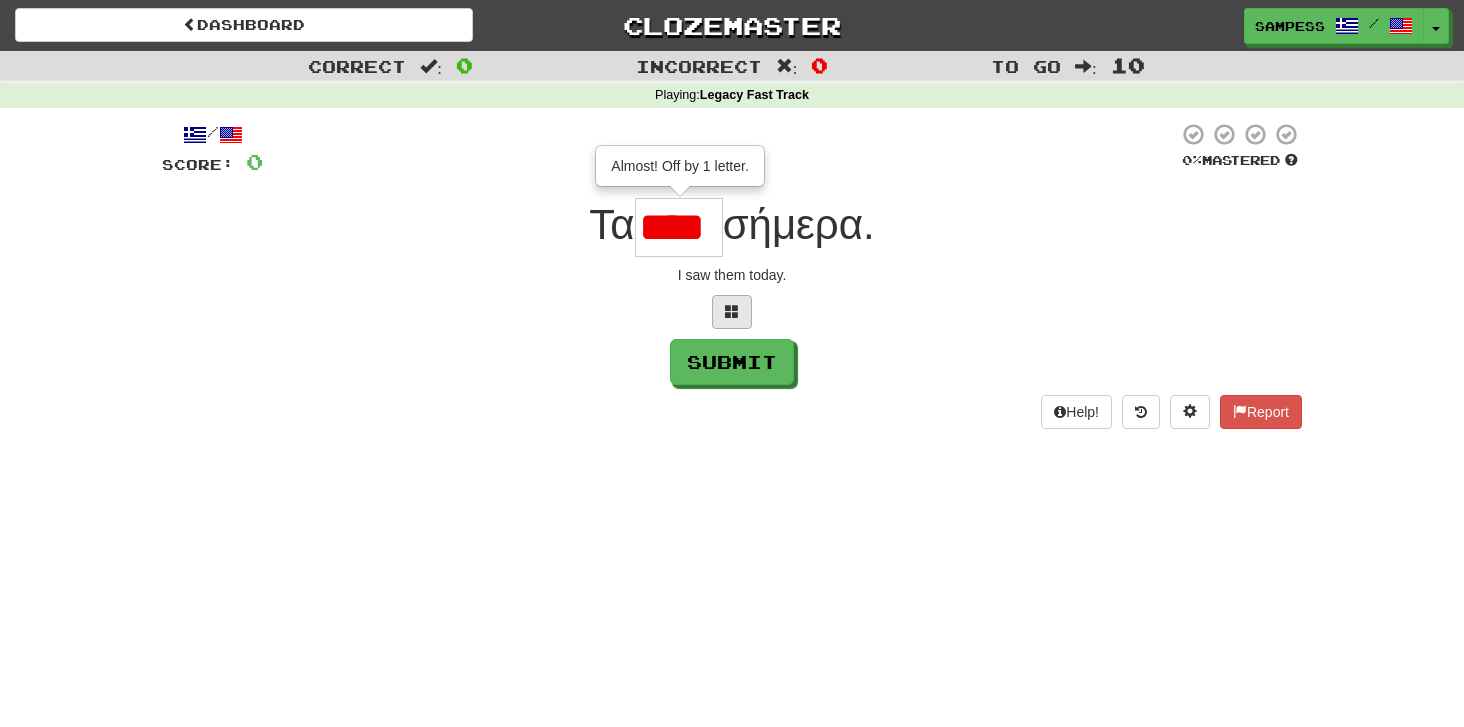 scroll, scrollTop: 0, scrollLeft: 4, axis: horizontal 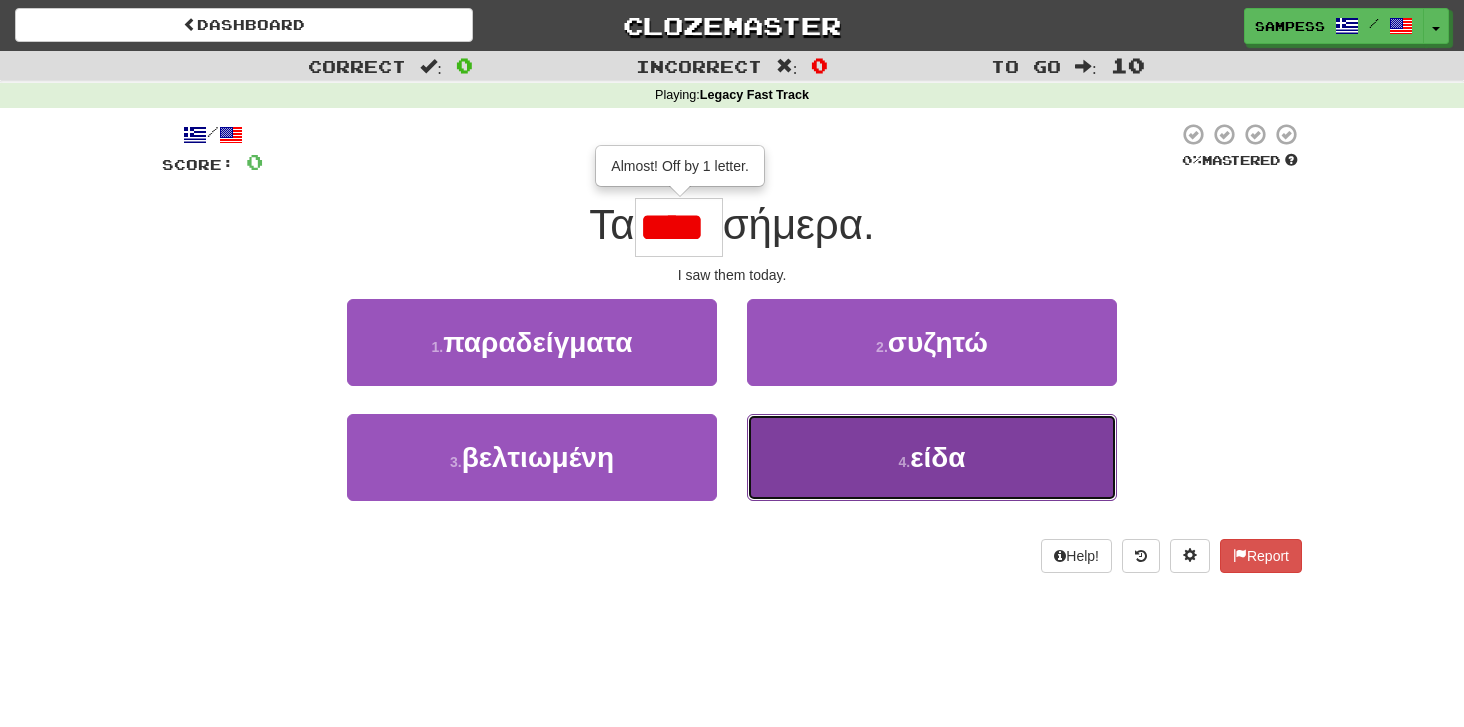 click on "4 .  είδα" at bounding box center [932, 457] 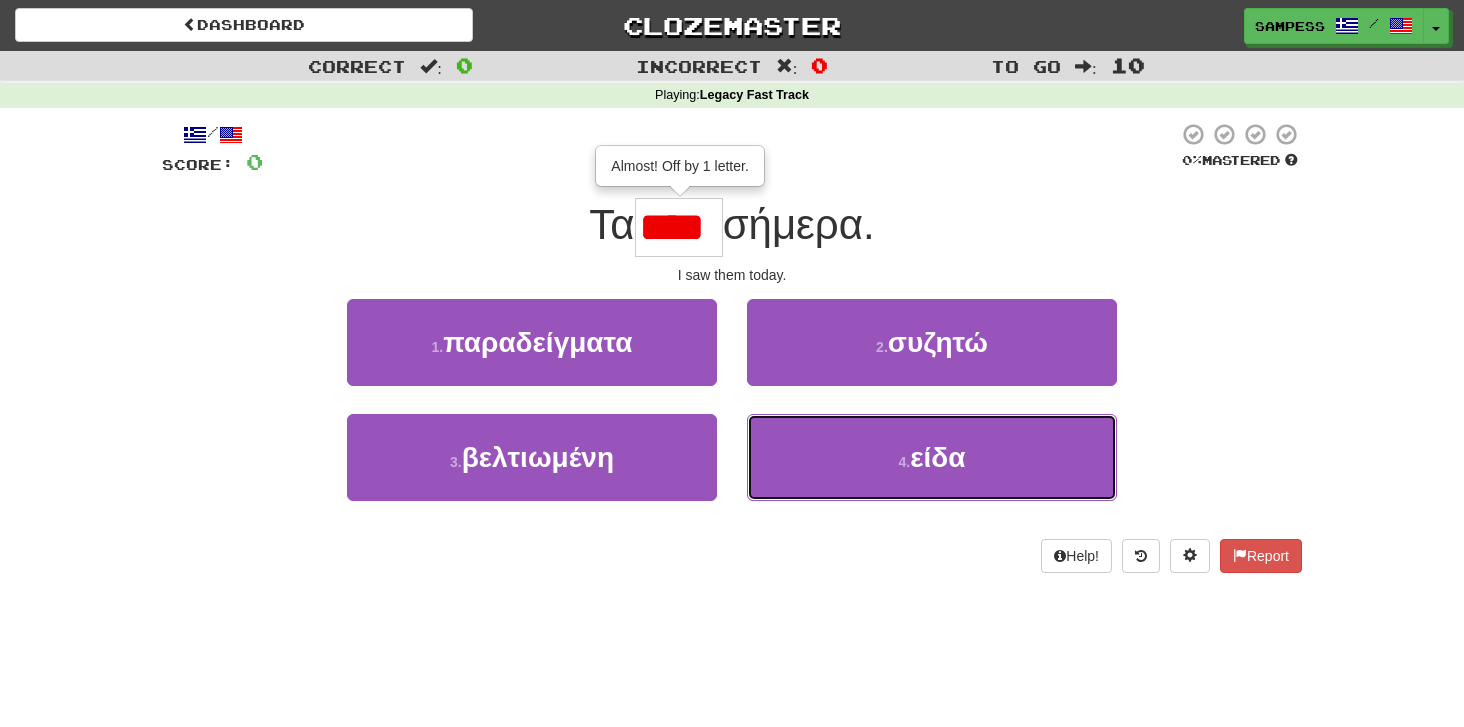 type on "****" 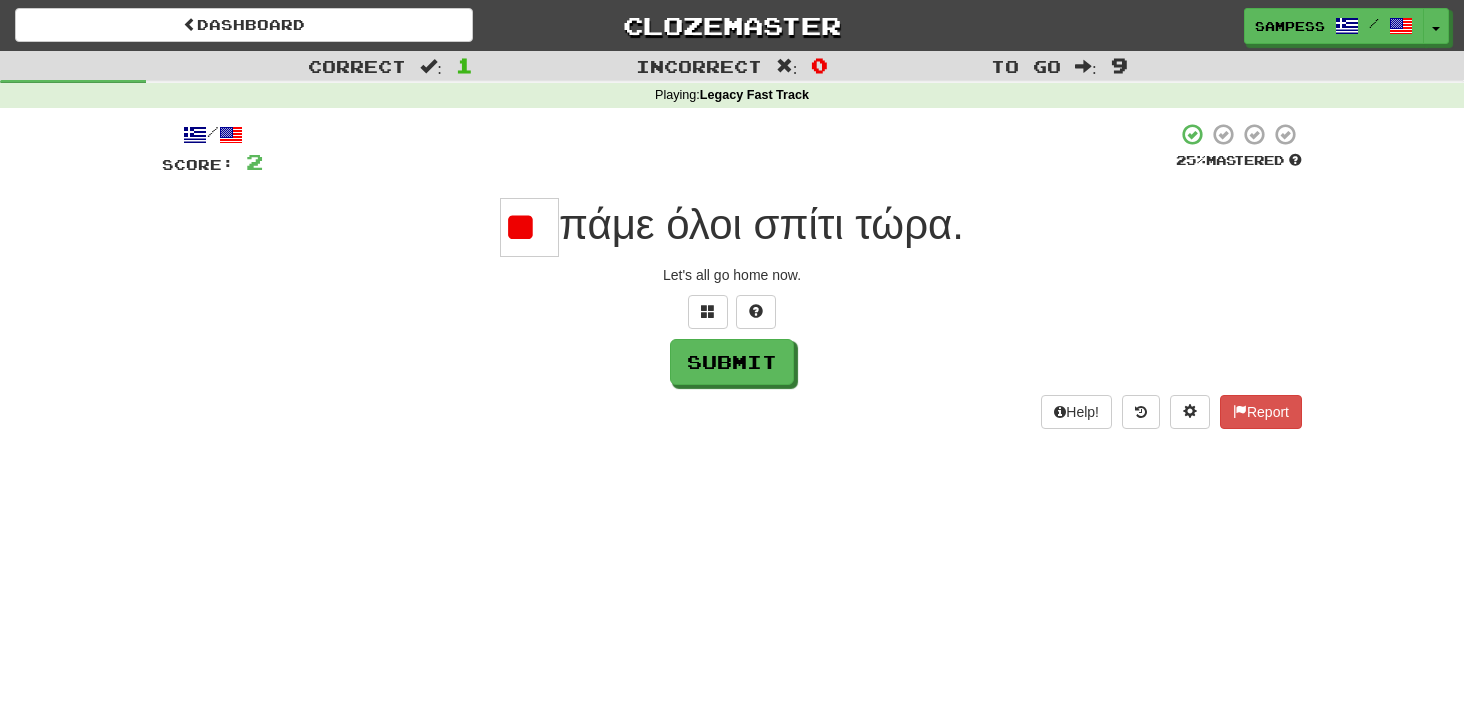type on "*" 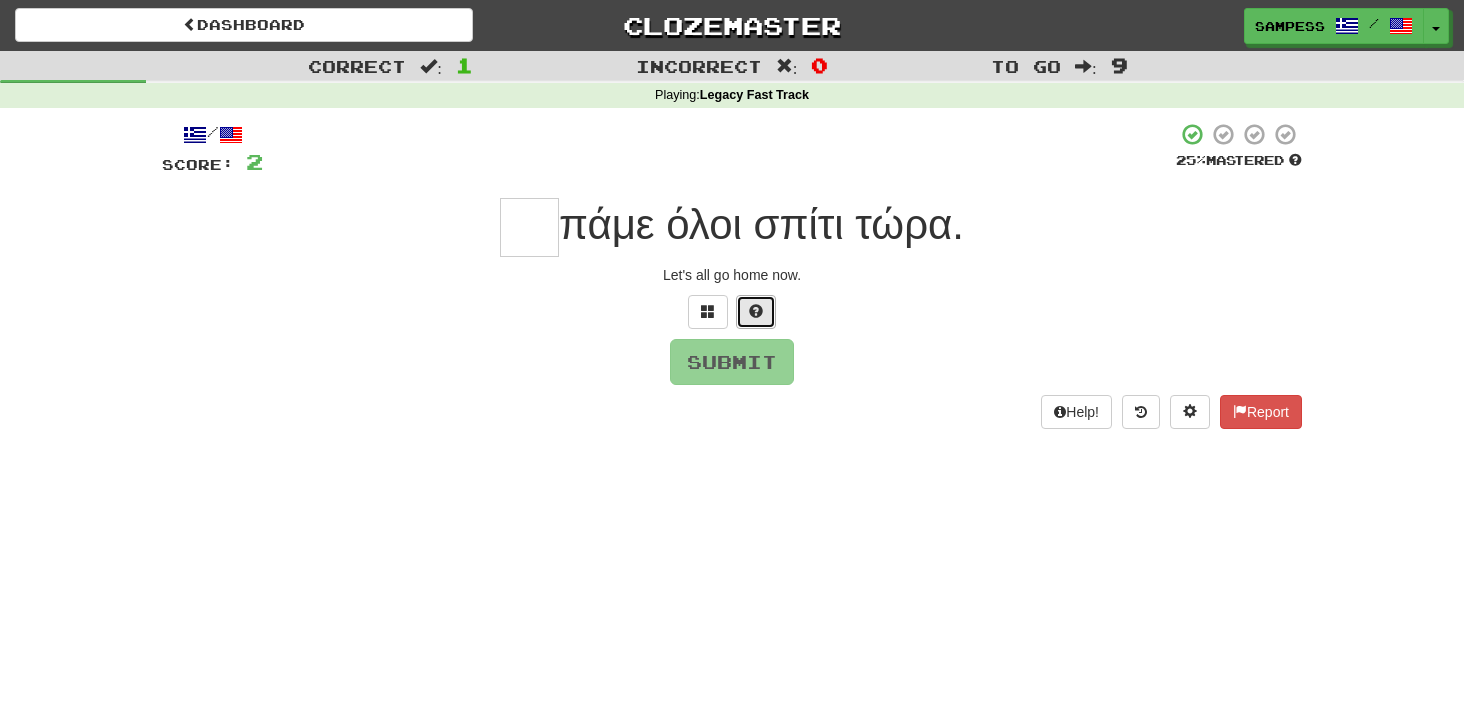 click at bounding box center [756, 311] 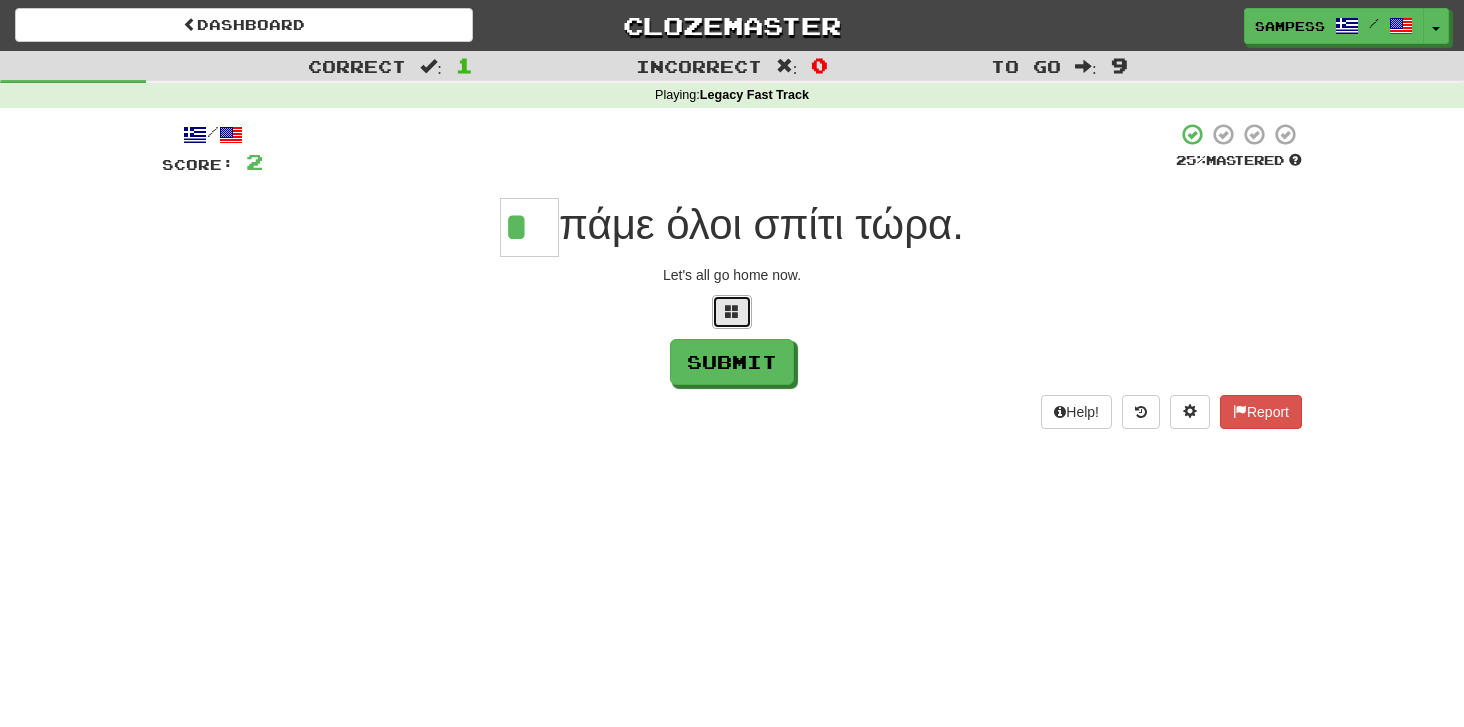 click at bounding box center (732, 311) 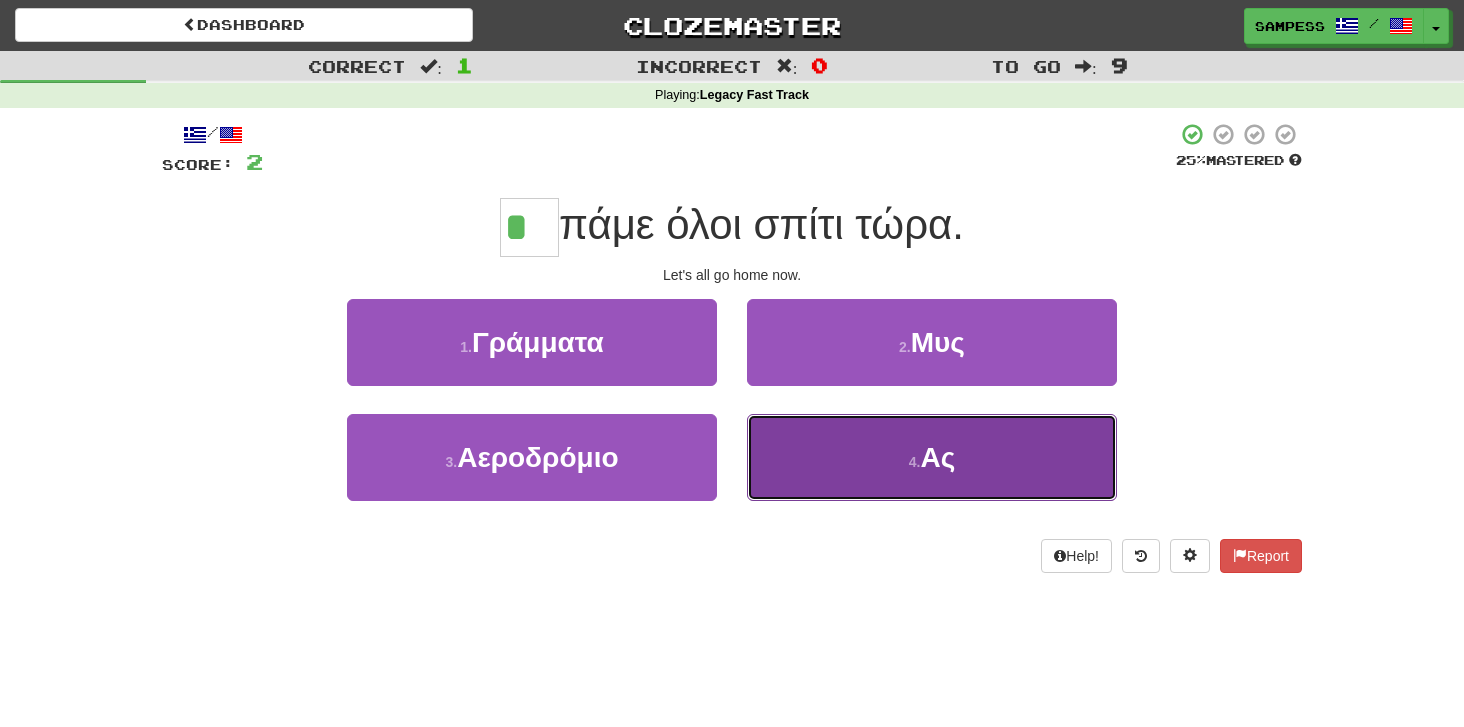 click on "4 .  Ας" at bounding box center [932, 457] 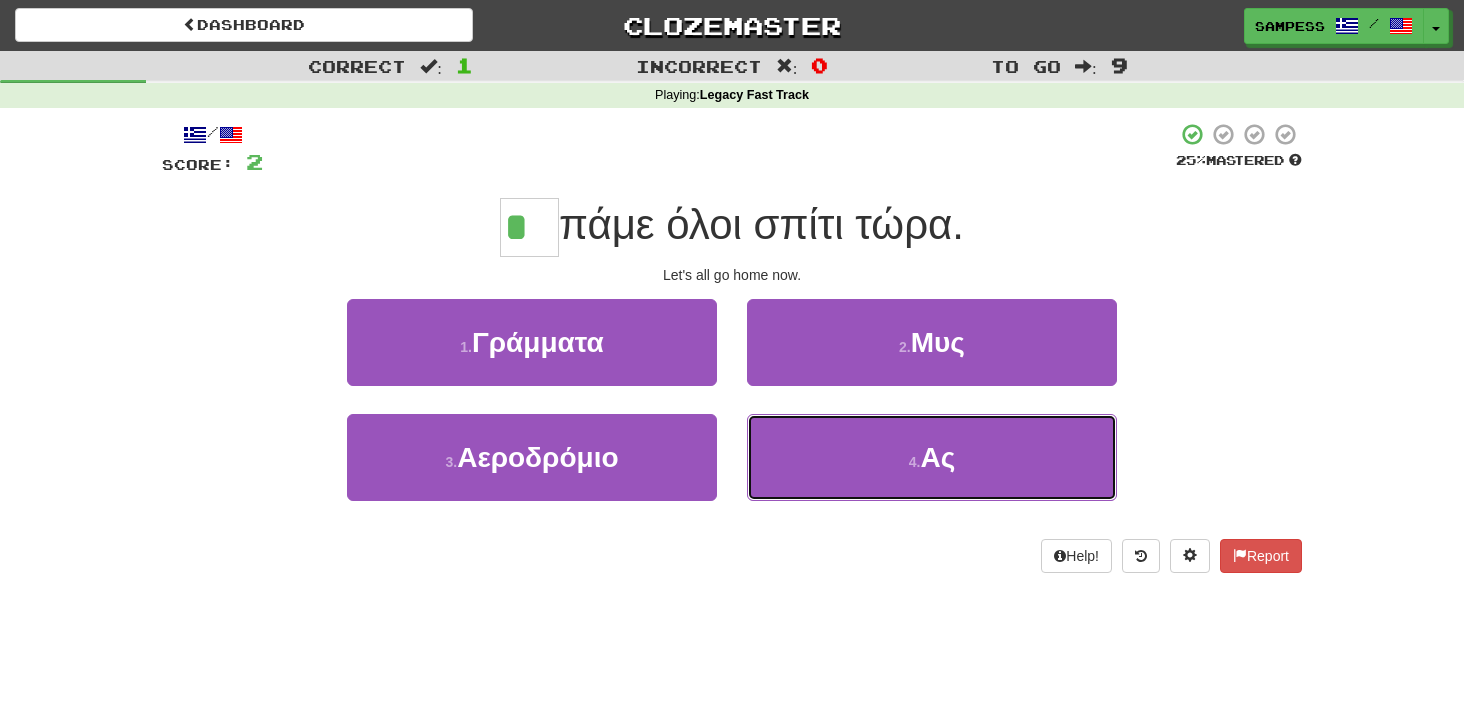 type on "**" 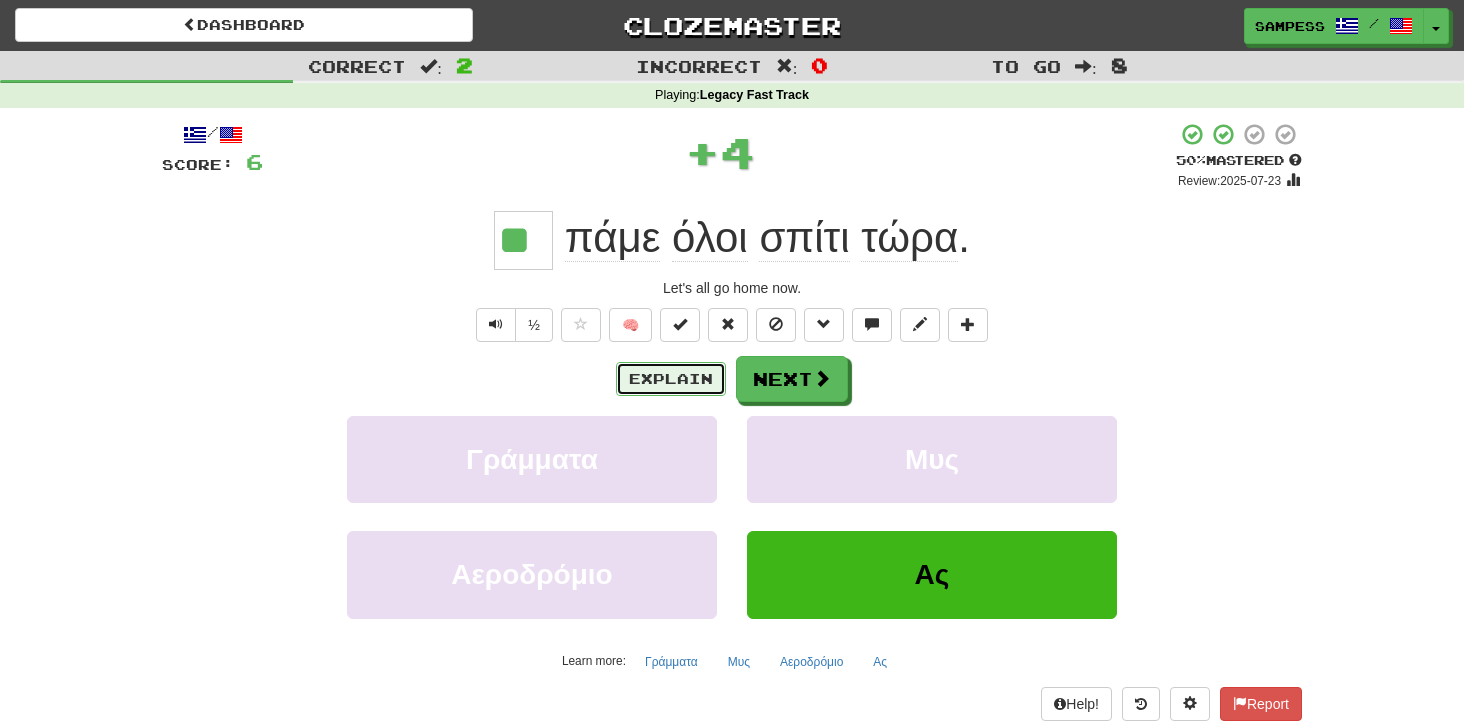 click on "Explain" at bounding box center (671, 379) 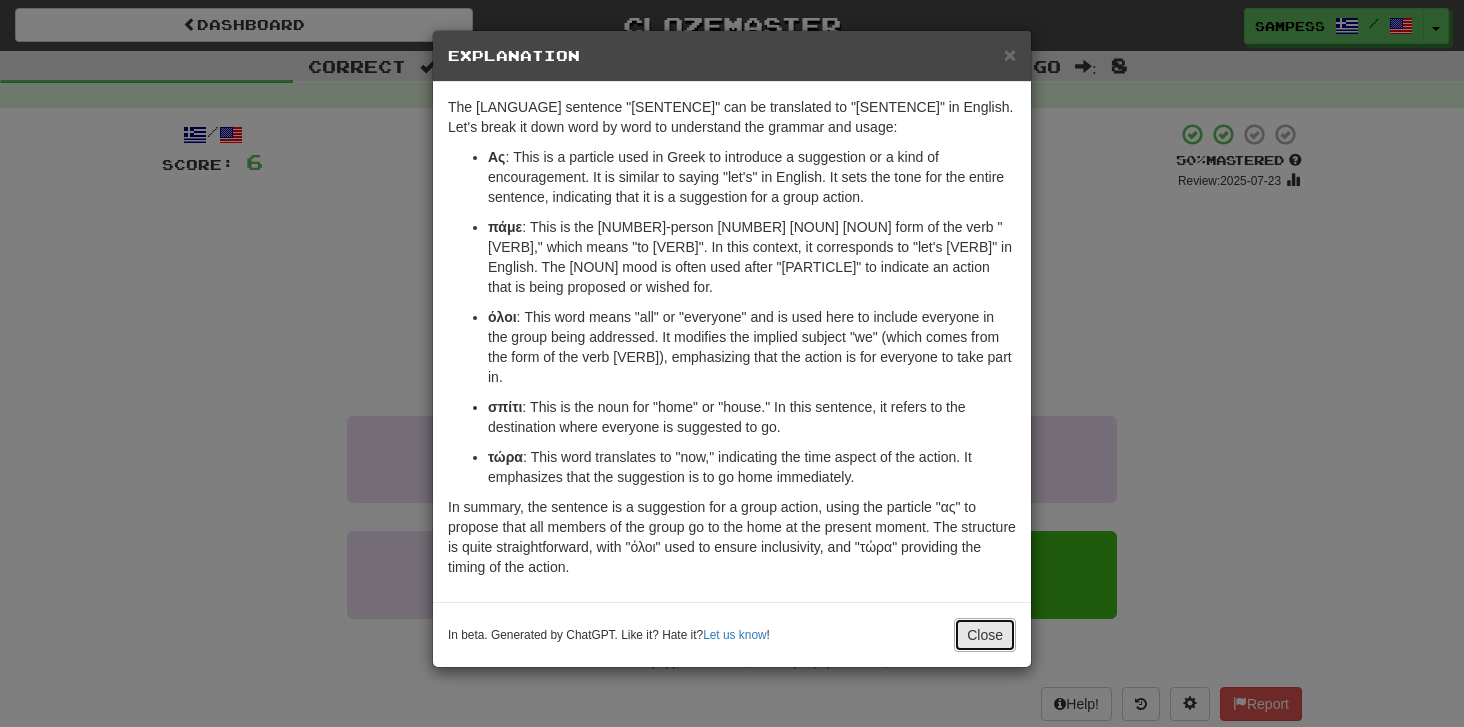 click on "Close" at bounding box center (985, 635) 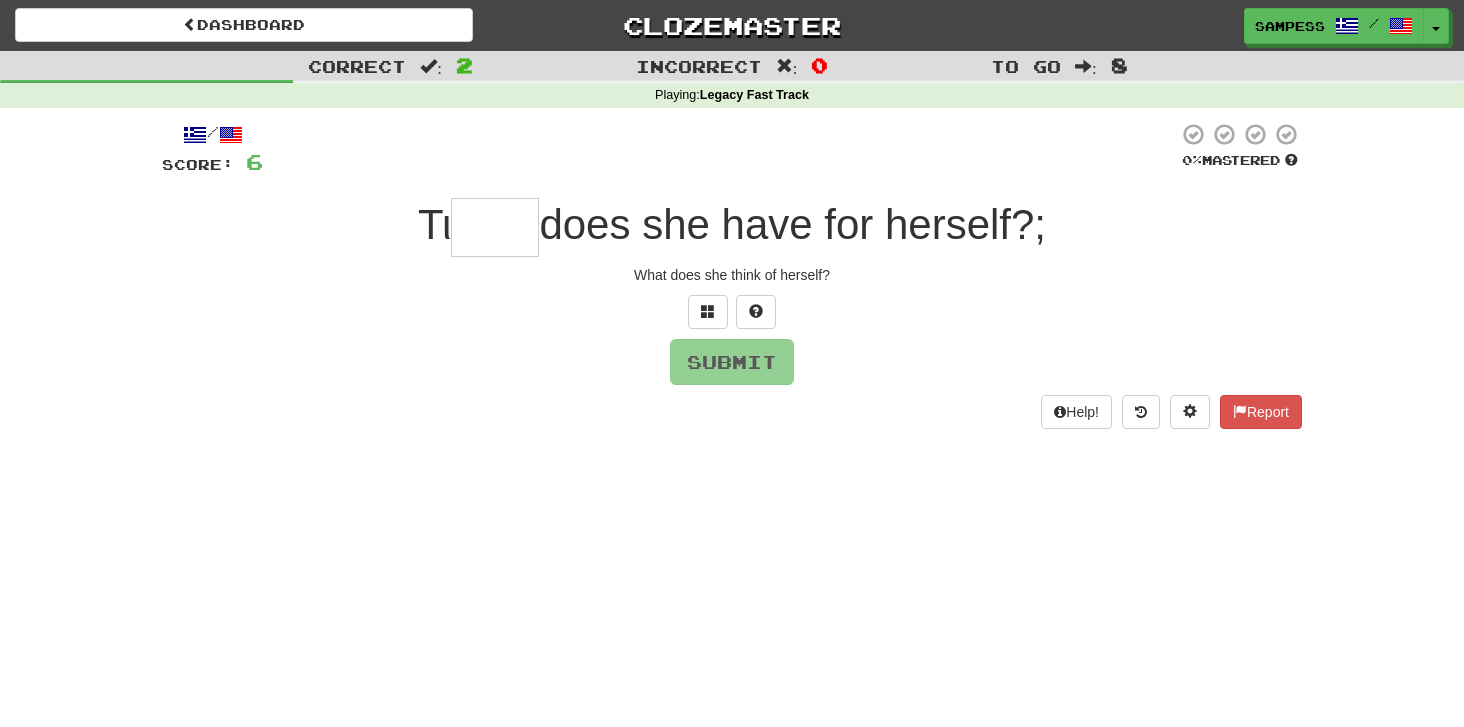 type on "*" 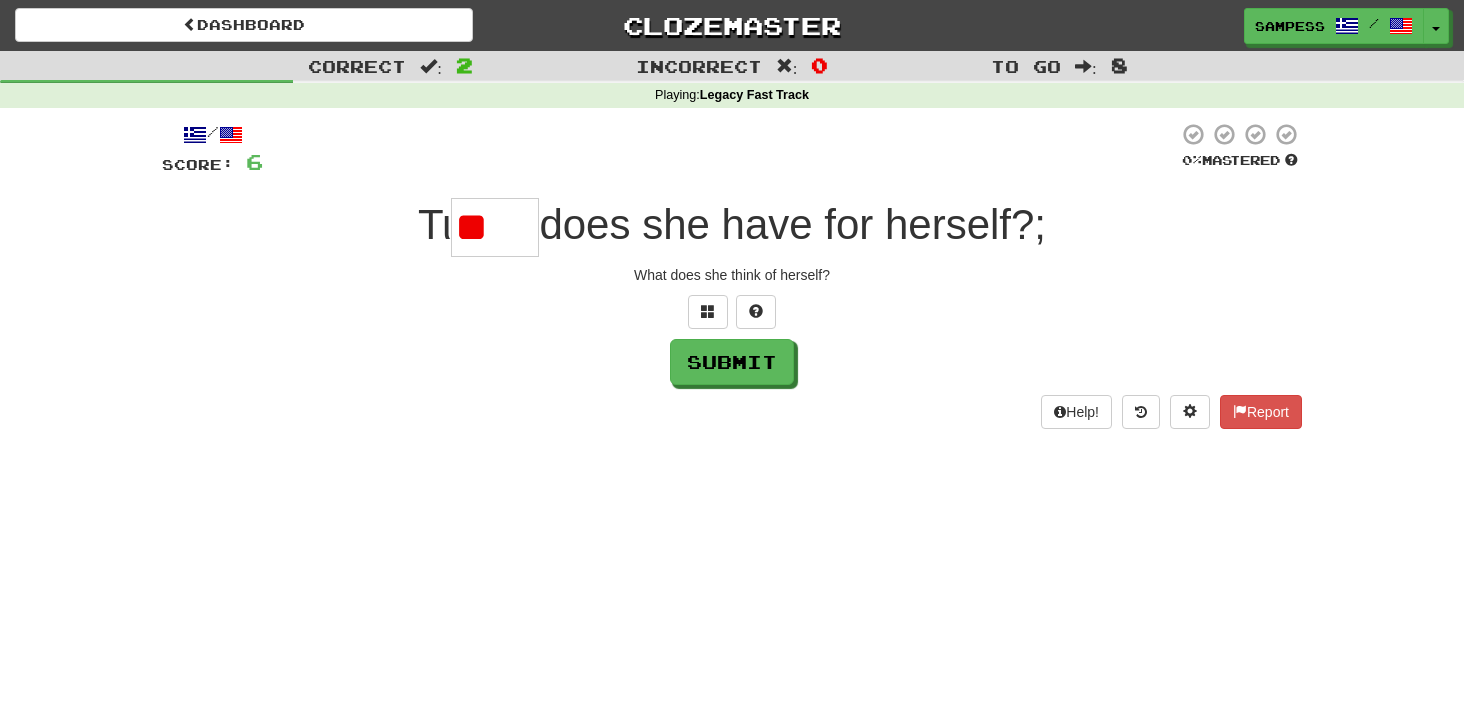 type on "*" 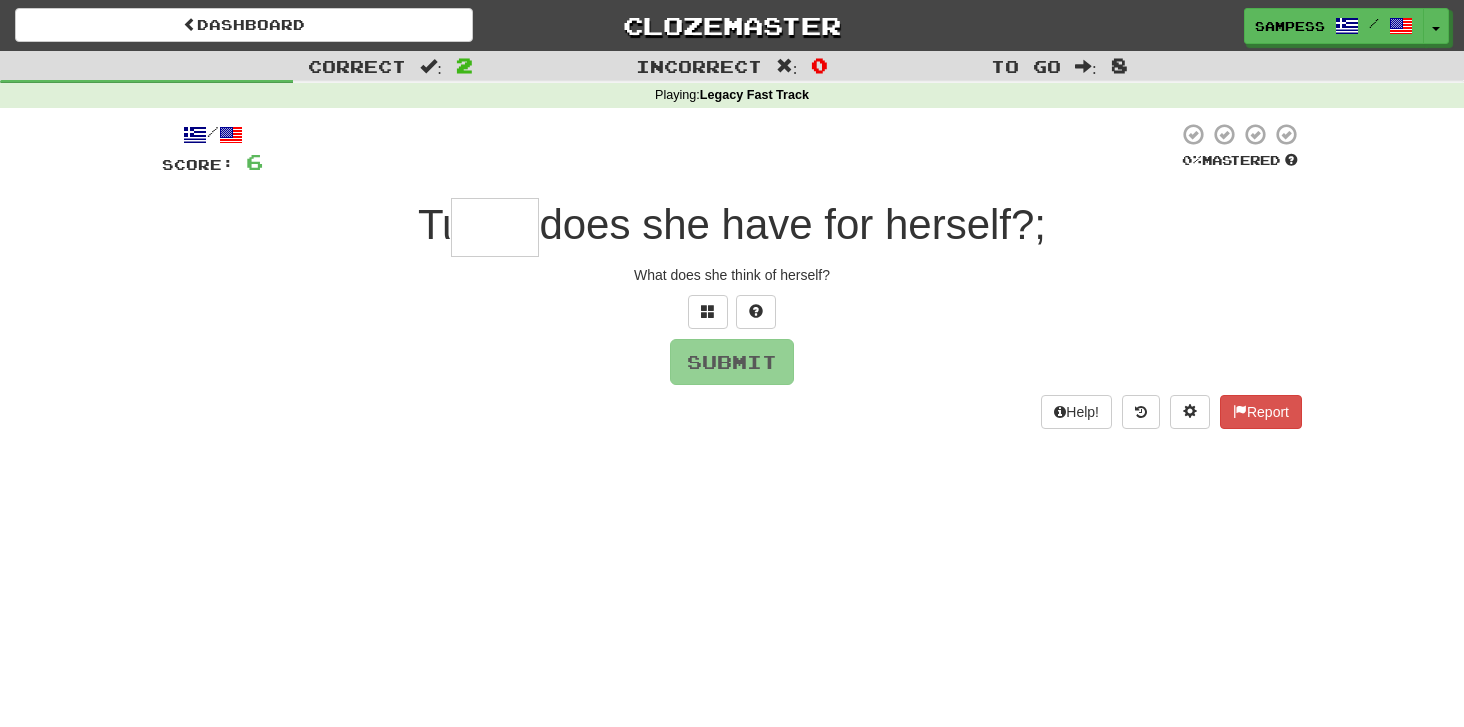 type on "*" 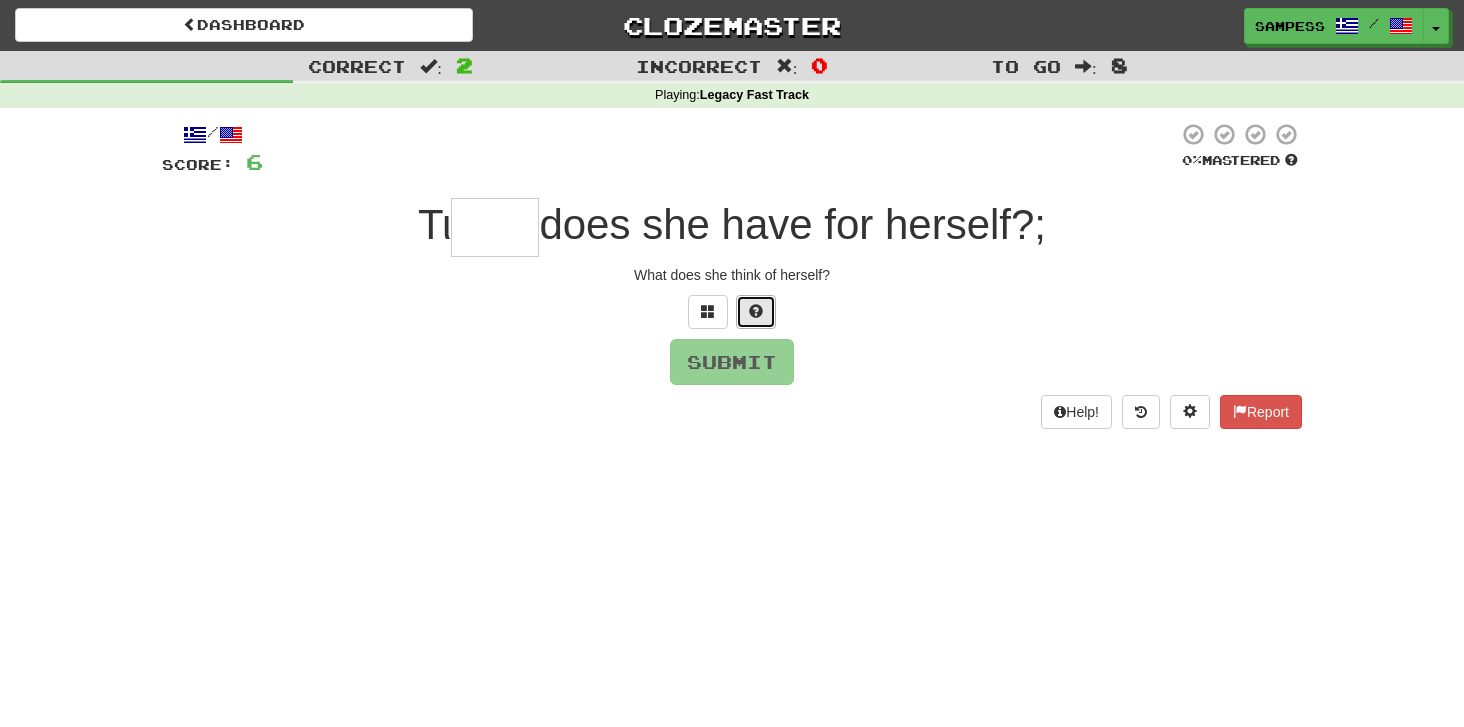 click at bounding box center (756, 311) 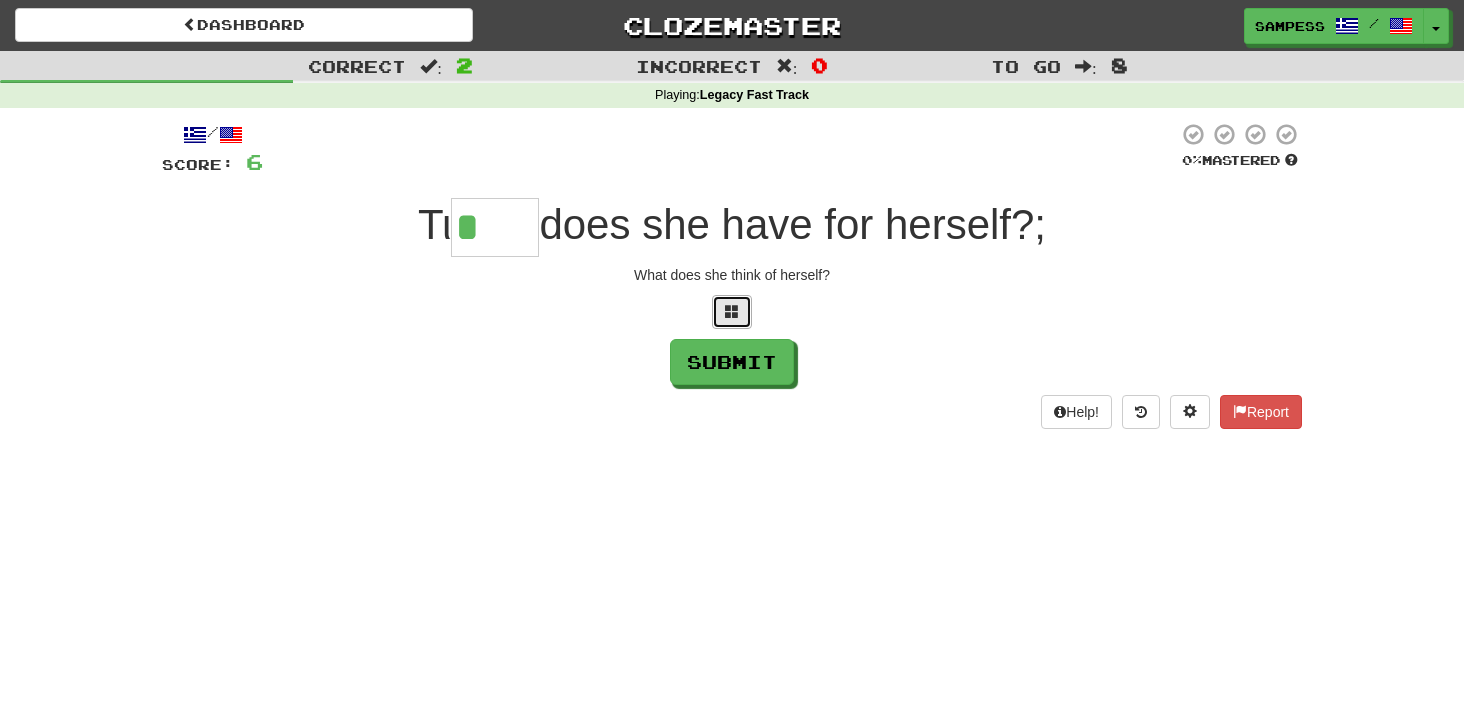 click at bounding box center [732, 311] 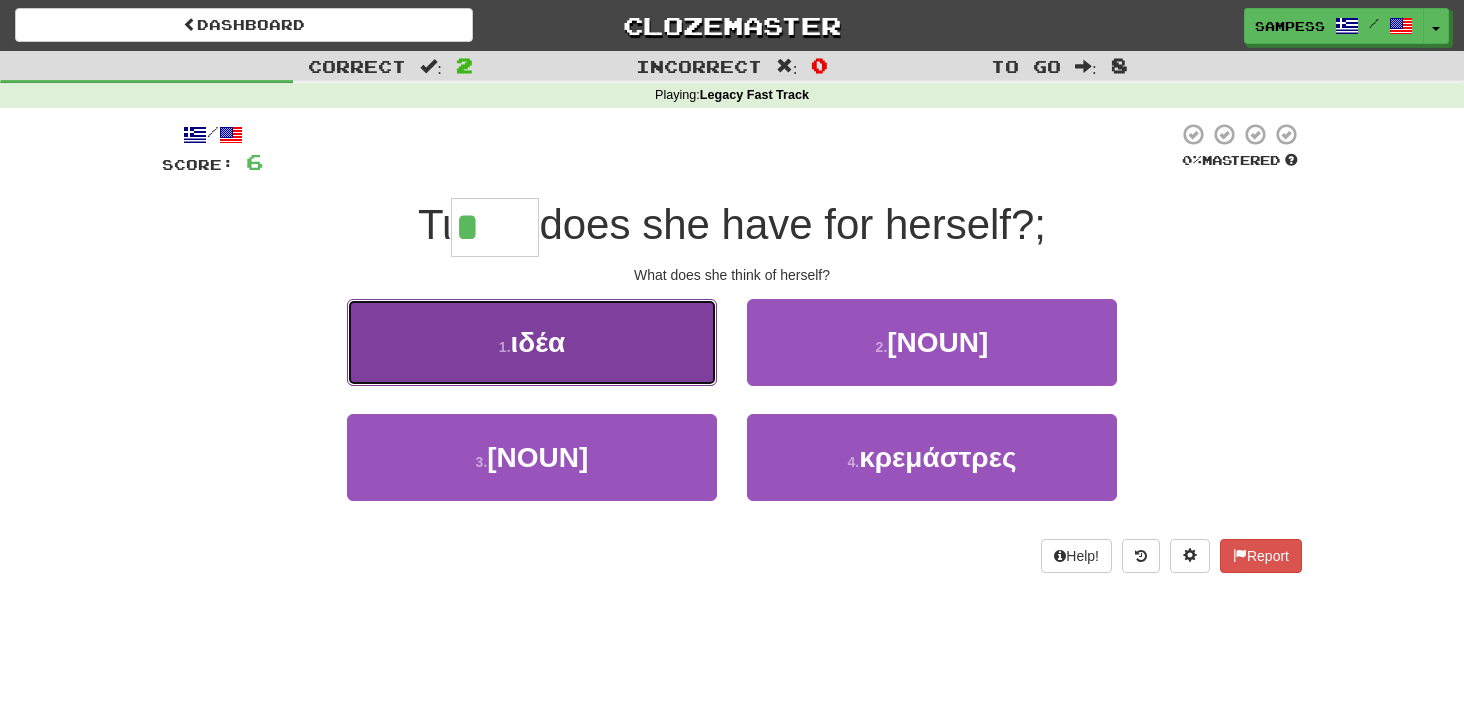 click on "1 .  ιδέα" at bounding box center [532, 342] 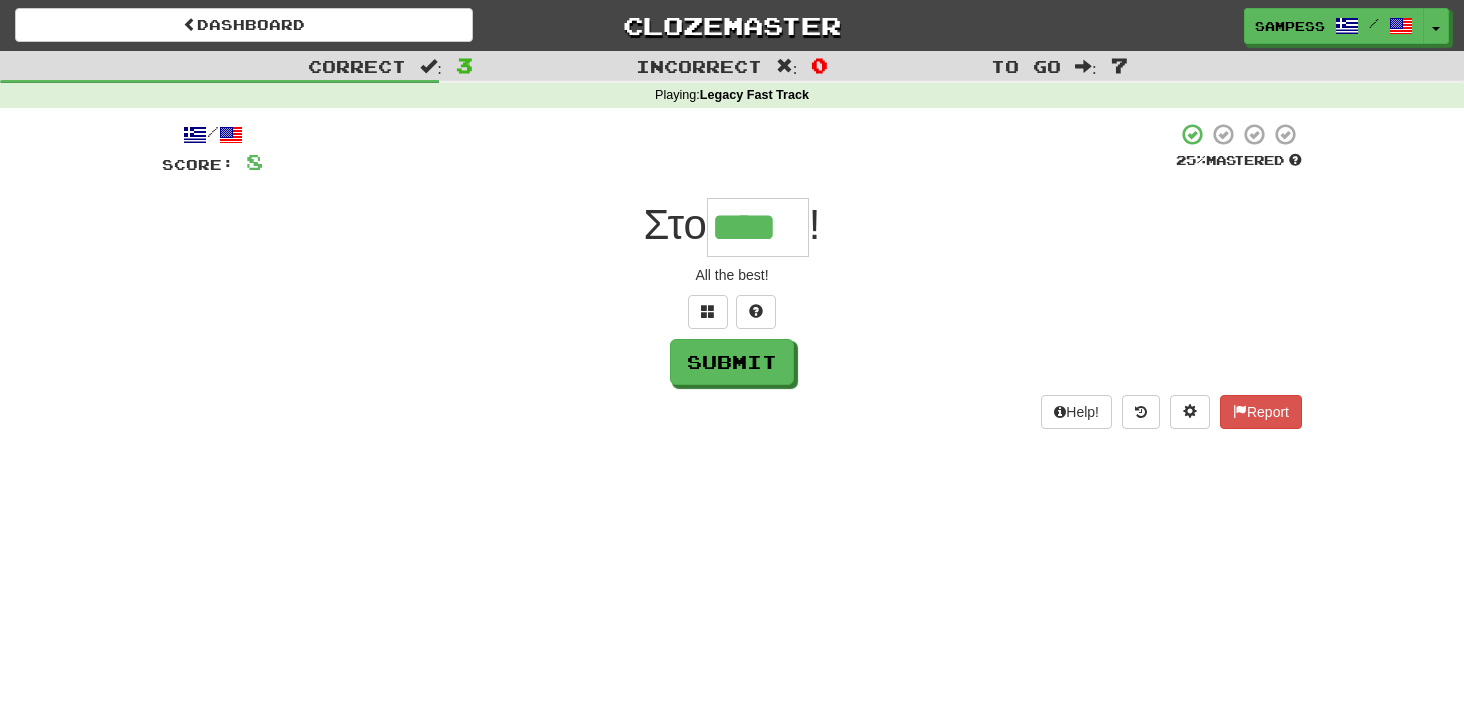 type on "****" 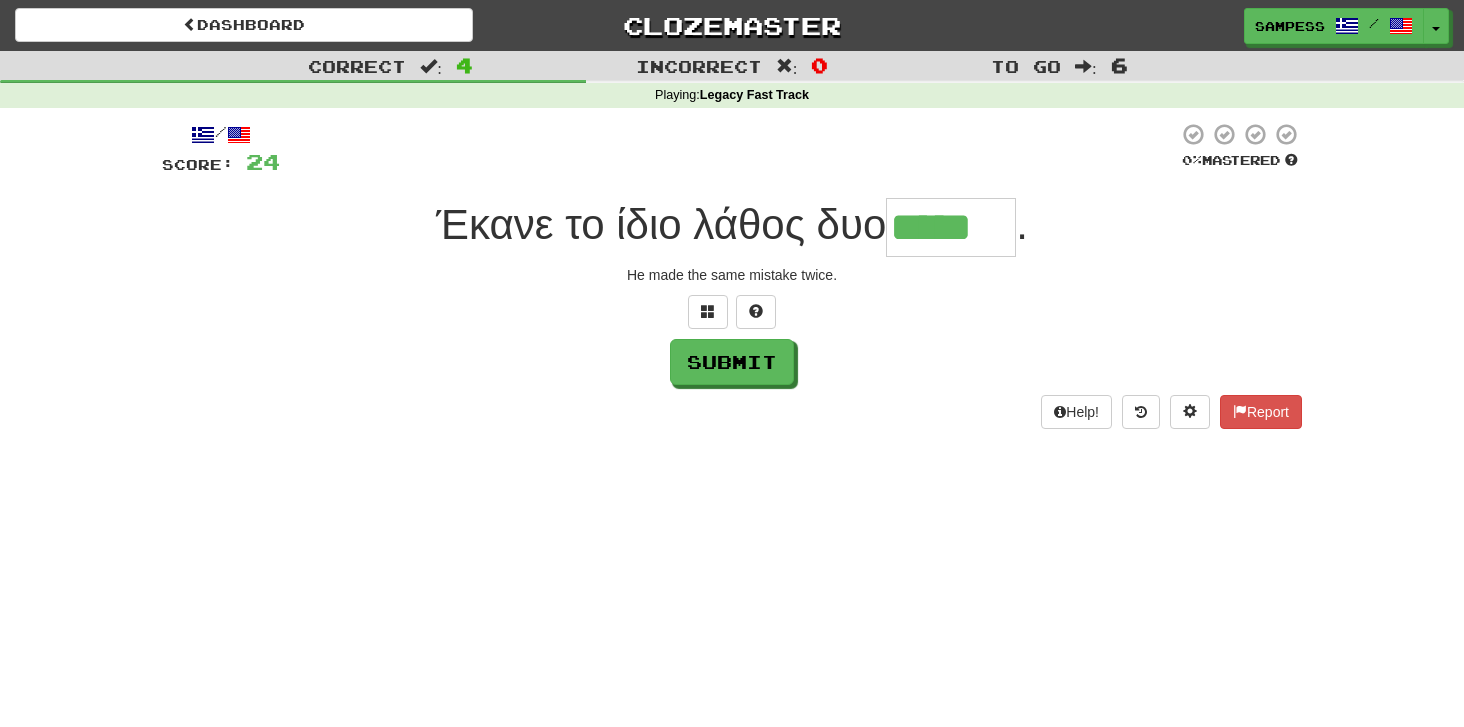 type on "*****" 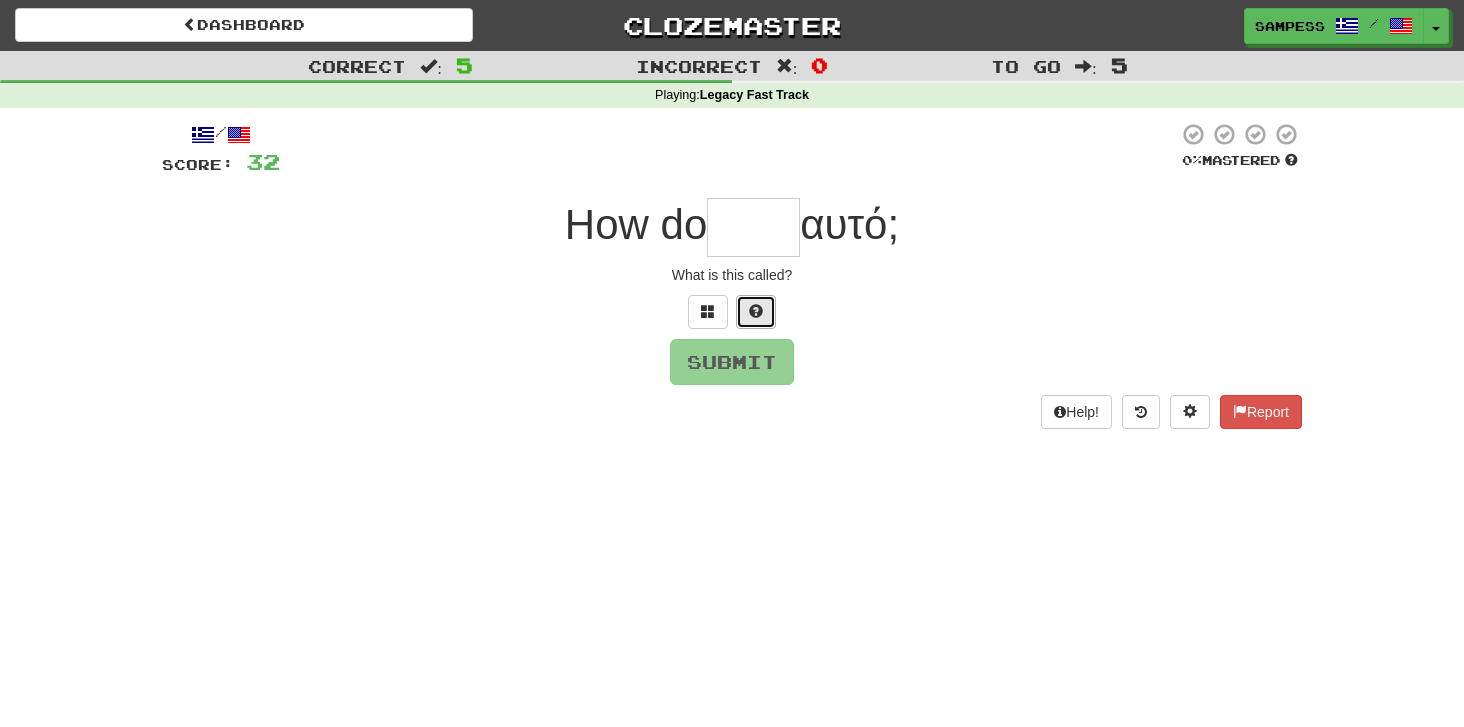 click at bounding box center (756, 312) 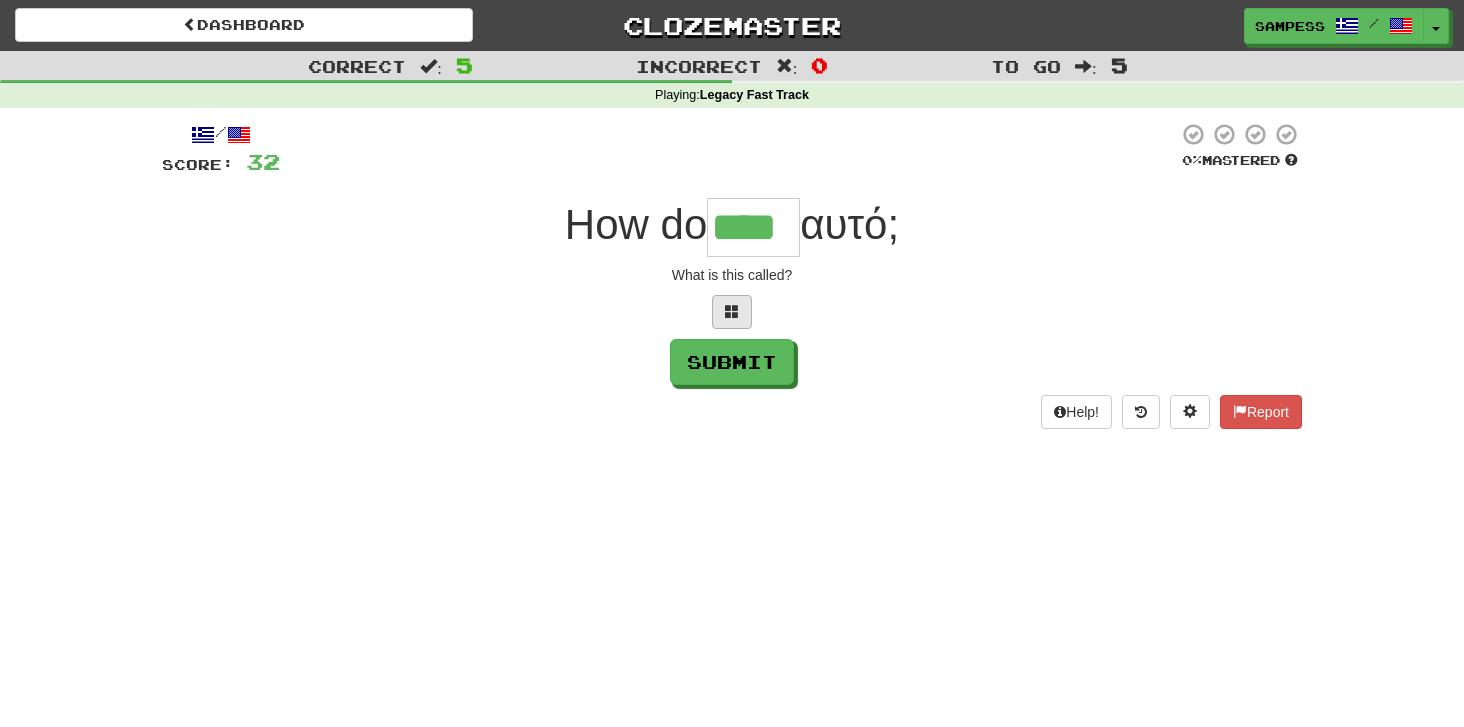 type on "****" 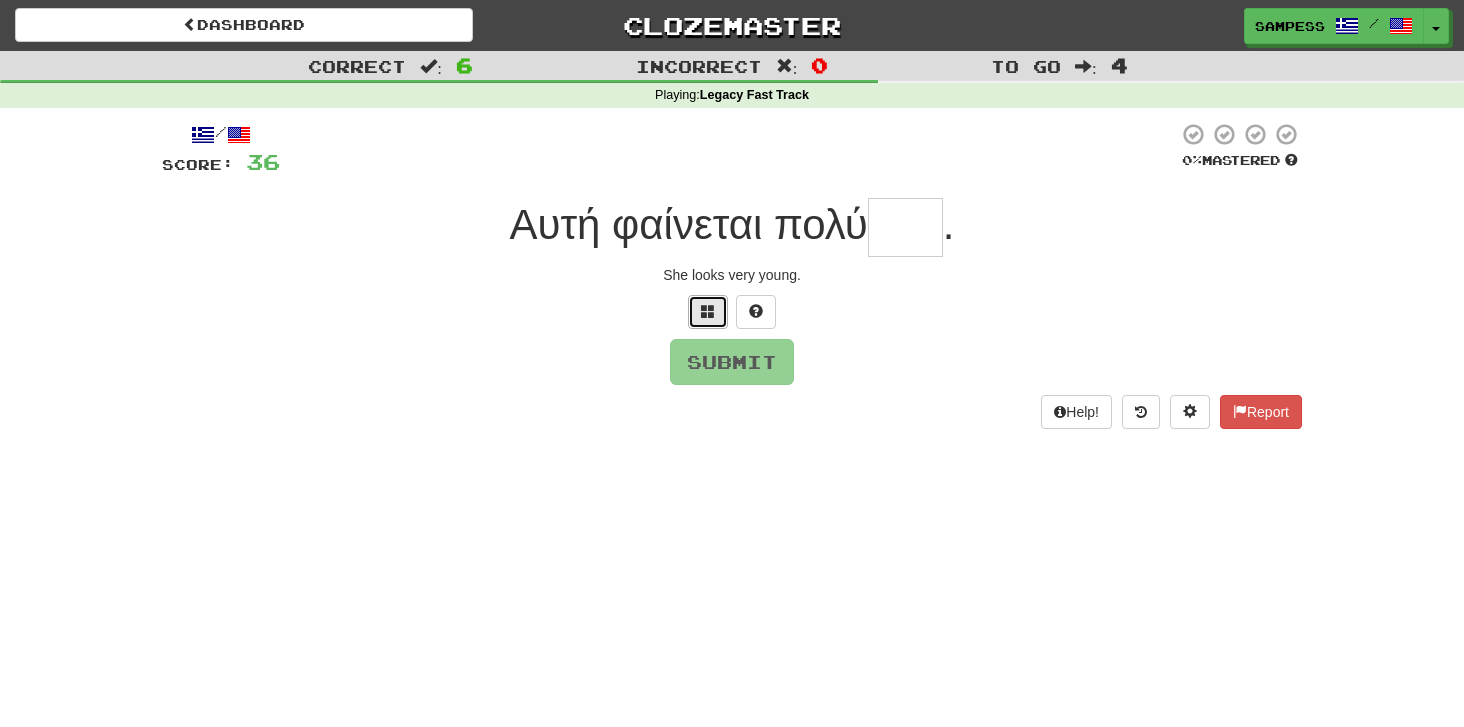 click at bounding box center [708, 311] 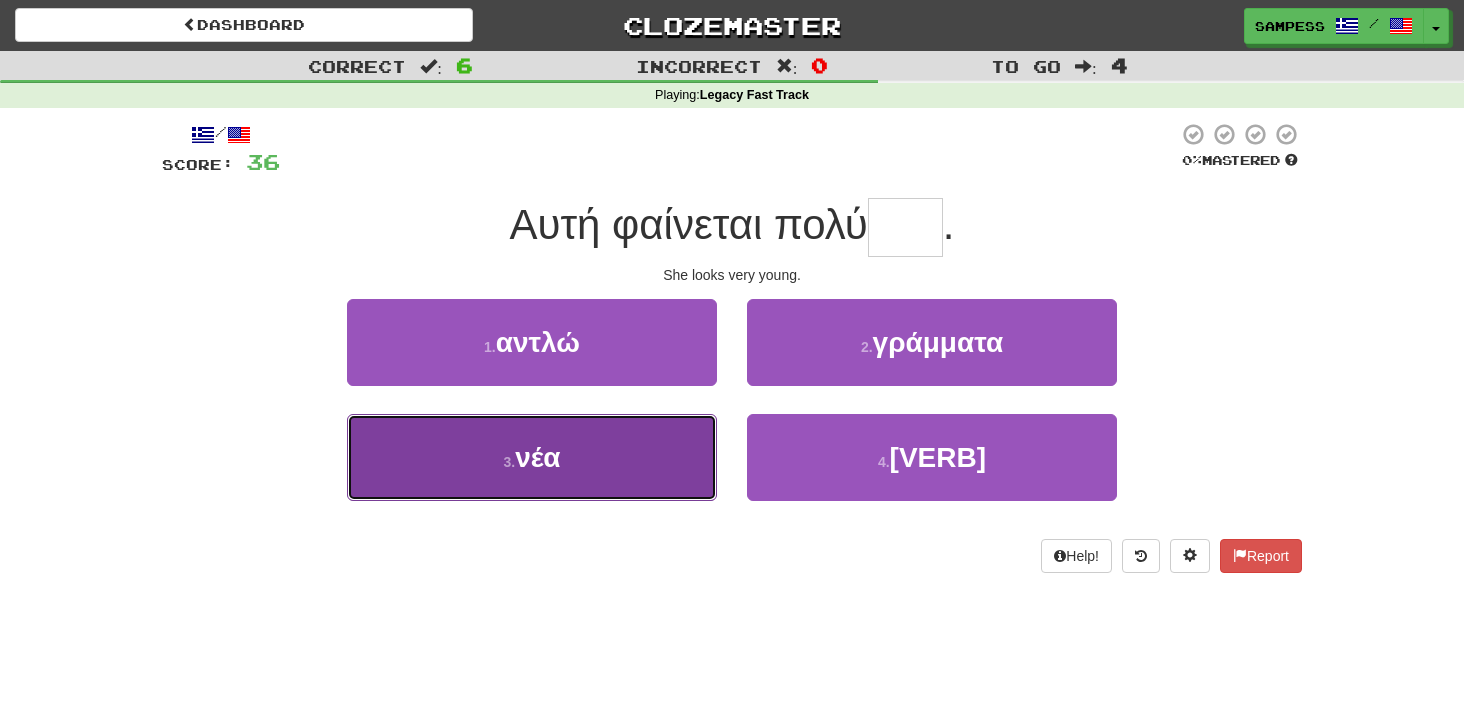 click on "3 .  νέα" at bounding box center [532, 457] 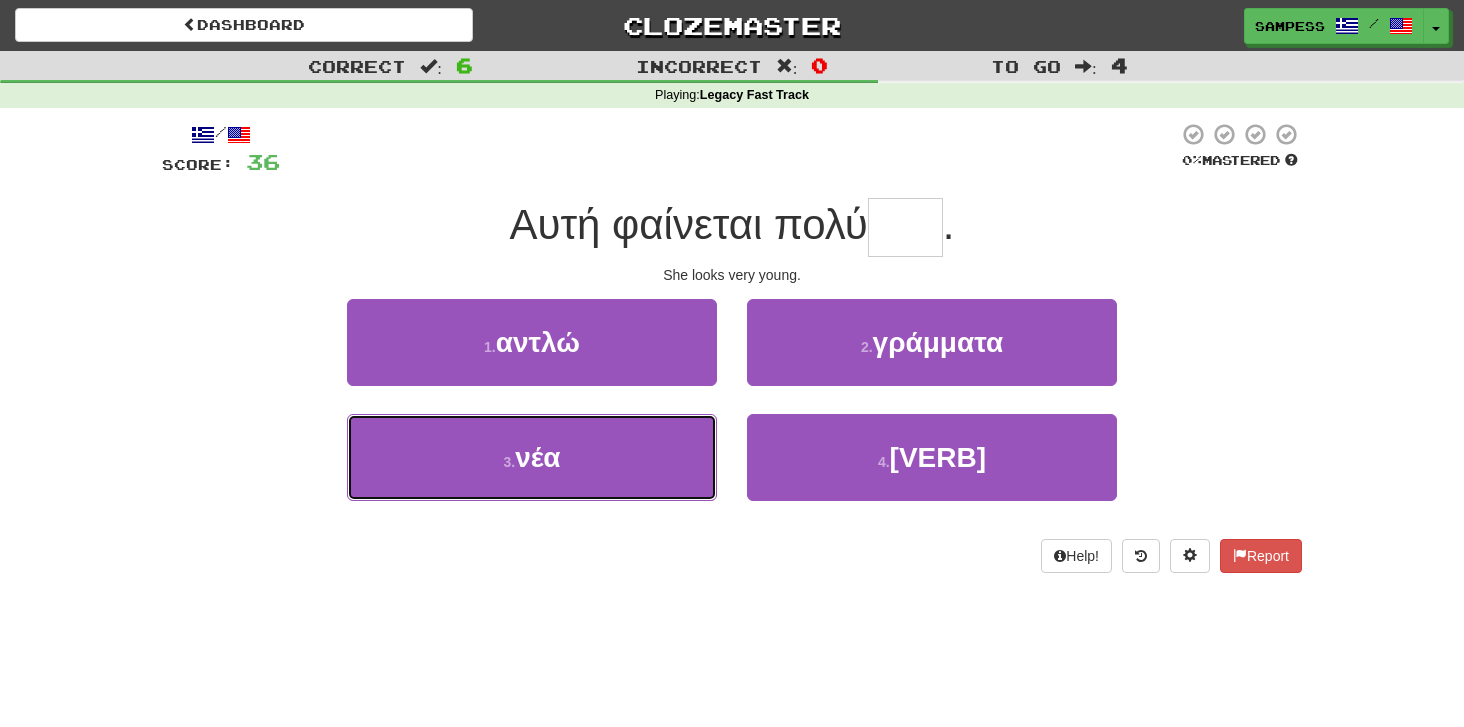 type on "***" 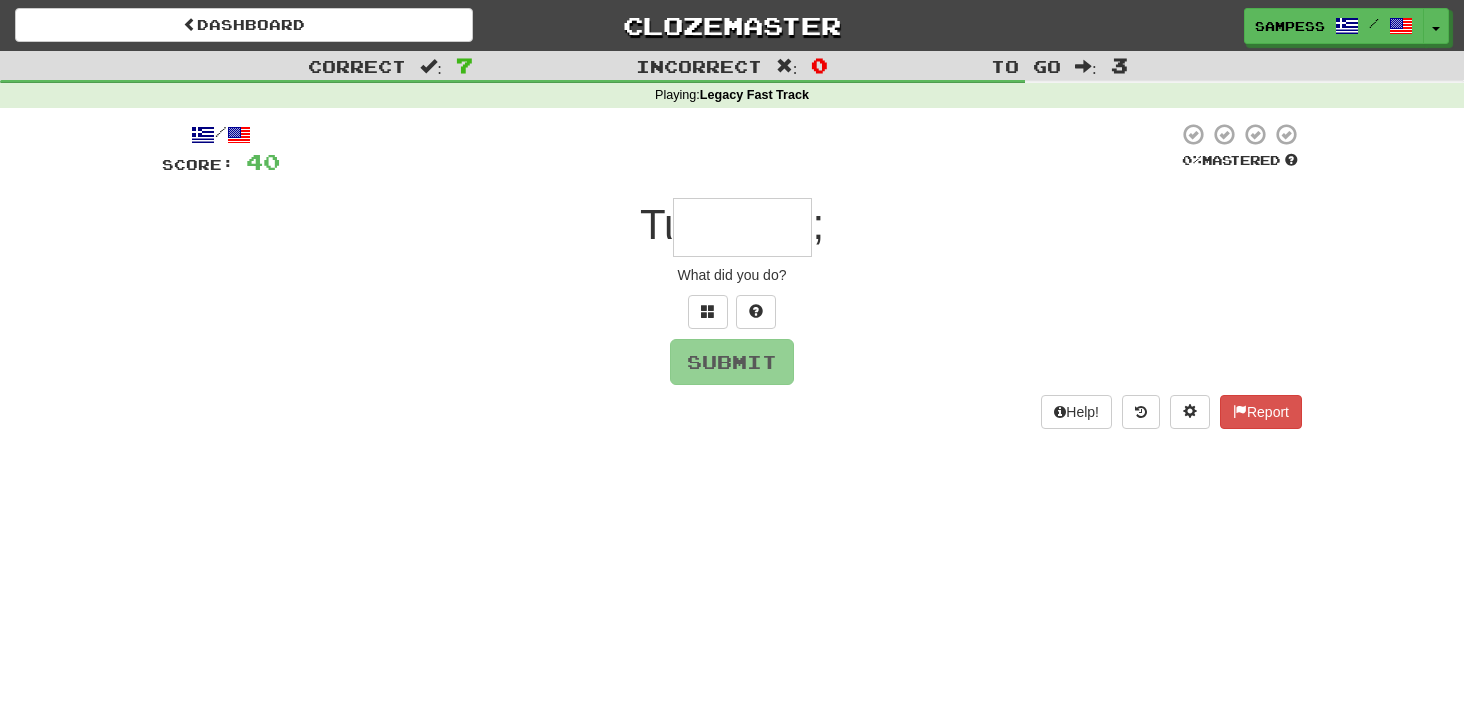 type on "*" 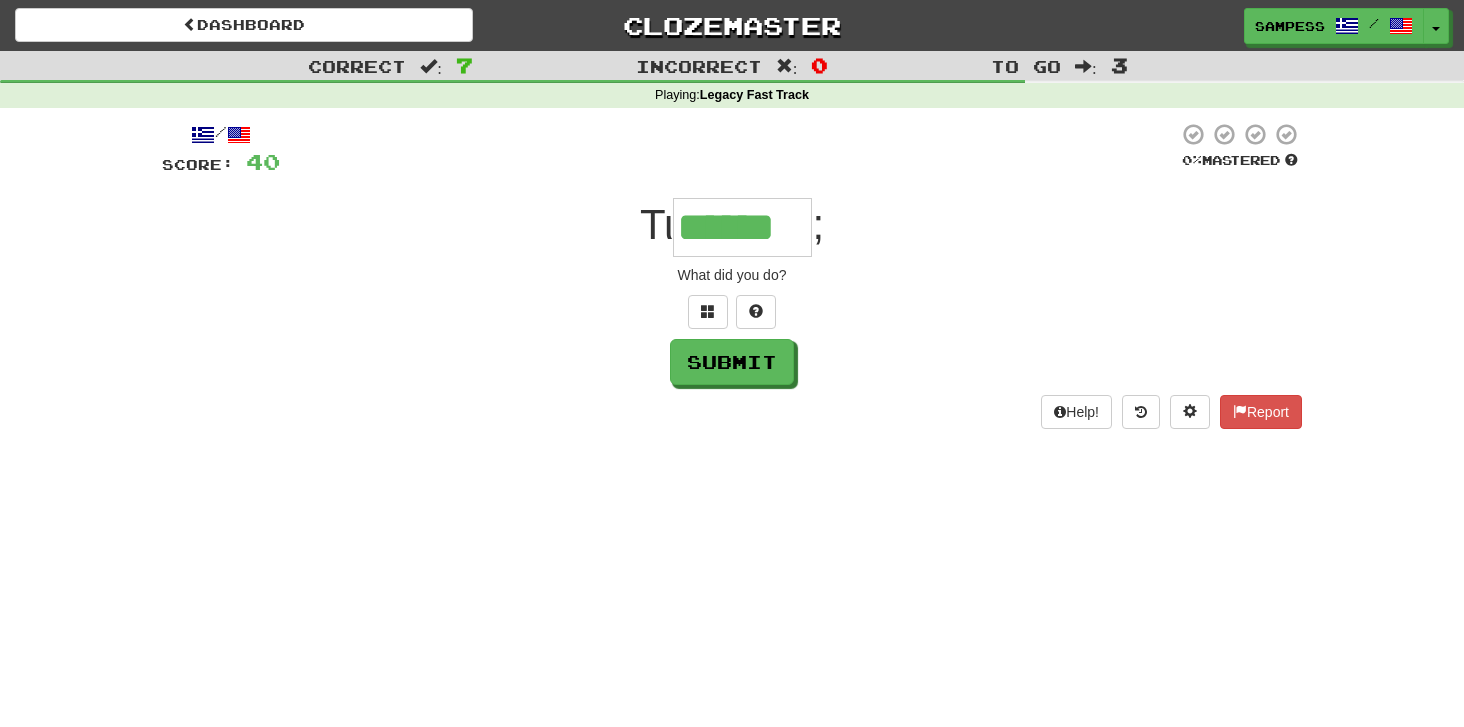type on "******" 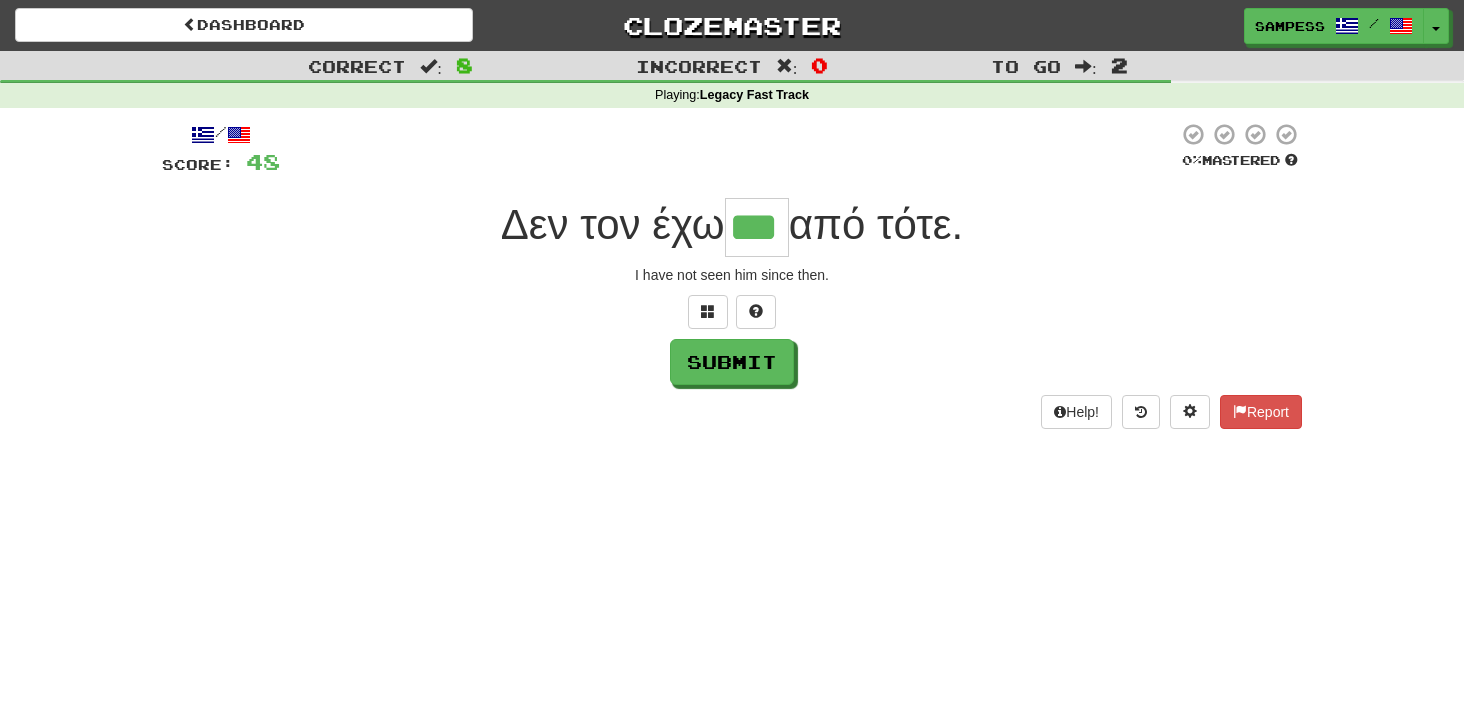type on "***" 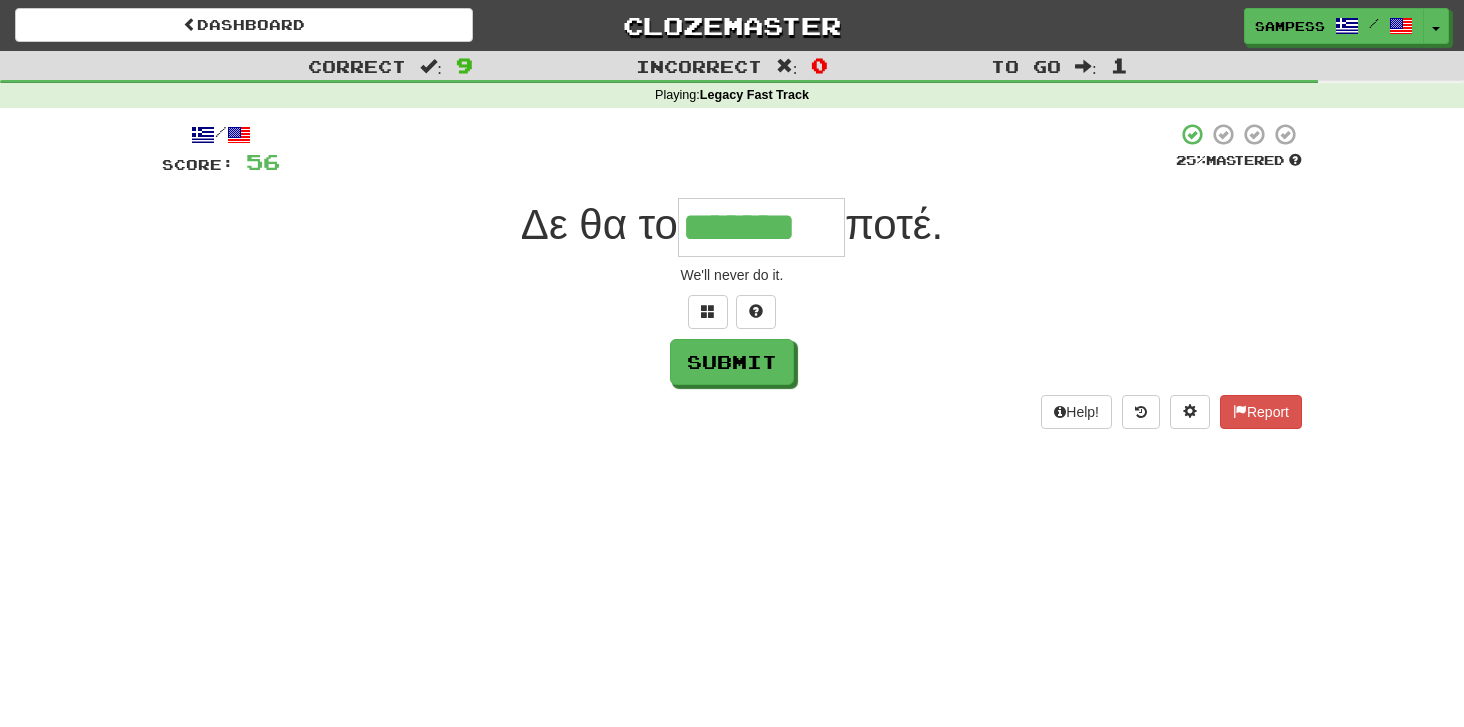 type on "*******" 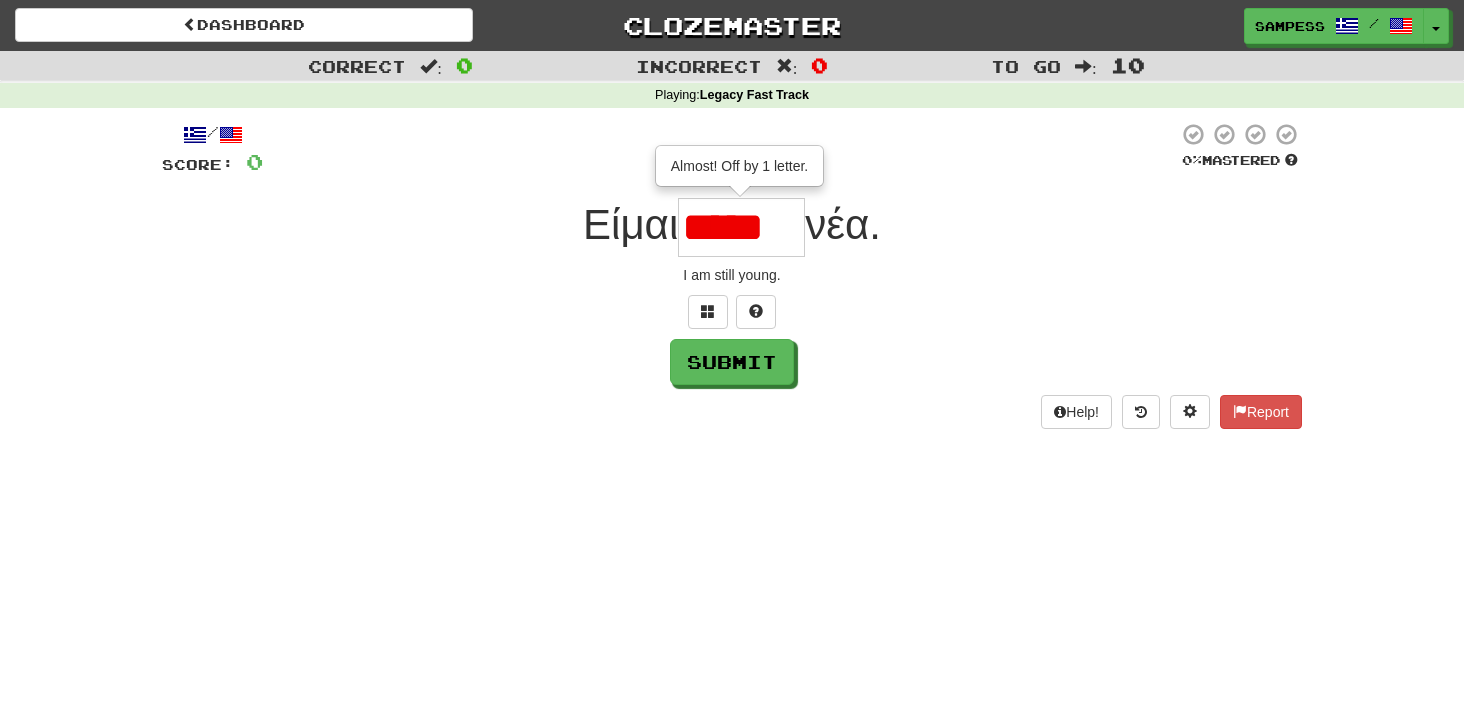 scroll, scrollTop: 0, scrollLeft: 0, axis: both 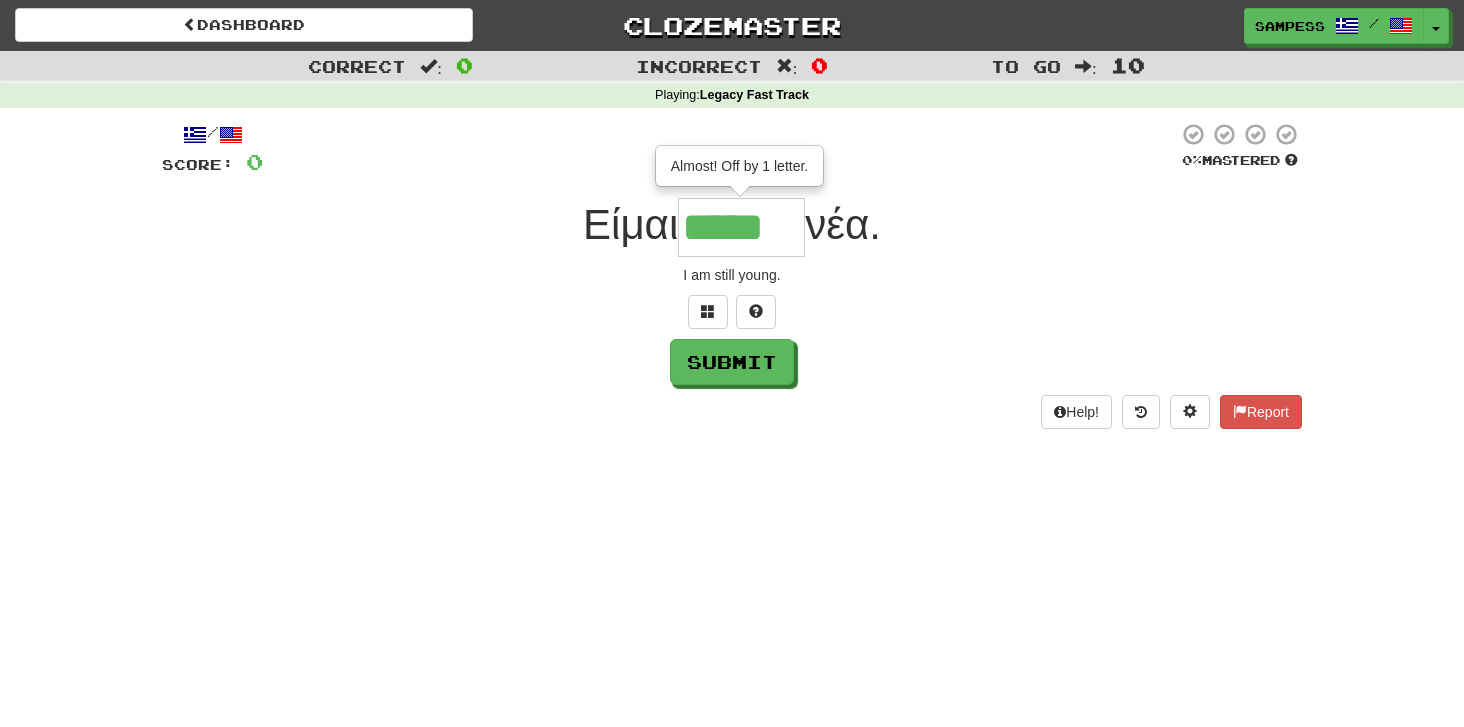 type on "*****" 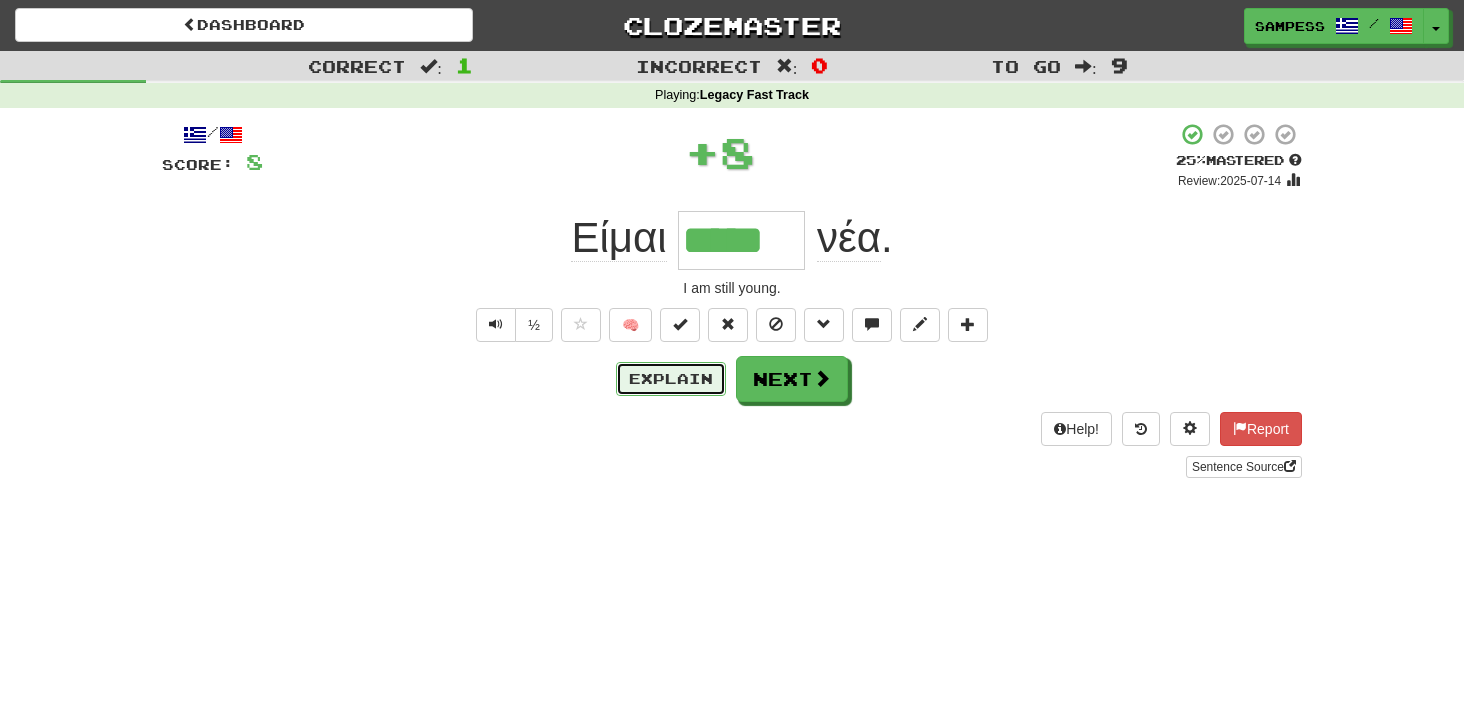 click on "Explain" at bounding box center (671, 379) 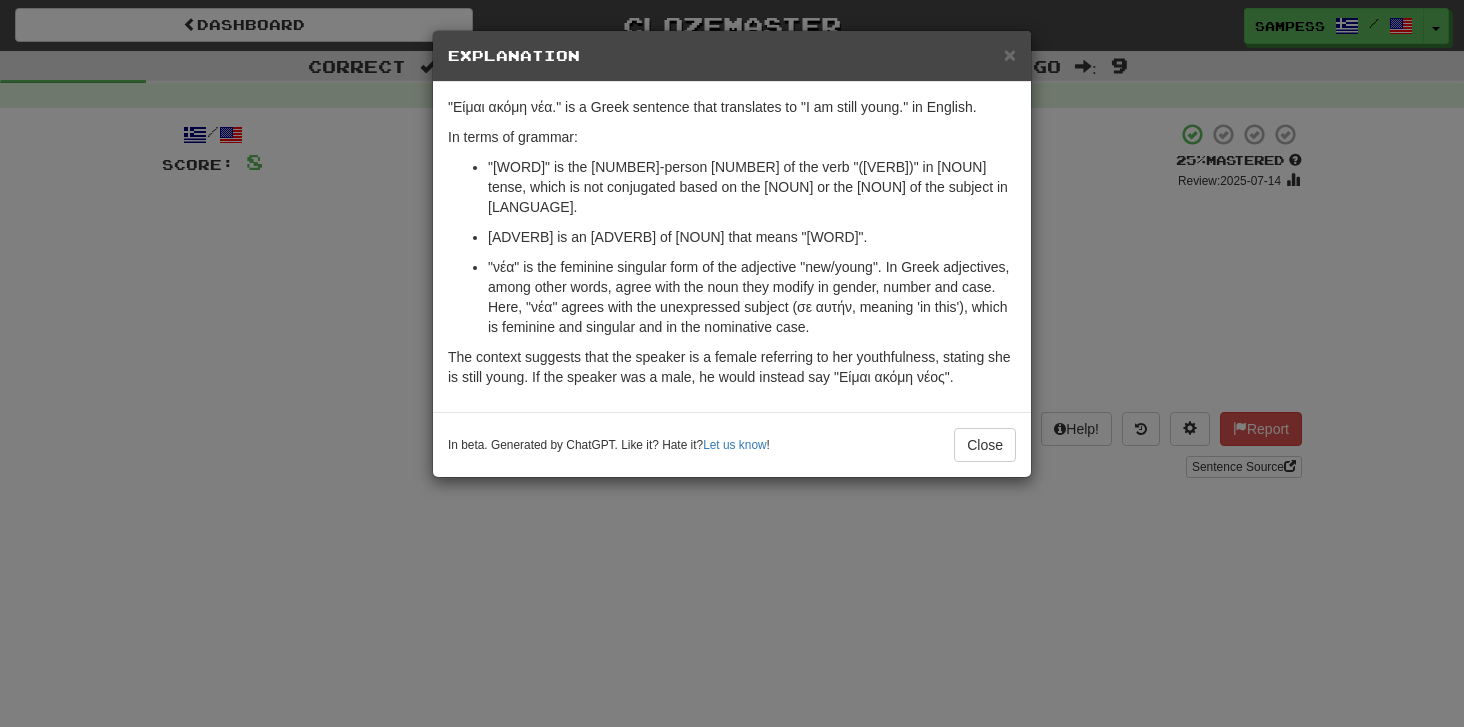 click on "× Explanation "Είμαι ακόμη νέα." is a Greek sentence that translates to "I am still young." in English.
In terms of grammar:
"Είμαι" is the first-person singular of the verb "είμαι" ("to be") in present tense, which is not conjugated based on the gender or the number of the subject in Greek.
"ακόμη" is an adverb of time that means "still".
"νέα" is the feminine singular form of the adjective "new/young". In Greek adjectives, among other words, agree with the noun they modify in gender, number and case. Here, "νέα" agrees with the unexpressed subject (σε αυτήν, meaning 'in this'), which is feminine and singular and in the nominative case.
The context suggests that the speaker is a female referring to her youthfulness, stating she is still young. If the speaker was a male, he would instead say "Είμαι ακόμη νέος". In beta. Generated by ChatGPT. Like it? Hate it? Let us know ! Close" at bounding box center (732, 363) 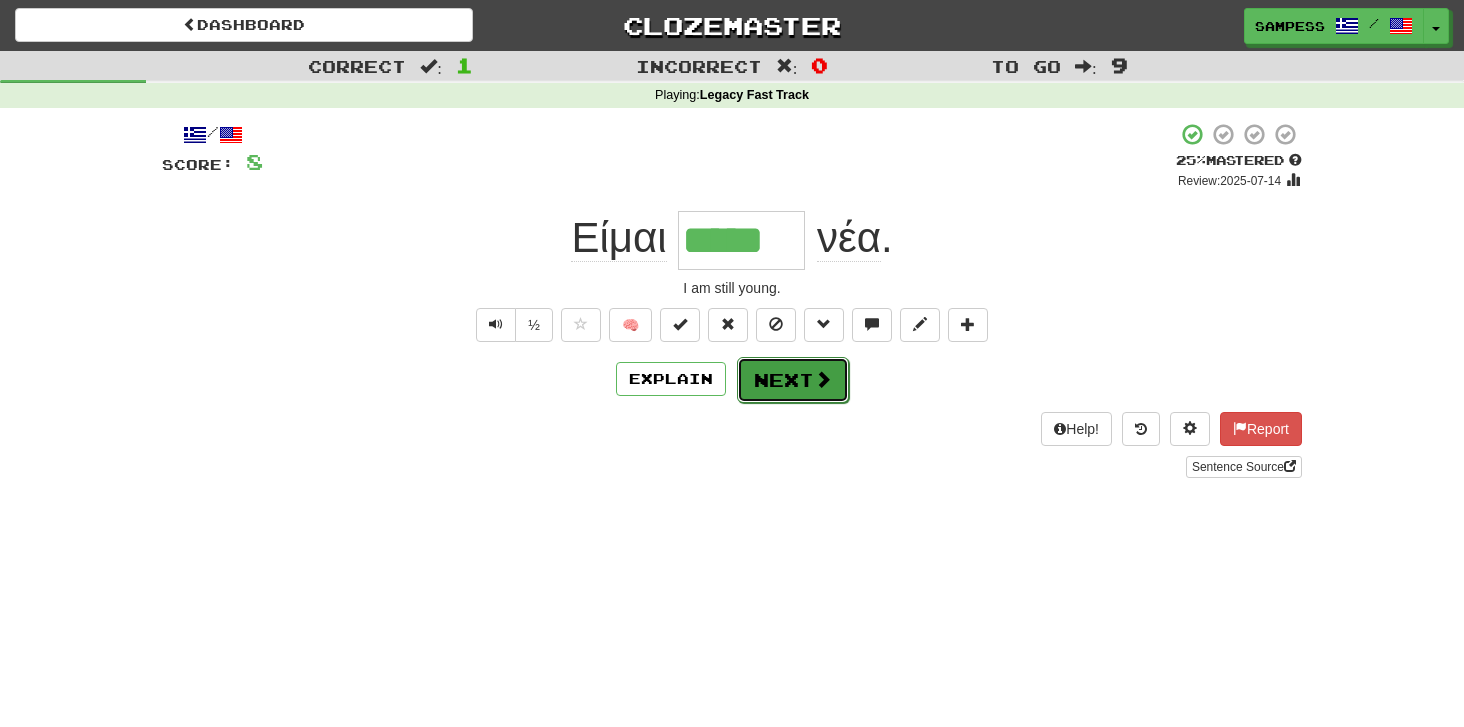click at bounding box center (823, 379) 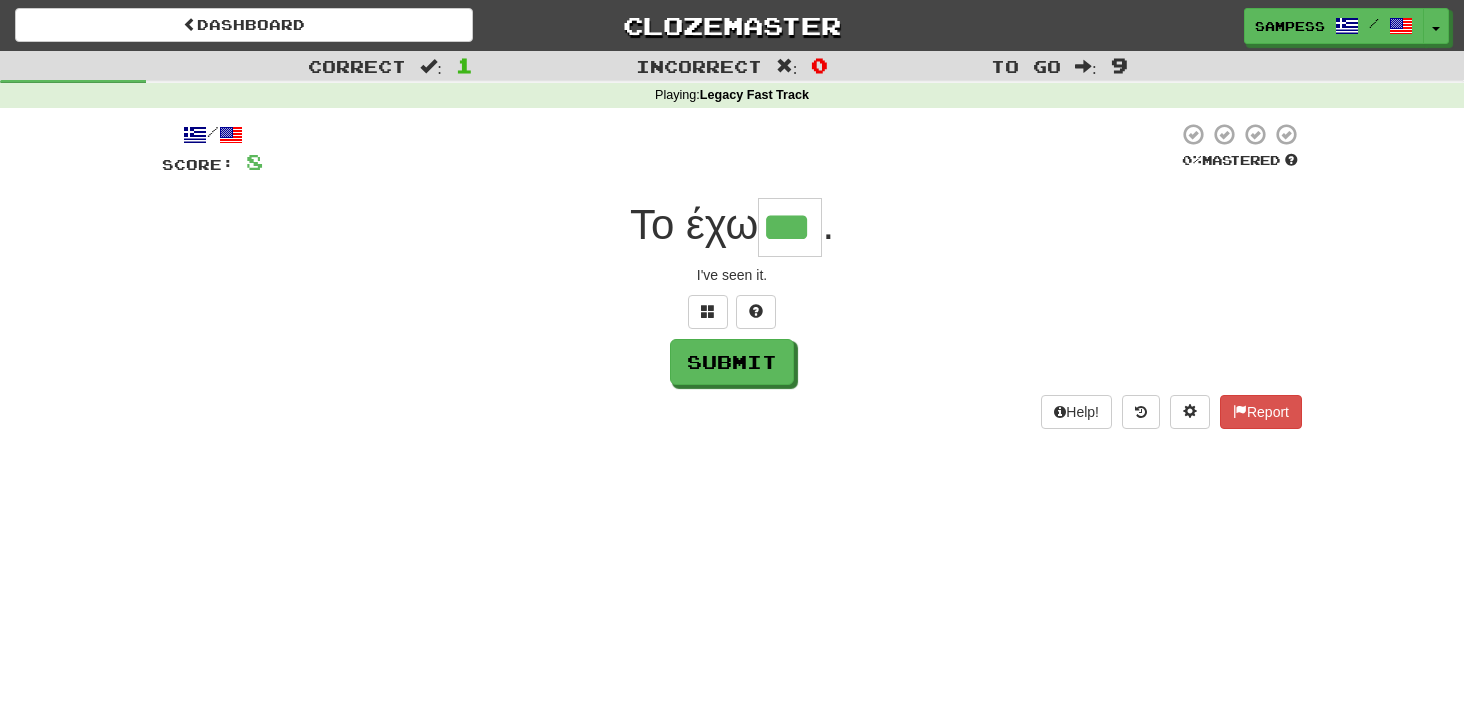 type on "***" 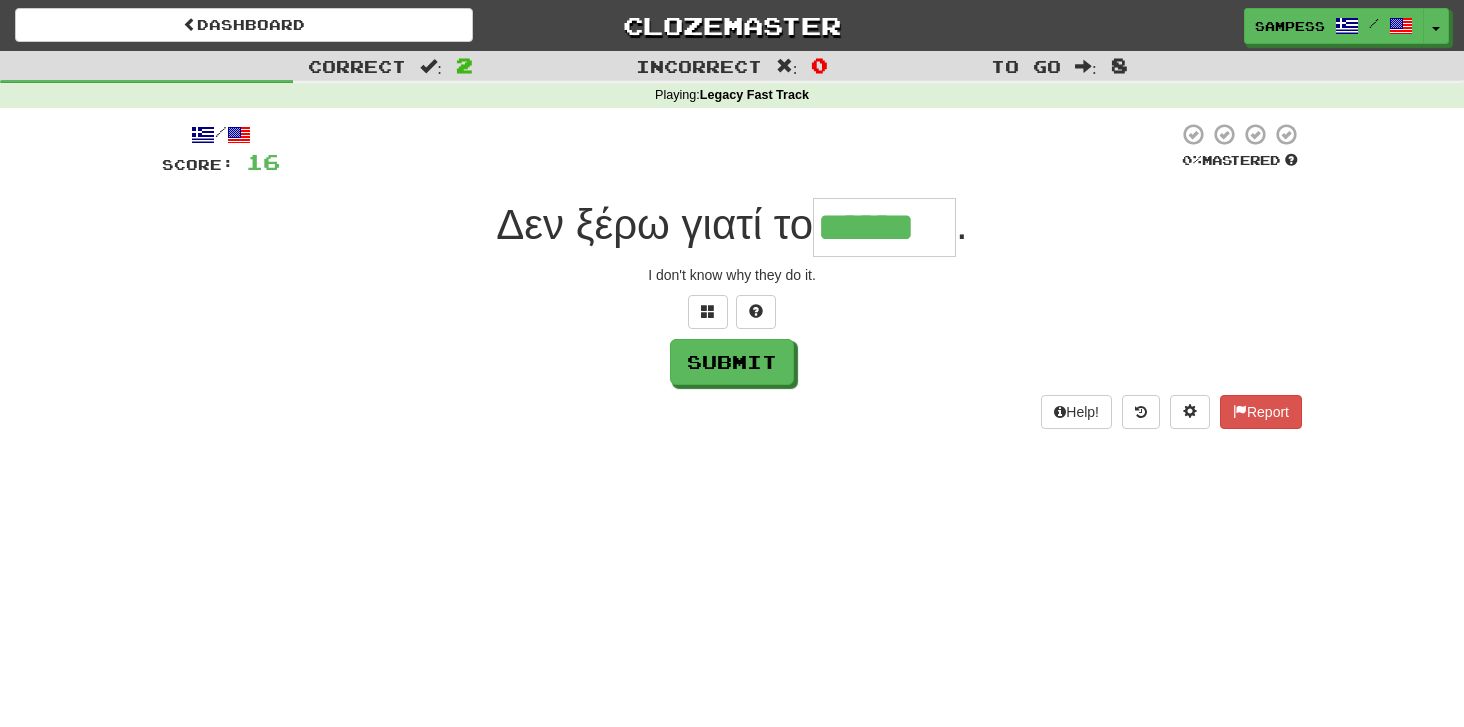type on "******" 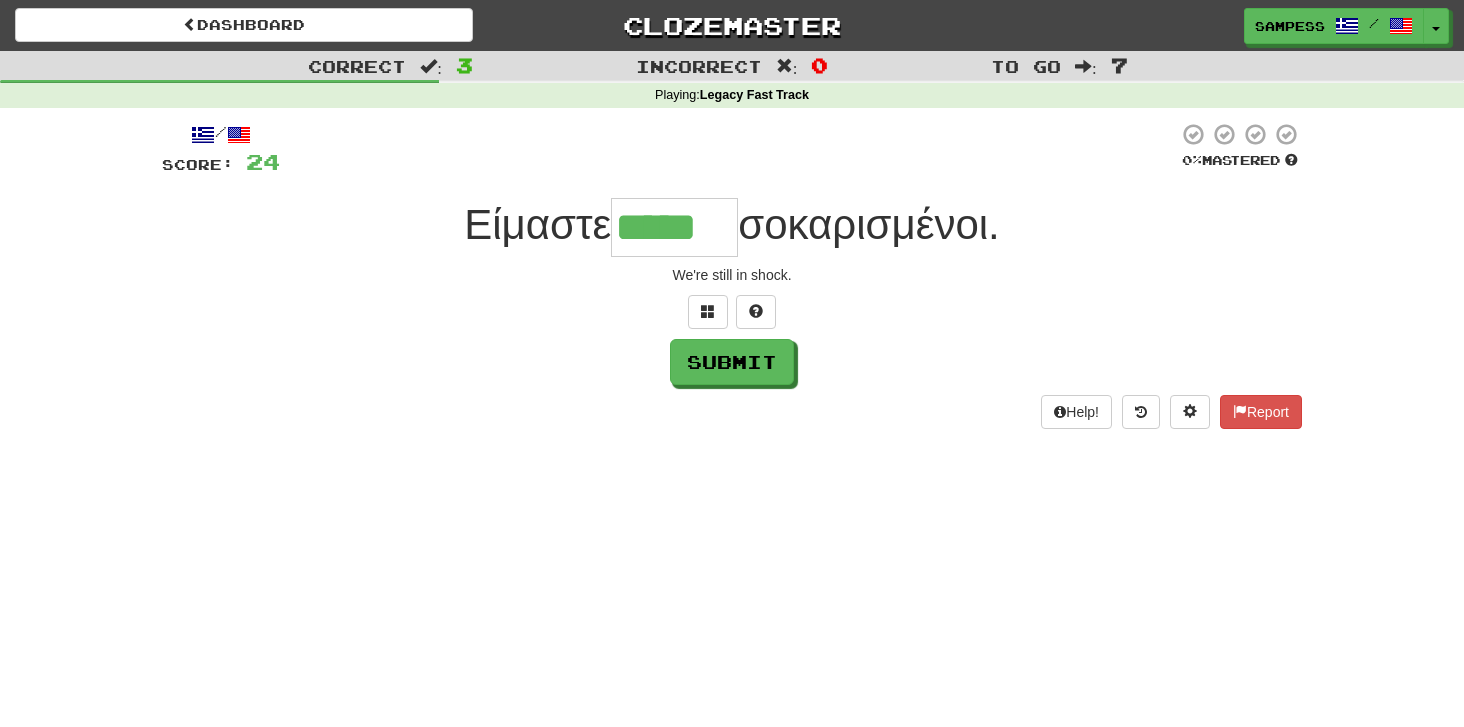 type on "*****" 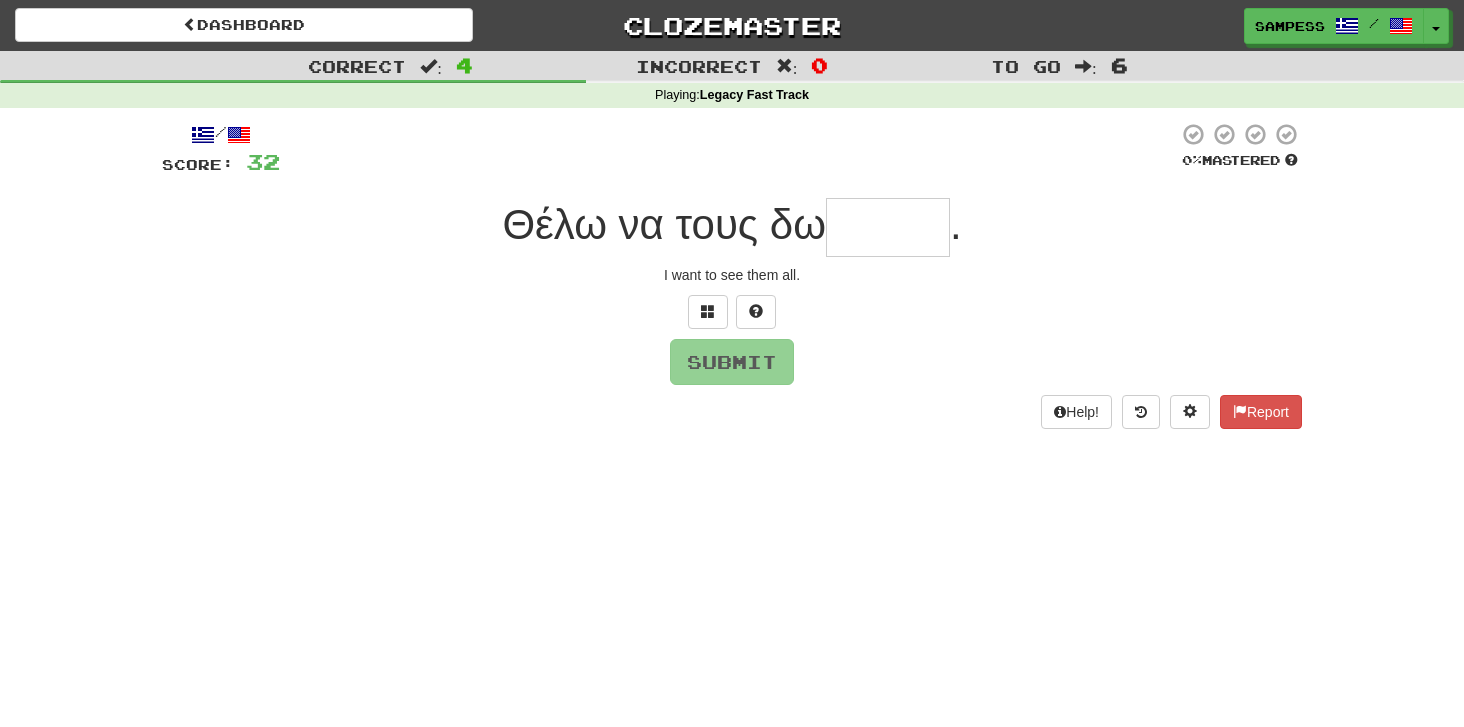 type on "*" 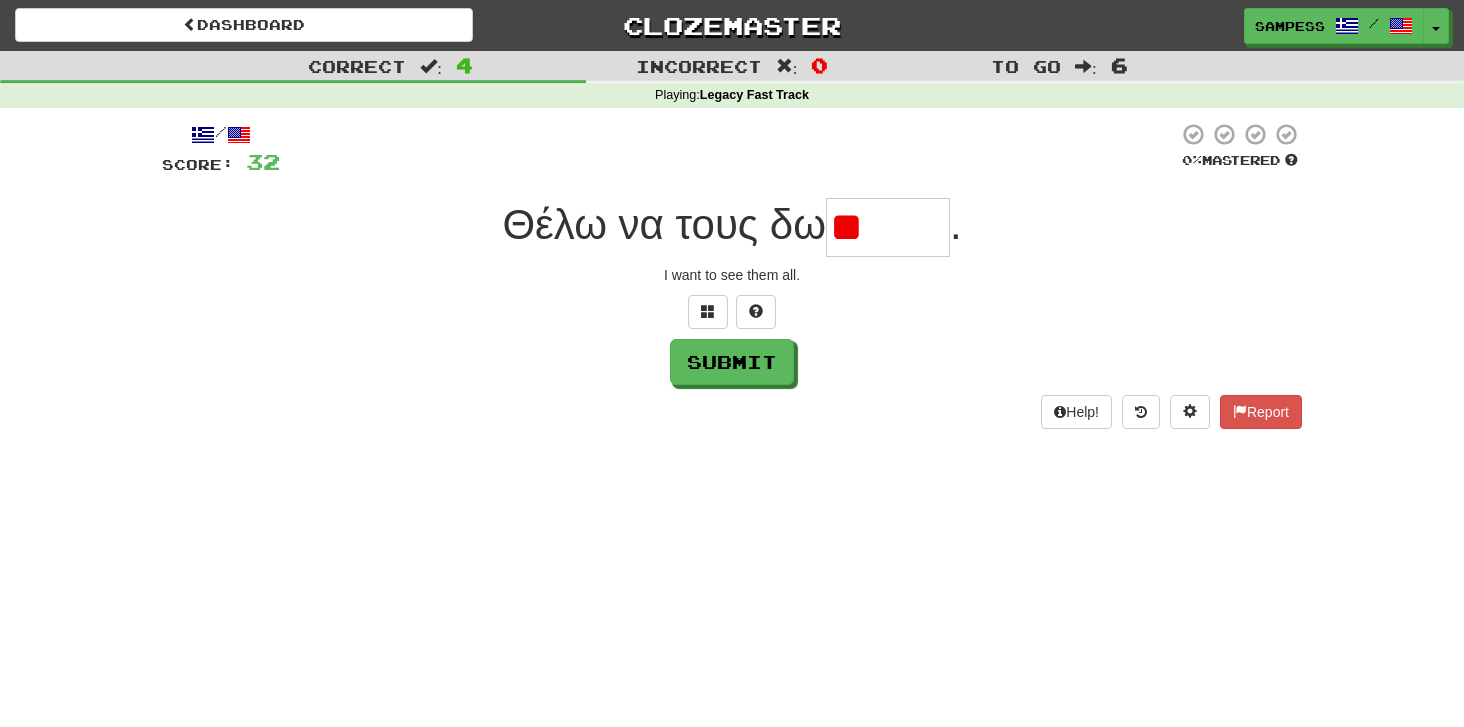 type on "*" 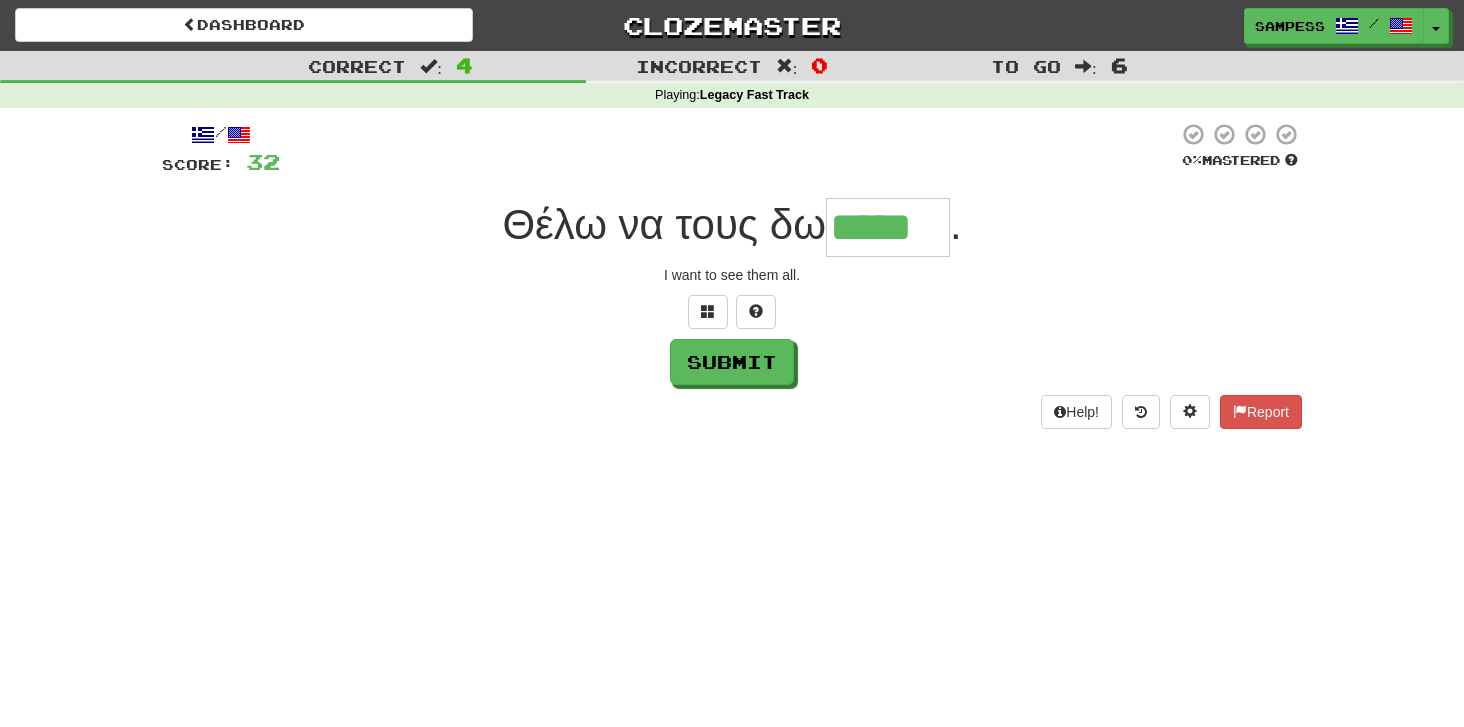 type on "*" 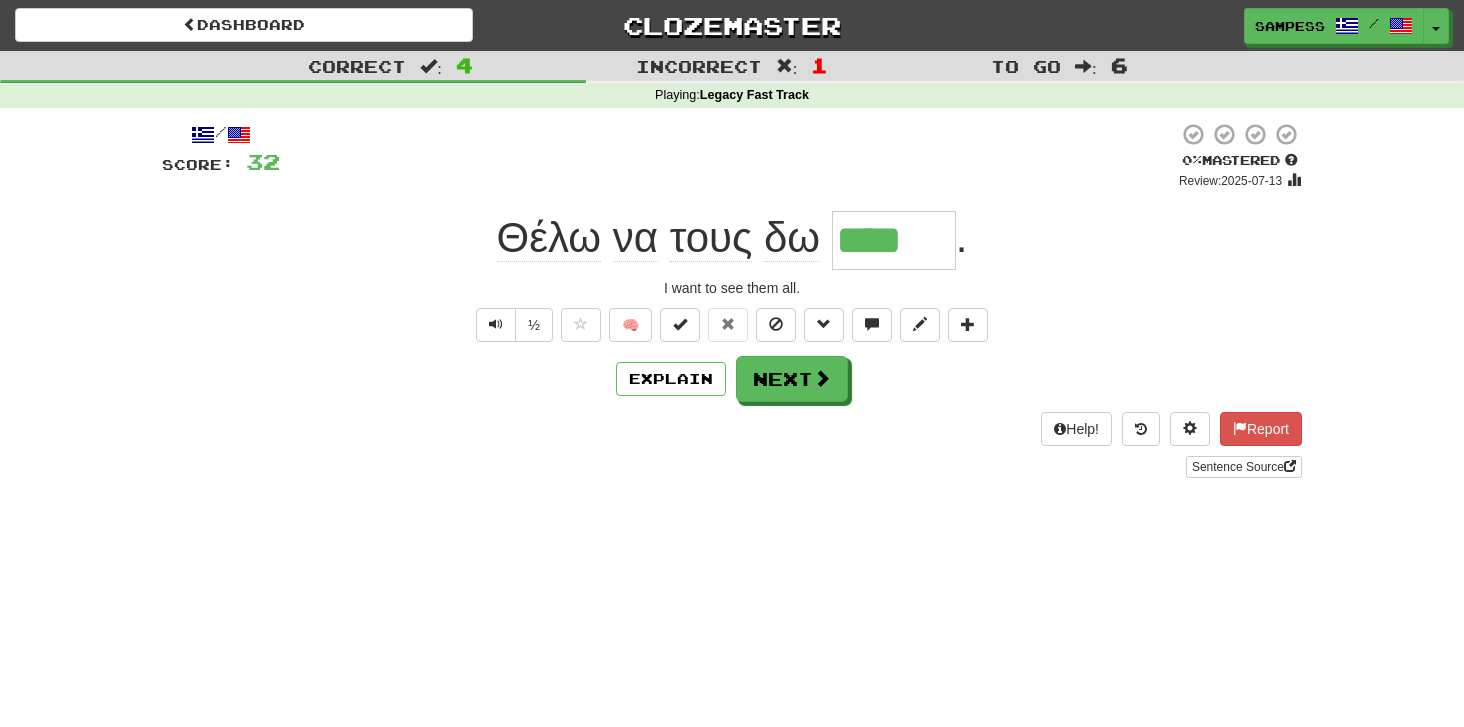 type on "*****" 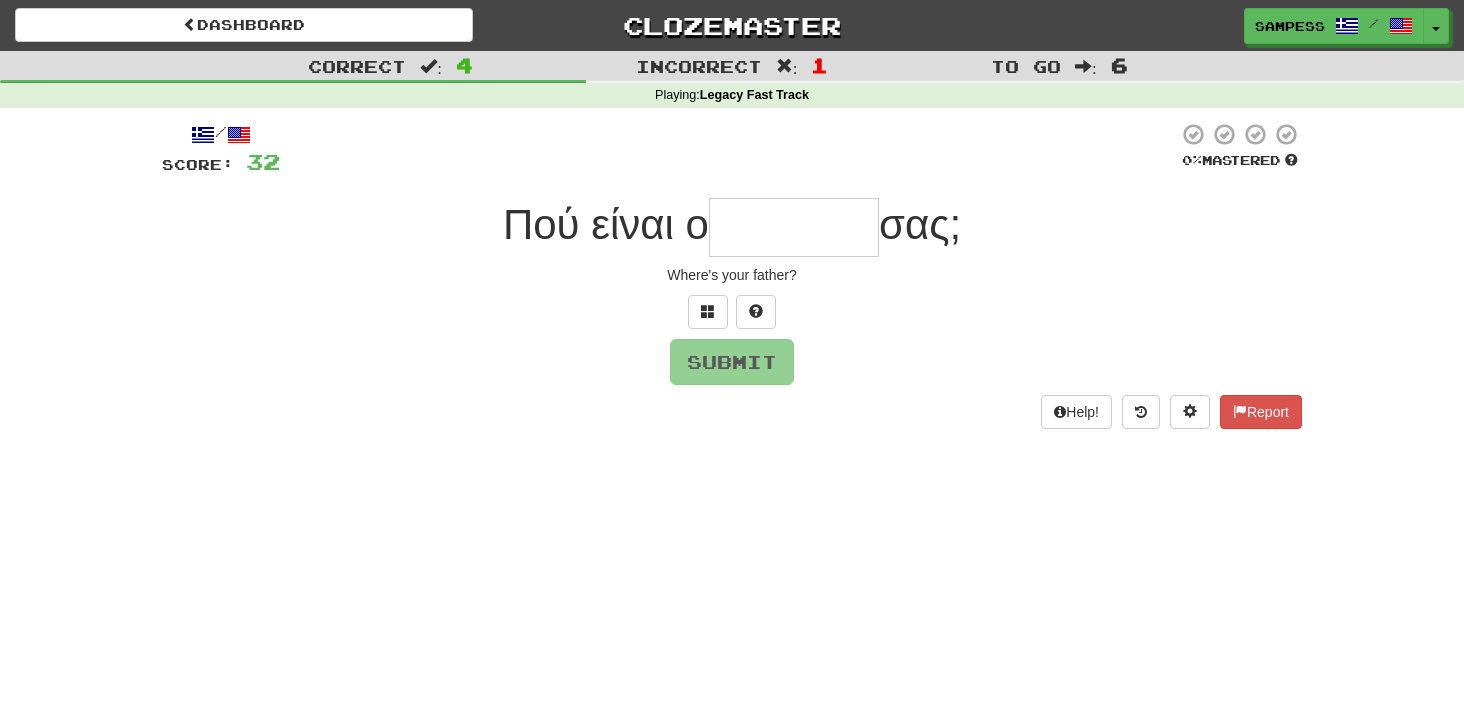 type on "*" 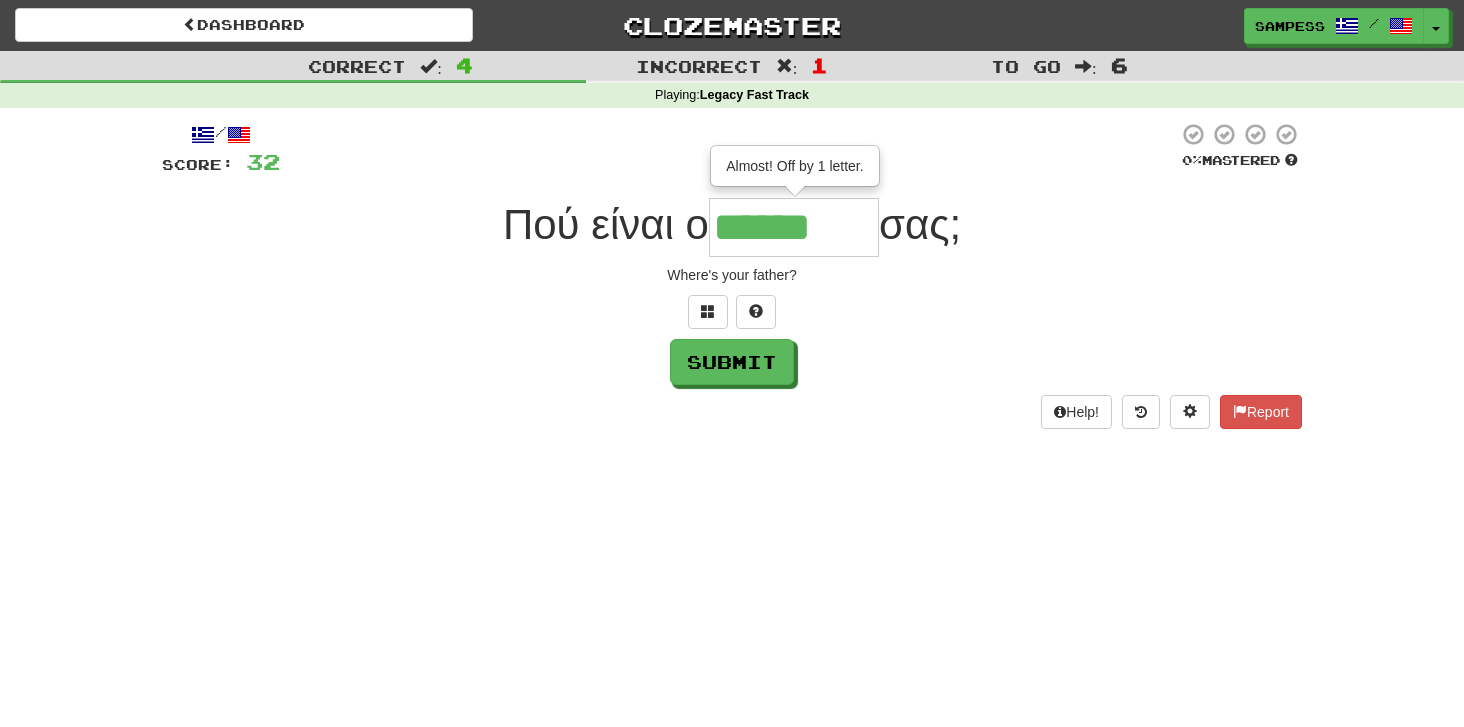 type on "*******" 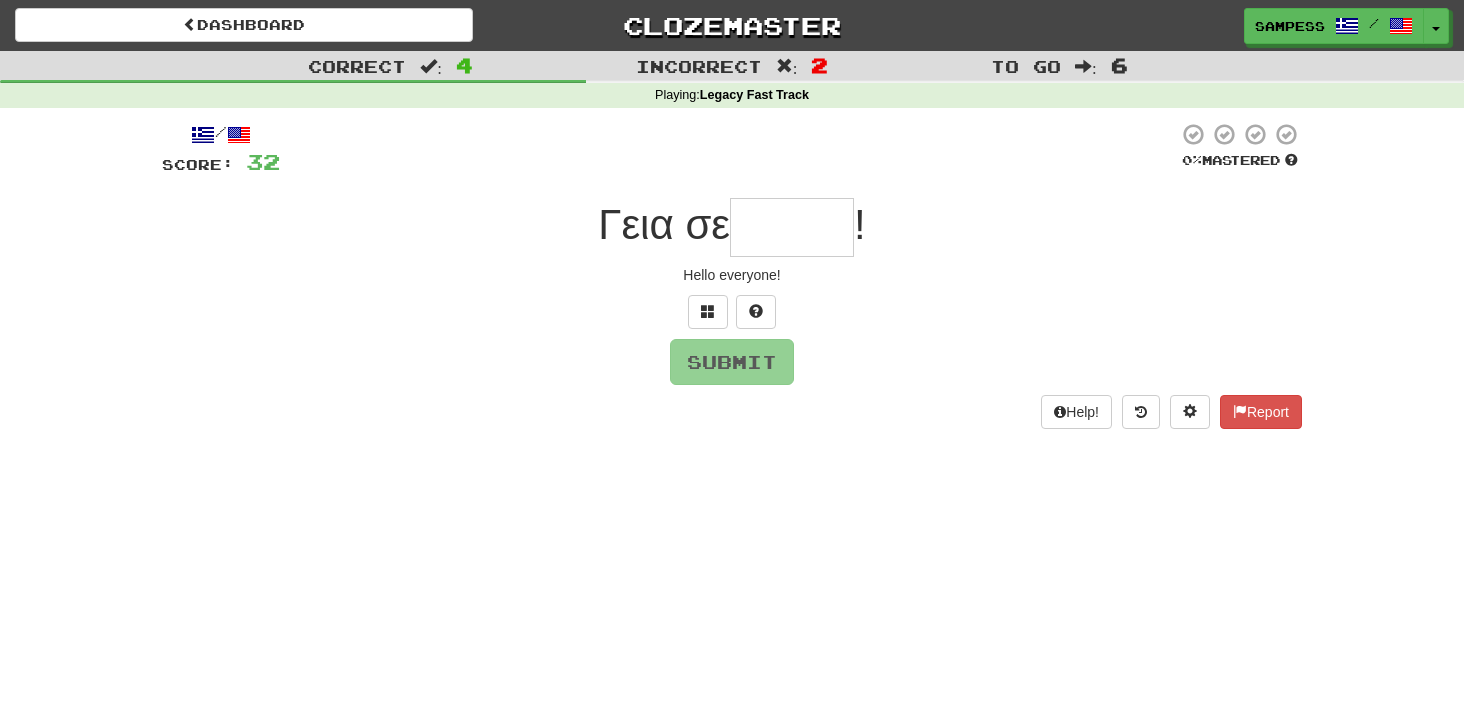 type on "*" 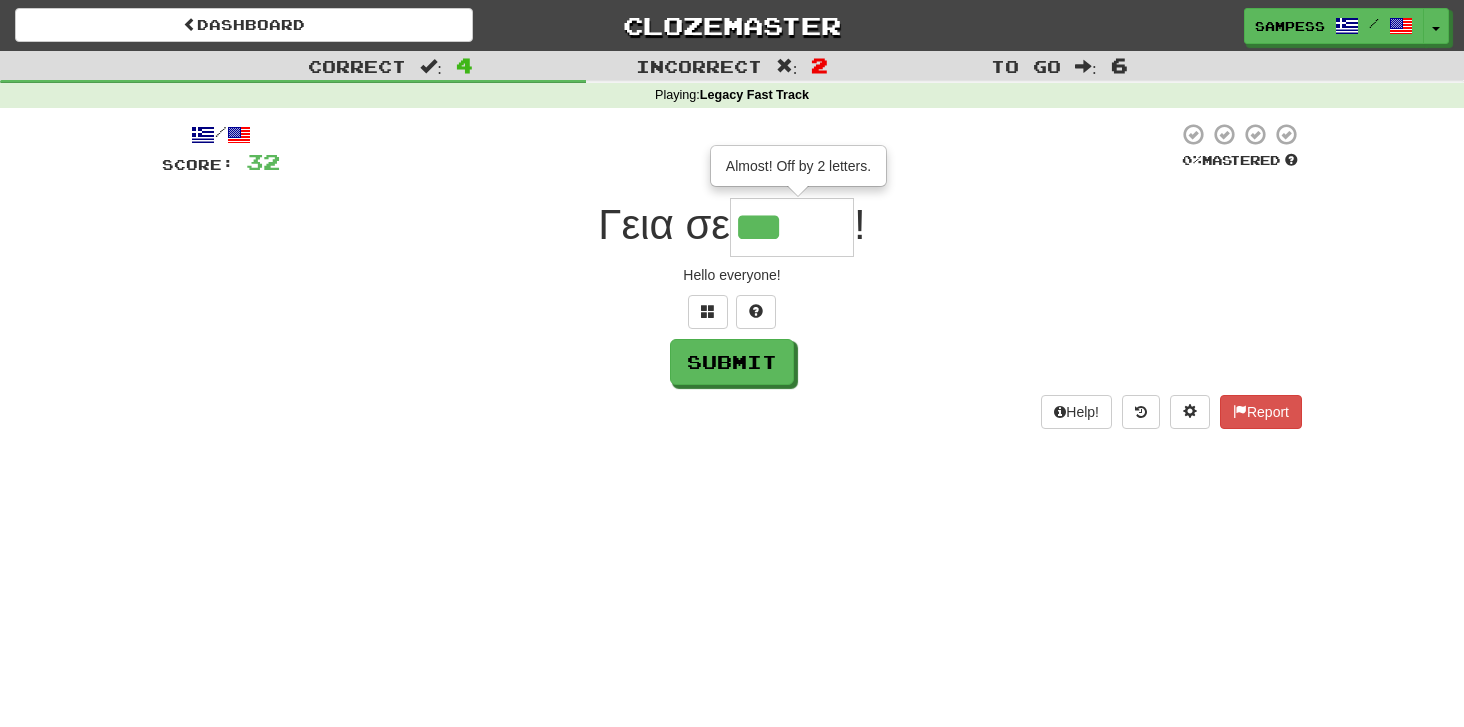 type on "*****" 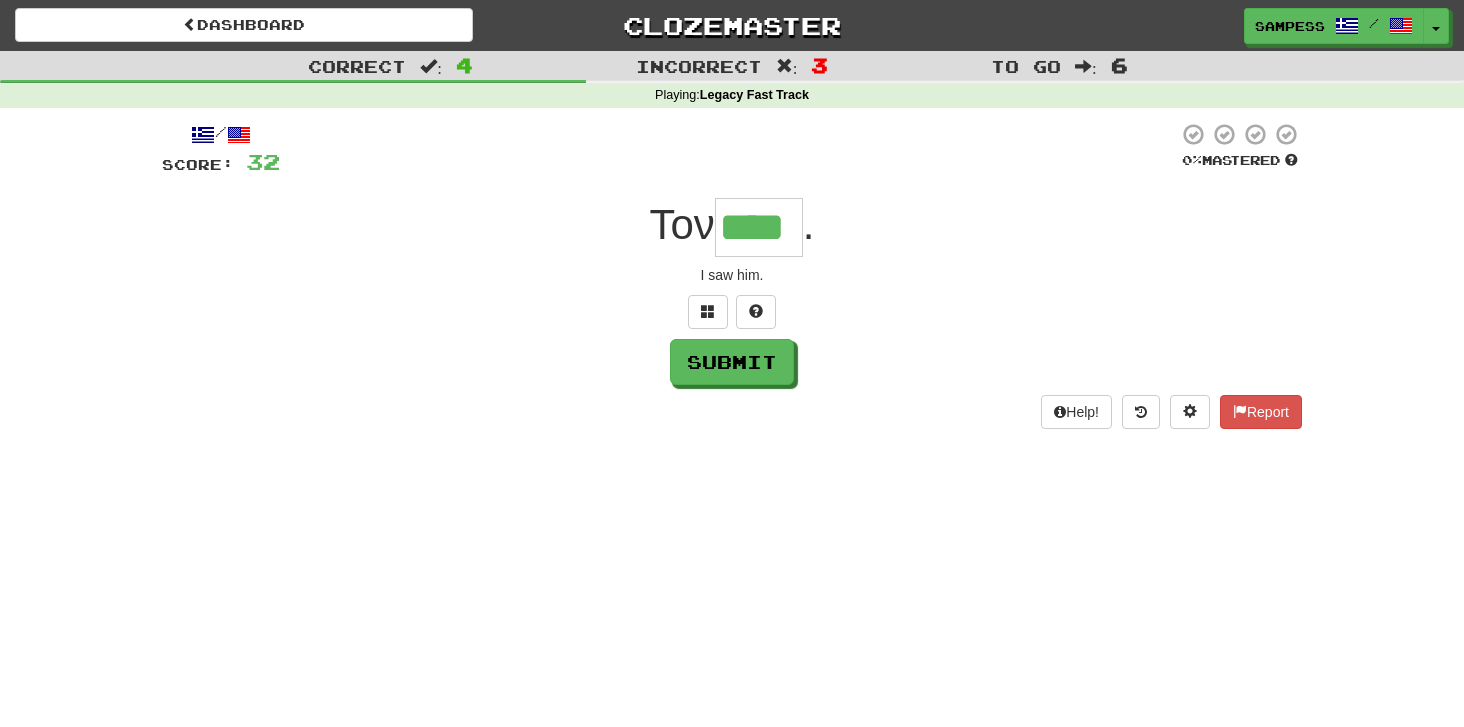 type on "****" 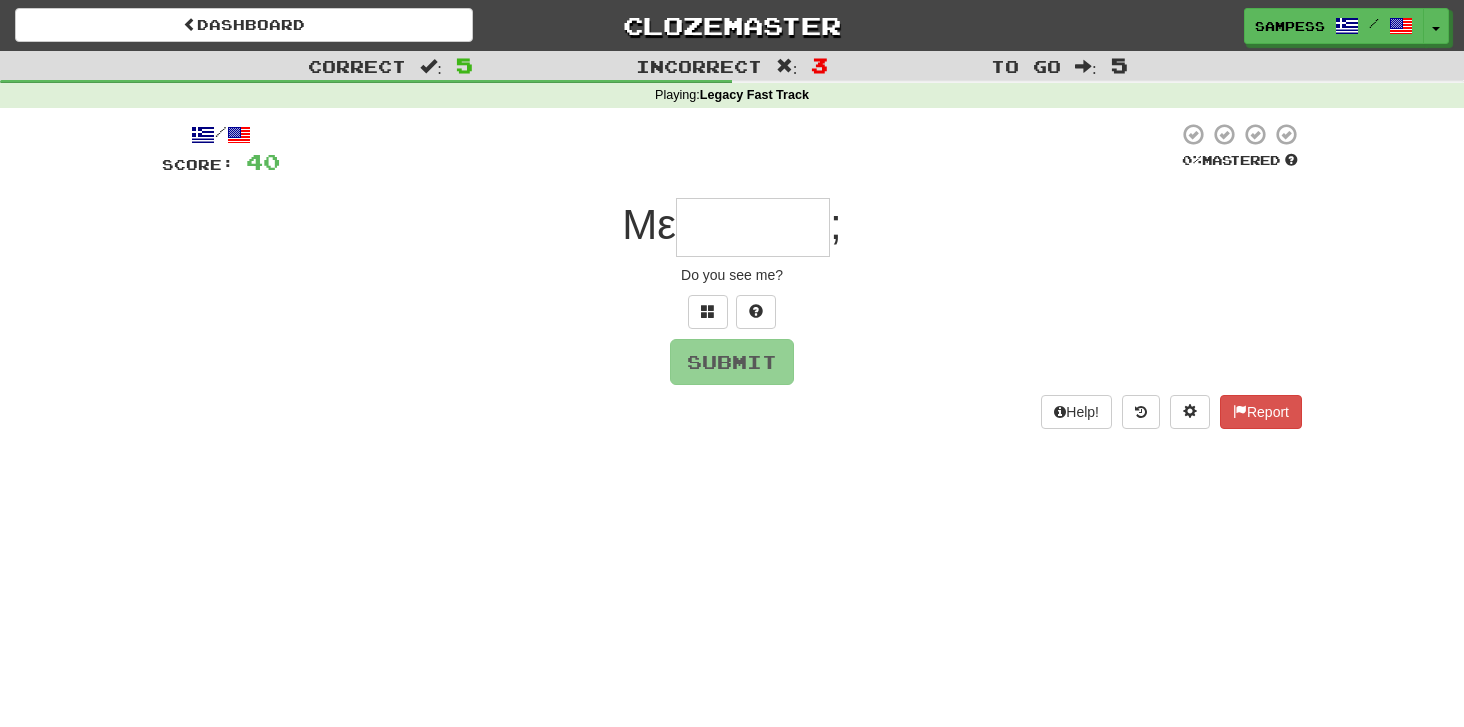 type on "*" 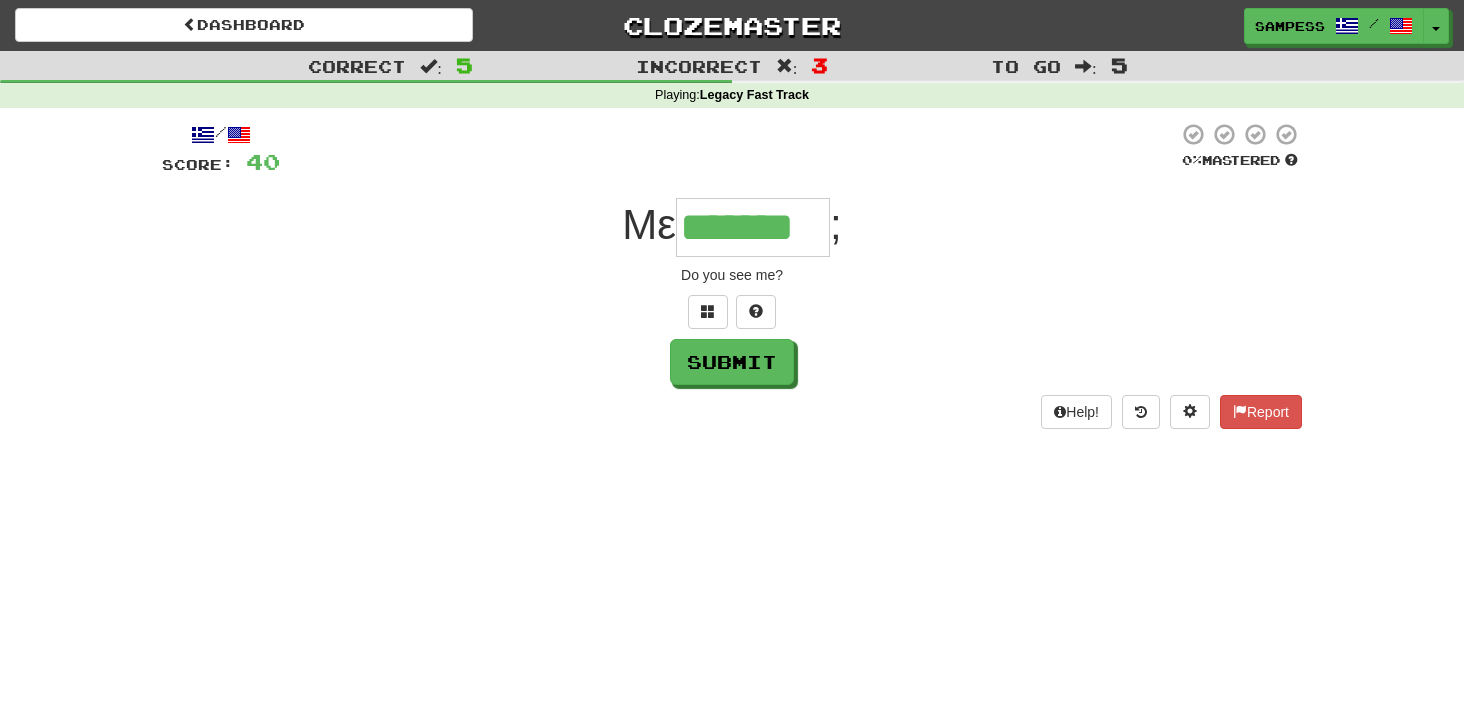 type on "*******" 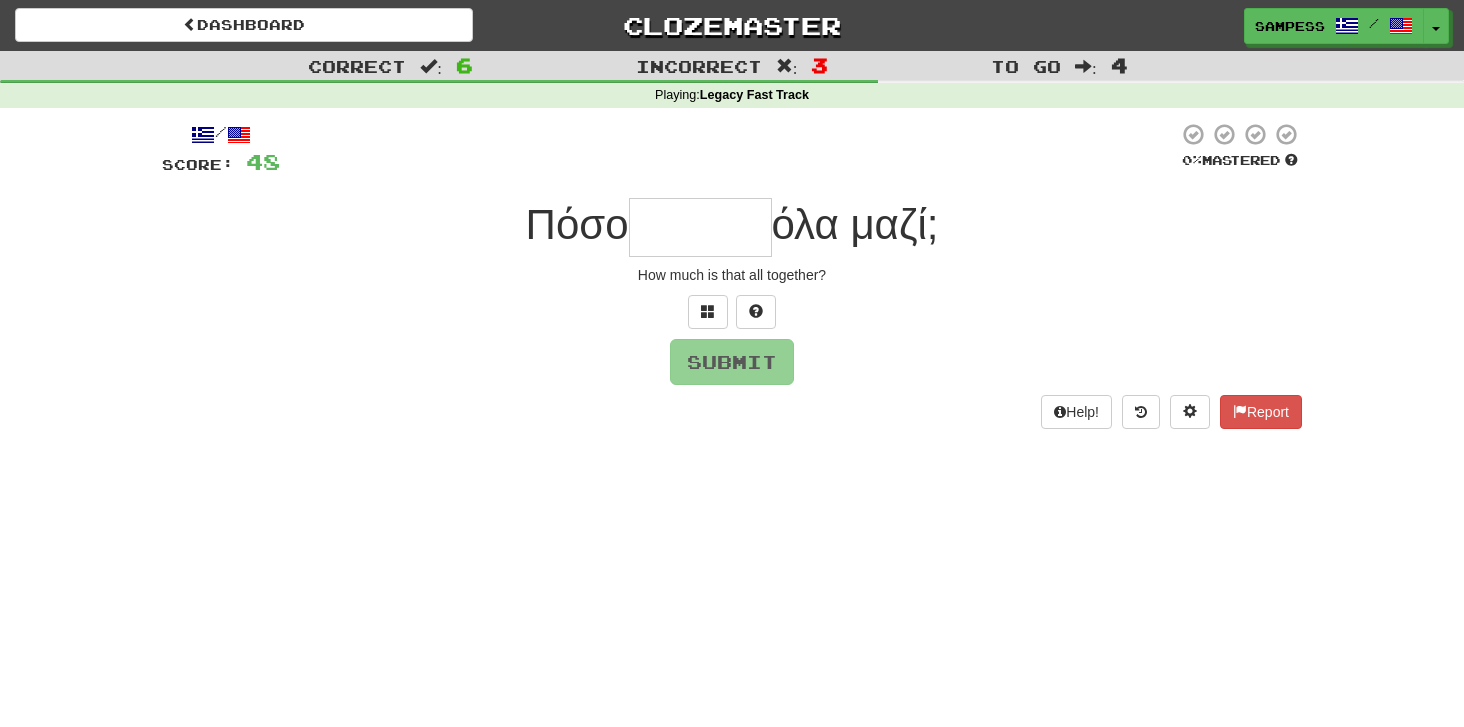 type on "*" 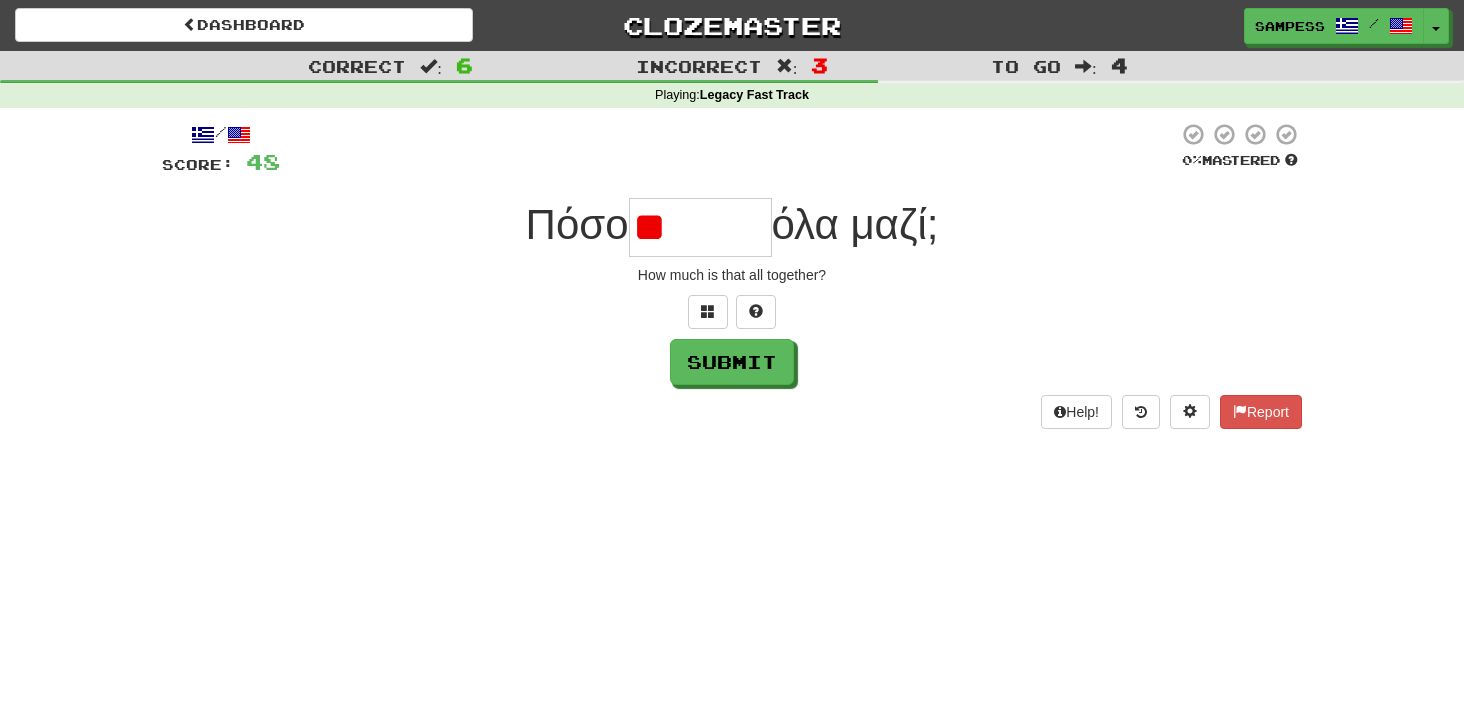 type on "*" 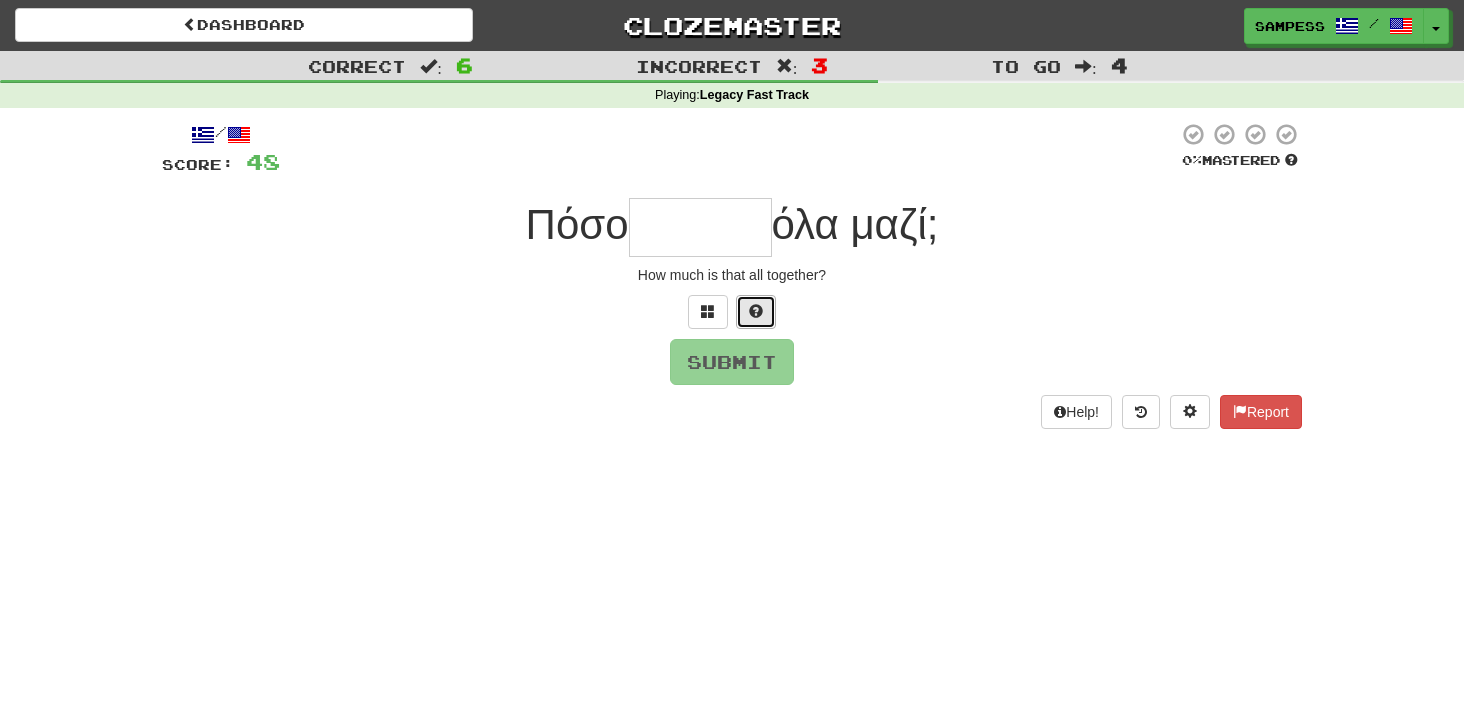 click at bounding box center [756, 312] 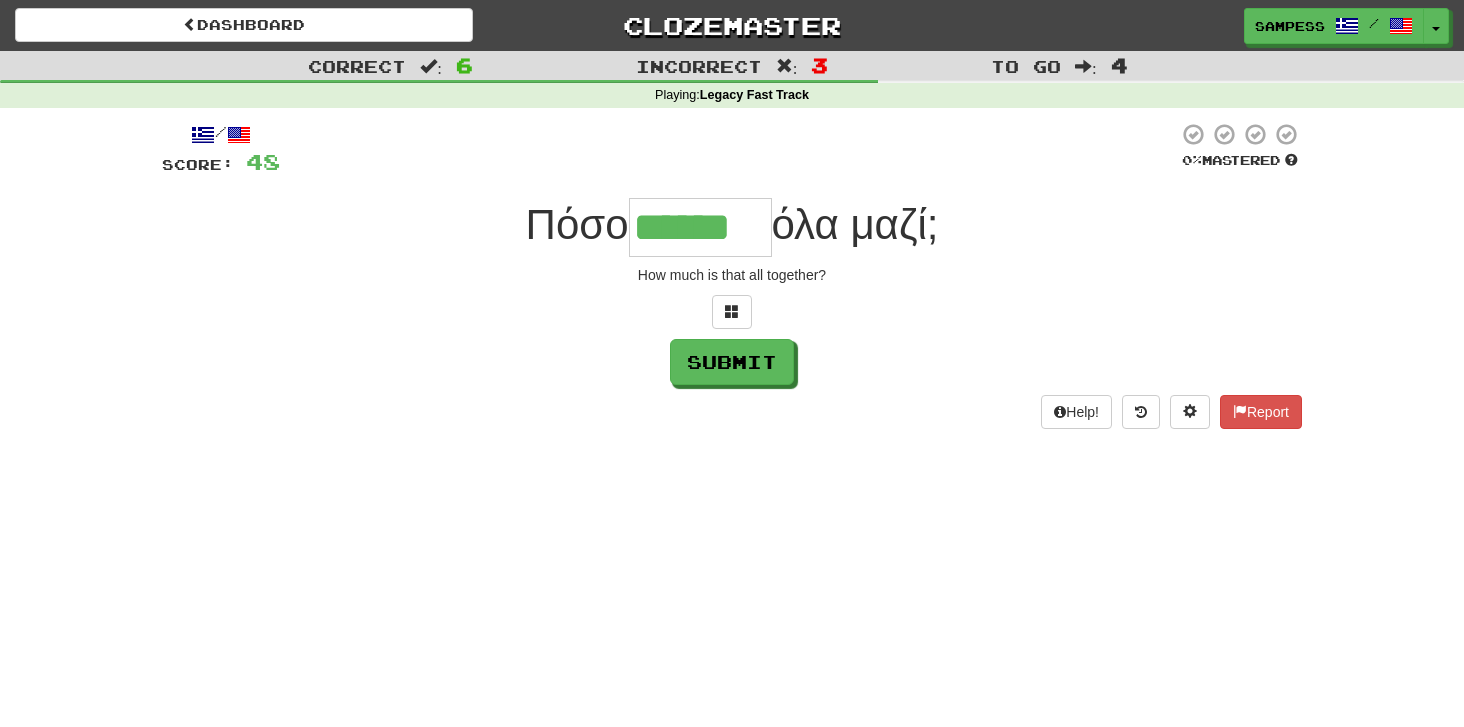 type on "******" 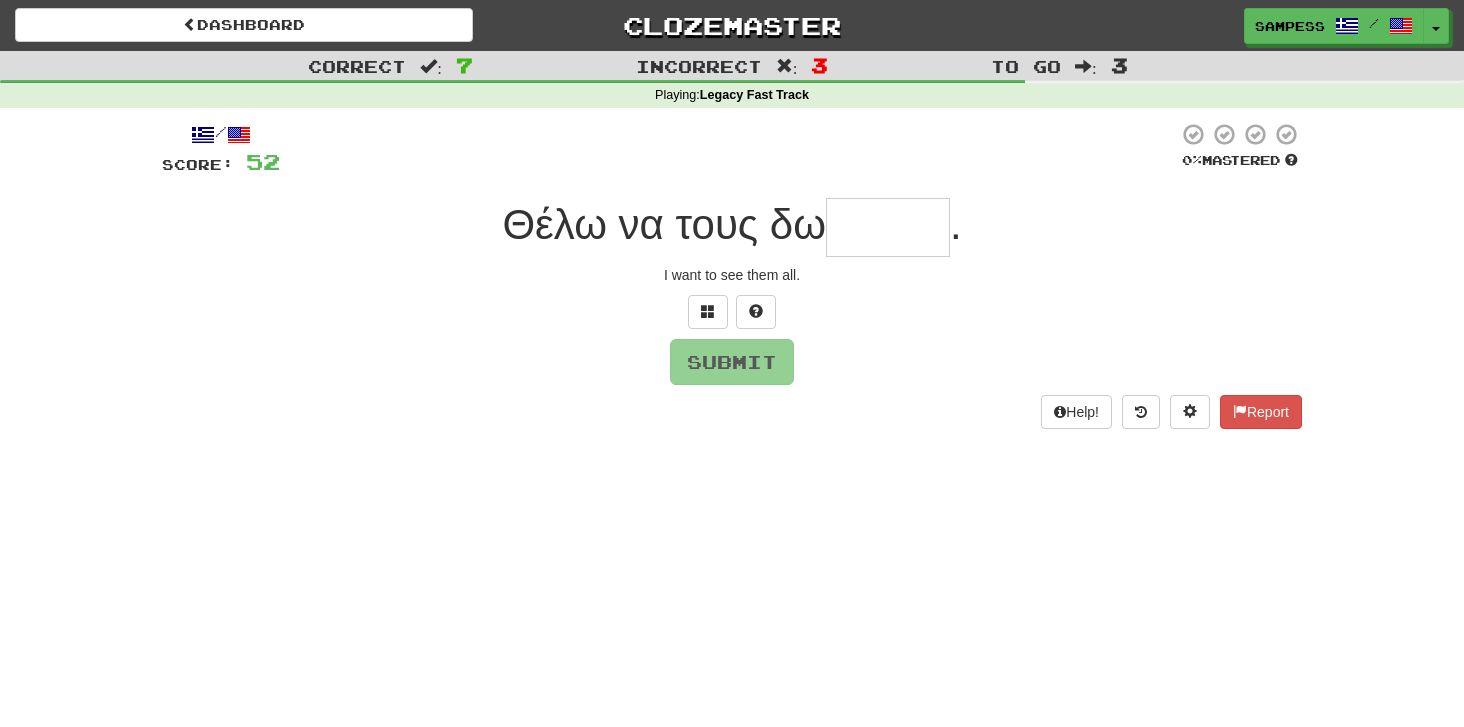 type on "*" 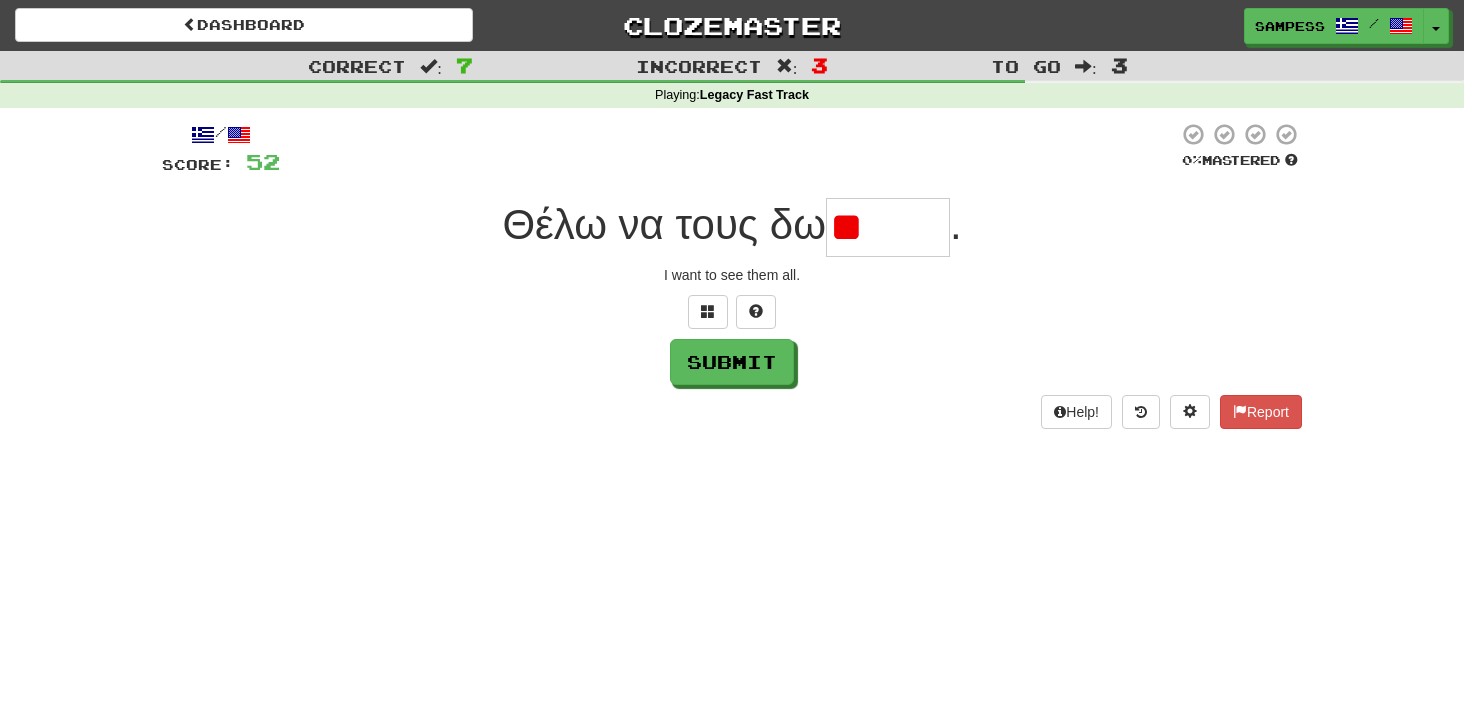 type on "*" 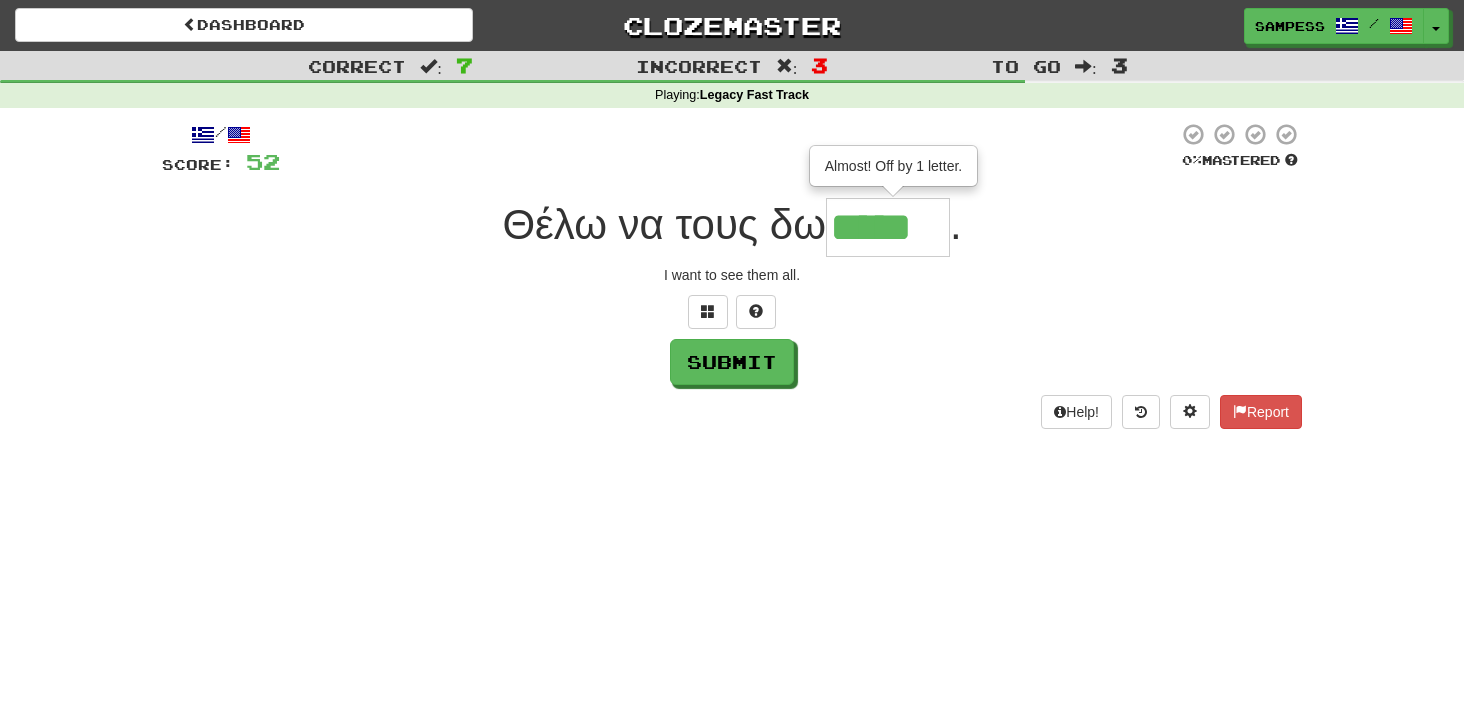 type on "*****" 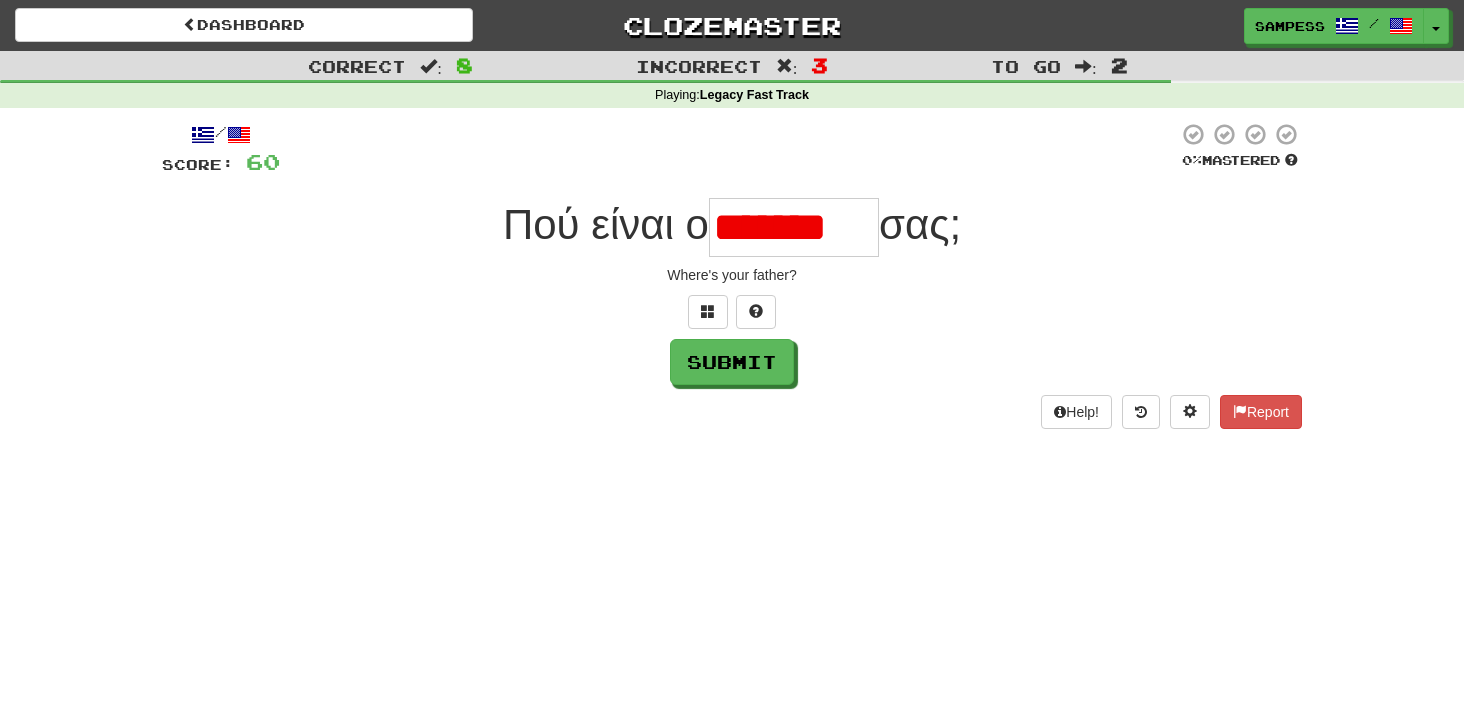 scroll, scrollTop: 0, scrollLeft: 0, axis: both 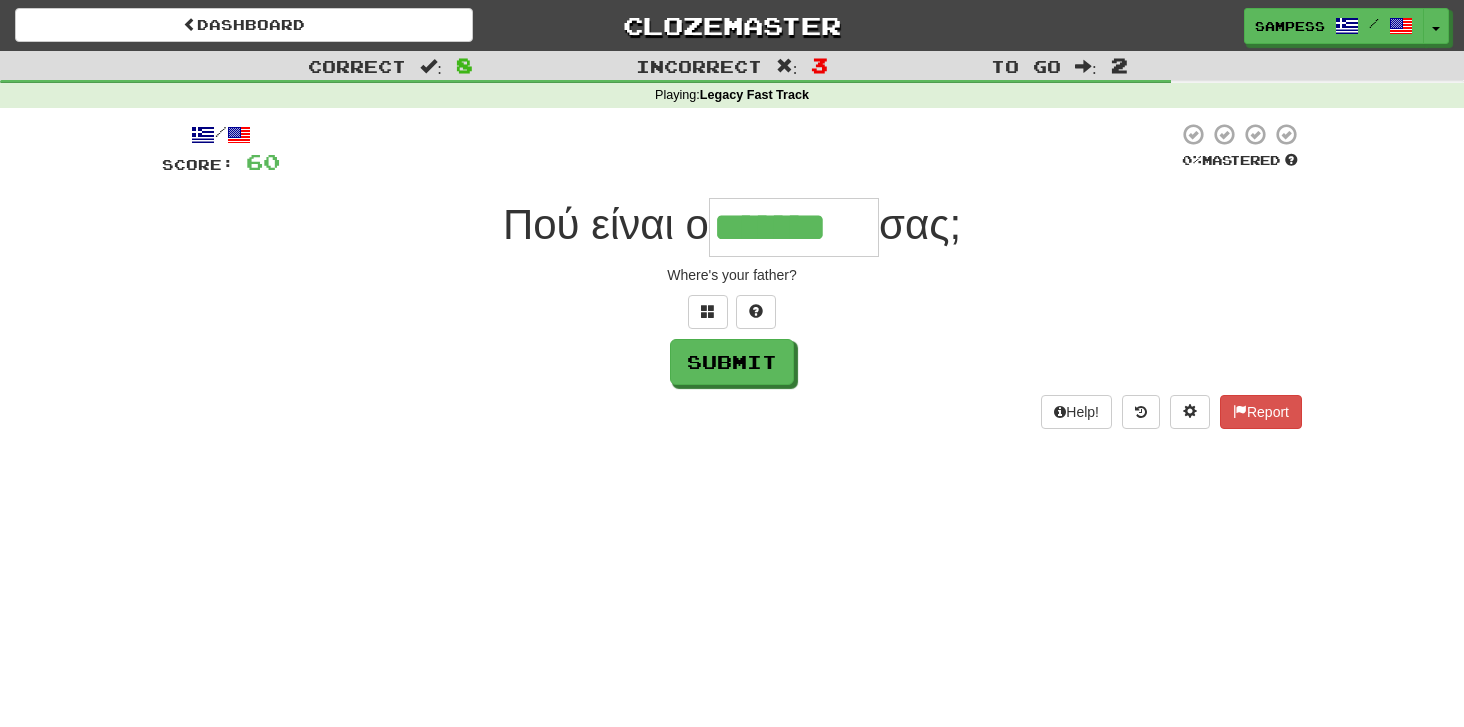 type on "*******" 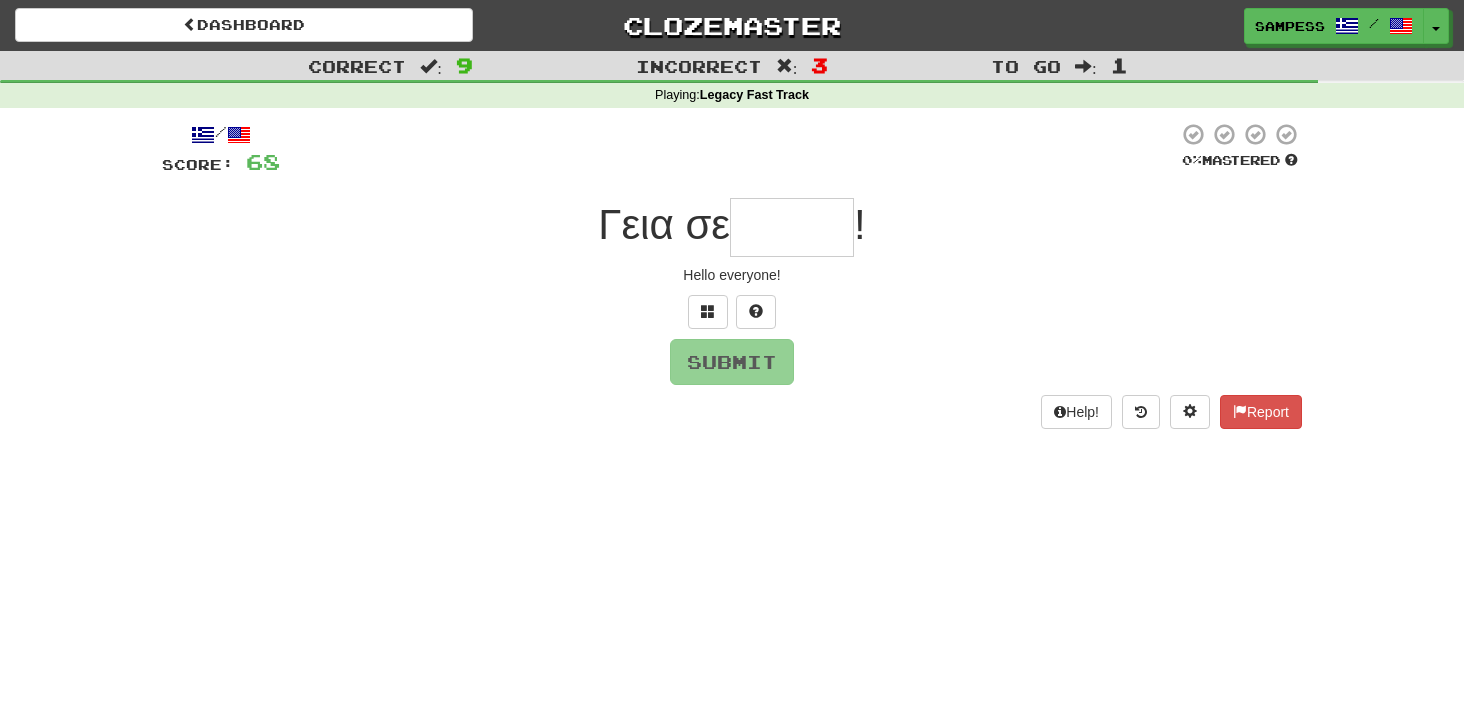 type on "*" 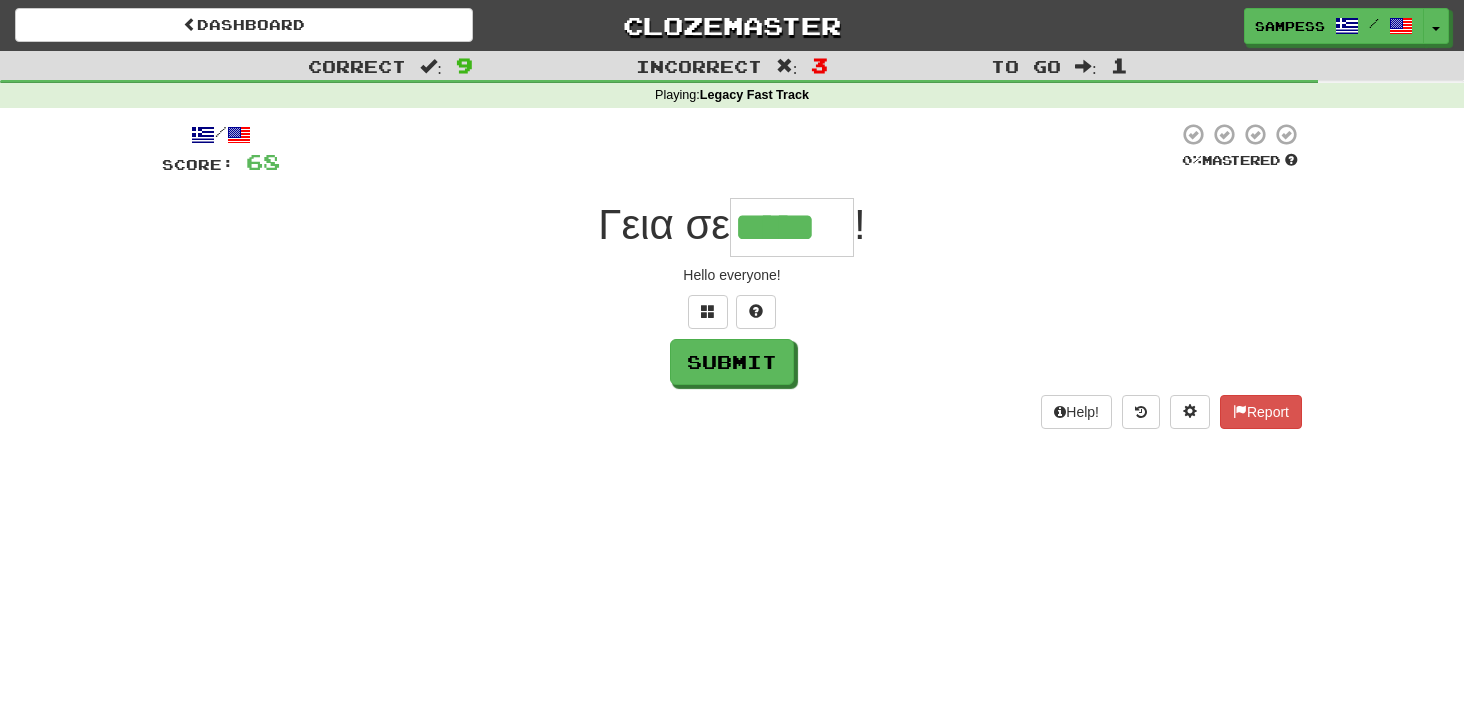 type on "*****" 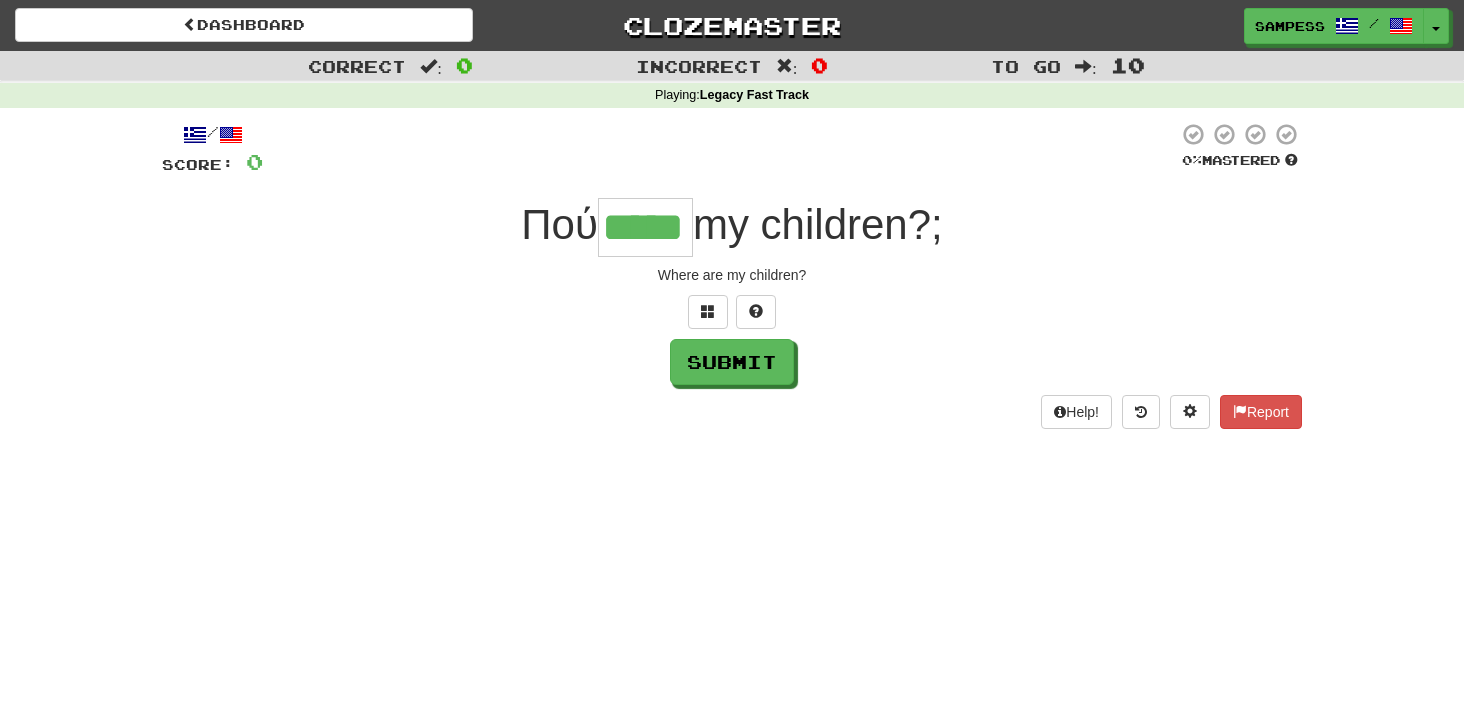 type on "*****" 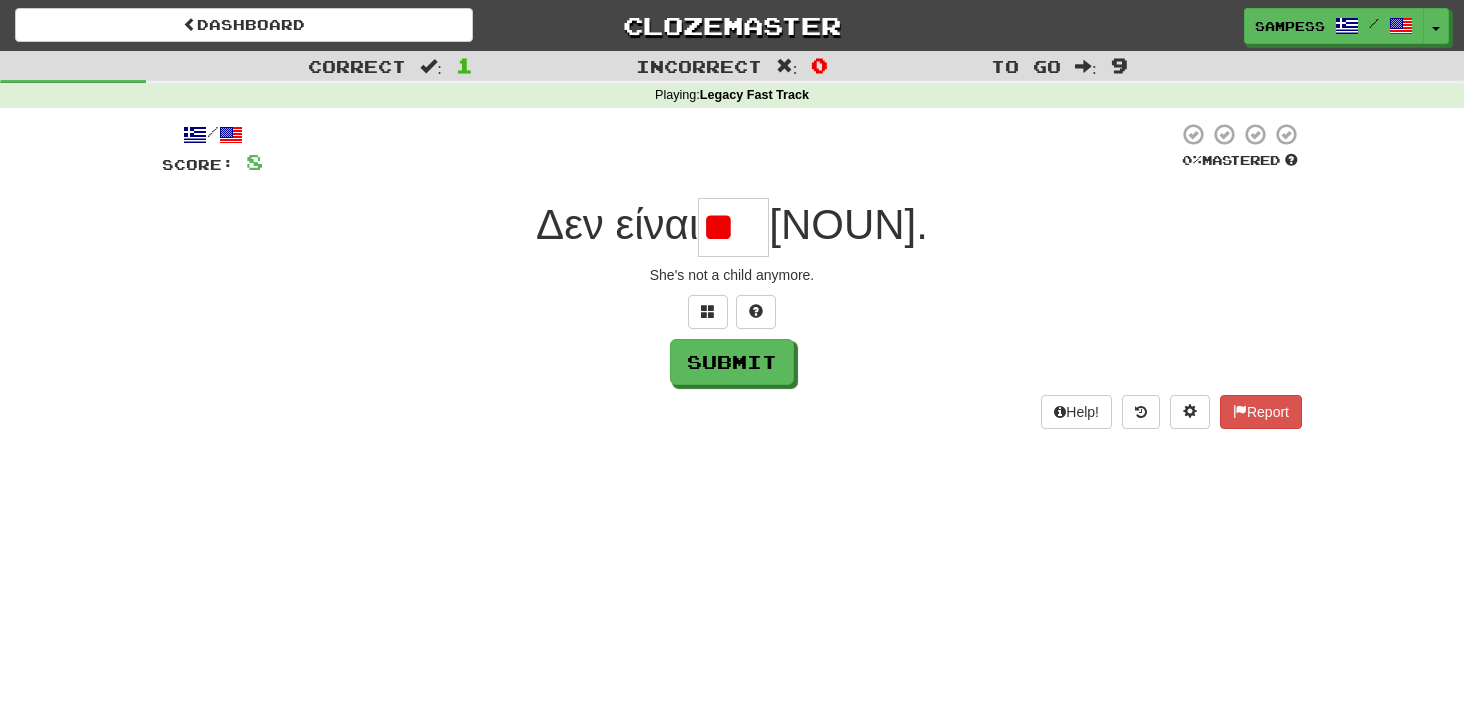 type on "*" 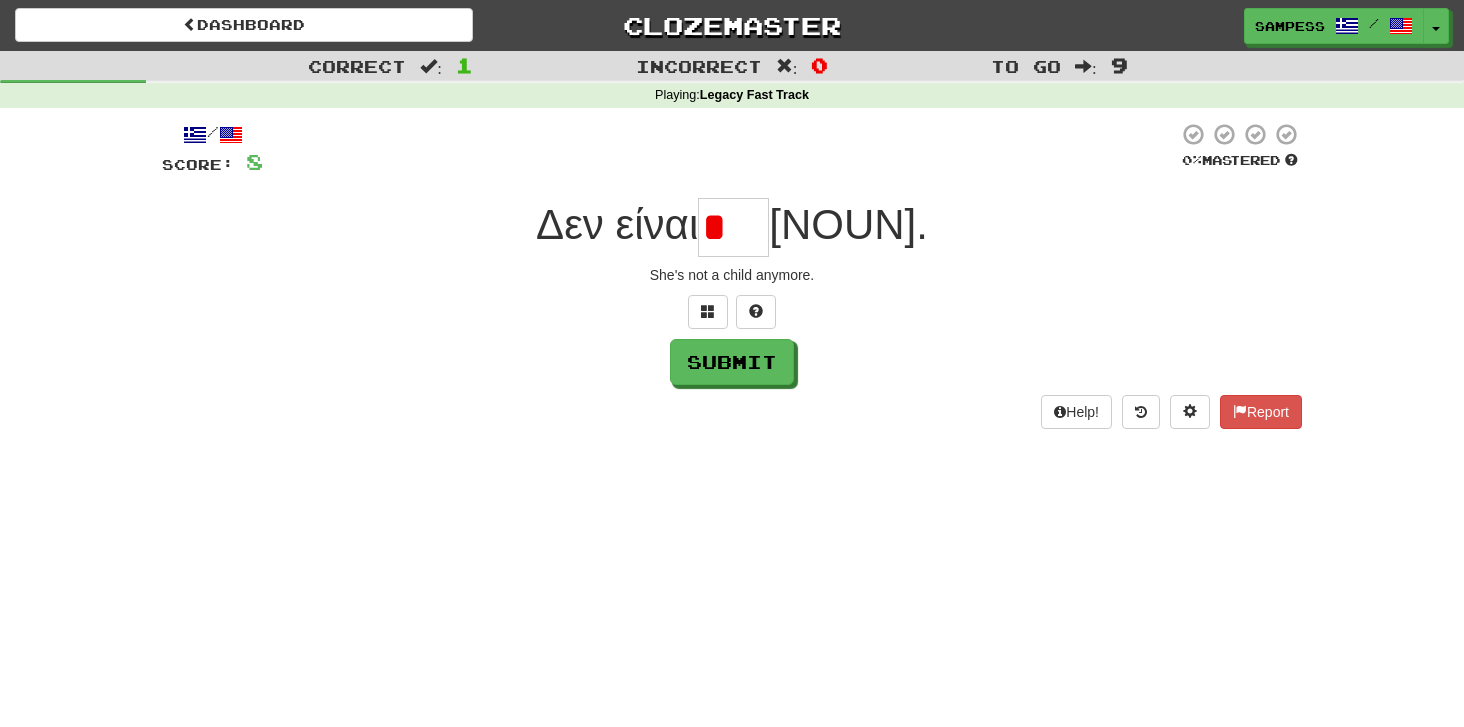 type on "*" 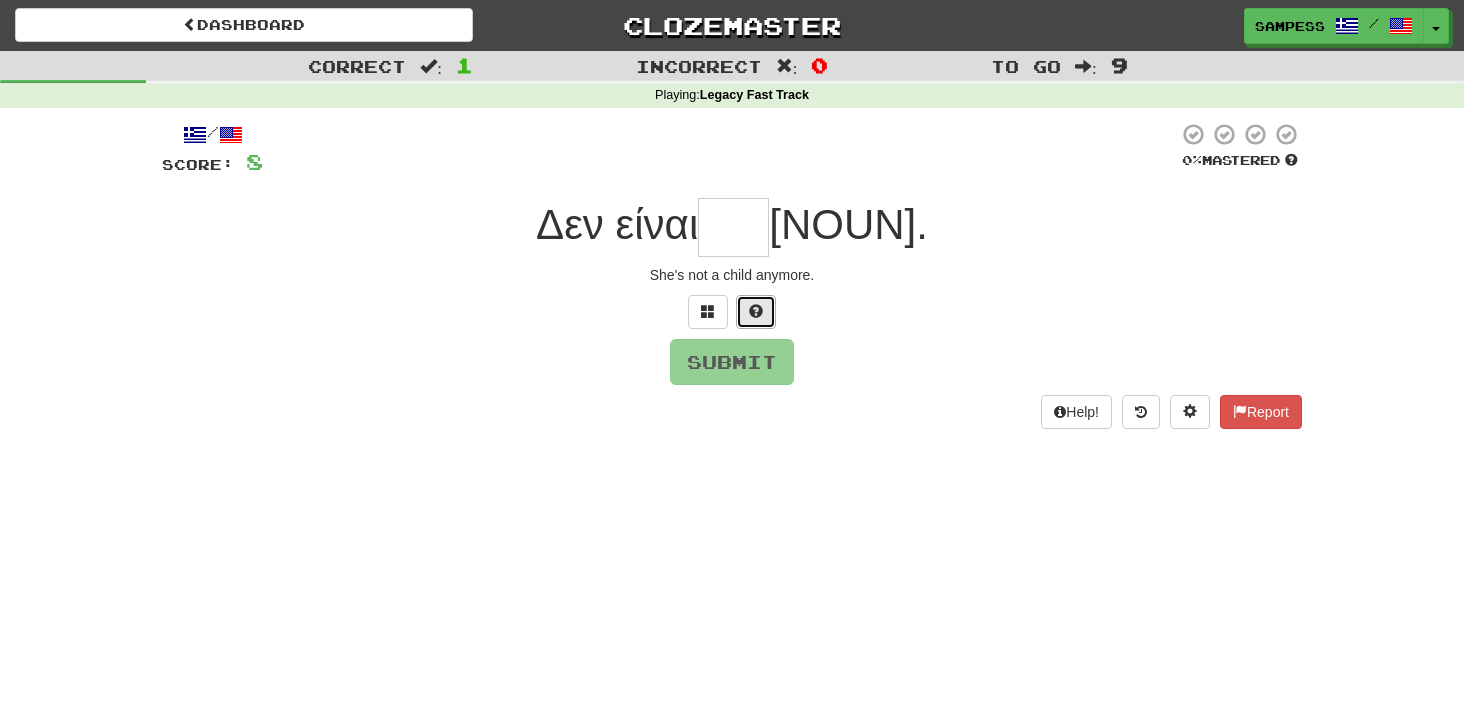 click at bounding box center [756, 312] 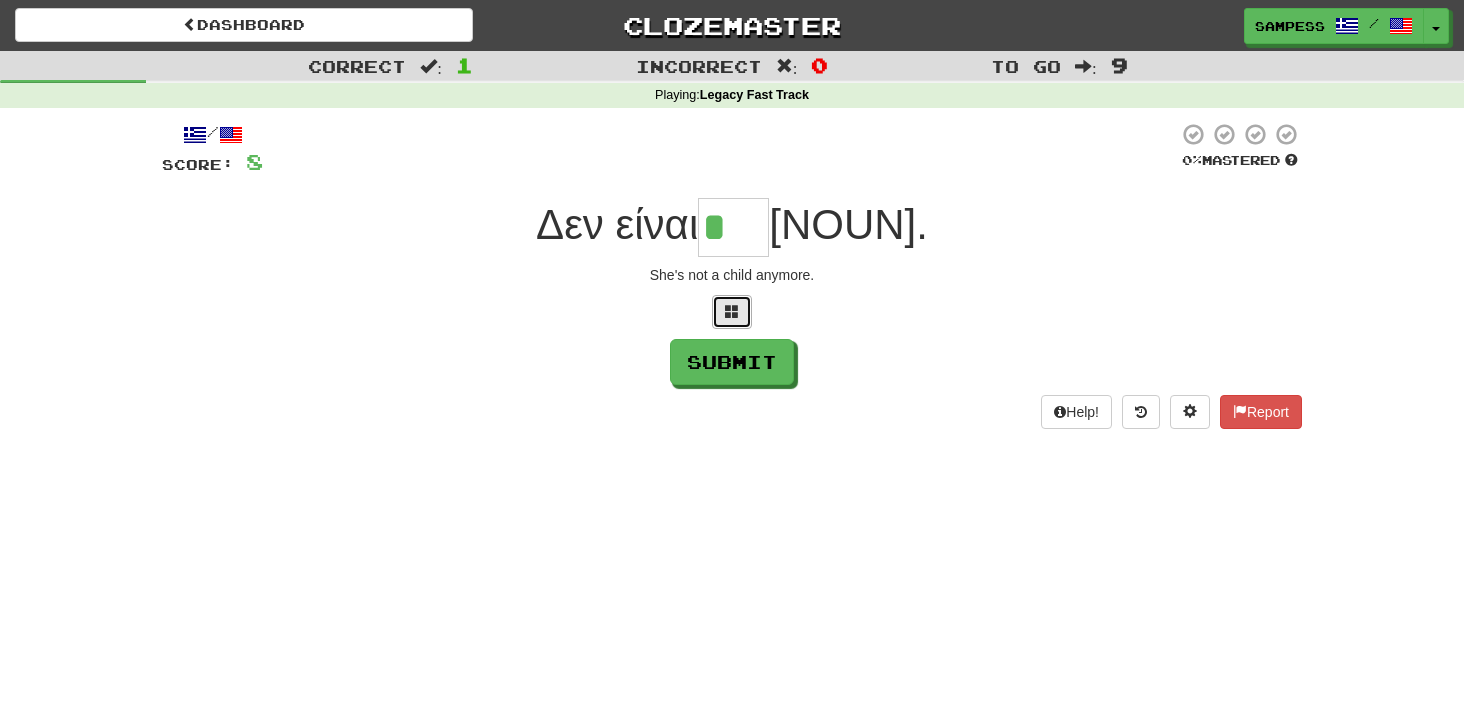 click at bounding box center (732, 311) 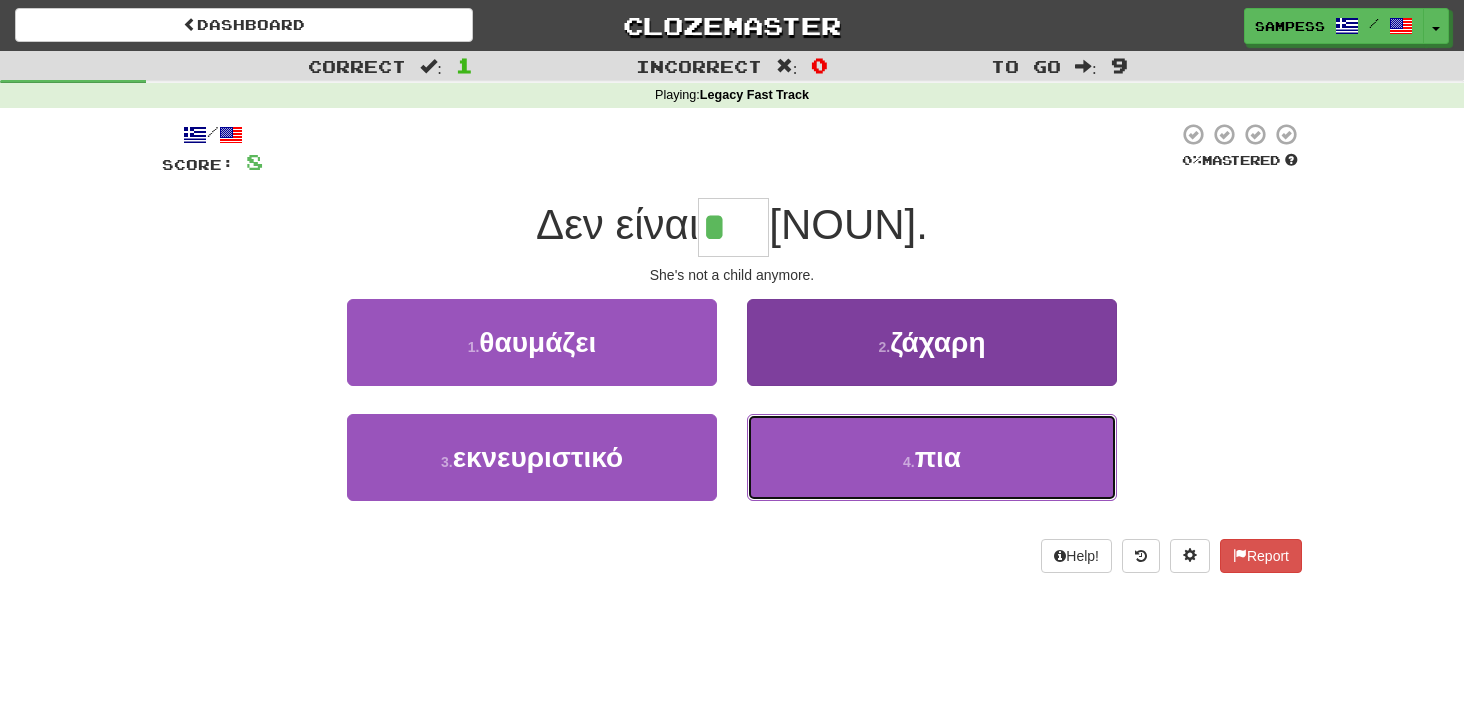 drag, startPoint x: 858, startPoint y: 482, endPoint x: 851, endPoint y: 427, distance: 55.443665 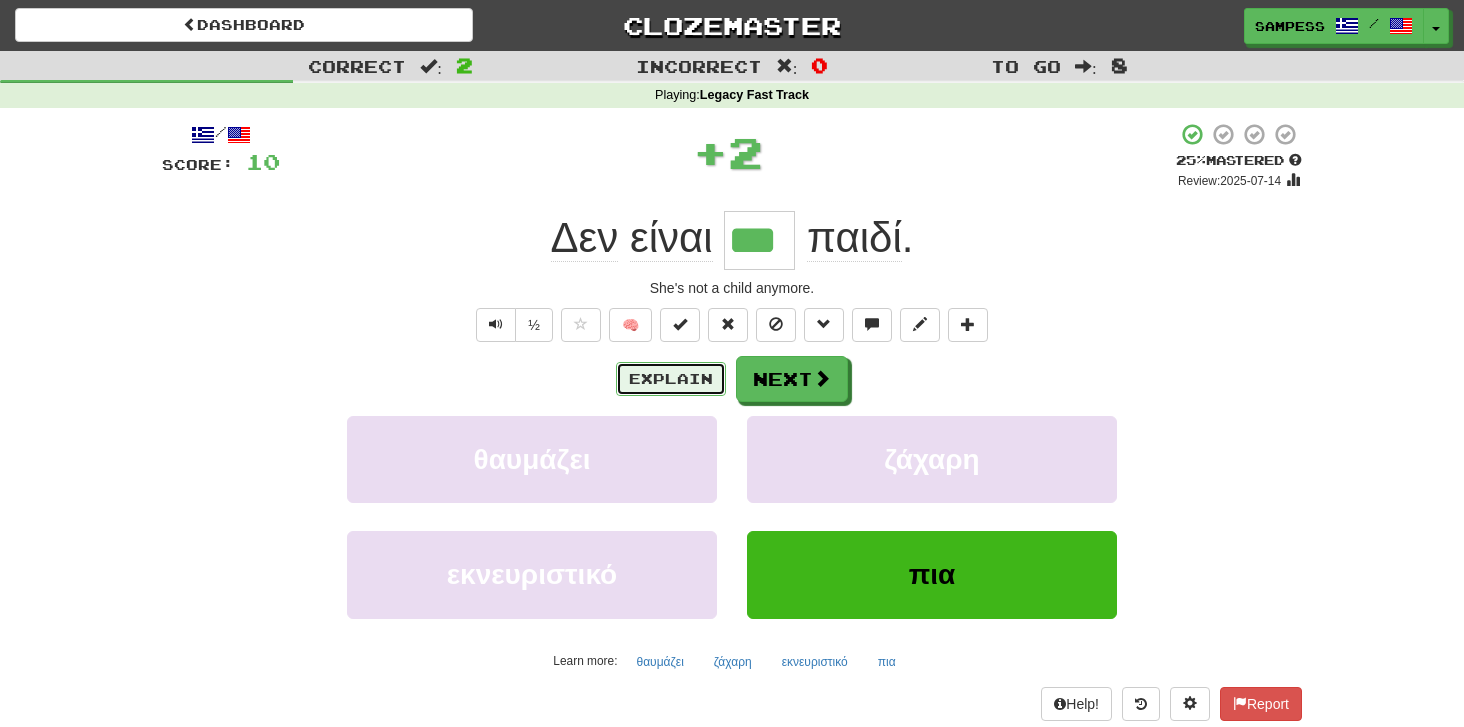 click on "Explain" at bounding box center (671, 379) 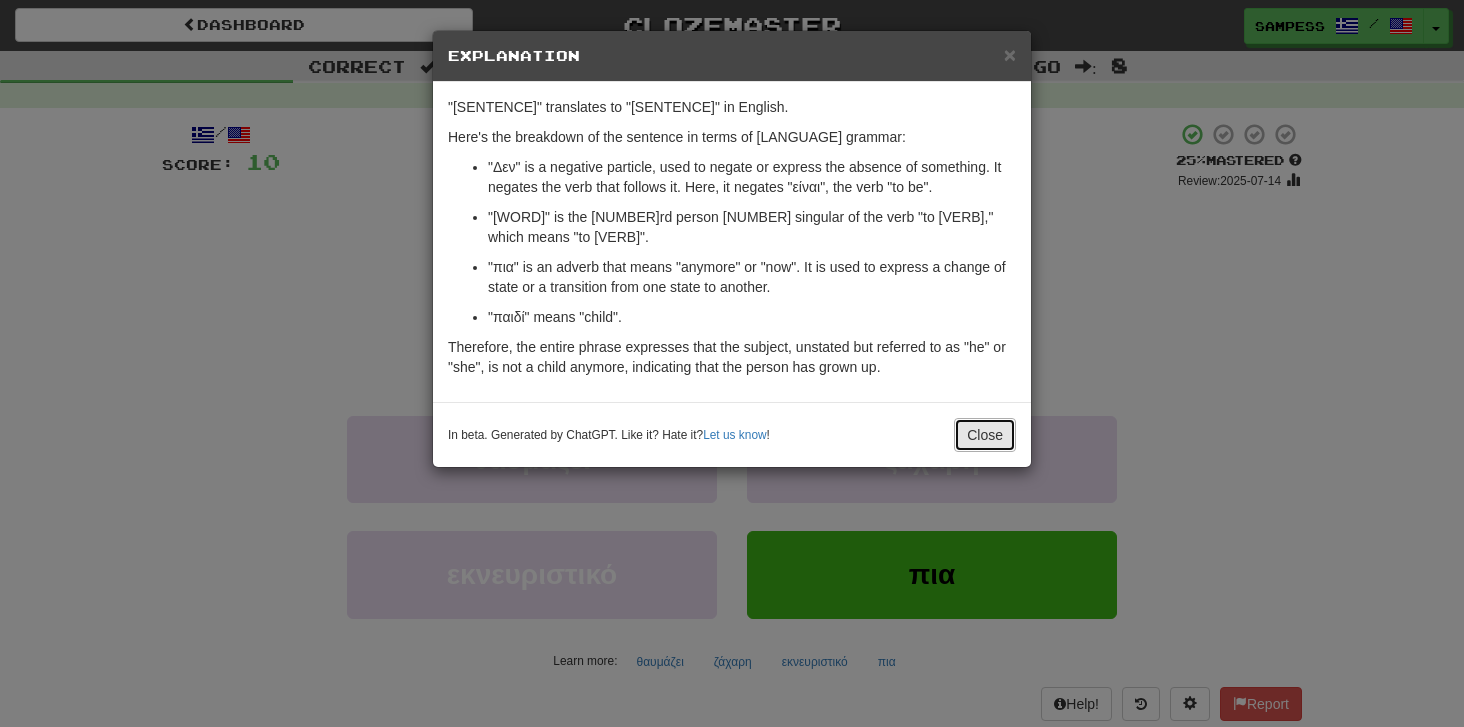 click on "Close" at bounding box center [985, 435] 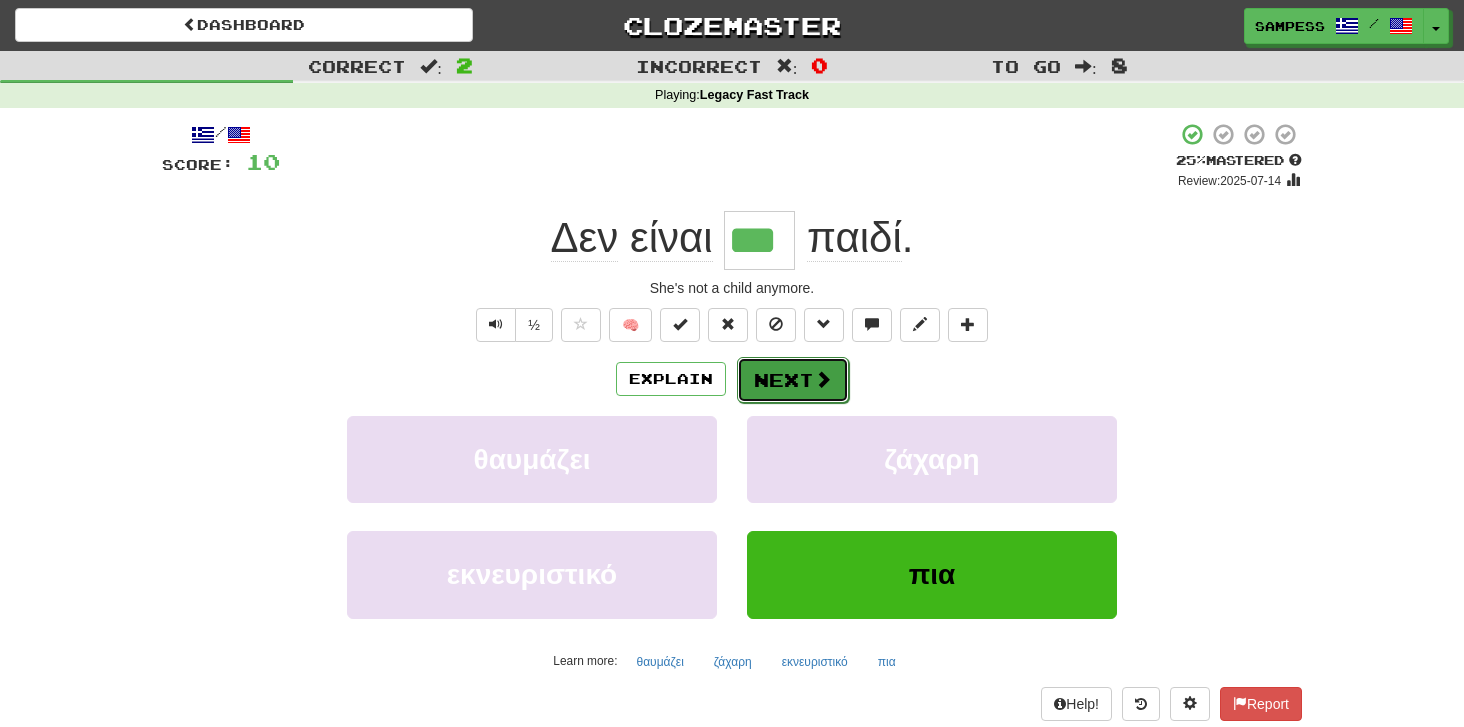 click on "Next" at bounding box center [793, 380] 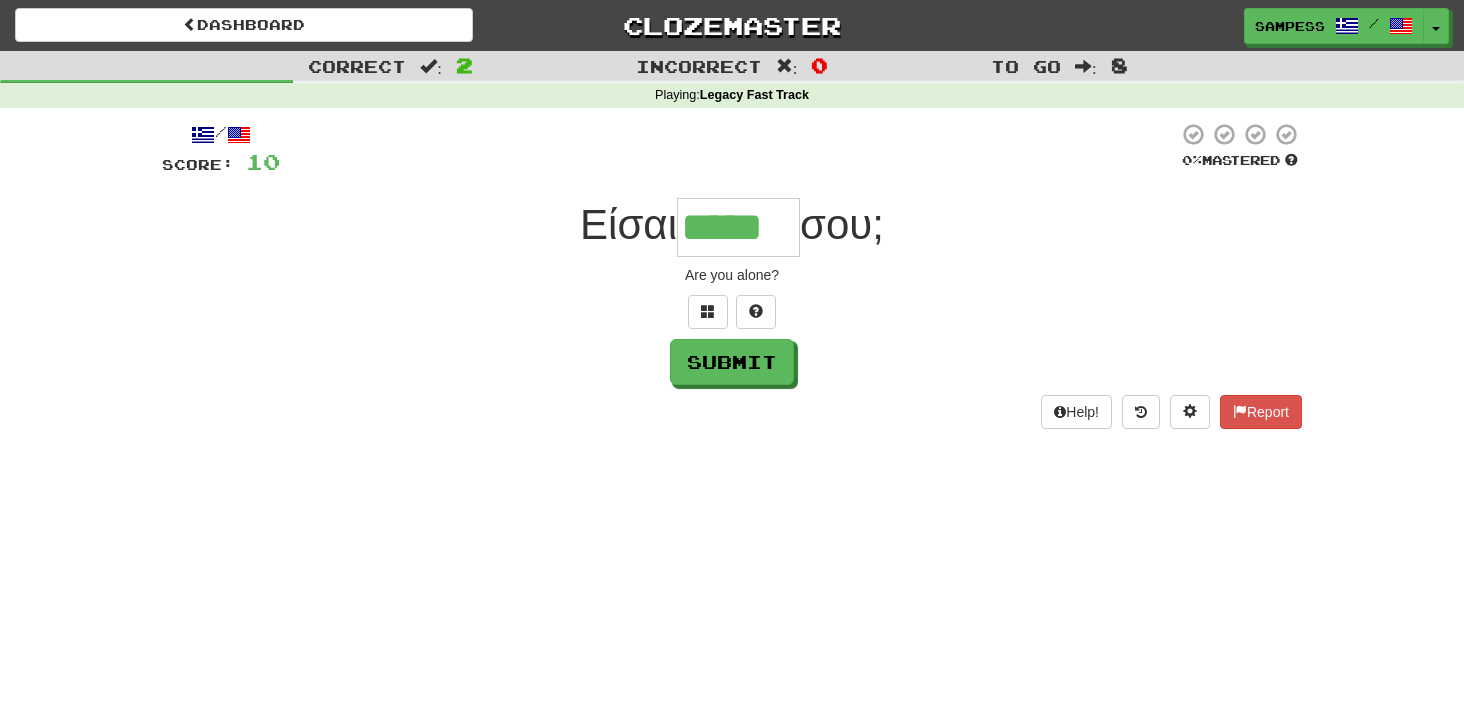 type on "*****" 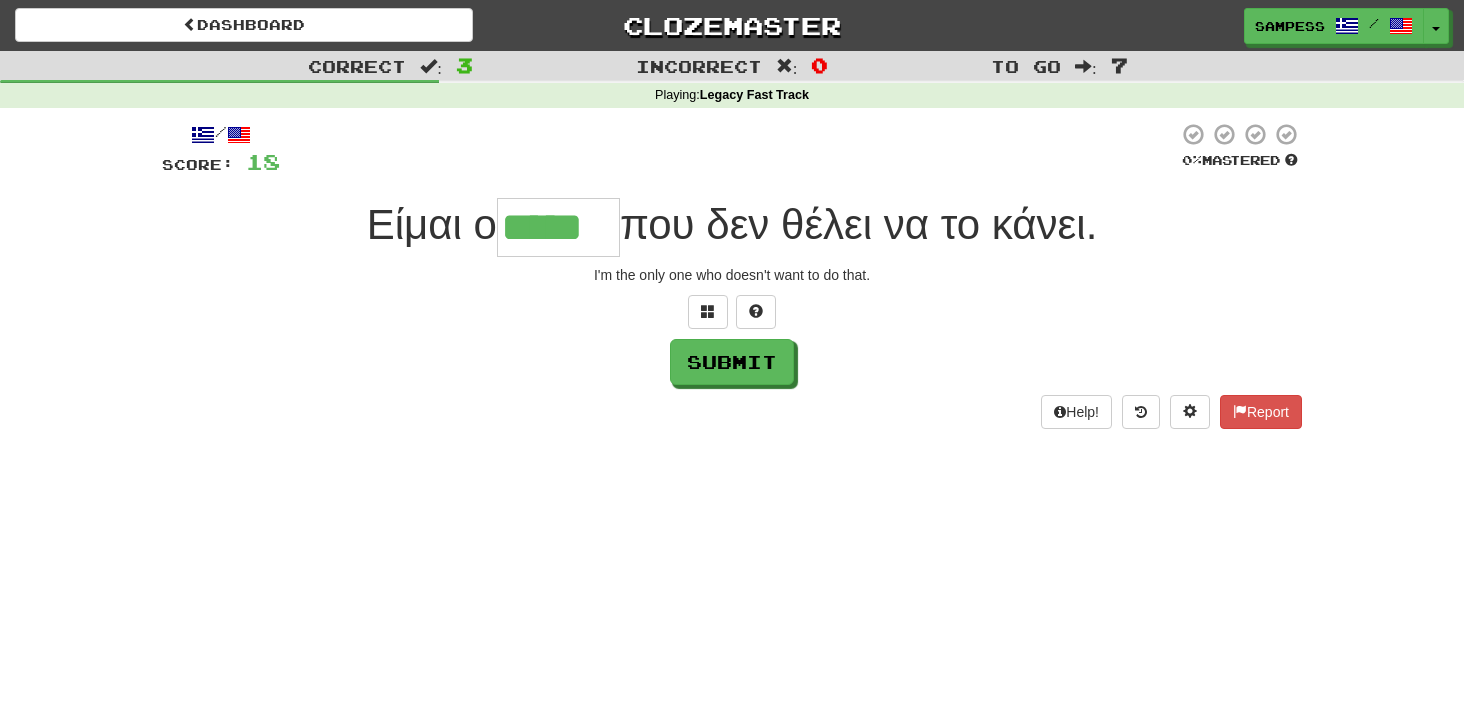 type on "*****" 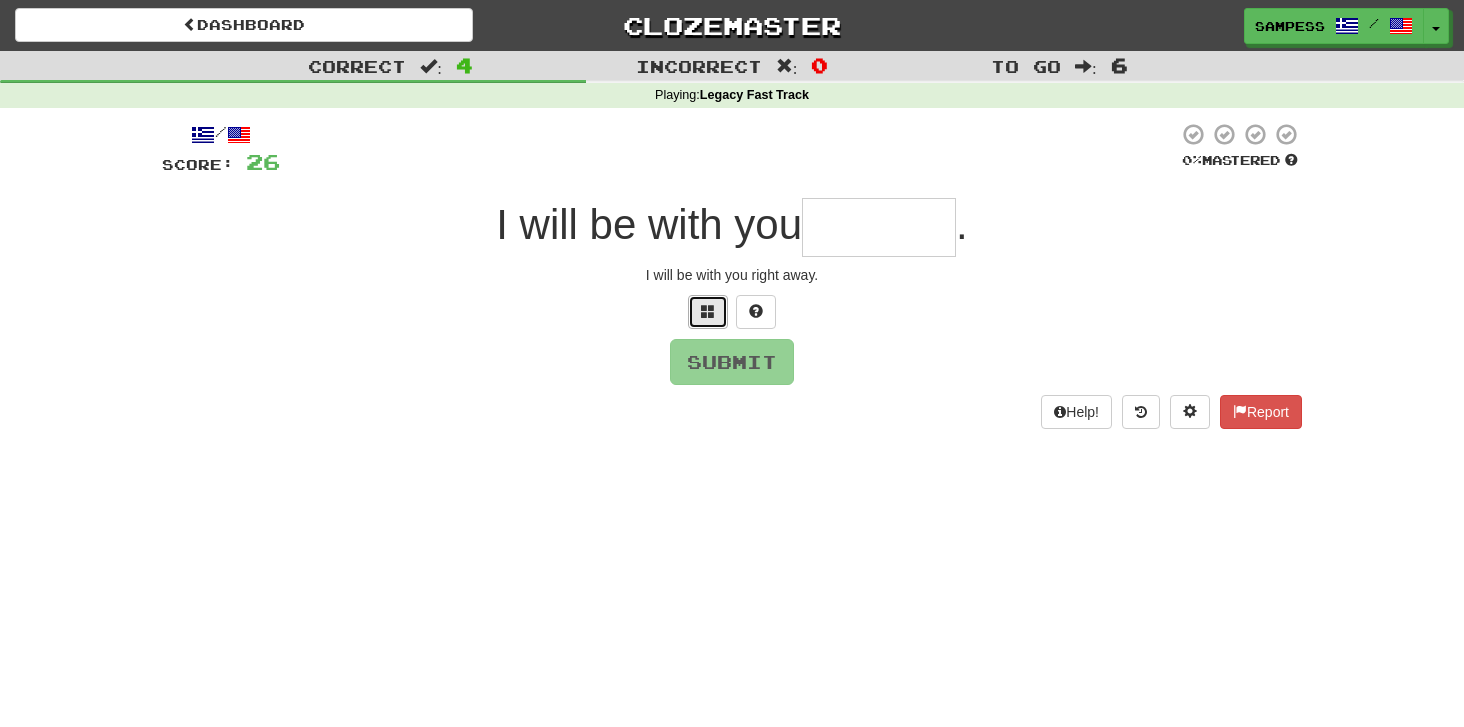 click at bounding box center [708, 311] 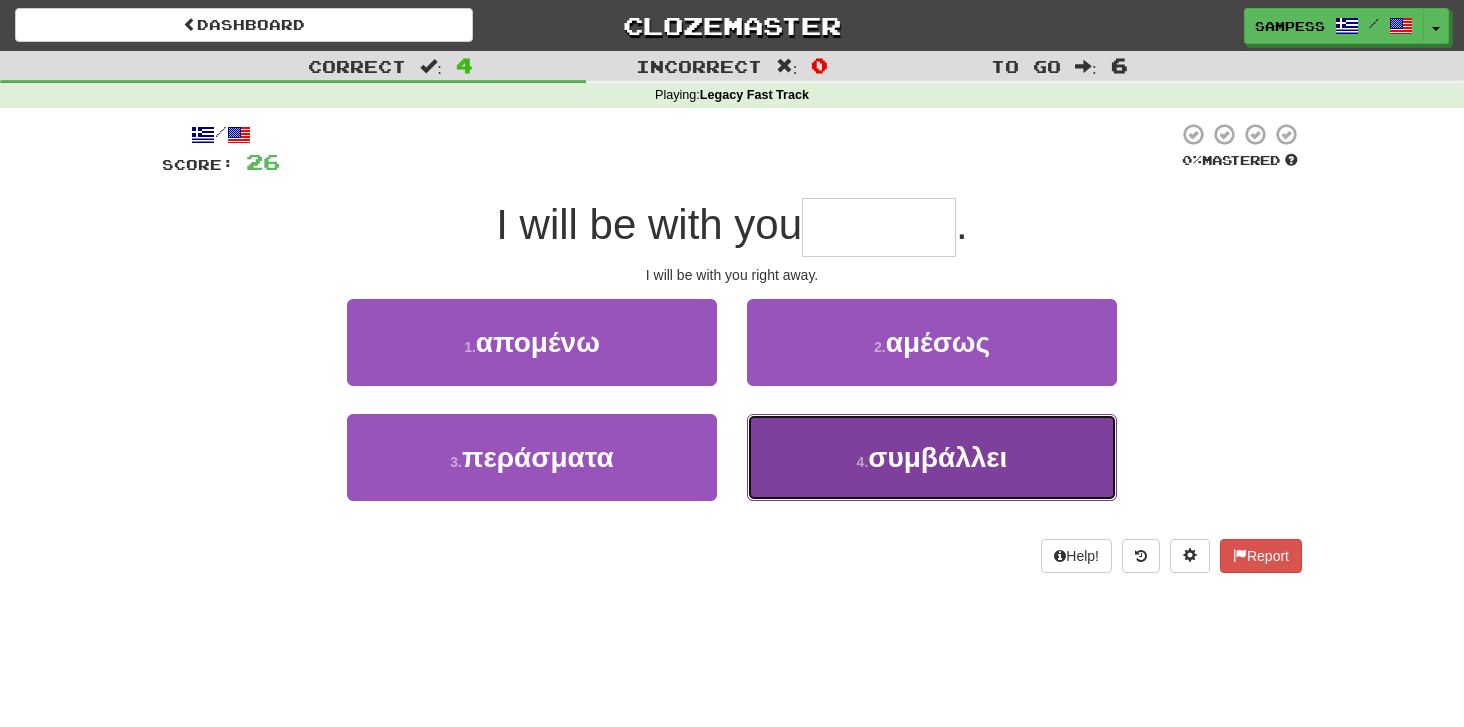 click on "4 .  συμβάλλει" at bounding box center [932, 457] 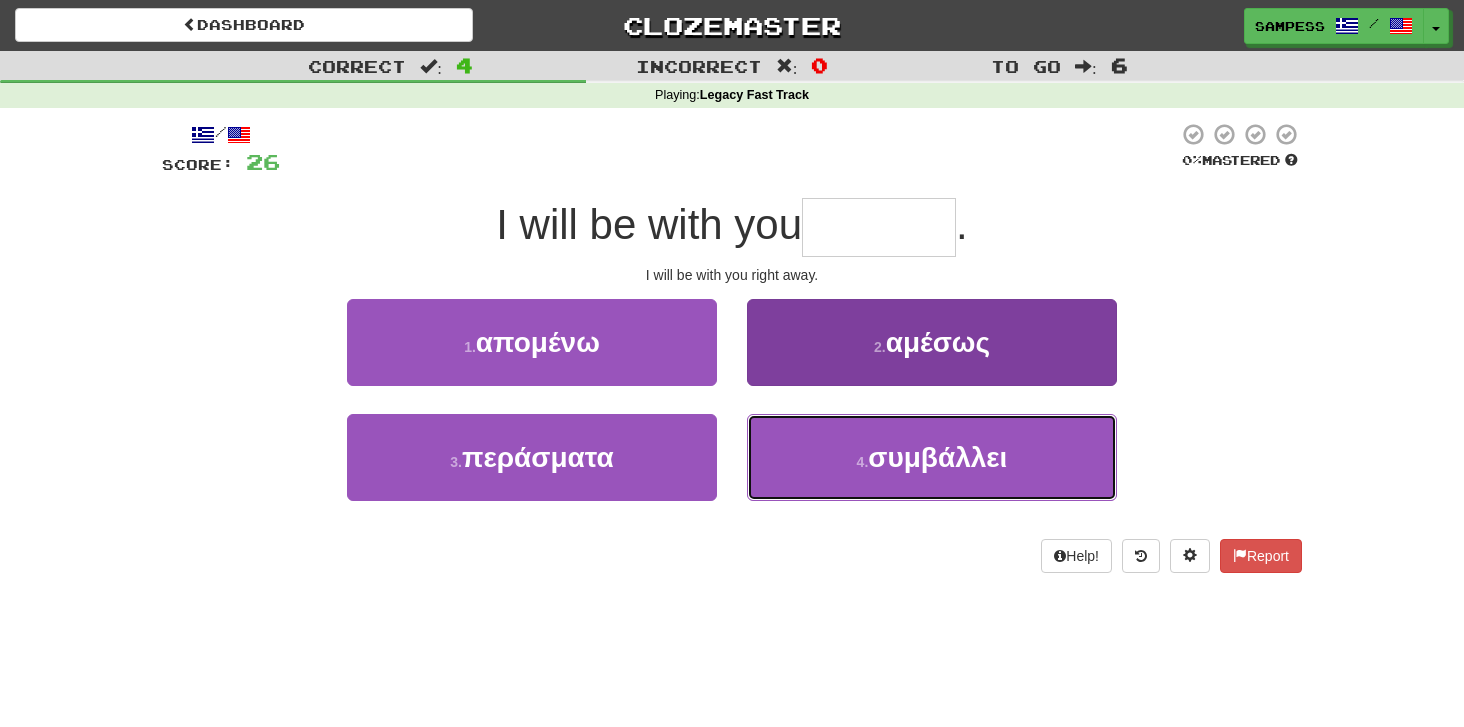 type on "******" 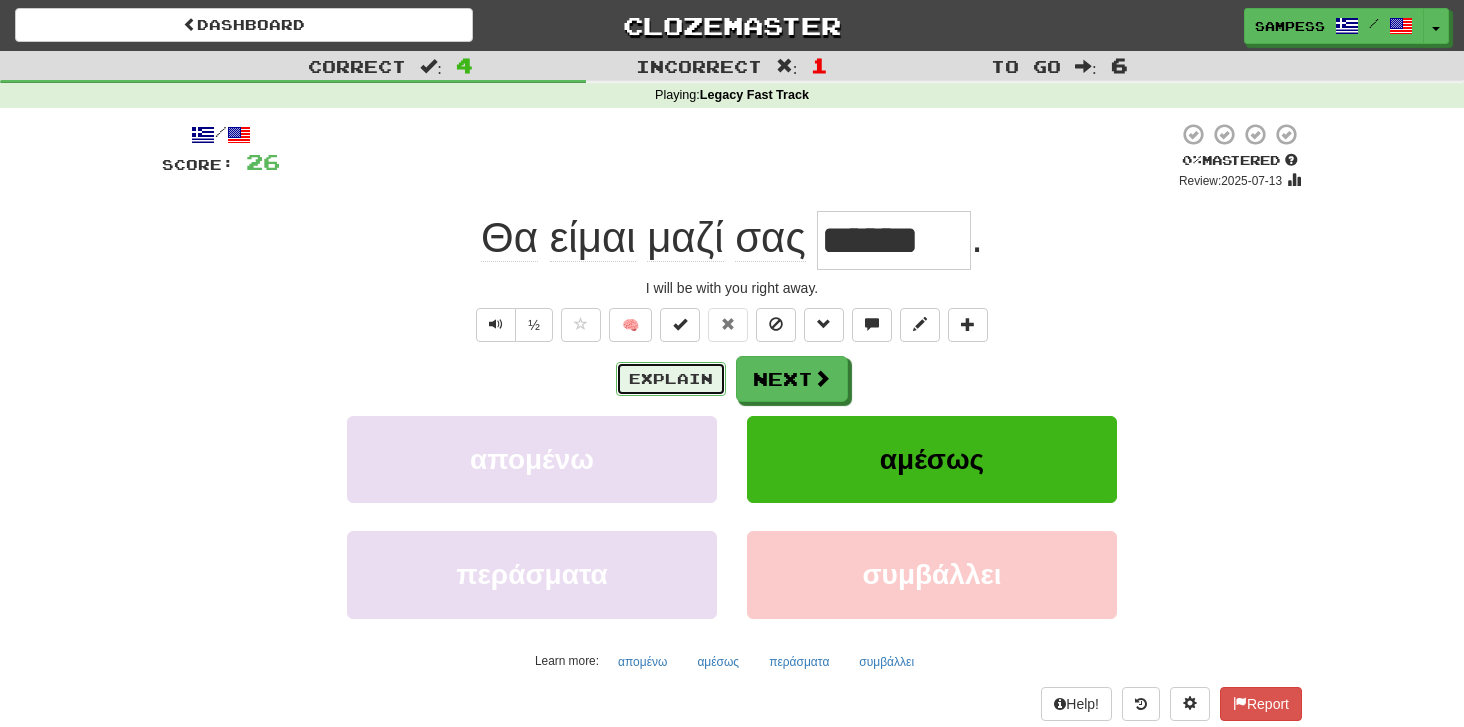 click on "Explain" at bounding box center [671, 379] 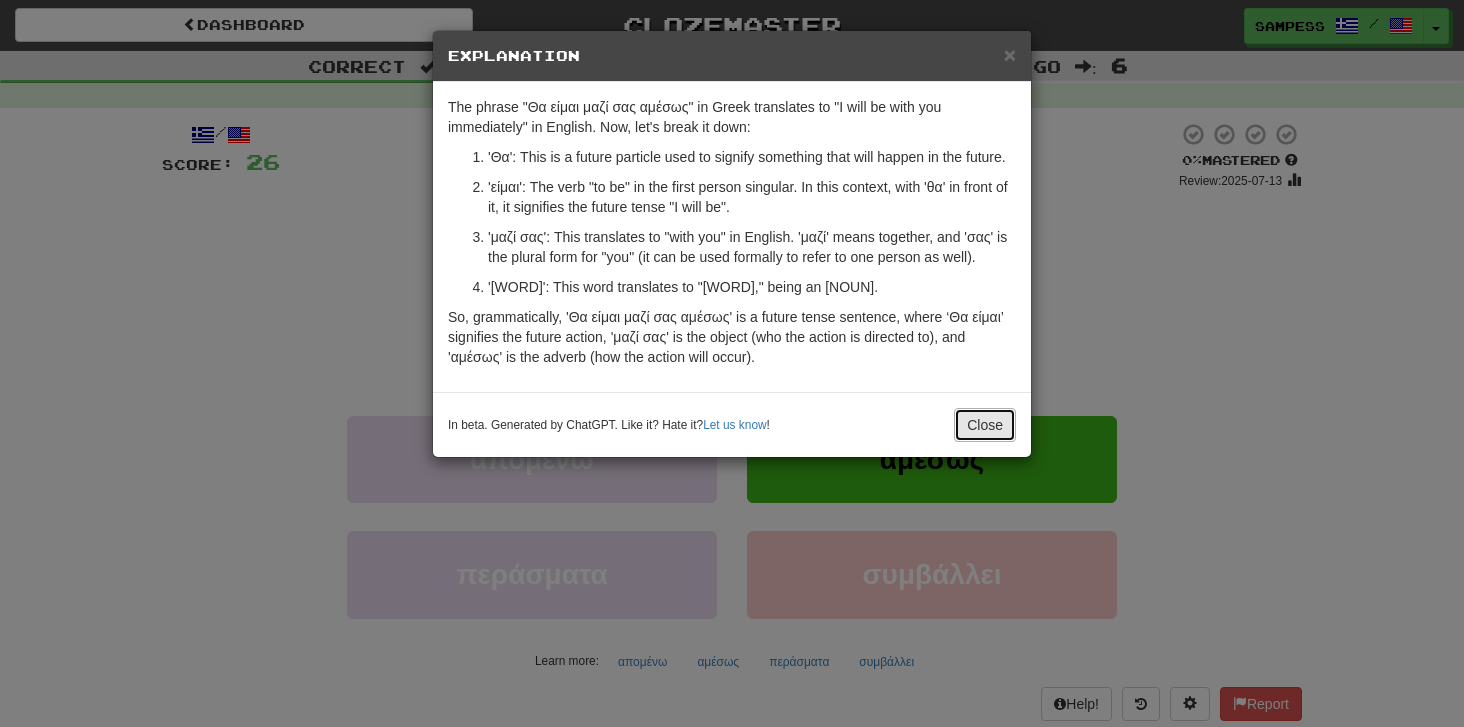click on "Close" at bounding box center (985, 425) 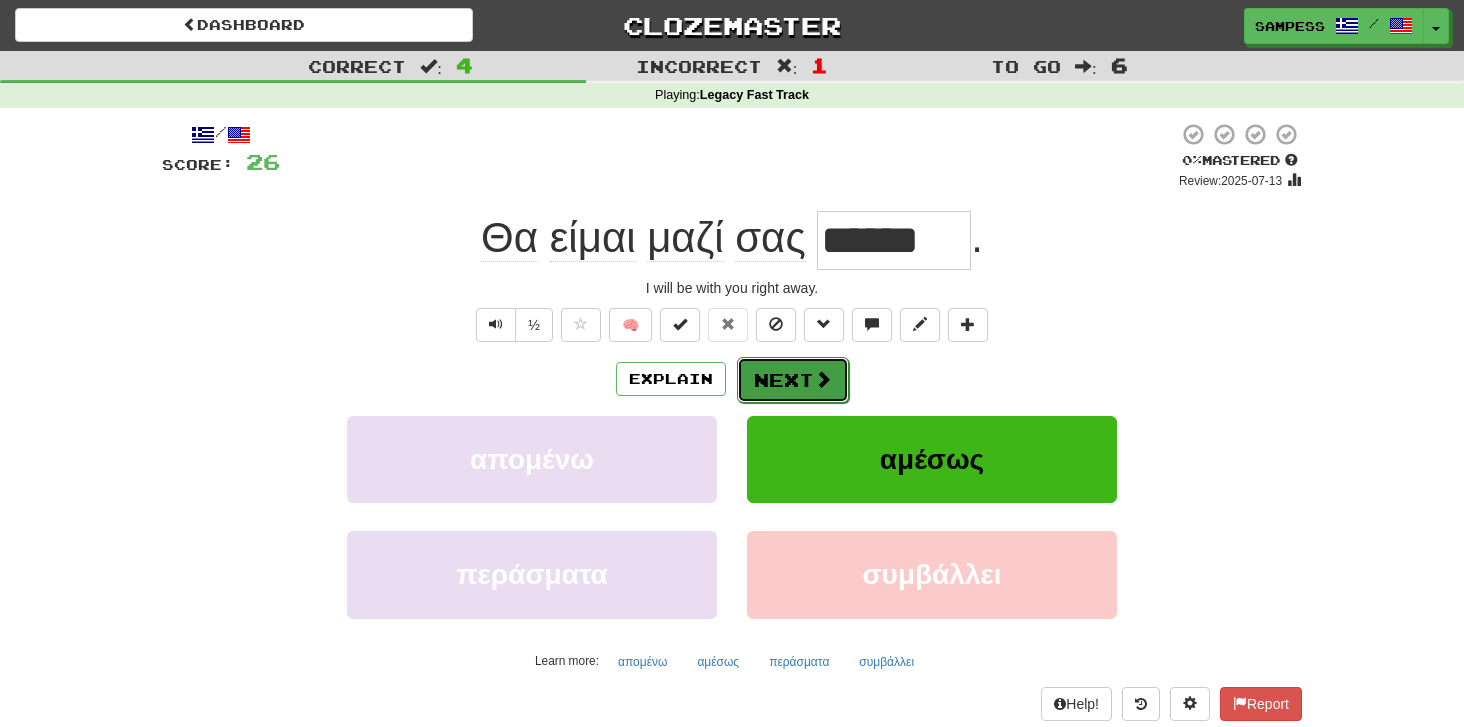 click at bounding box center (823, 379) 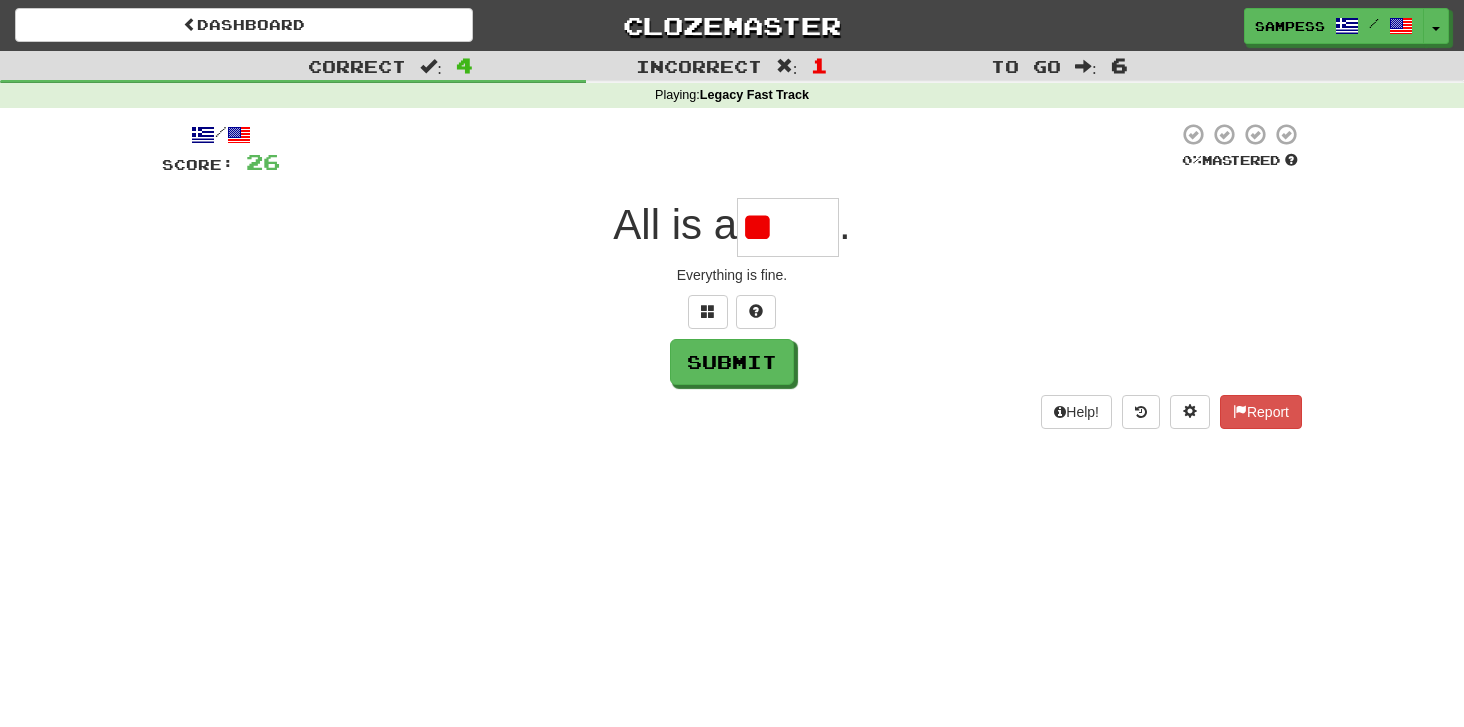type on "*" 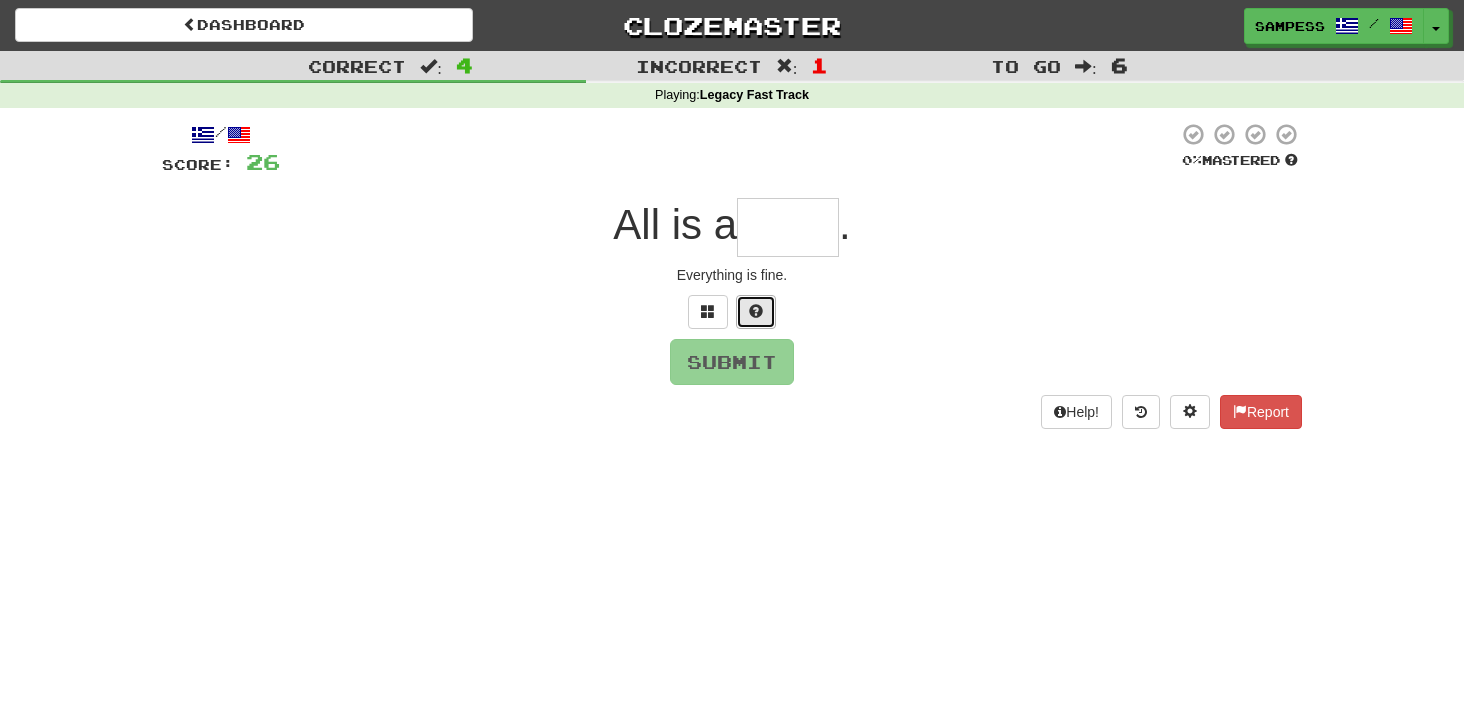 click at bounding box center [756, 312] 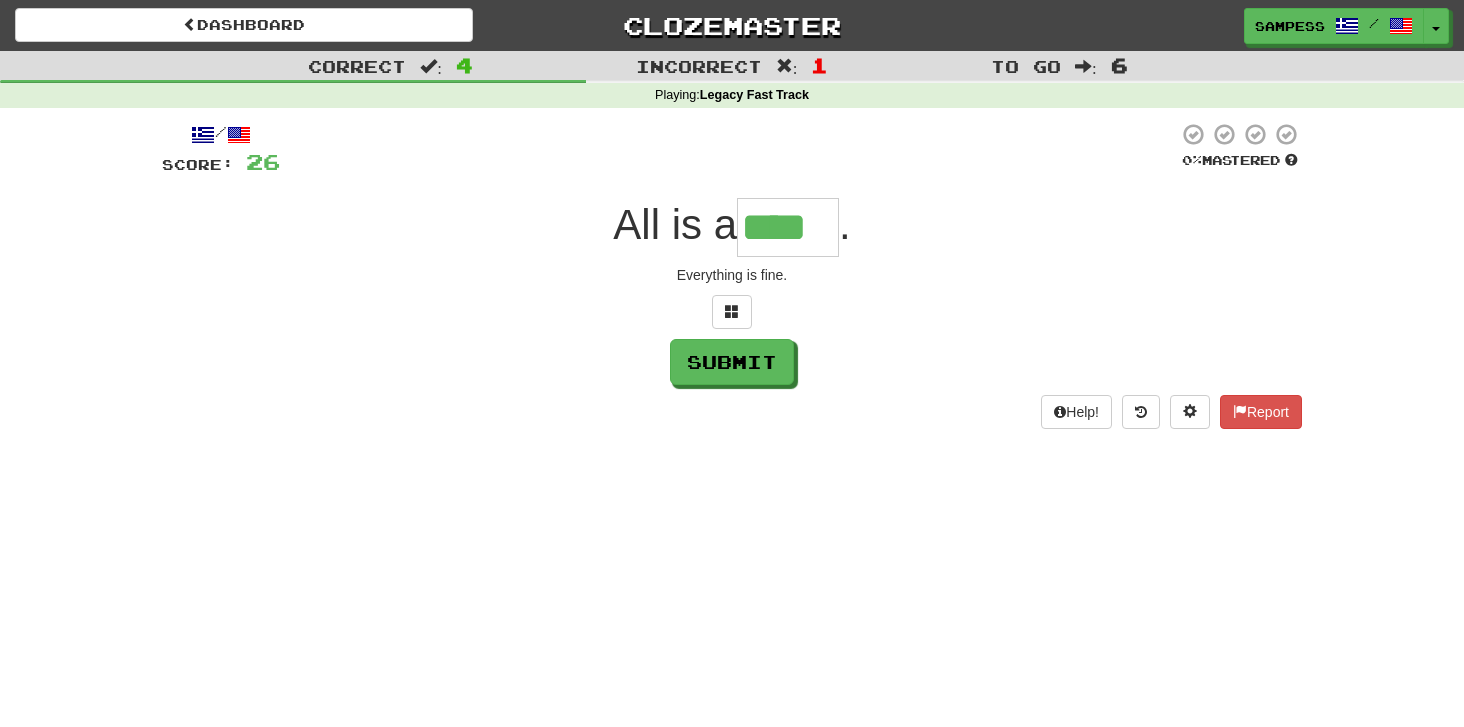 type on "****" 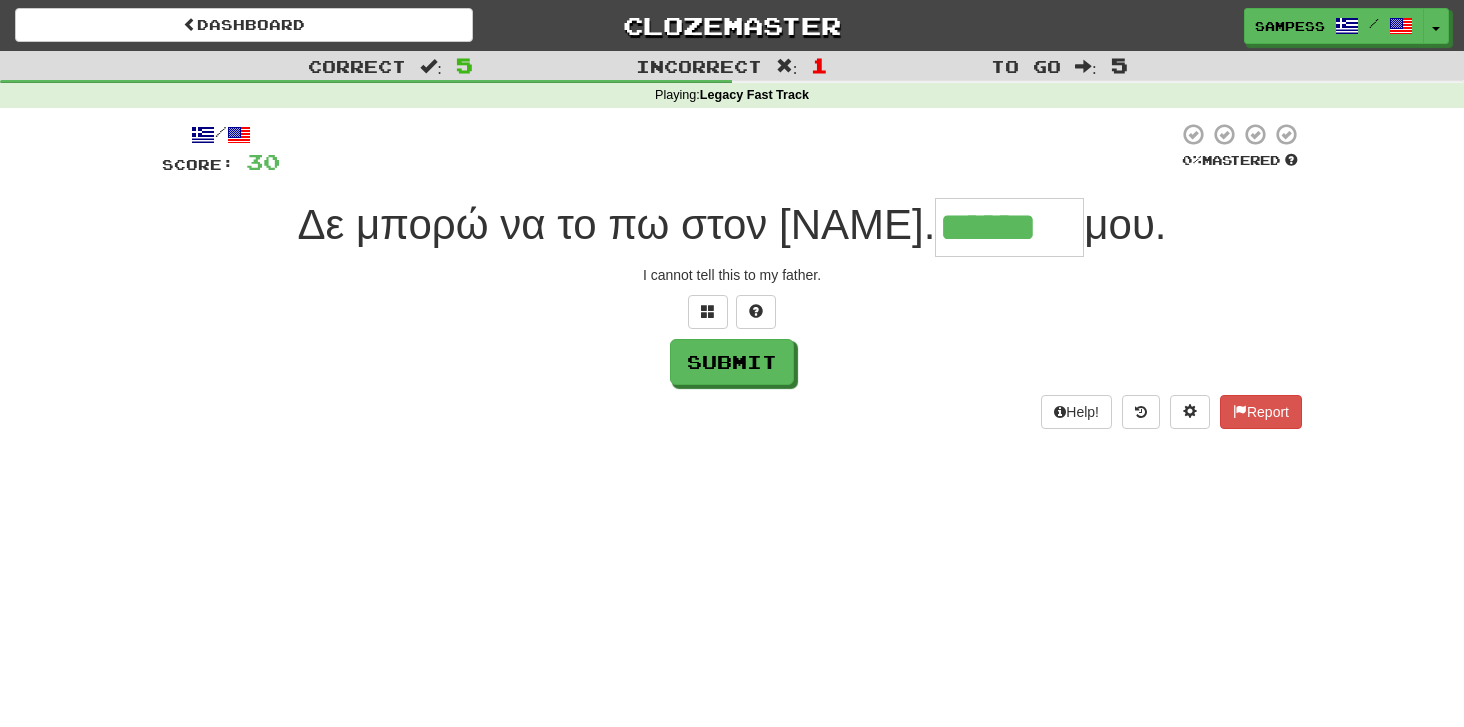 scroll, scrollTop: 0, scrollLeft: 0, axis: both 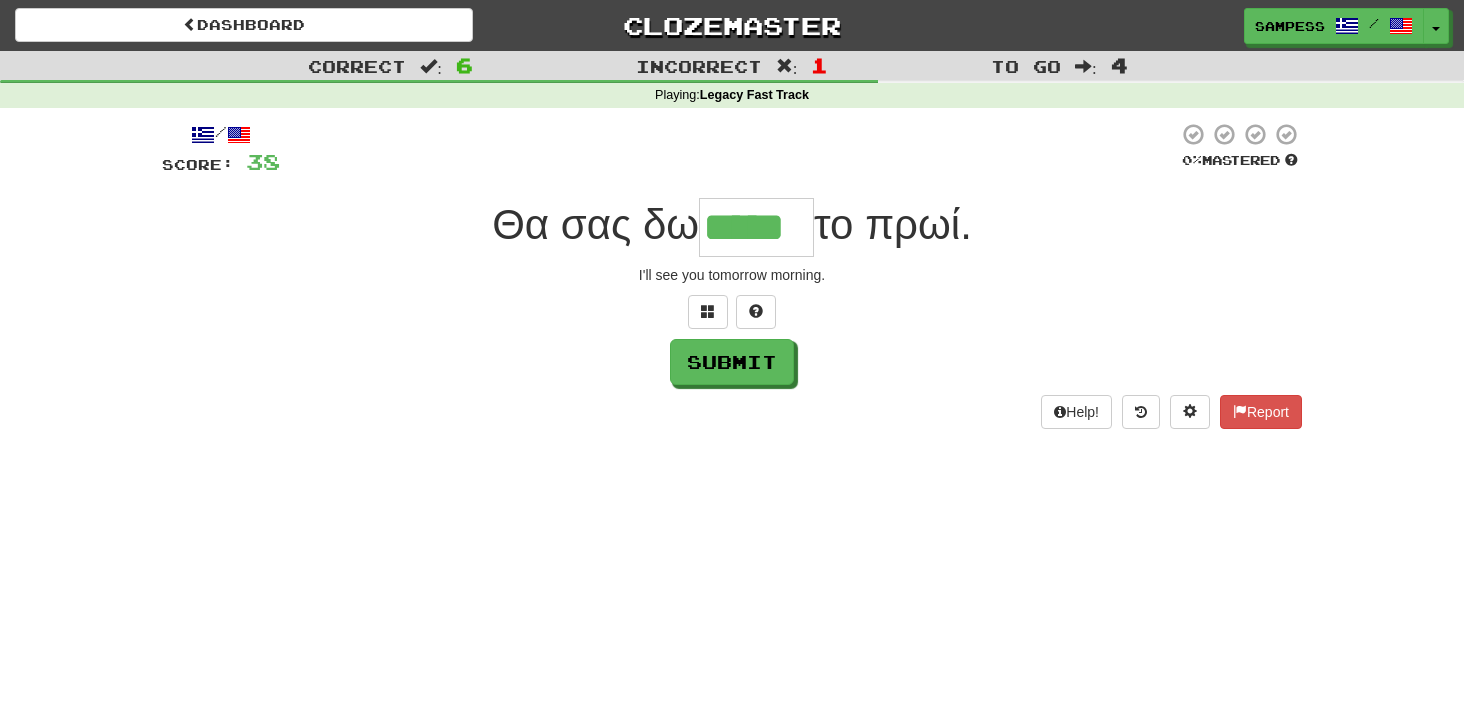 type on "*****" 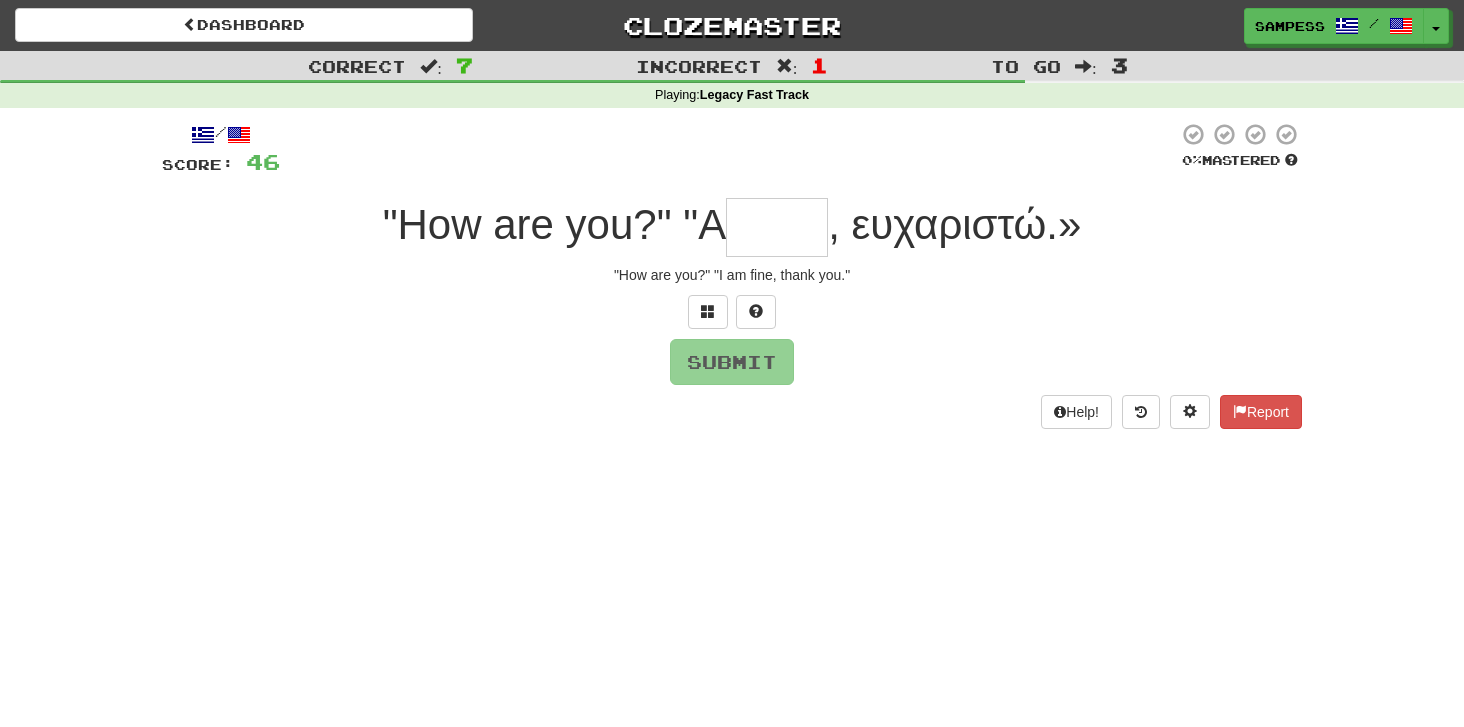 type on "*" 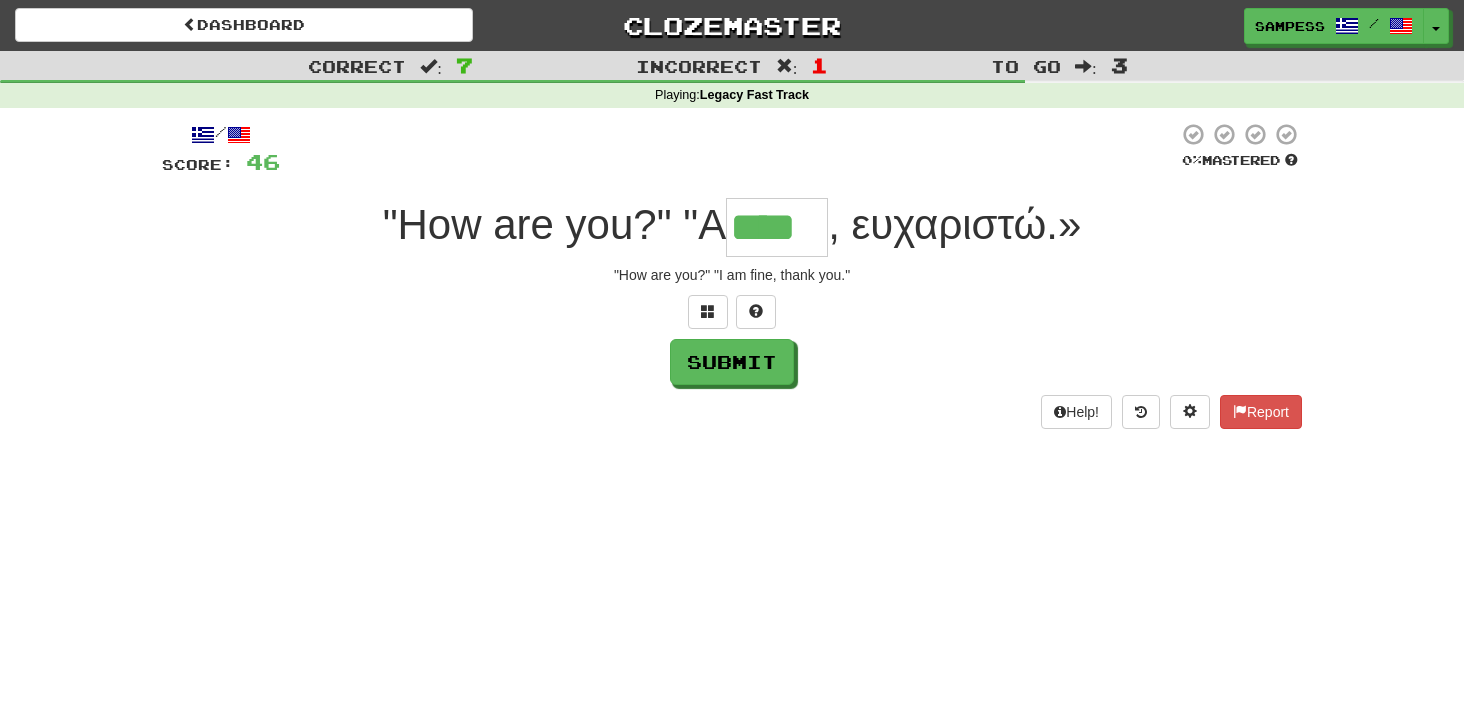 type on "****" 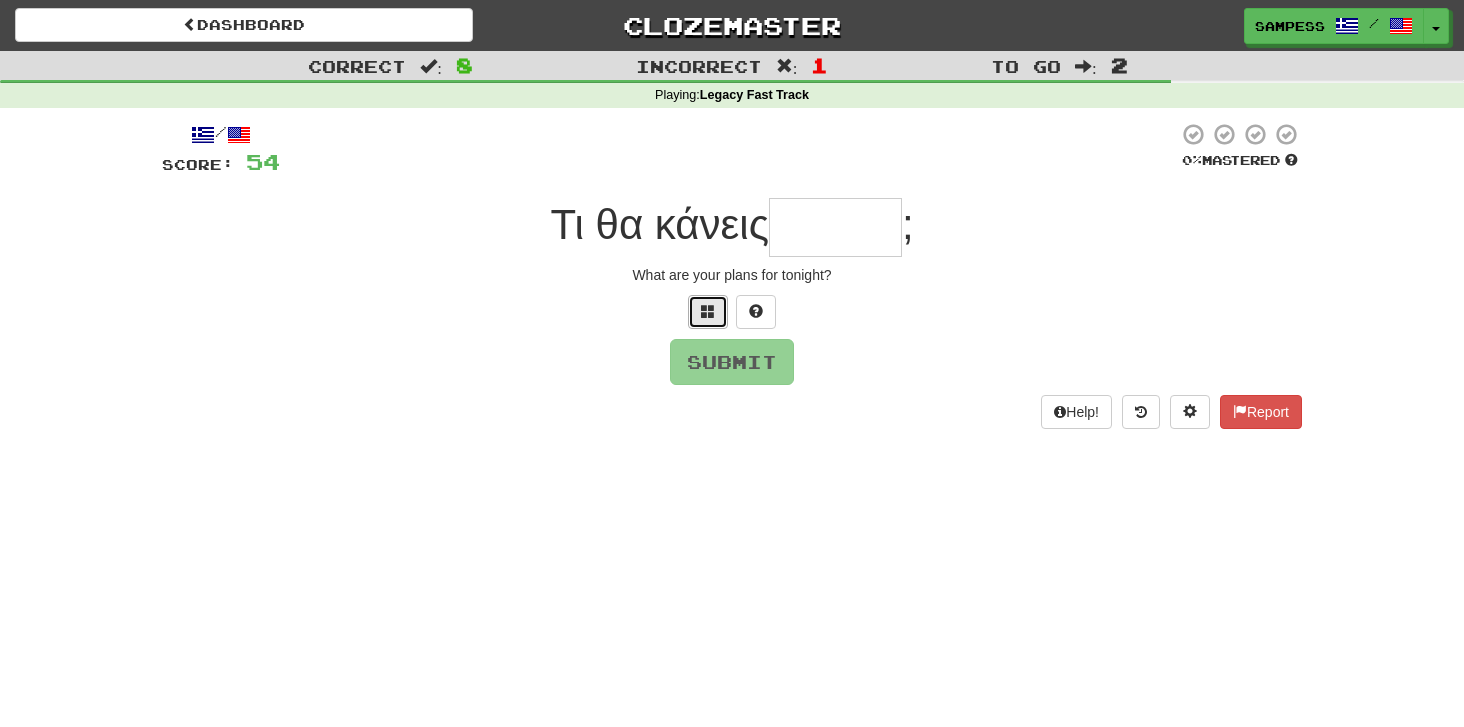 click at bounding box center (708, 312) 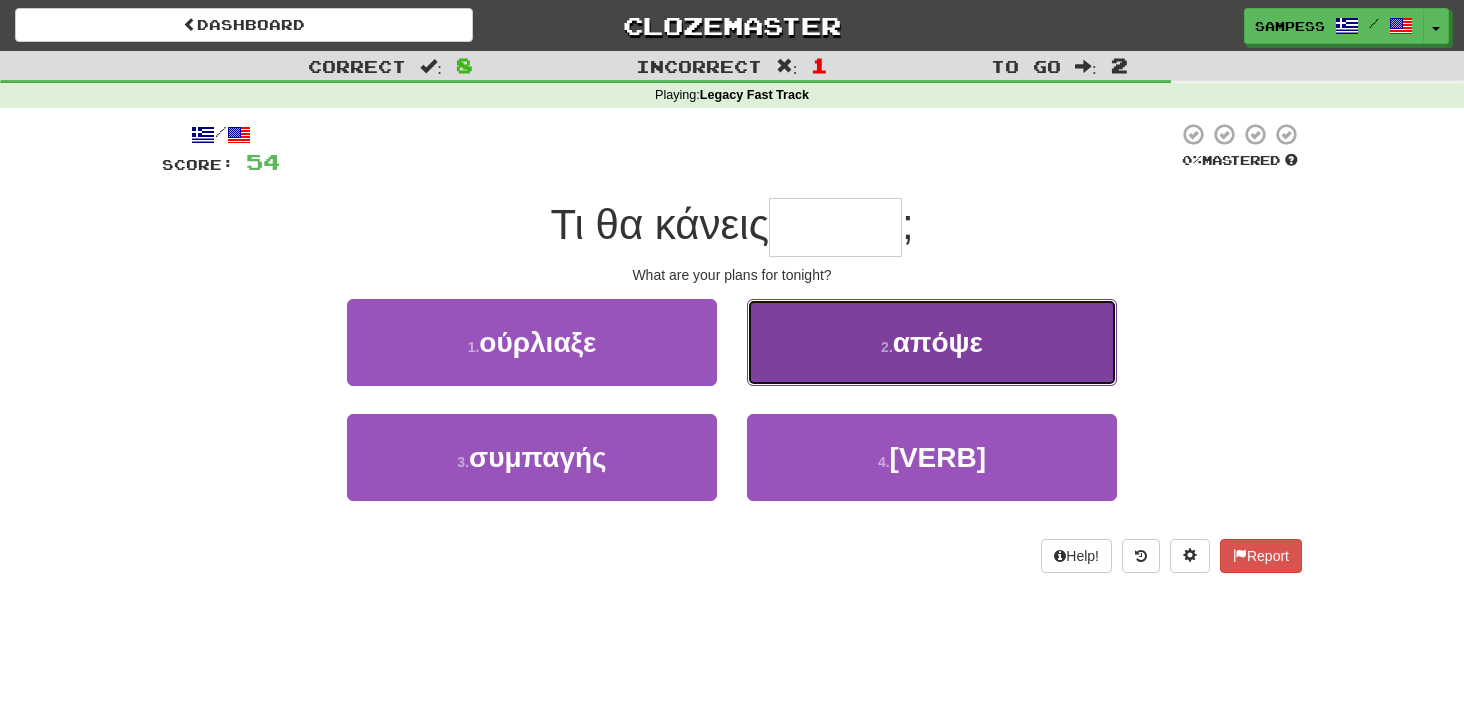 click on "2 .  απόψε" at bounding box center [932, 342] 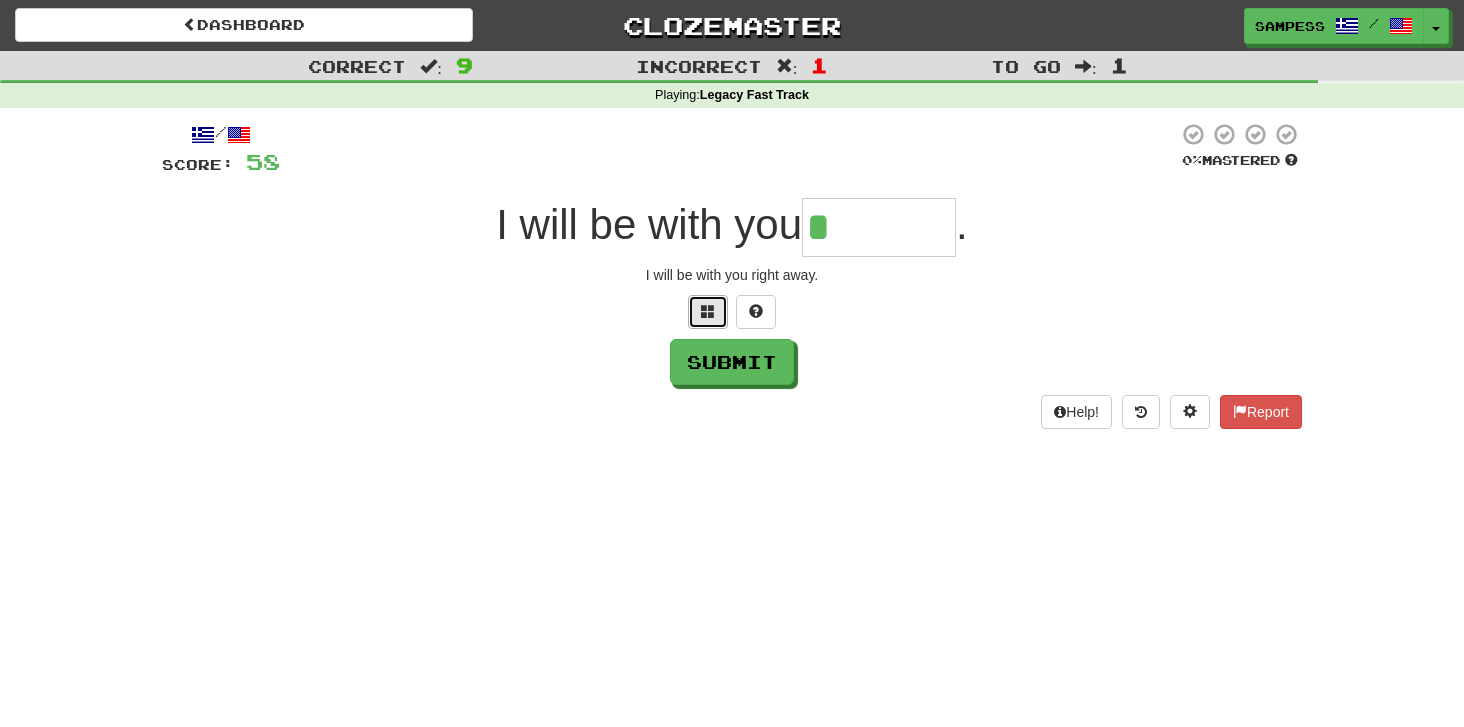 click at bounding box center [708, 311] 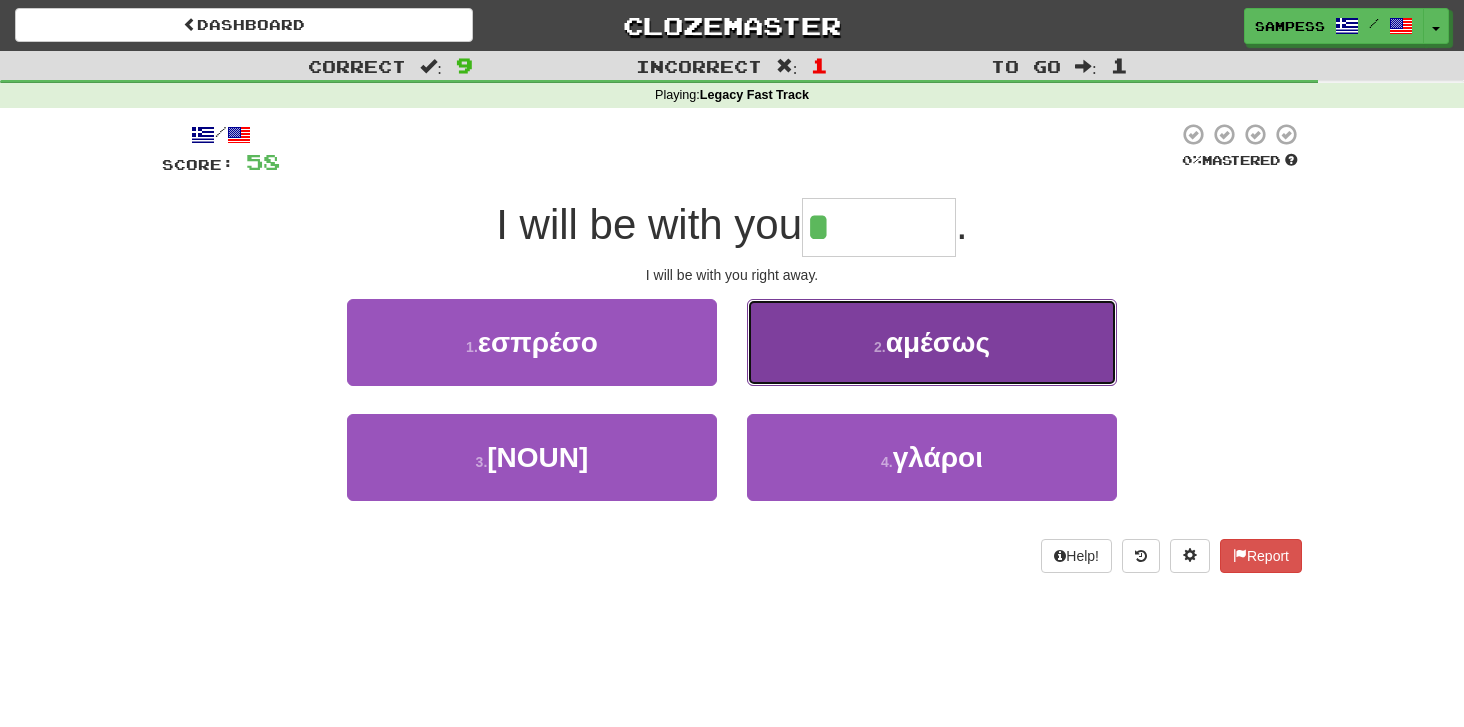 click on "2 .  αμέσως" at bounding box center [932, 342] 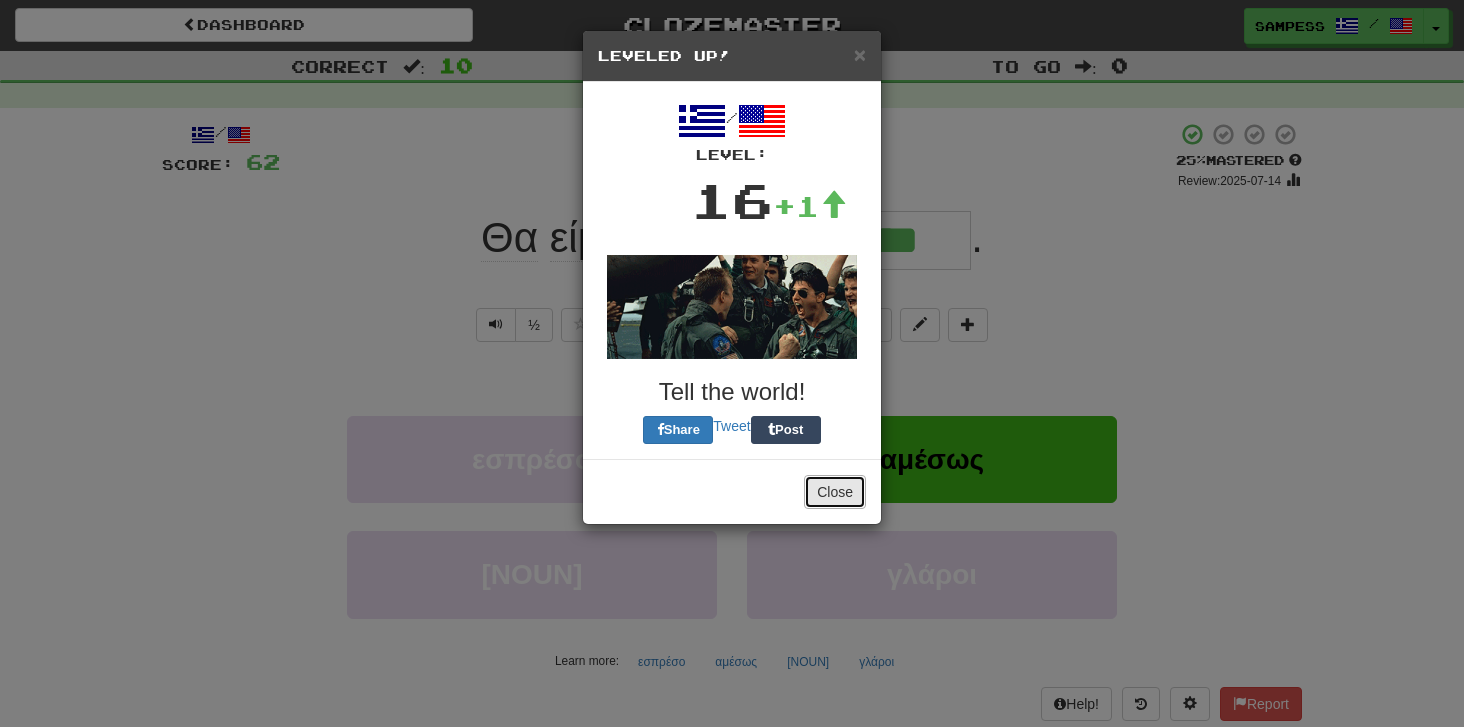 click on "Close" at bounding box center [835, 492] 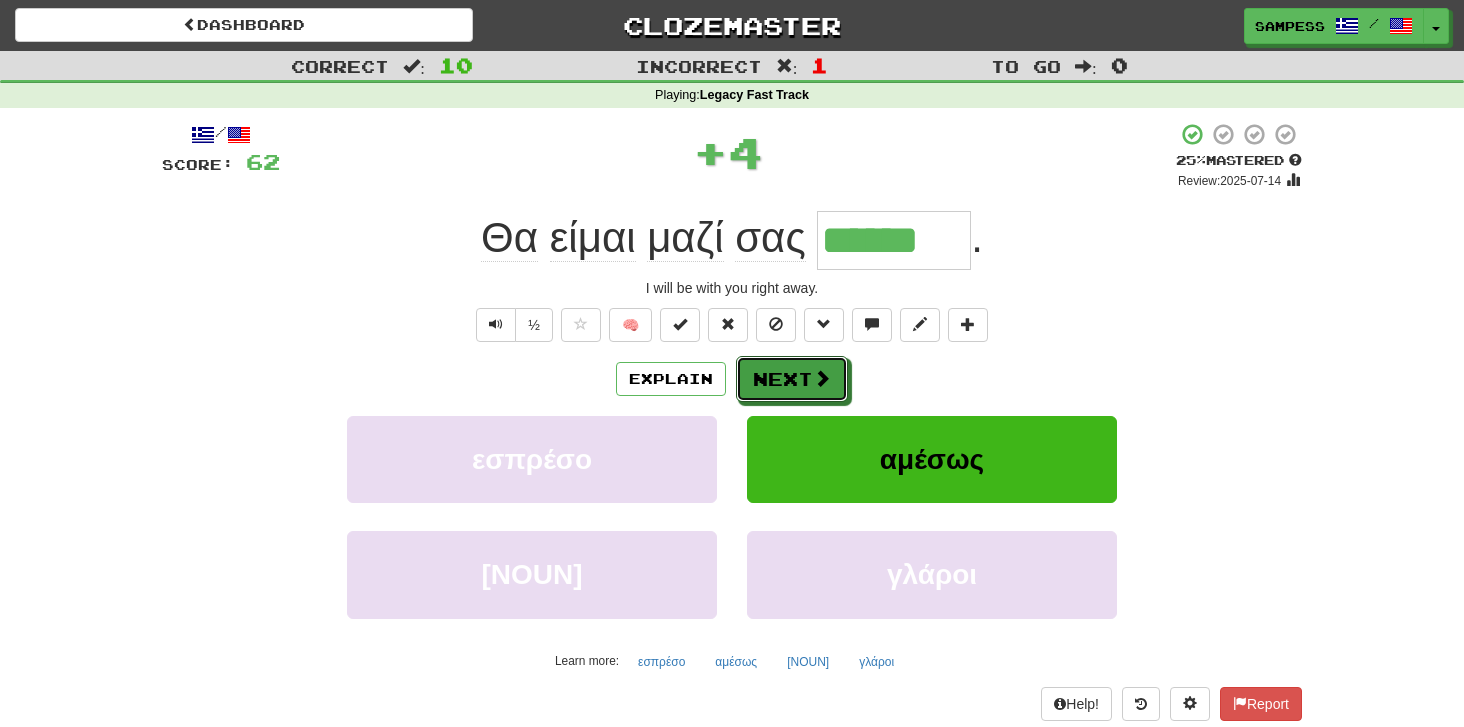 click on "Next" at bounding box center (792, 379) 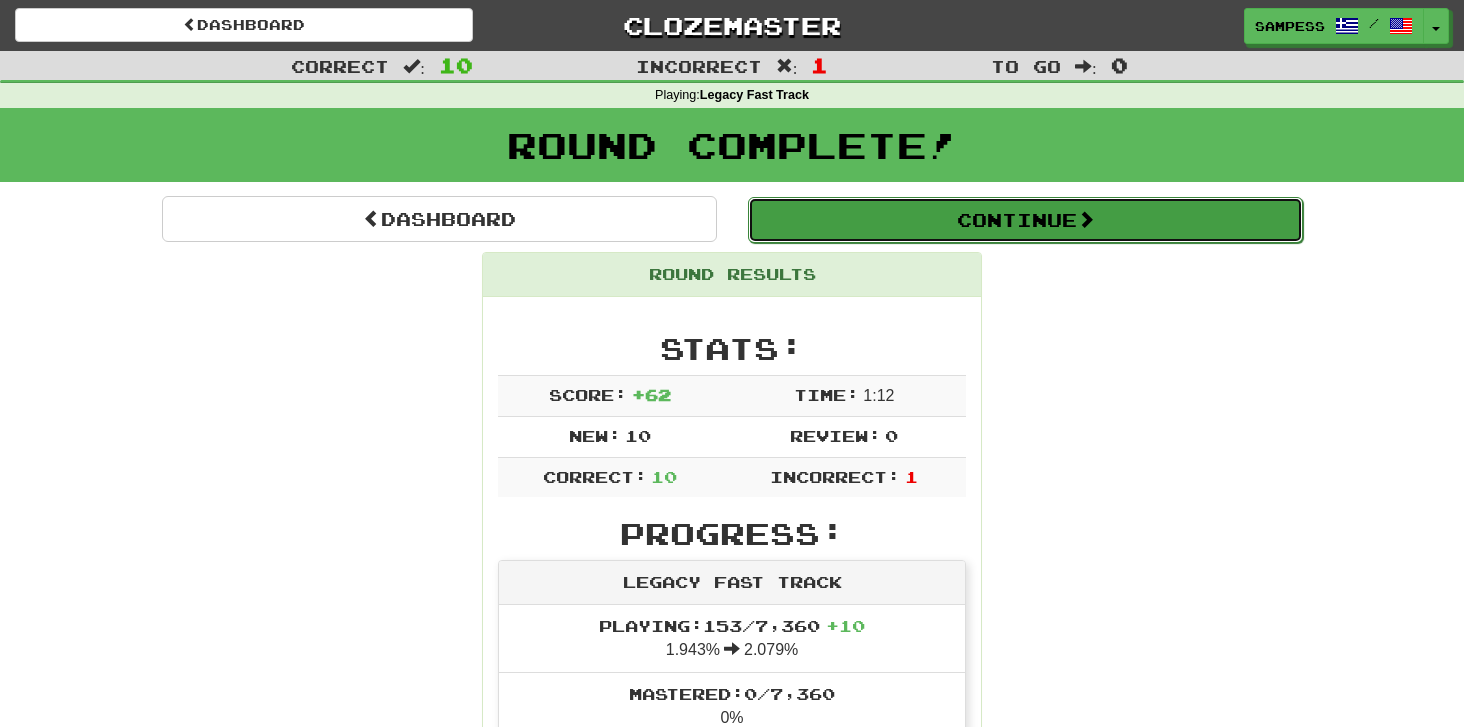 click on "Continue" at bounding box center [1025, 220] 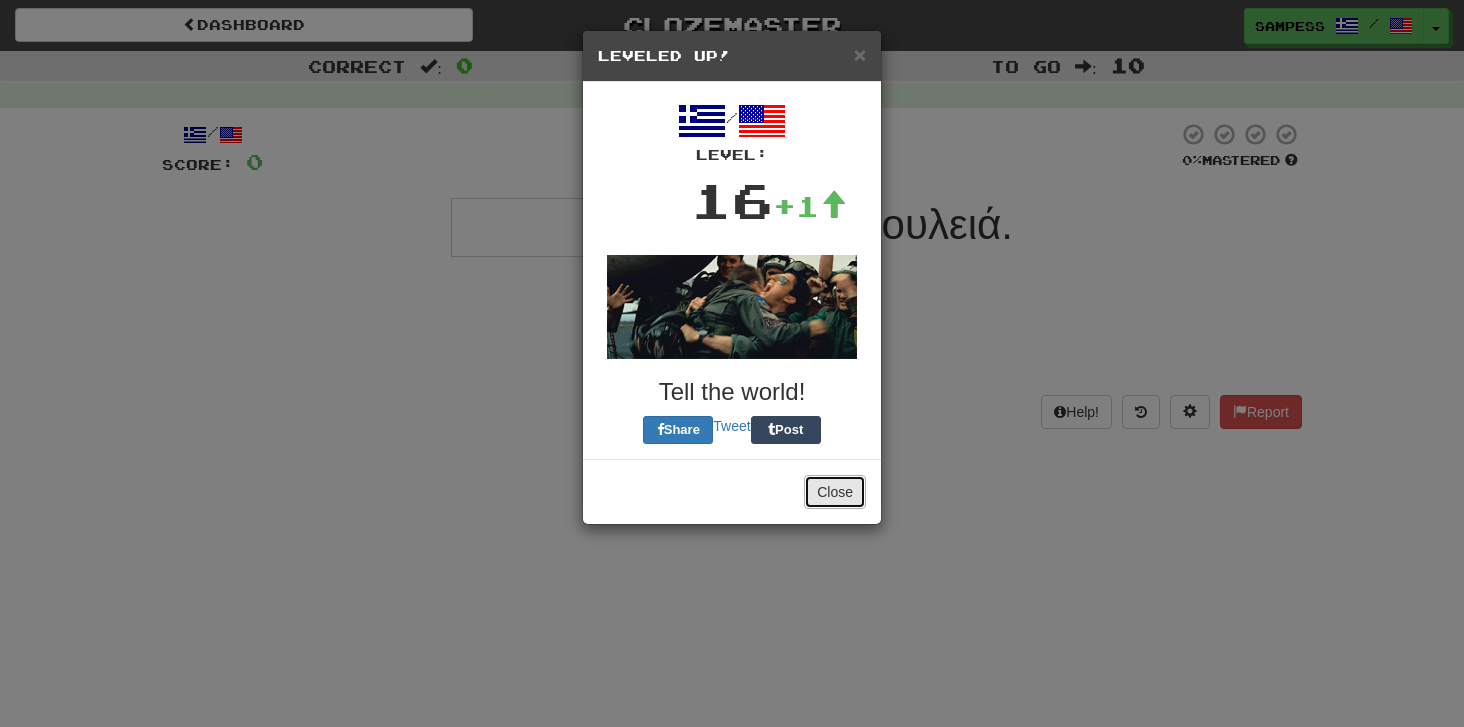 click on "Close" at bounding box center [835, 492] 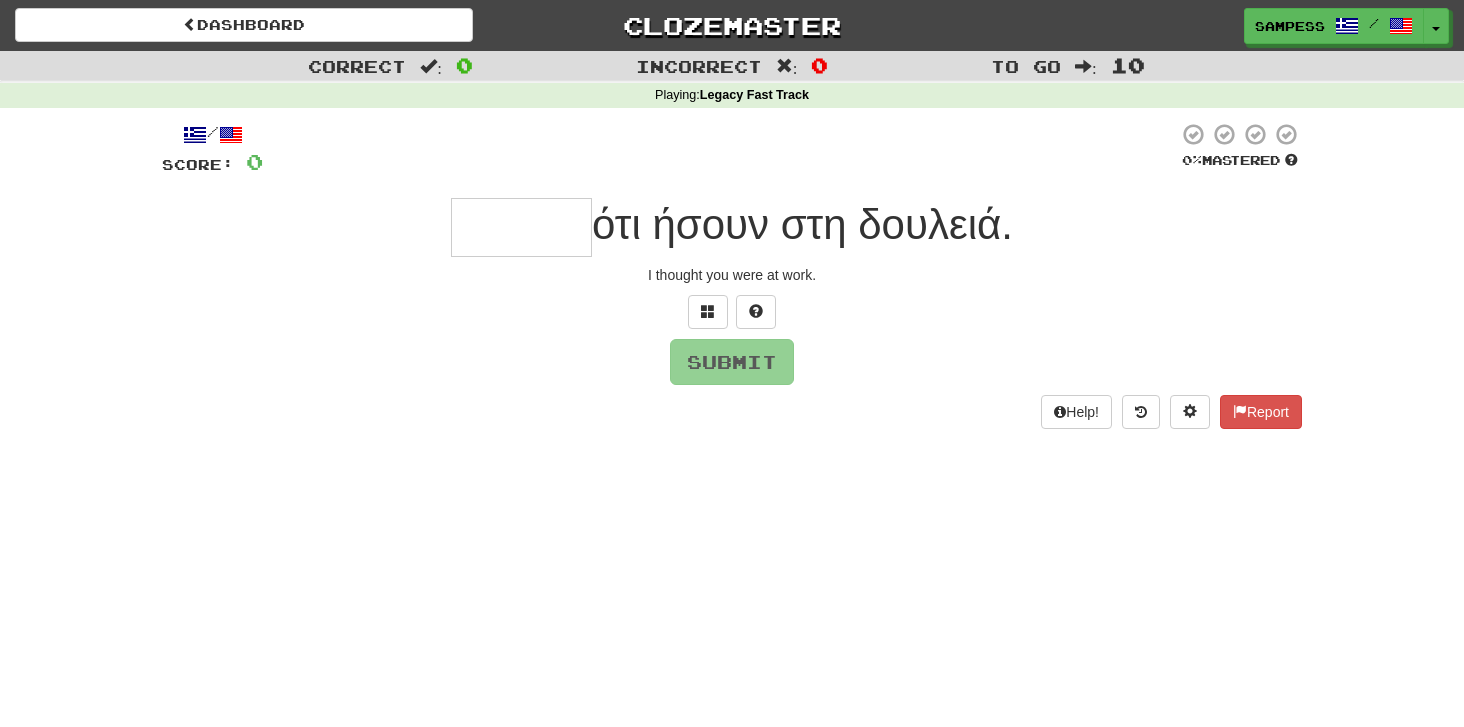 click at bounding box center (521, 227) 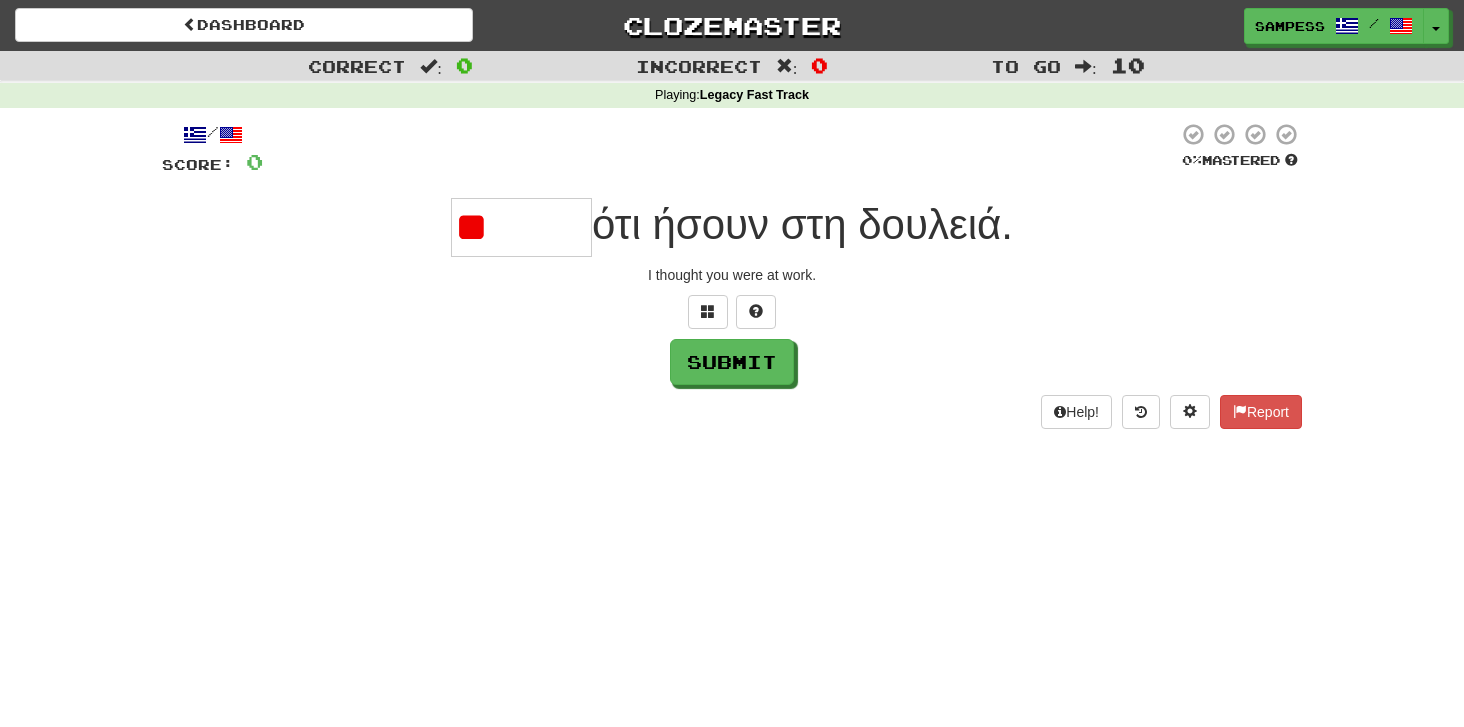 type on "*" 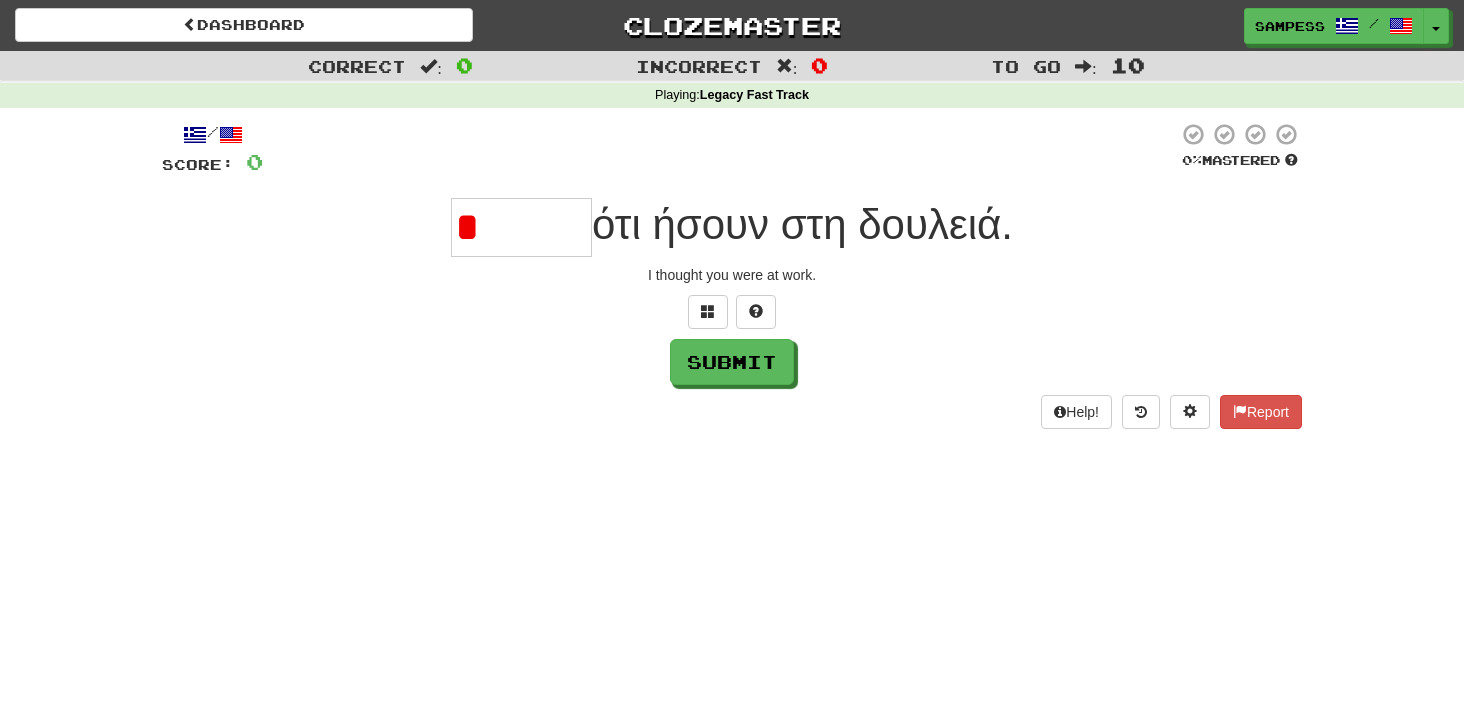 type on "*" 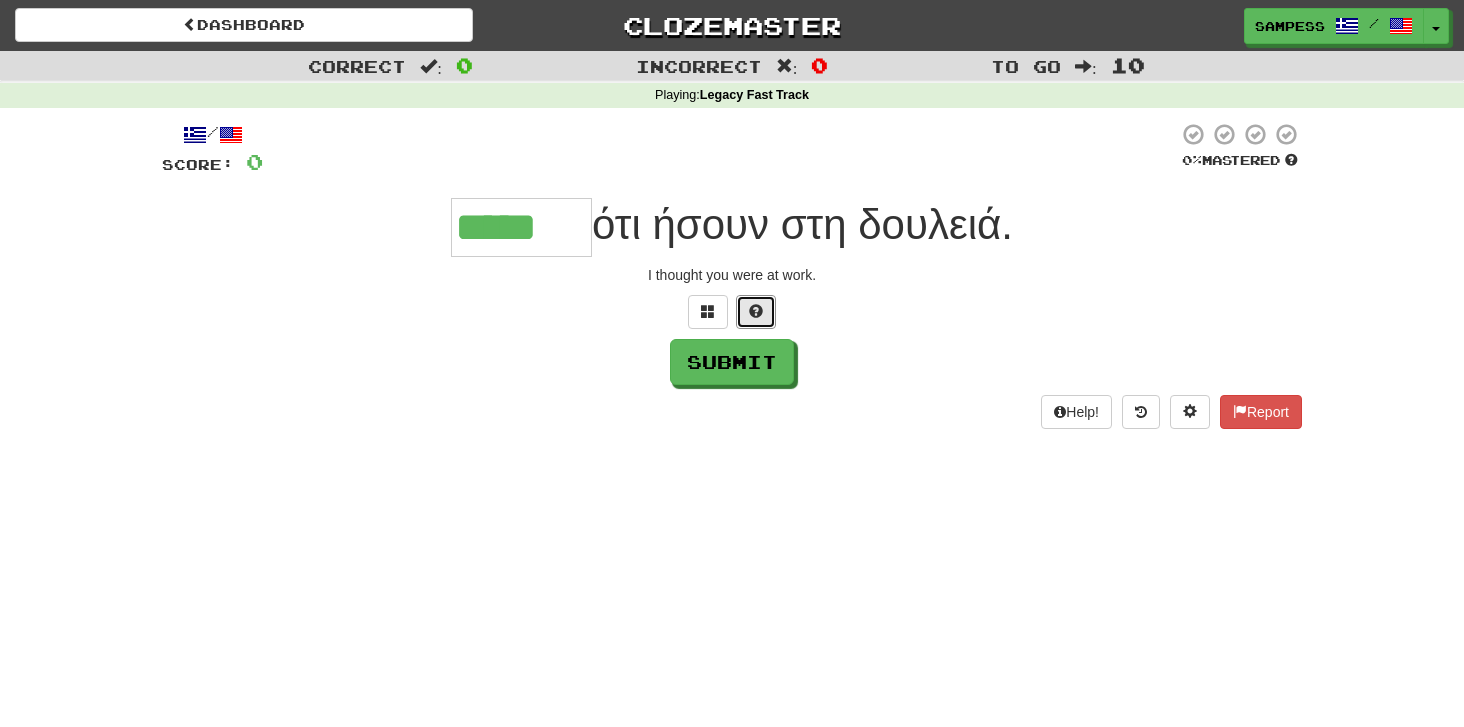 click at bounding box center (756, 311) 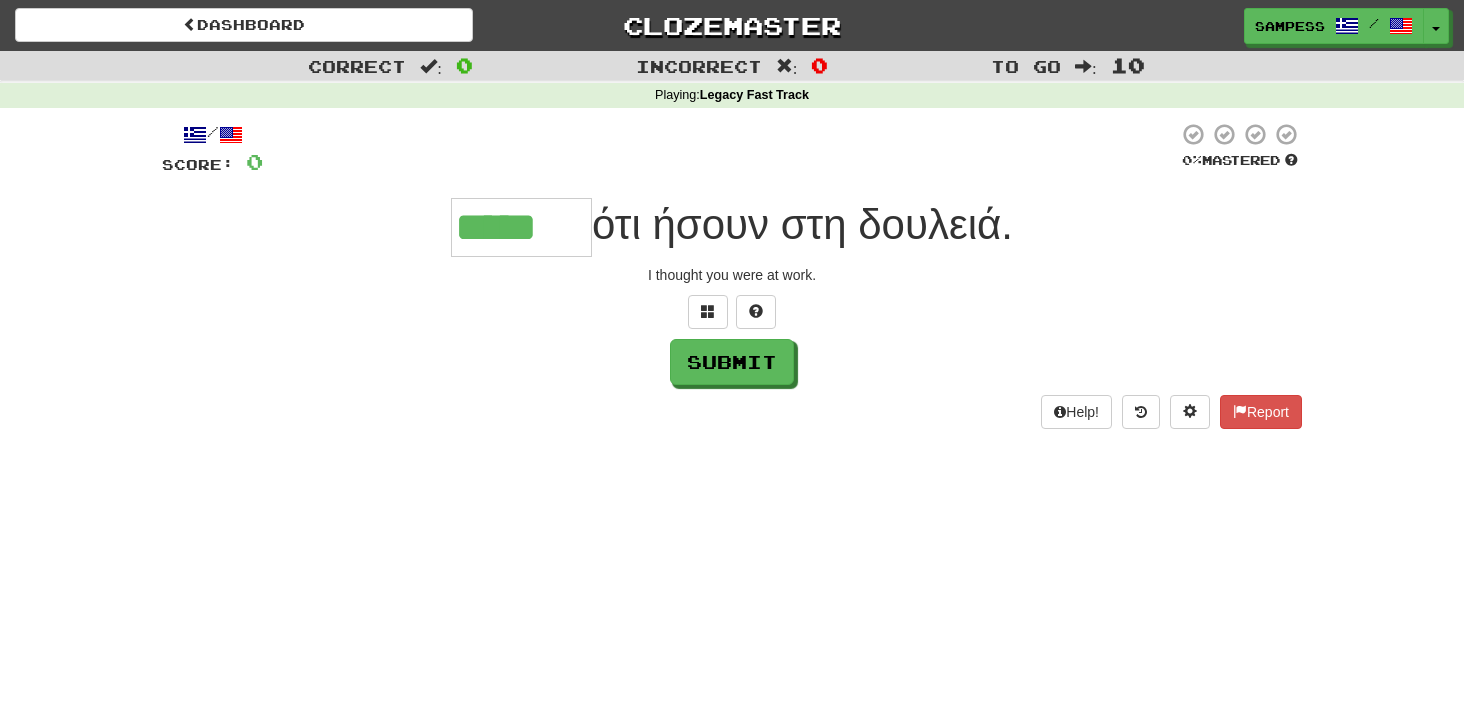 type on "******" 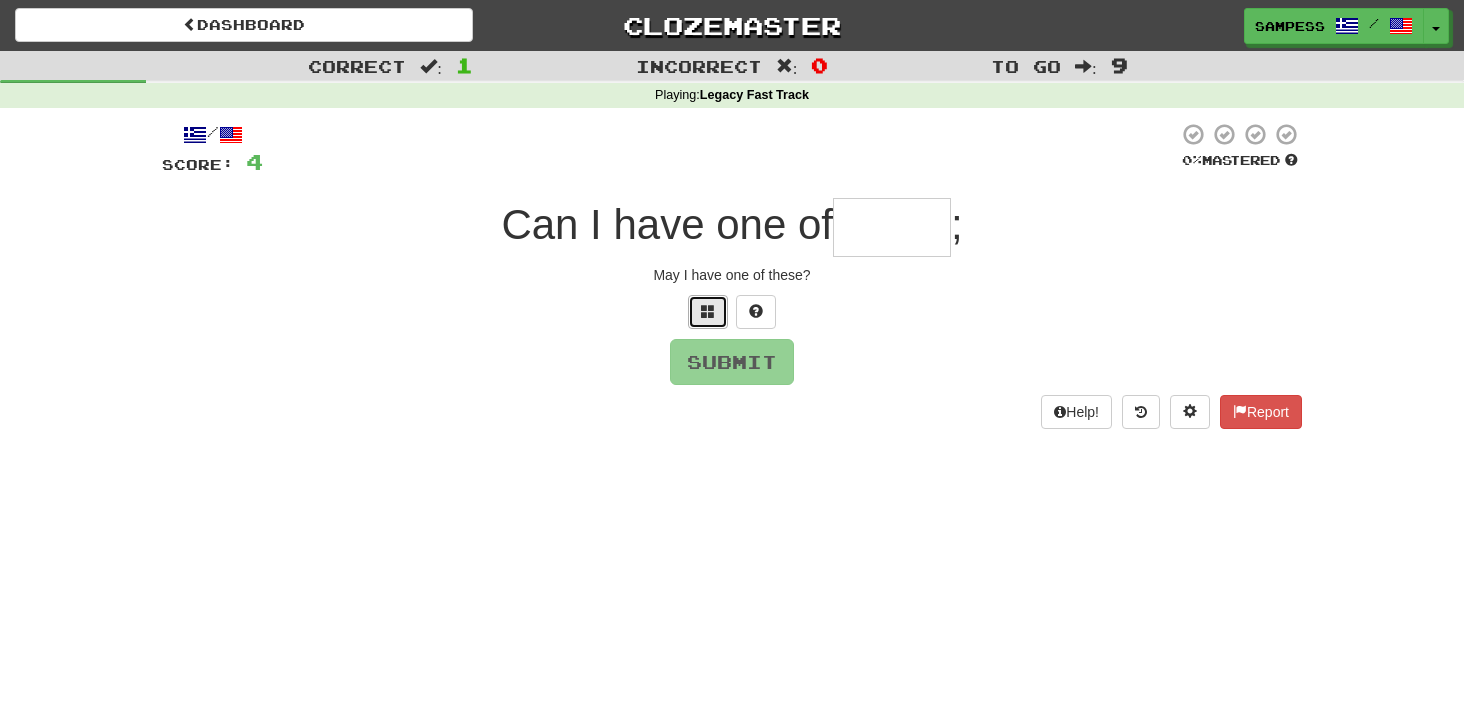 click at bounding box center [708, 312] 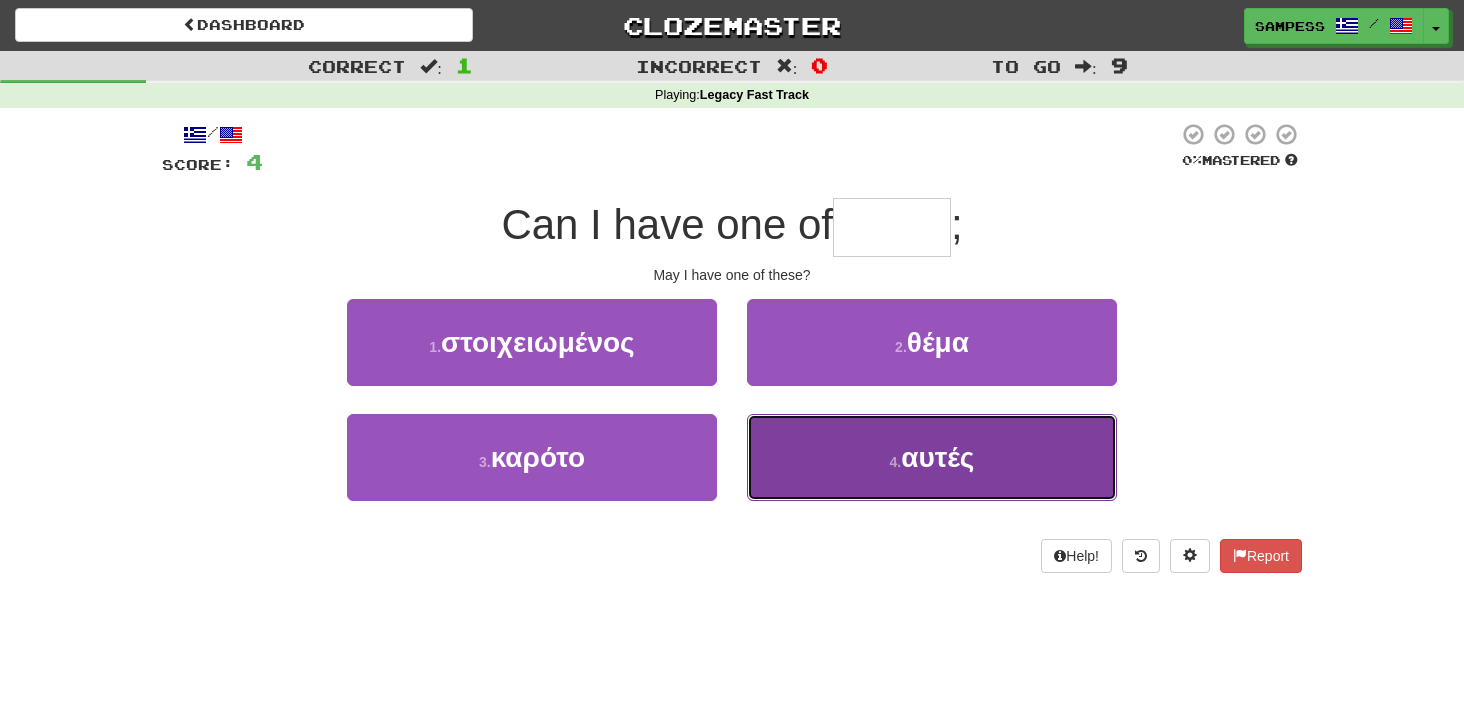 click on "4 .  αυτές" at bounding box center (932, 457) 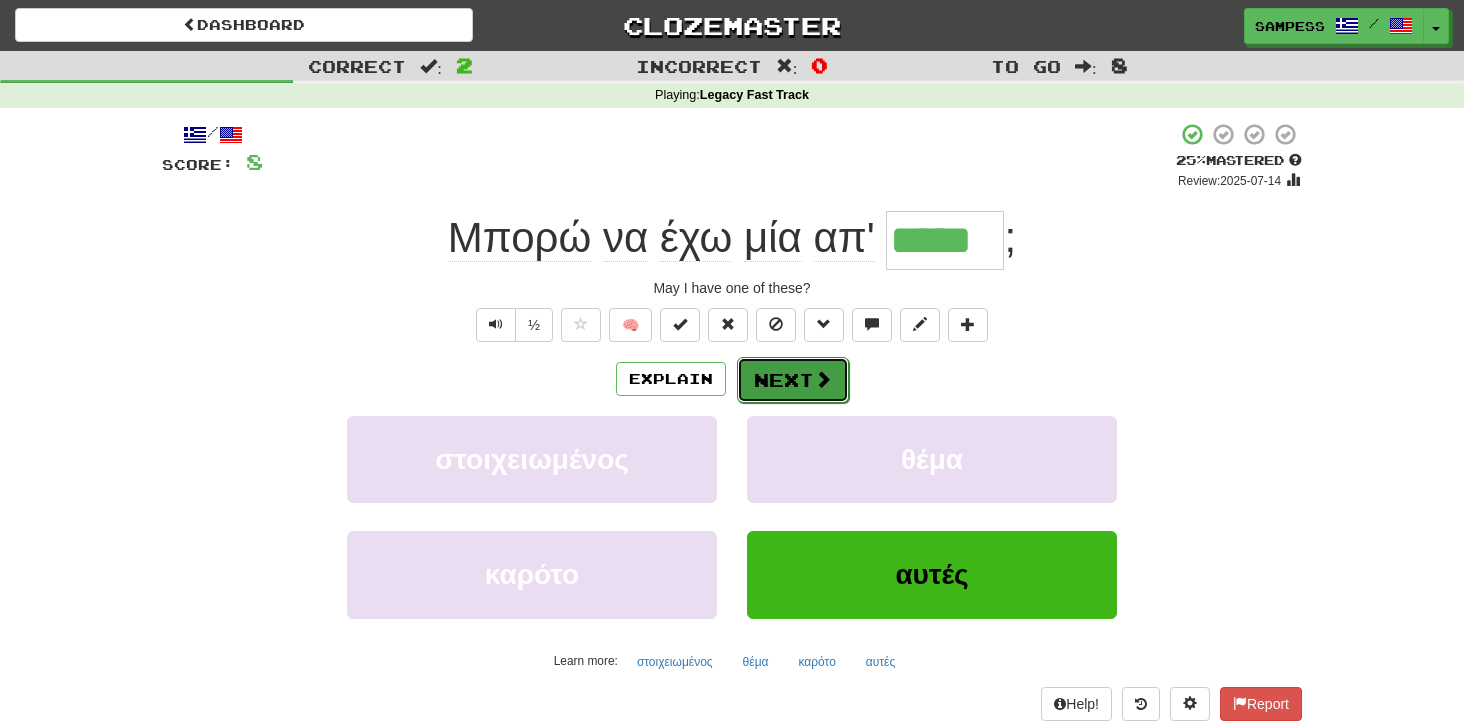 click at bounding box center [823, 379] 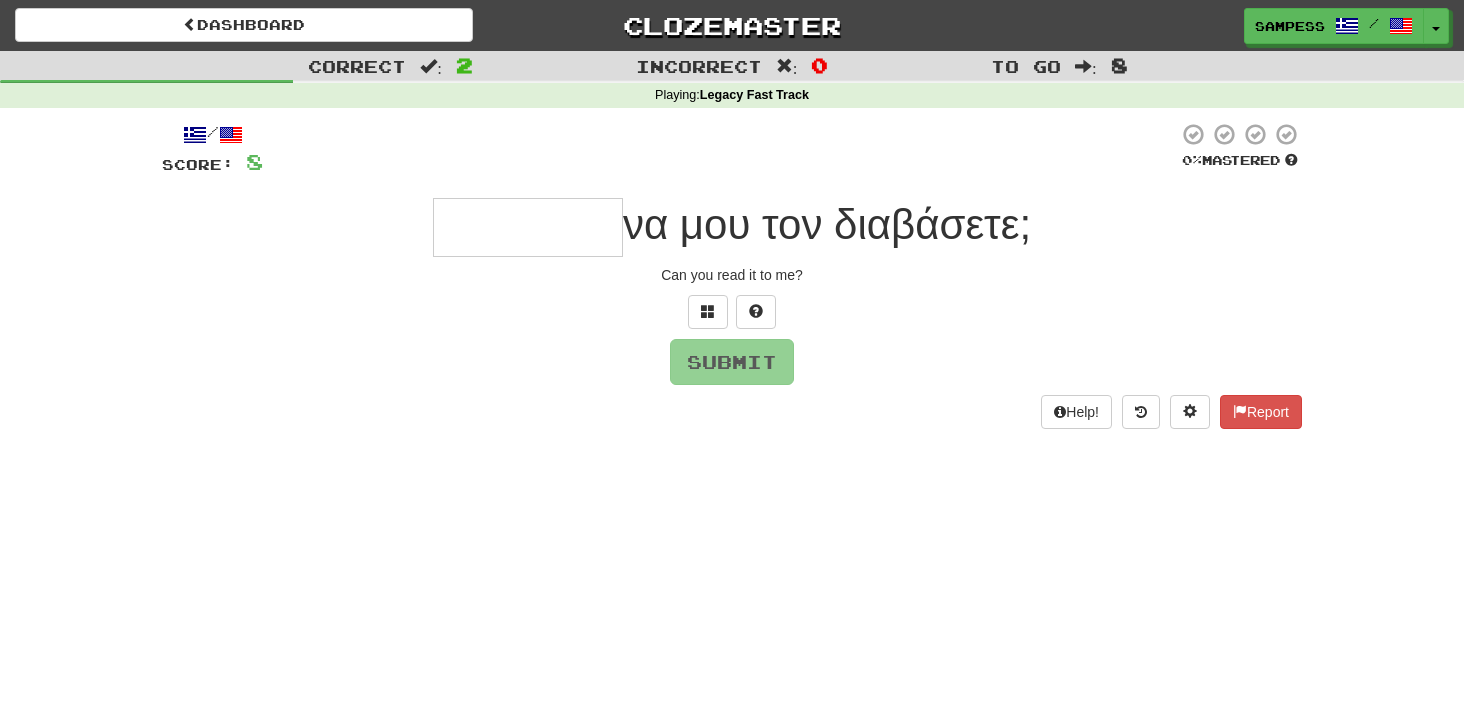 type on "*" 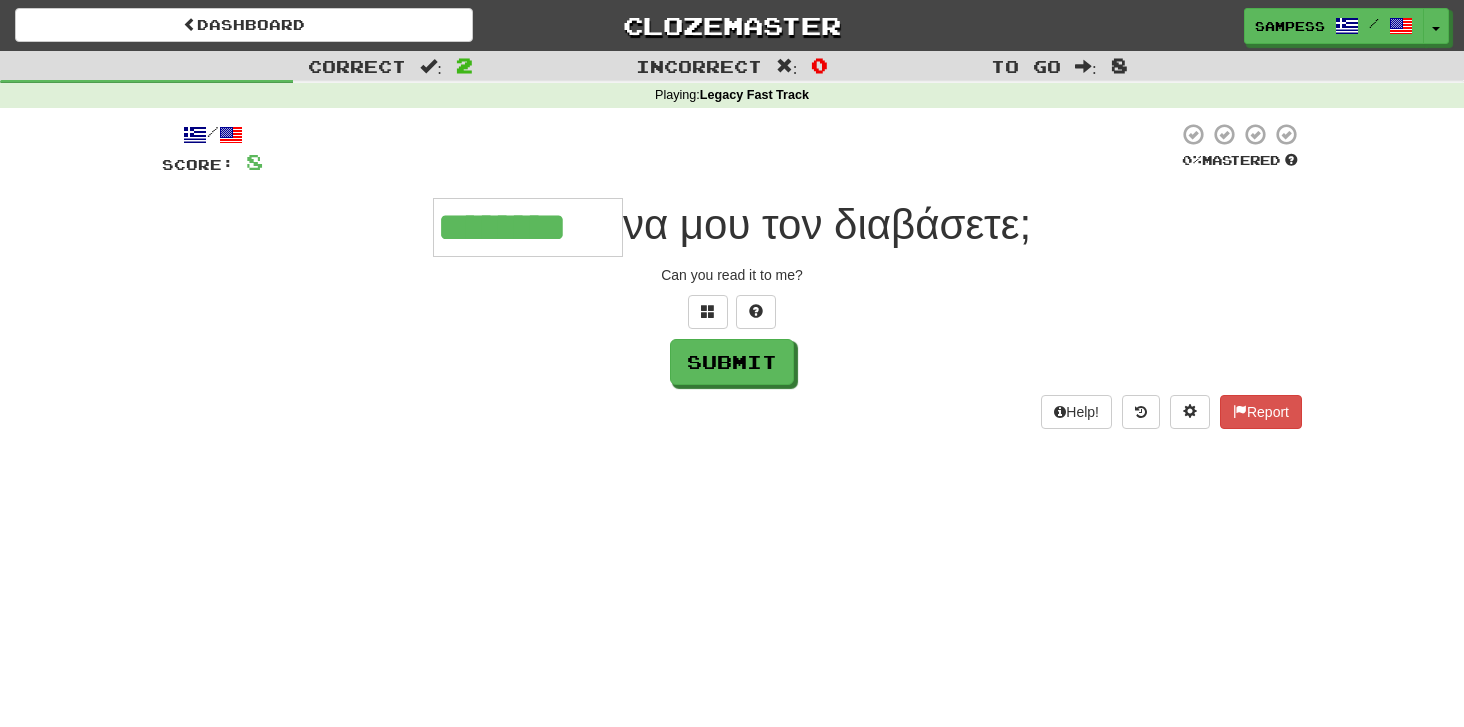 type on "********" 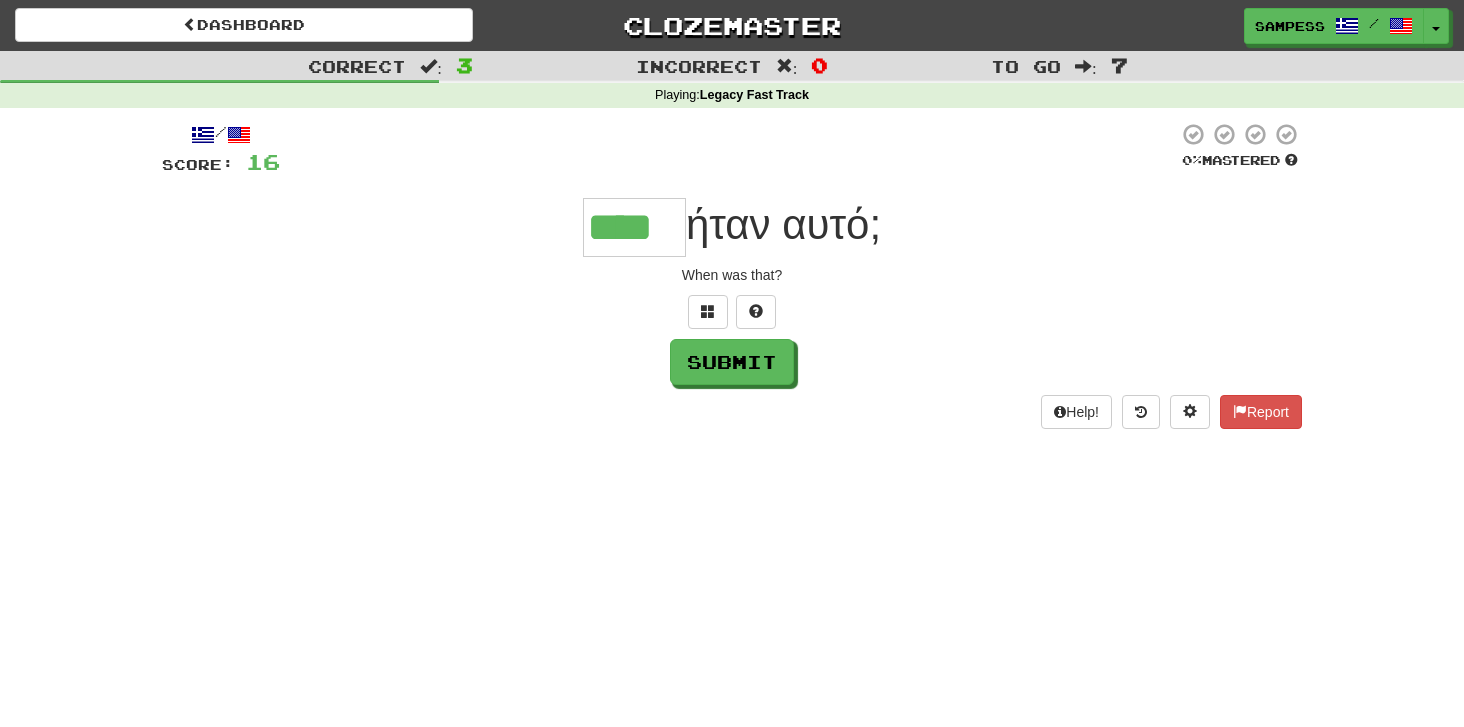 type on "****" 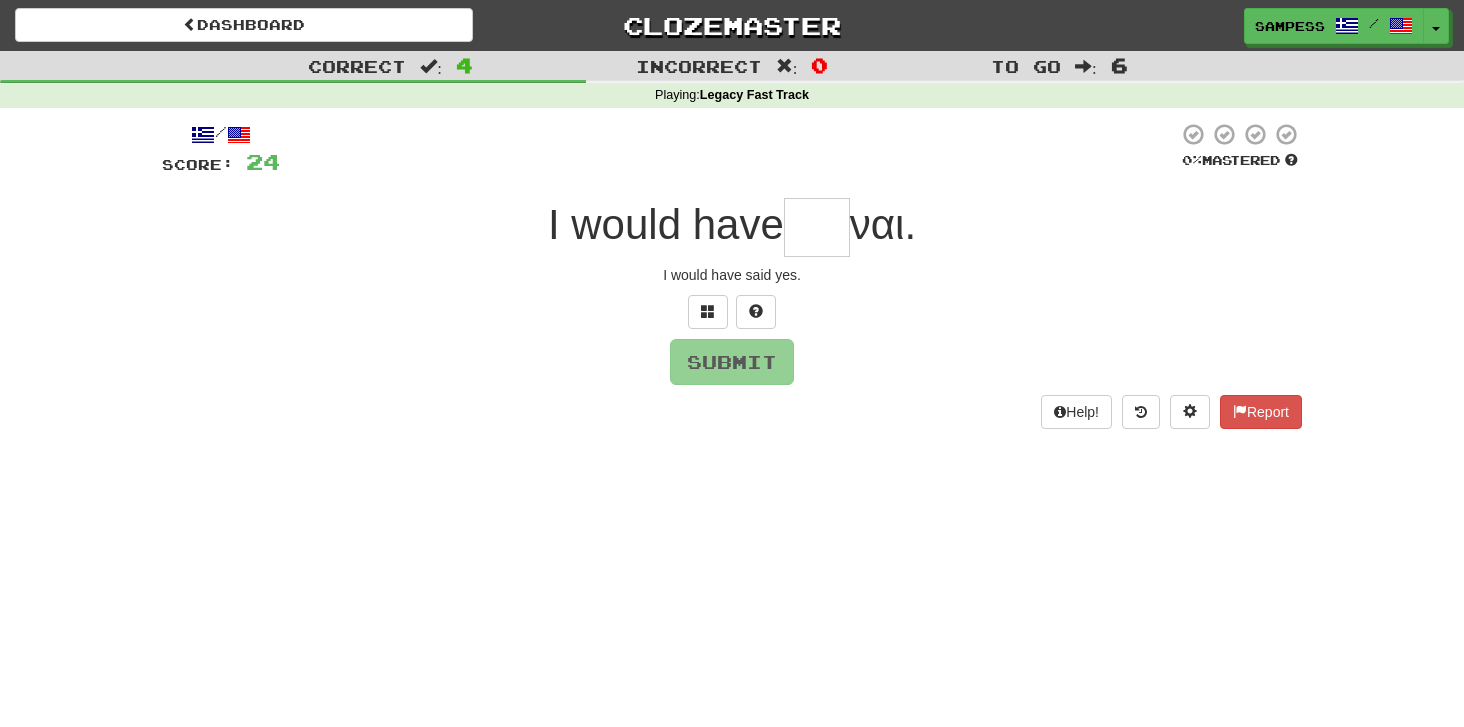 type on "*" 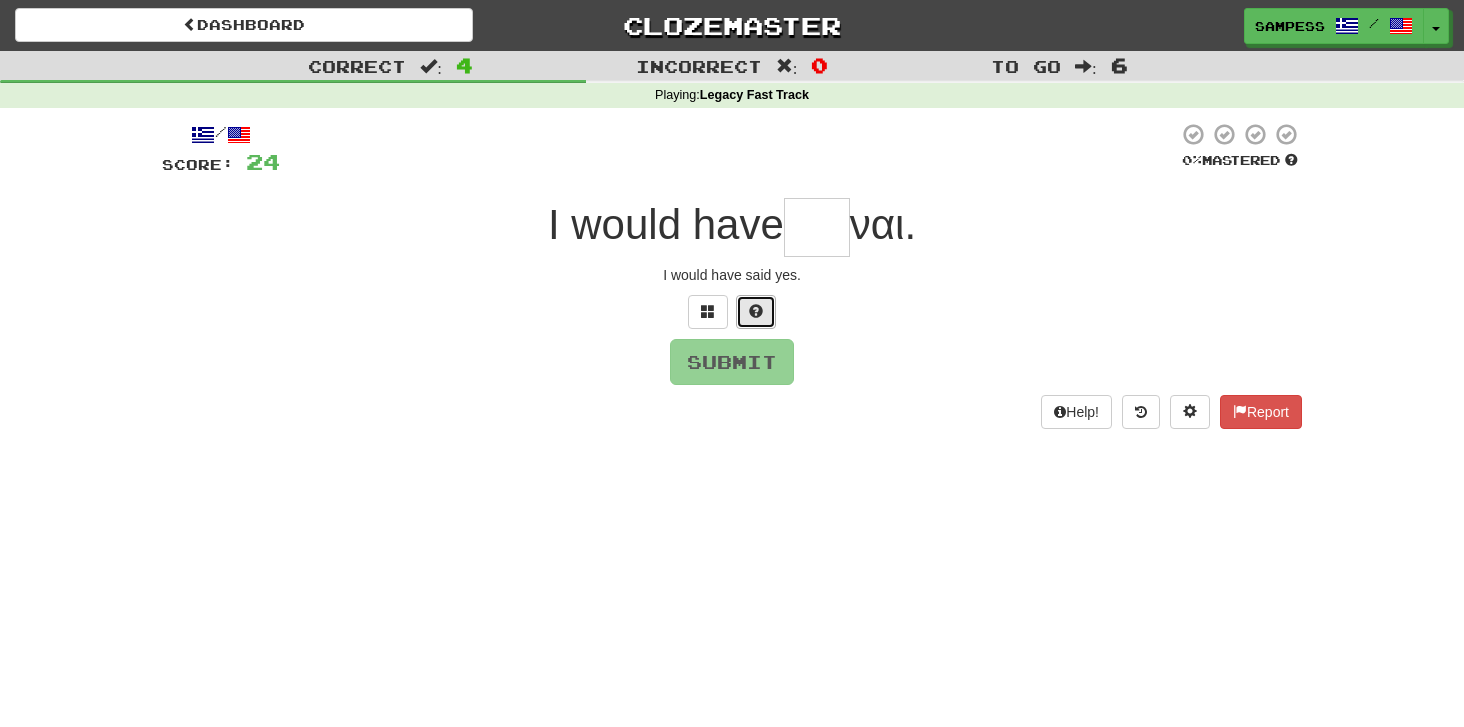 click at bounding box center (756, 311) 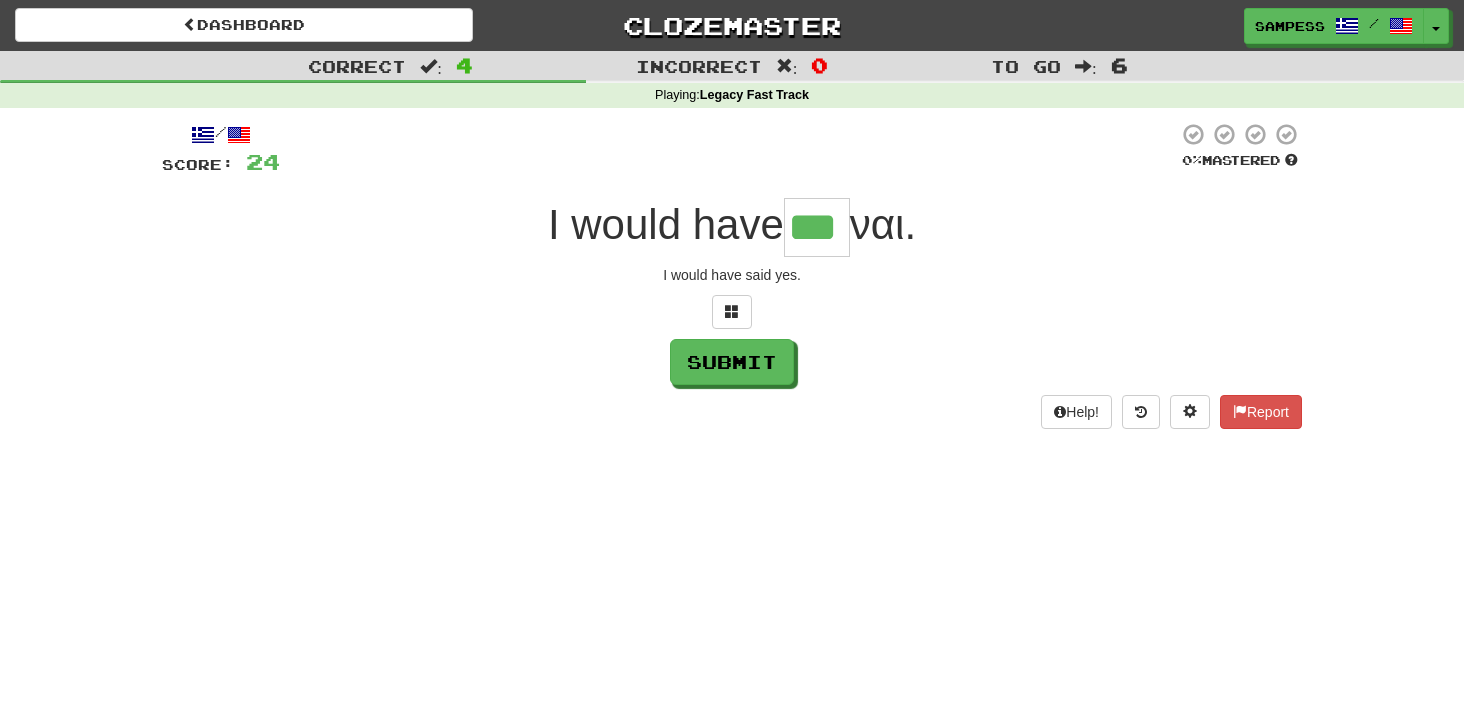 type on "***" 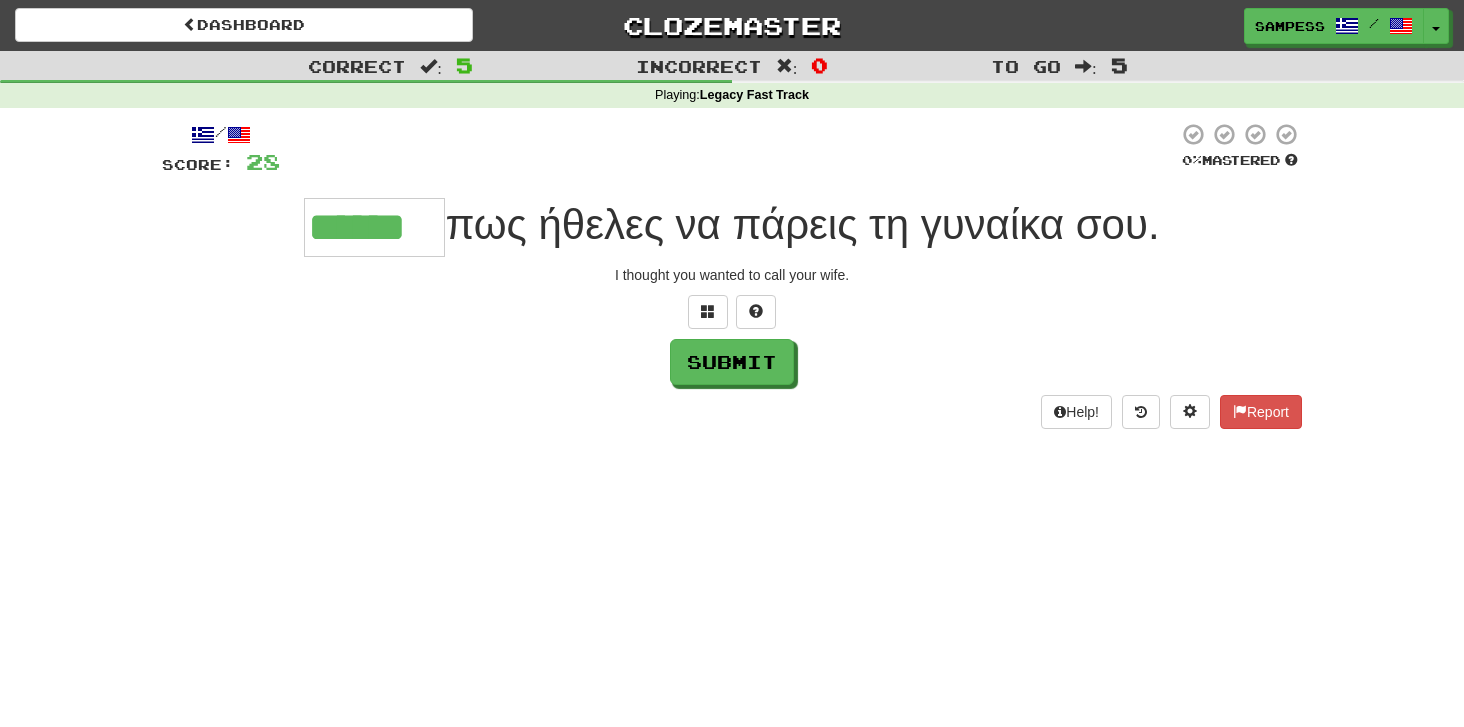 type on "******" 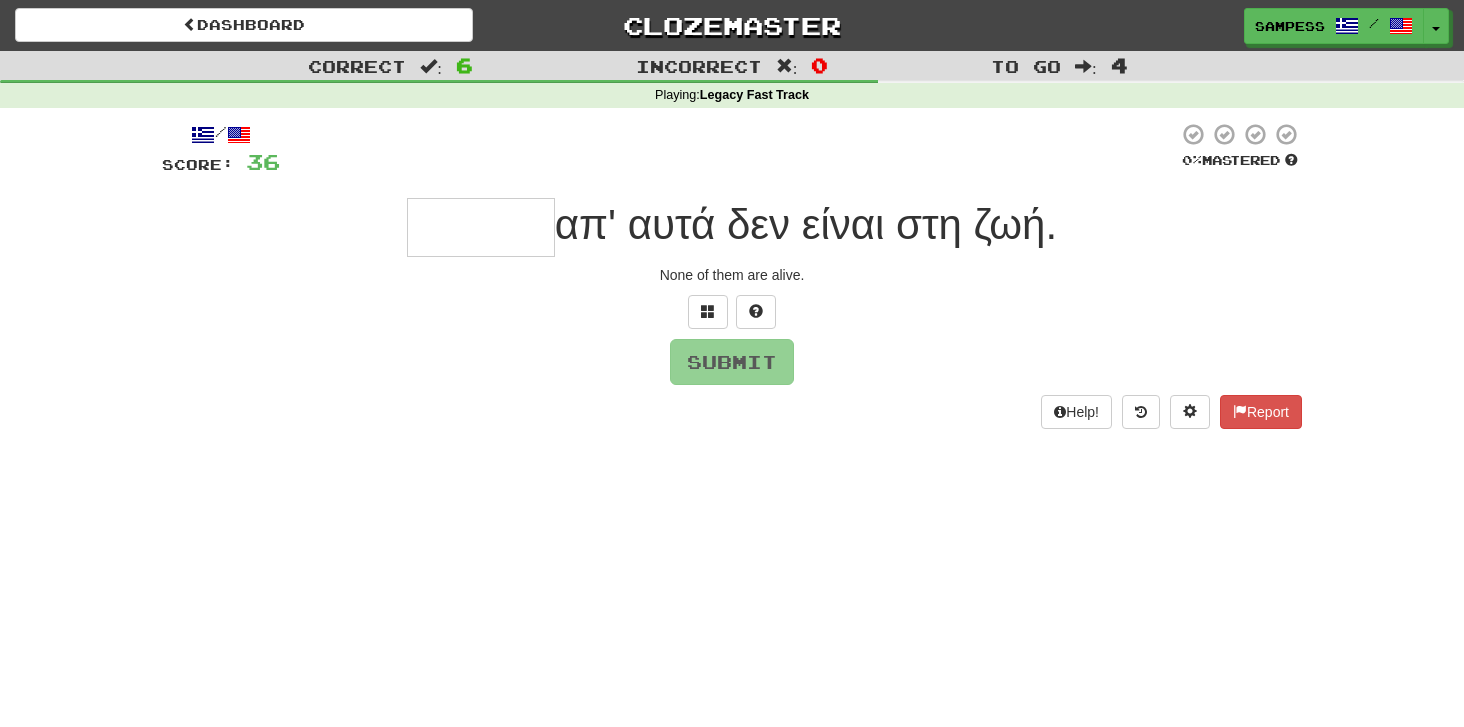 click on "/  Score:   [NUMBER] [NUMBER] %  Mastered  from these are not in life. None of them are alive. Submit  Help!  Report" at bounding box center (732, 275) 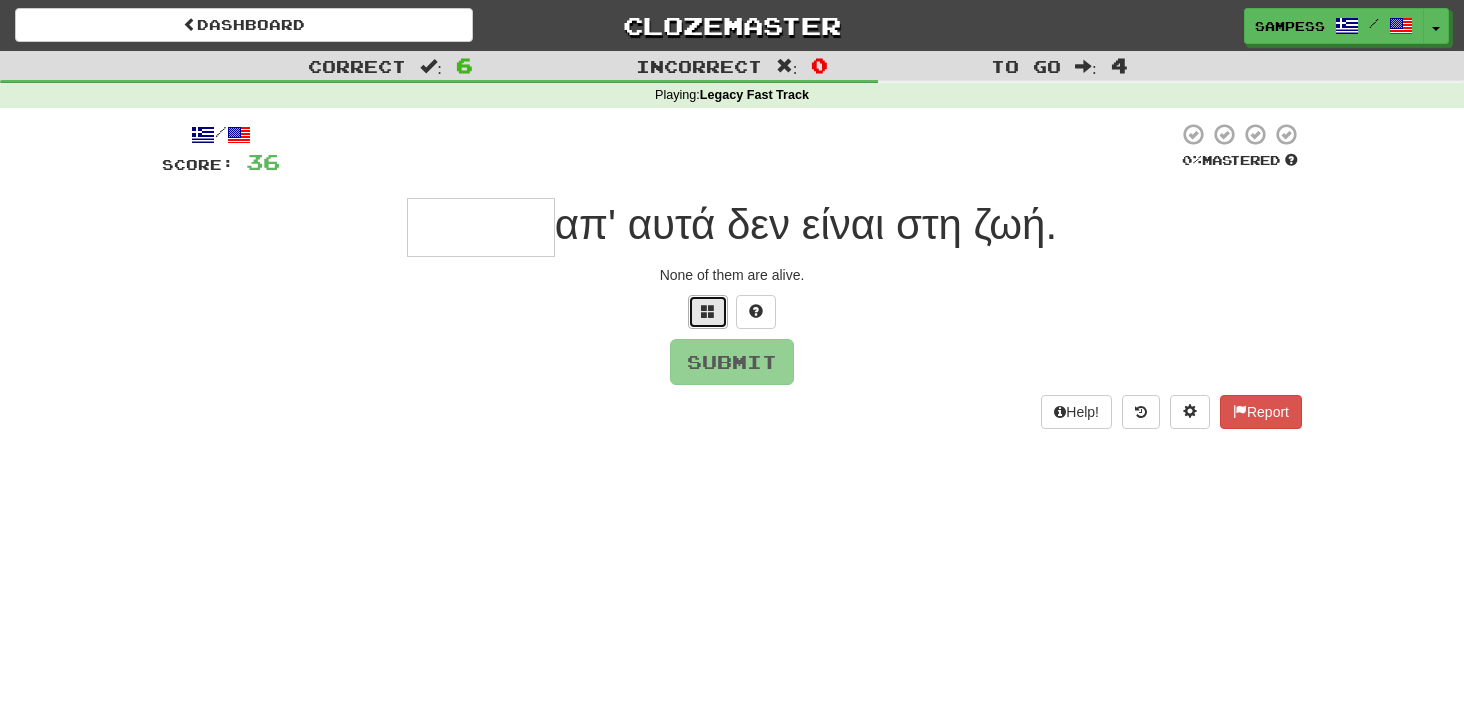 click at bounding box center [708, 311] 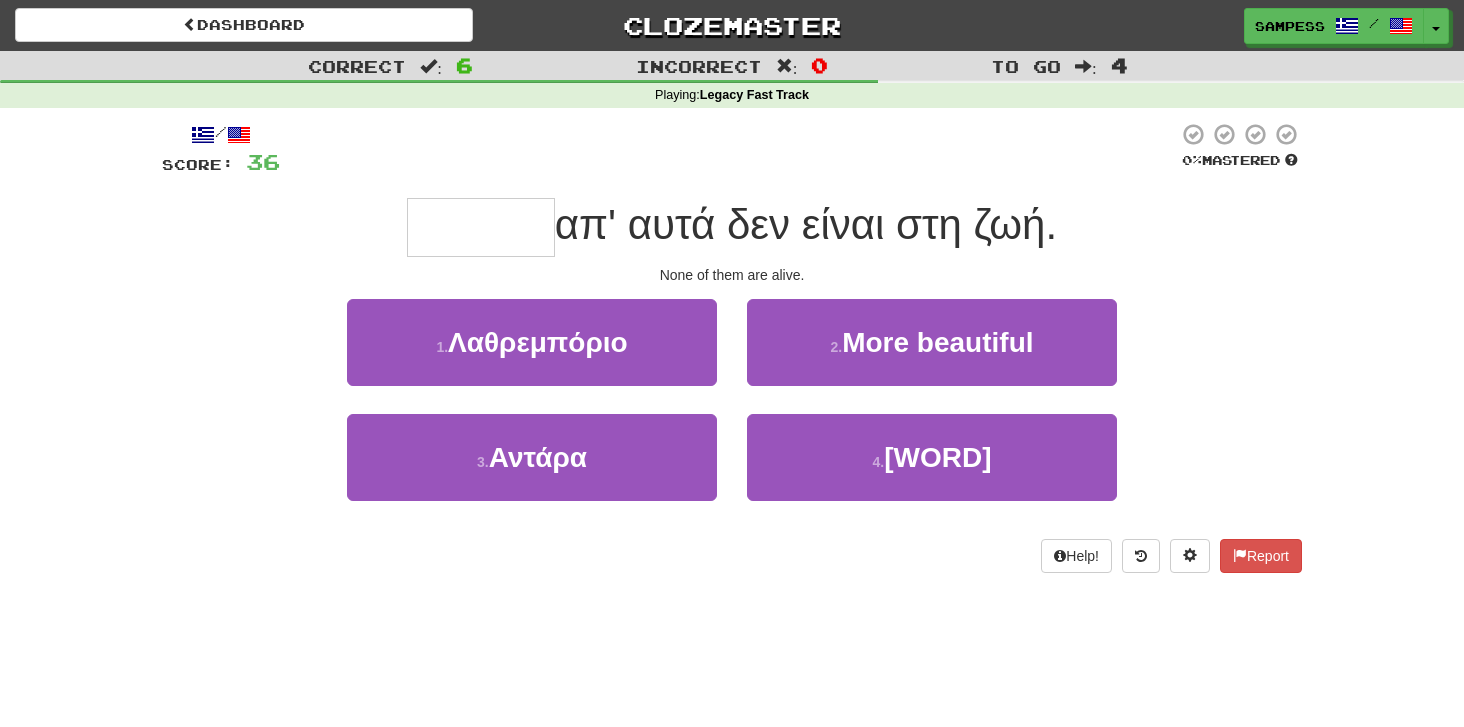 click on "4 .  Κανένα" at bounding box center (932, 471) 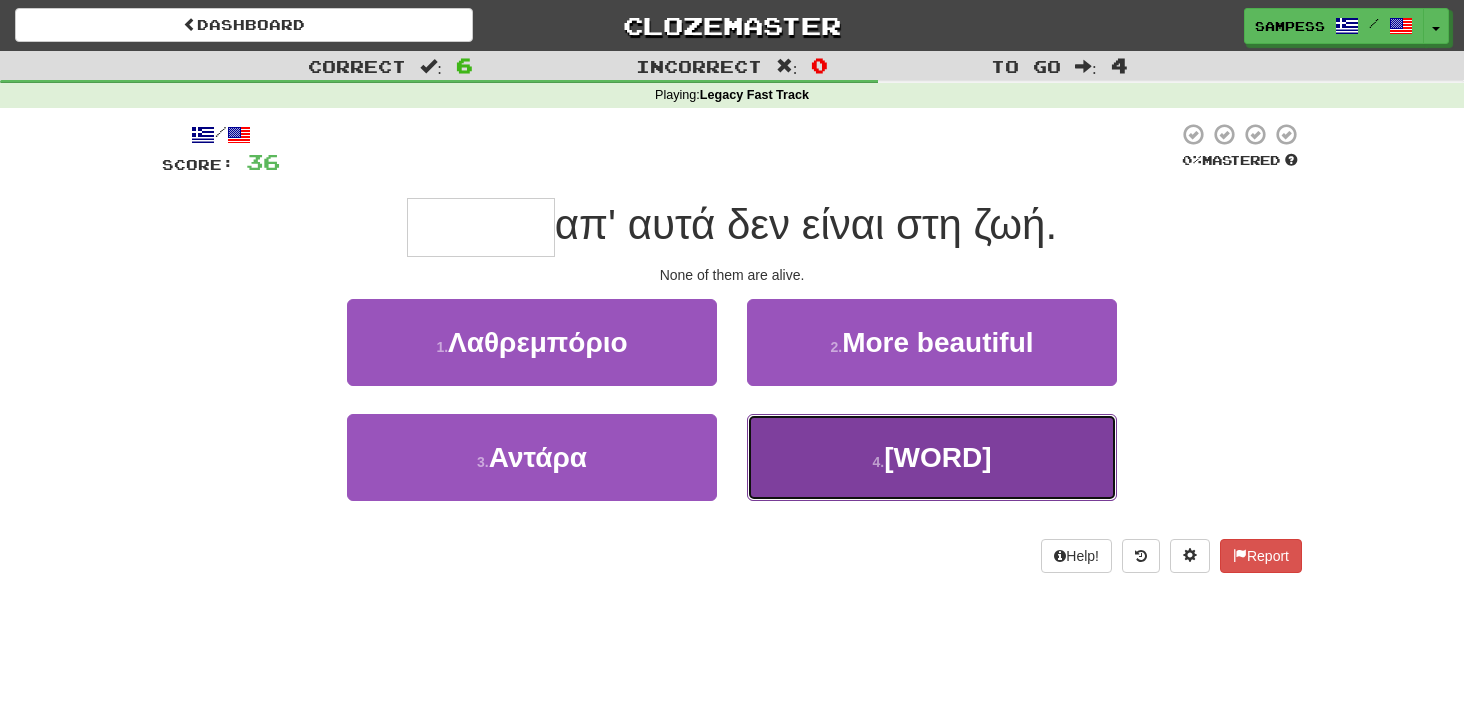 click on "4 .  Κανένα" at bounding box center (932, 457) 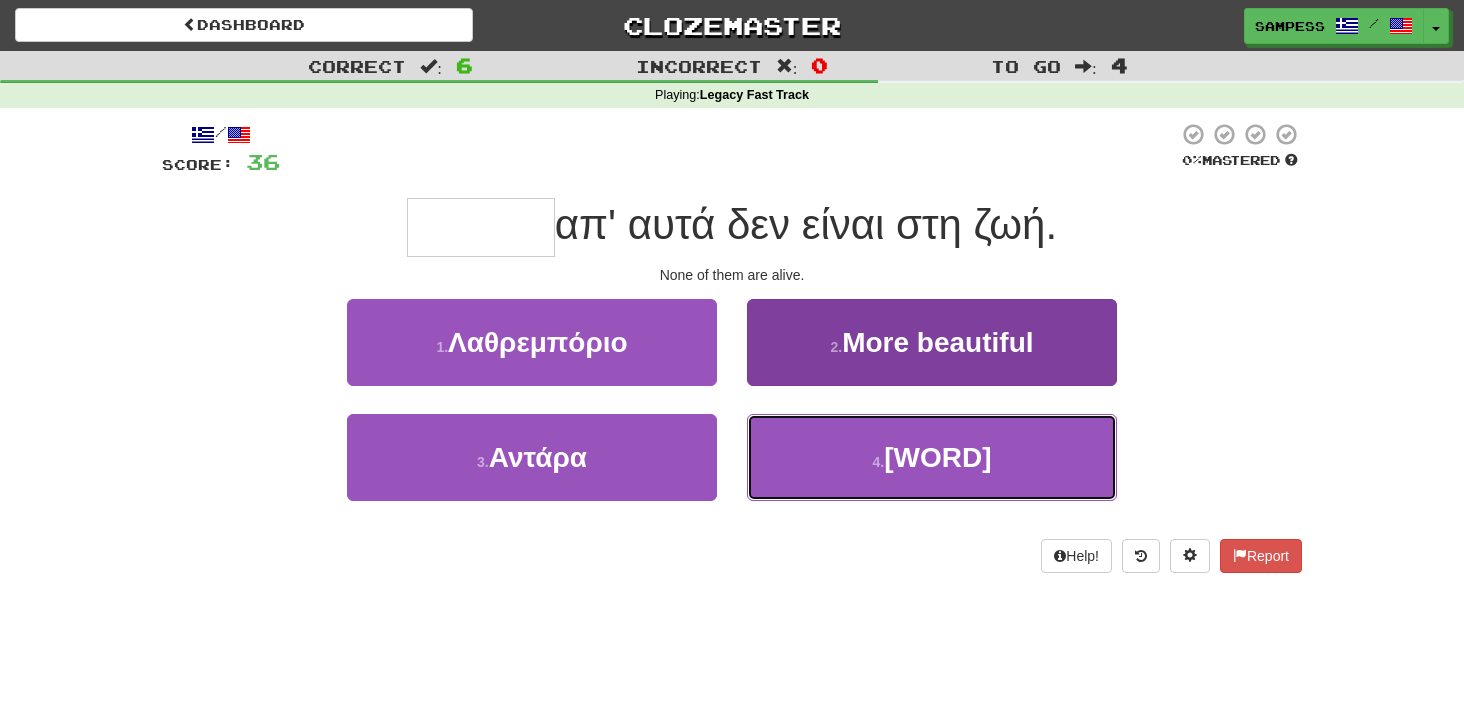 type on "******" 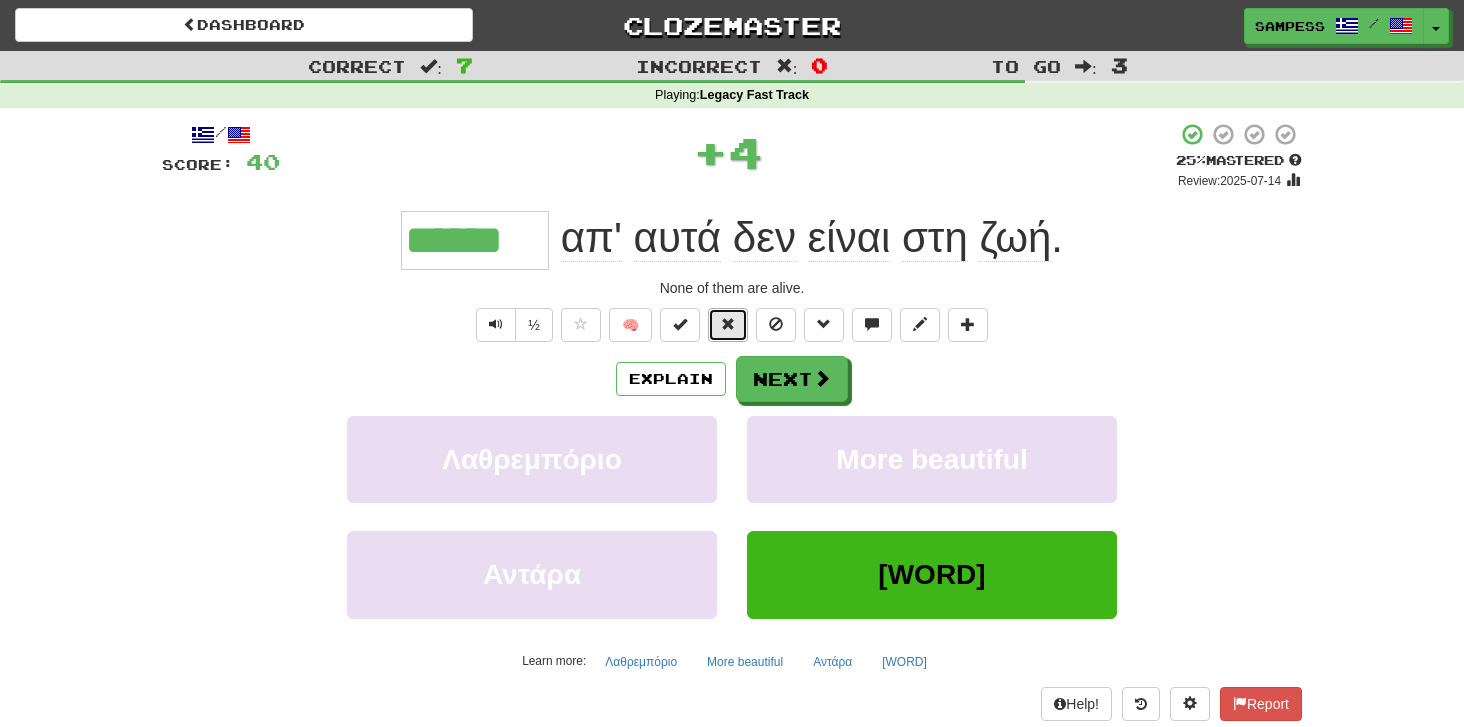 click at bounding box center (728, 325) 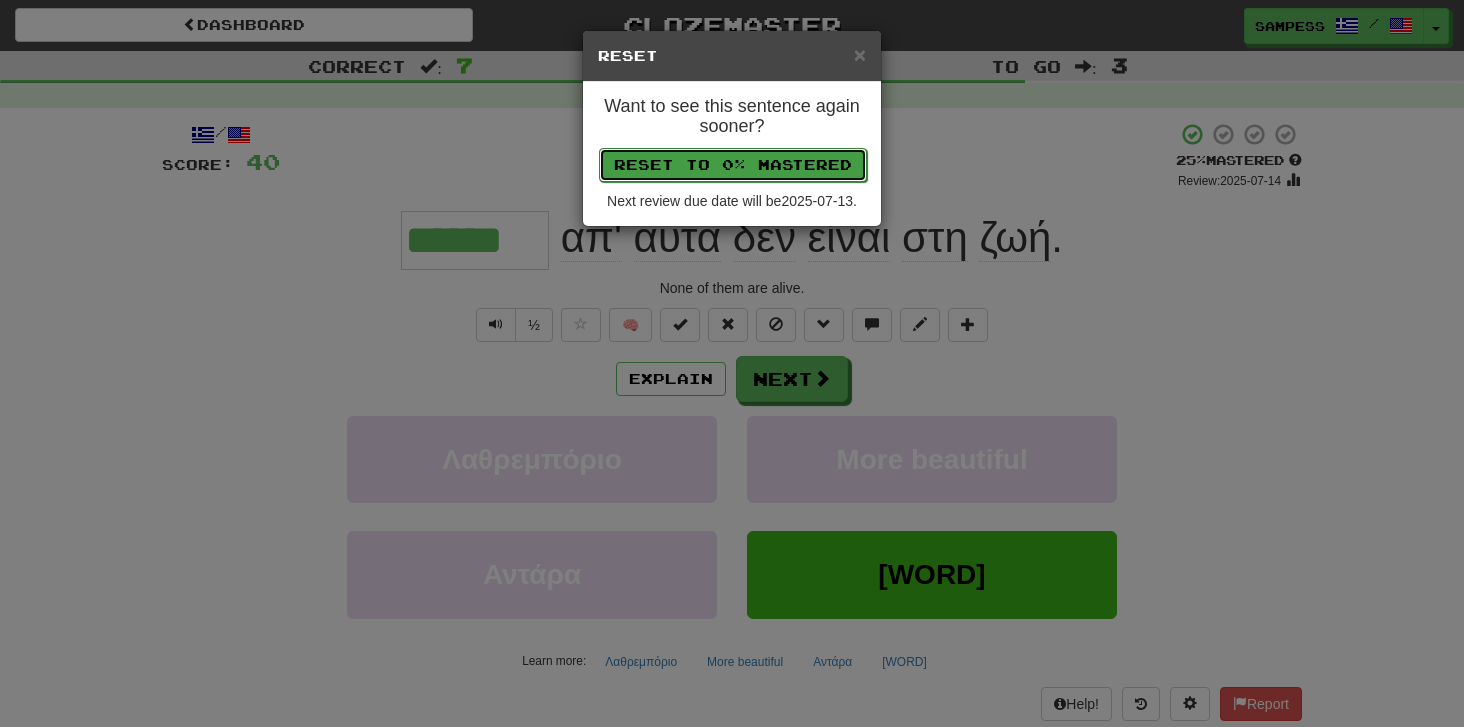 click on "Reset to 0% Mastered" at bounding box center [733, 165] 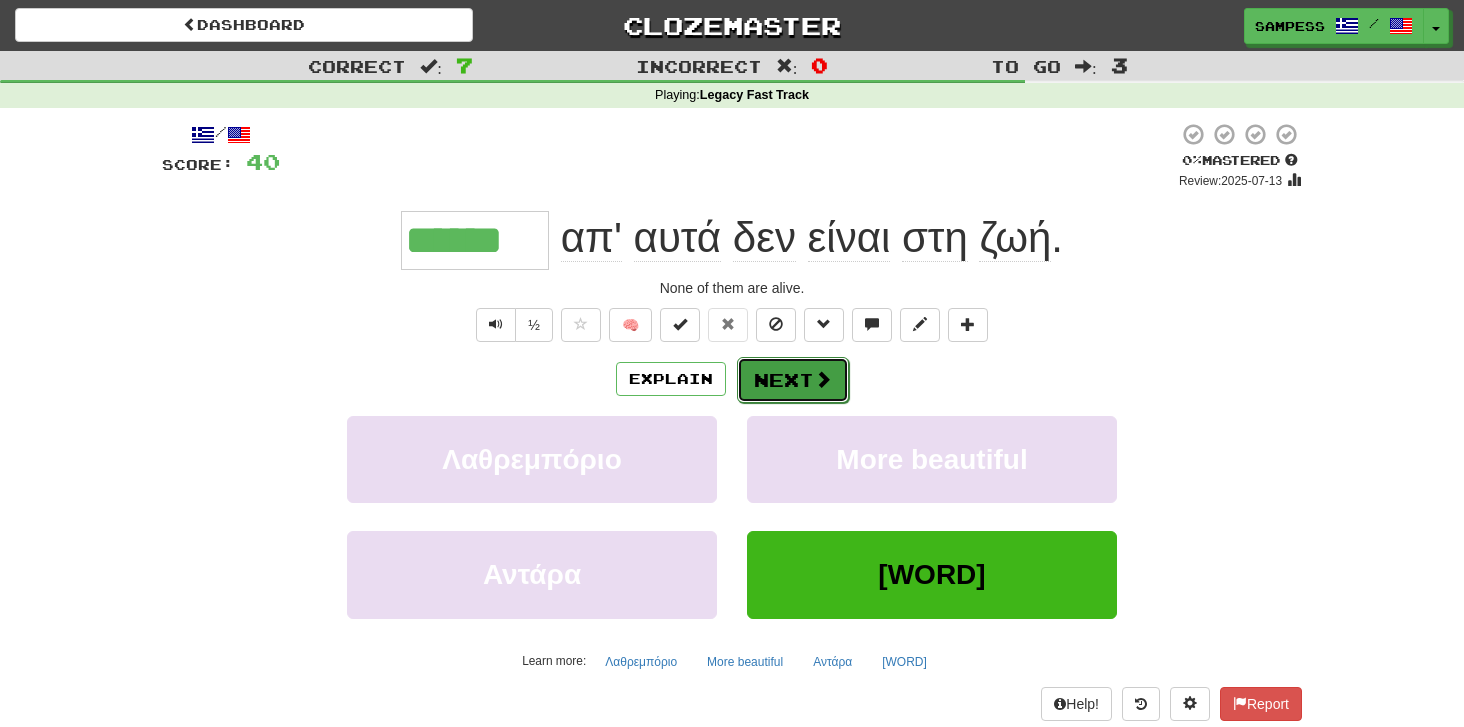 click on "Next" at bounding box center [793, 380] 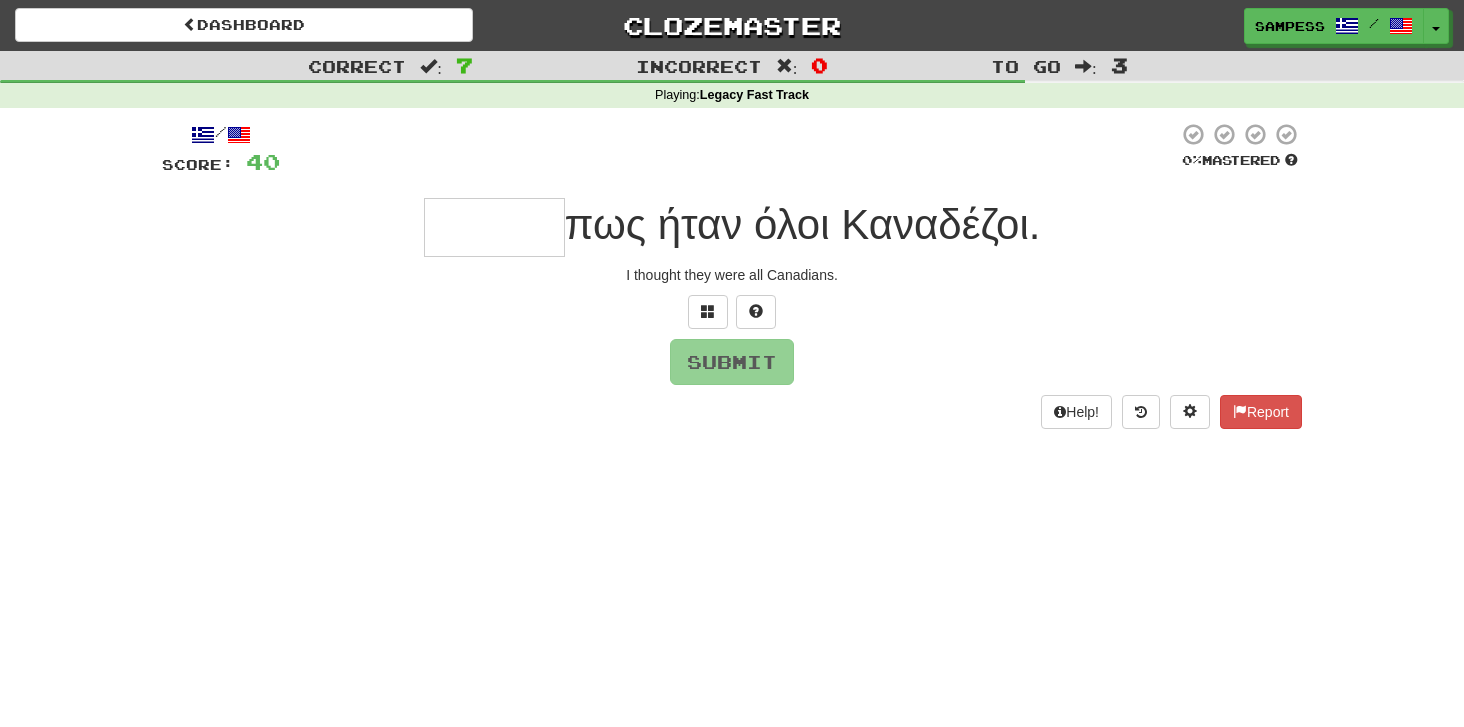 type on "*" 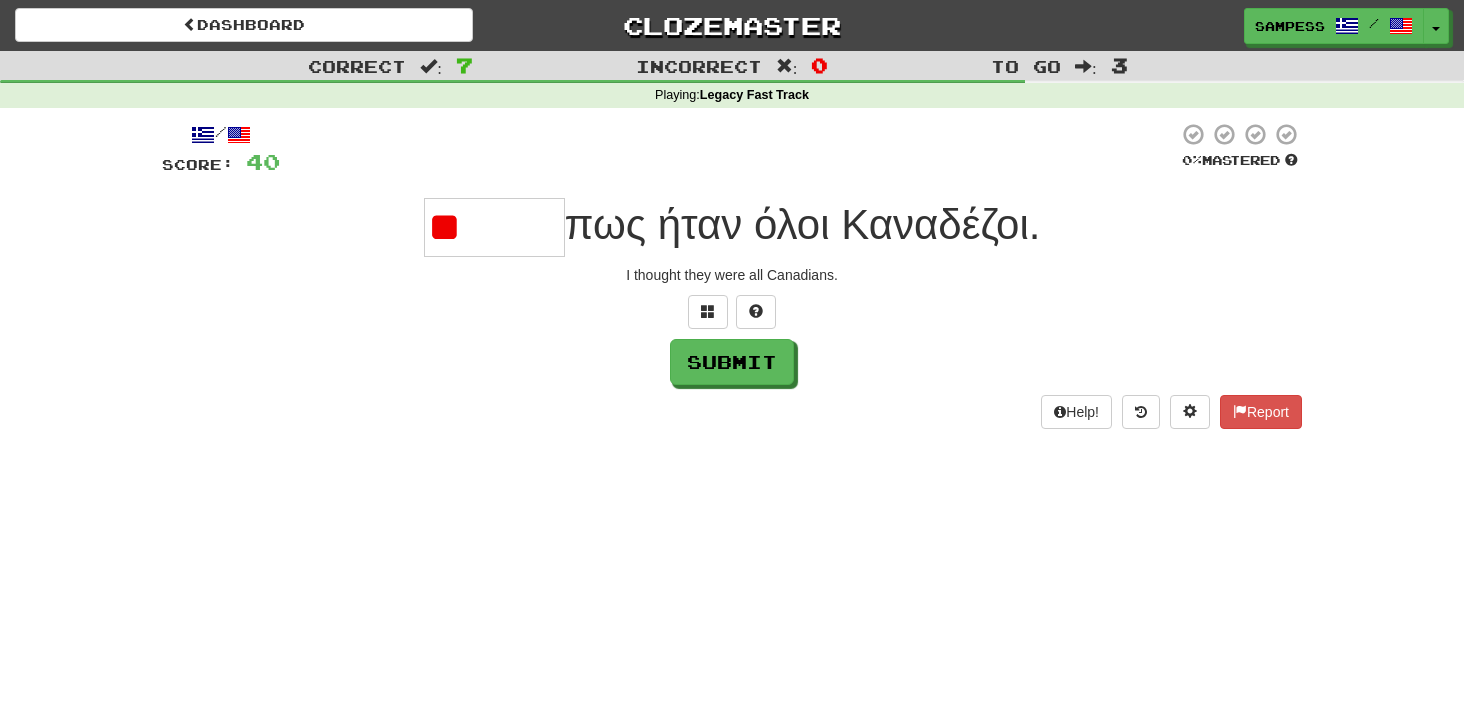 type on "*" 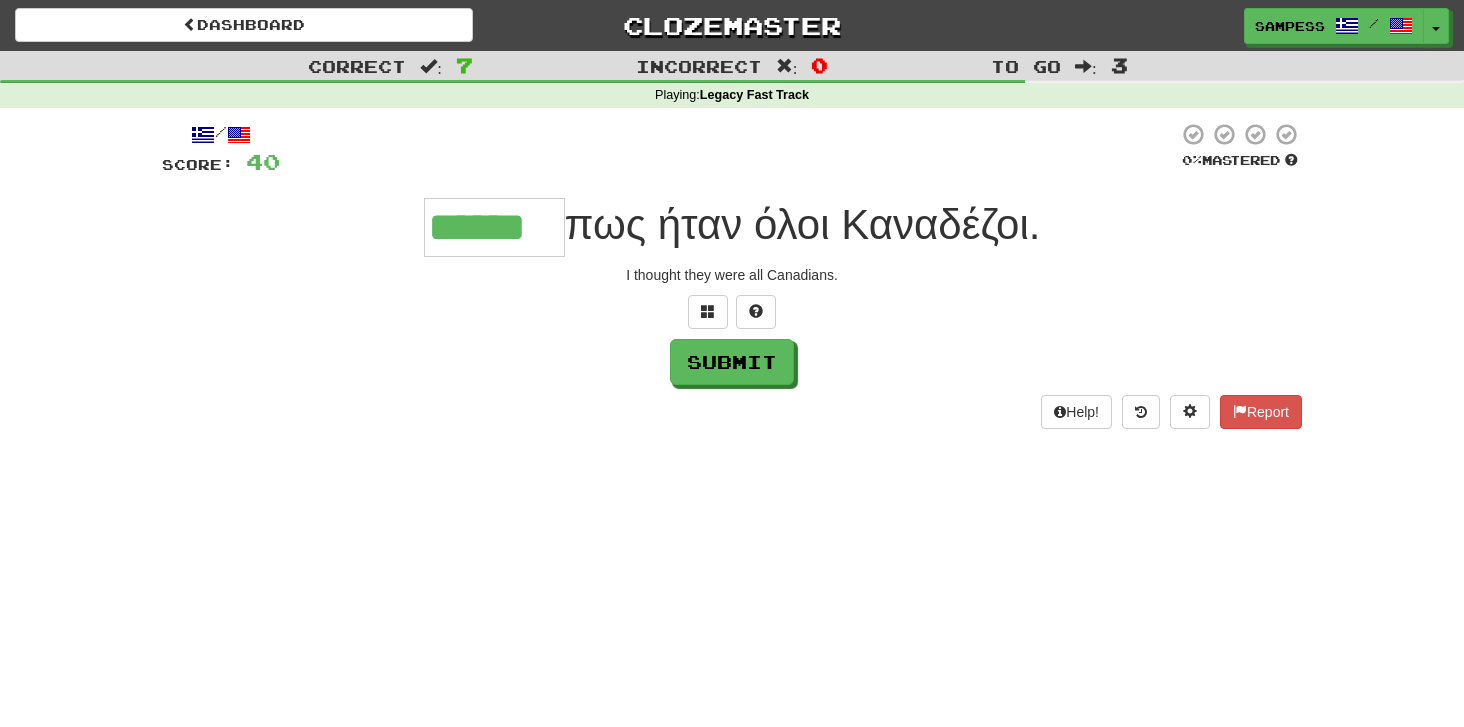 type on "******" 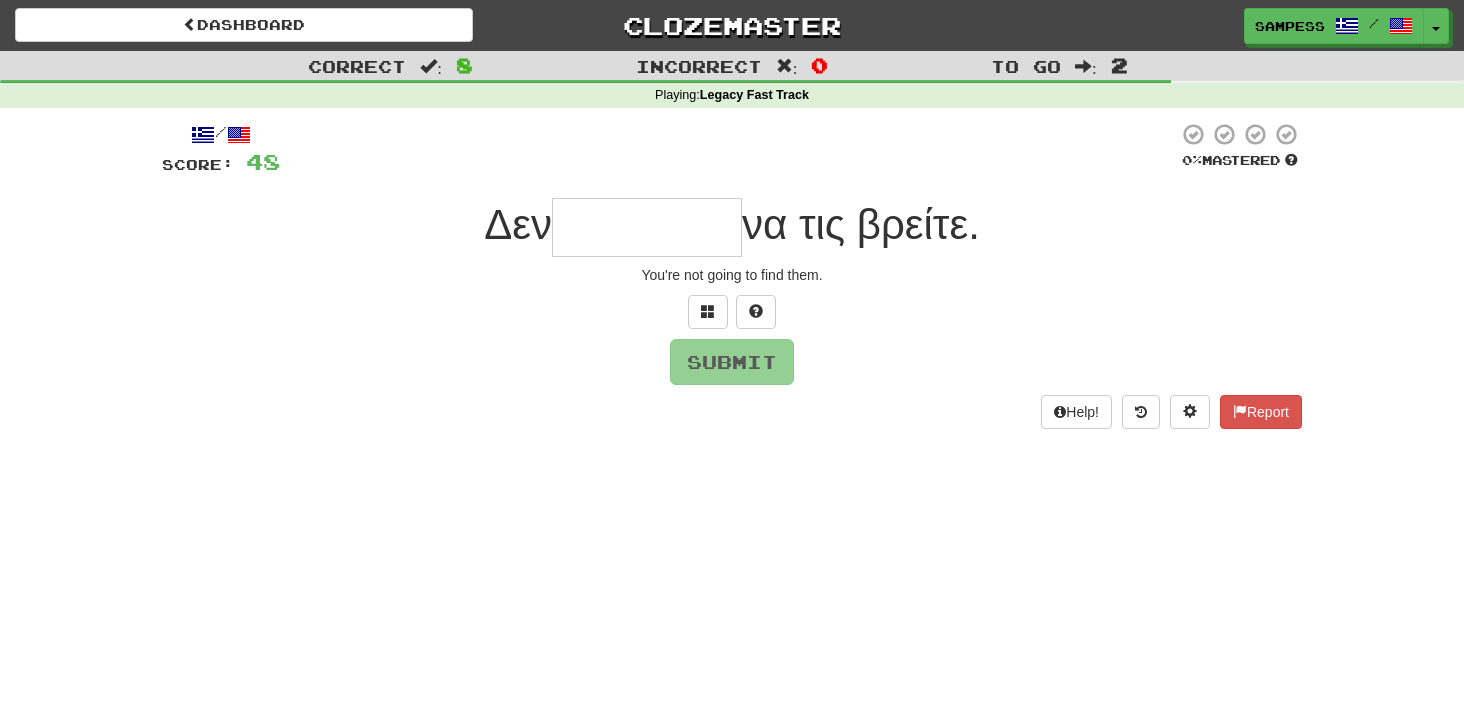 type on "*" 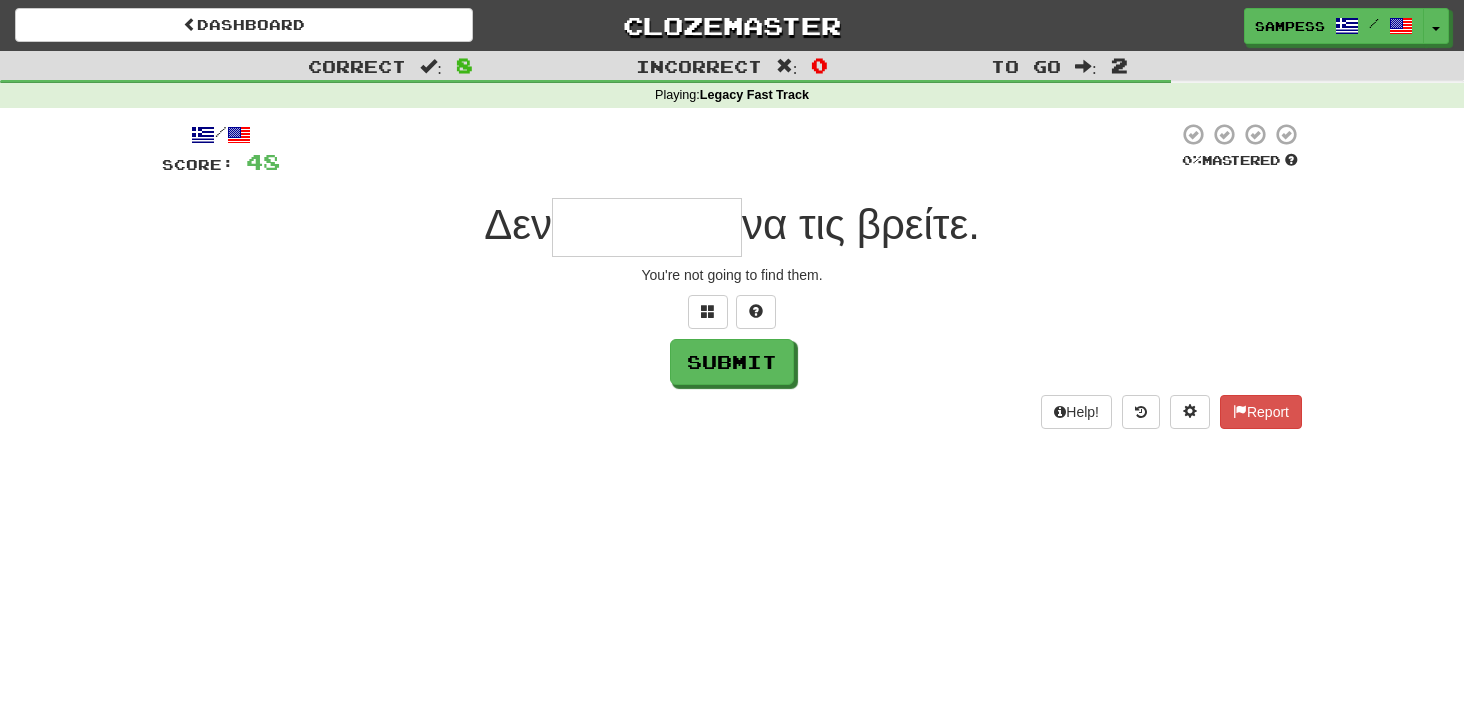 type on "*" 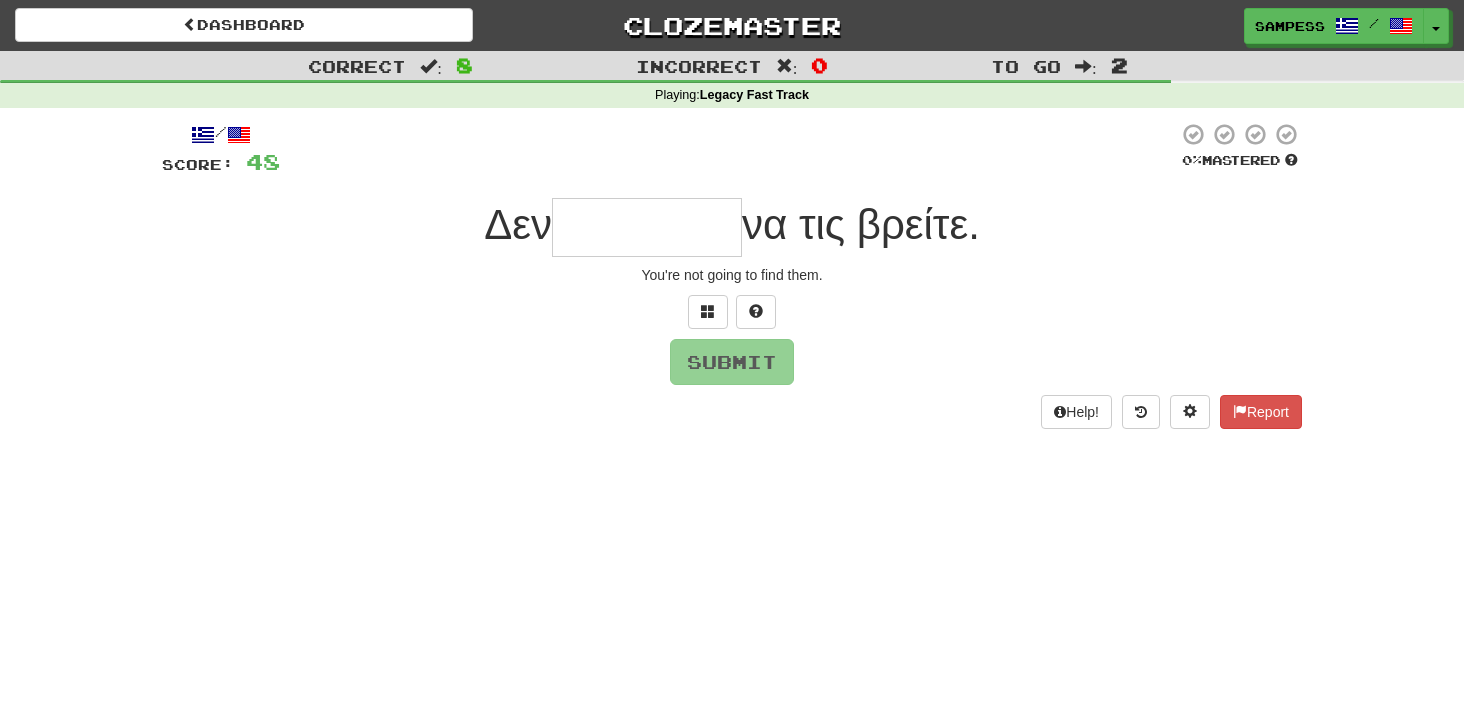 click on "/ Score: 48 0 % Mastered Δεν να τις βρείτε. You're not going to find them. Submit Help! Report" at bounding box center (732, 275) 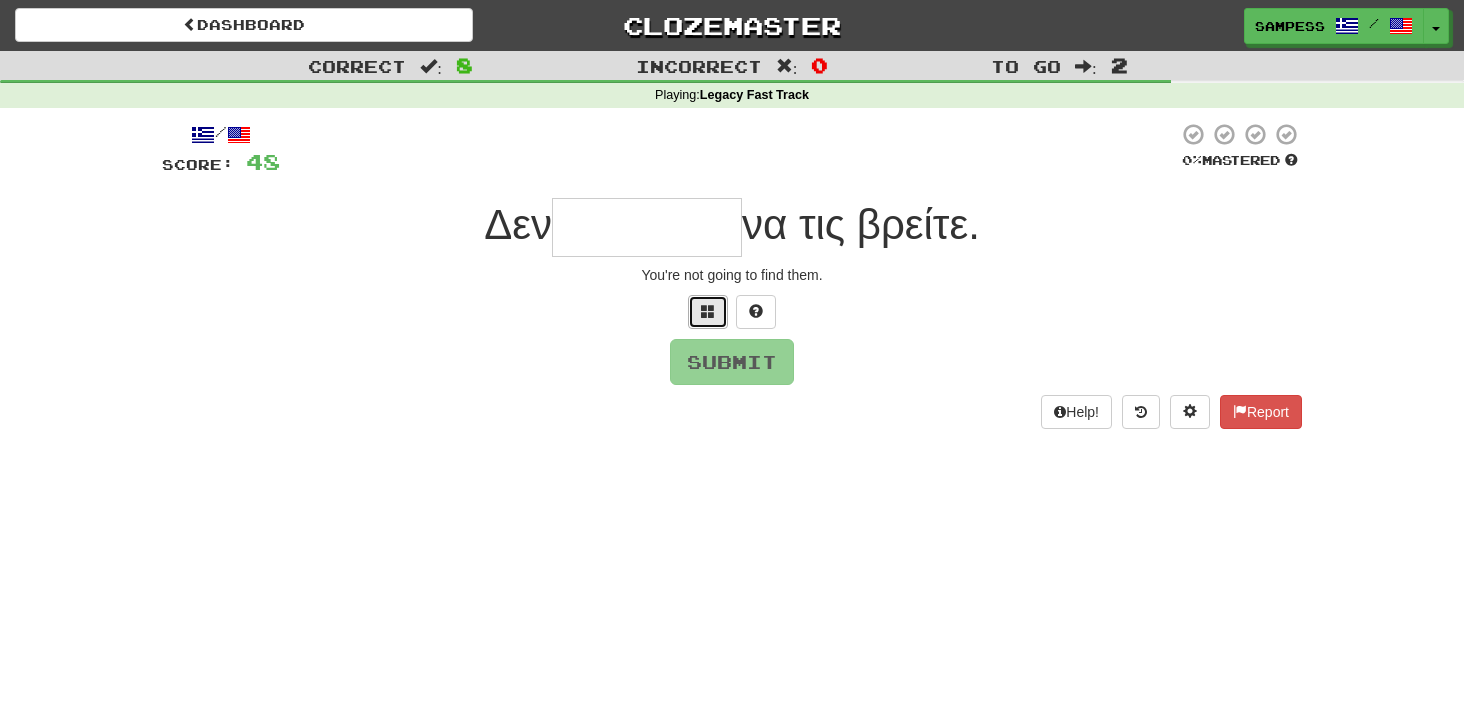 click at bounding box center [708, 312] 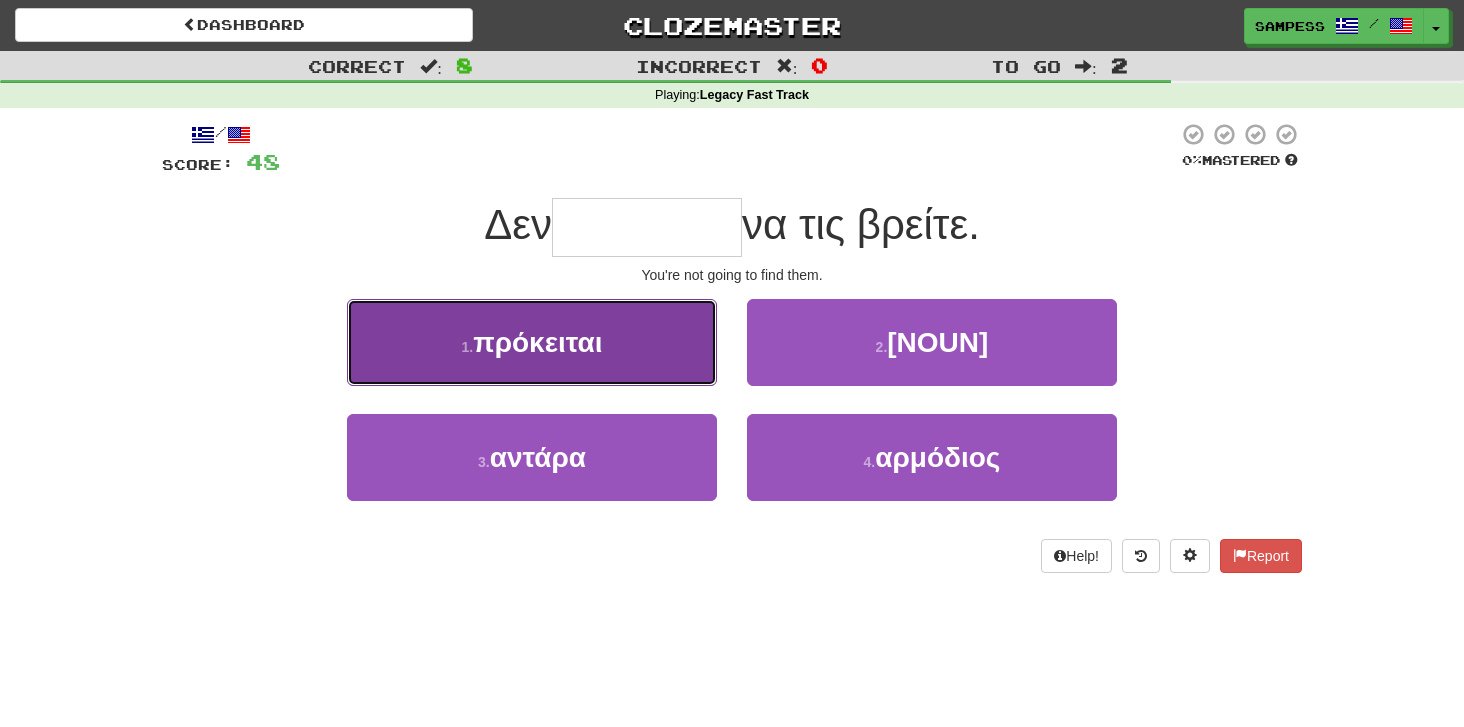 click on "1 .  πρόκειται" at bounding box center (532, 342) 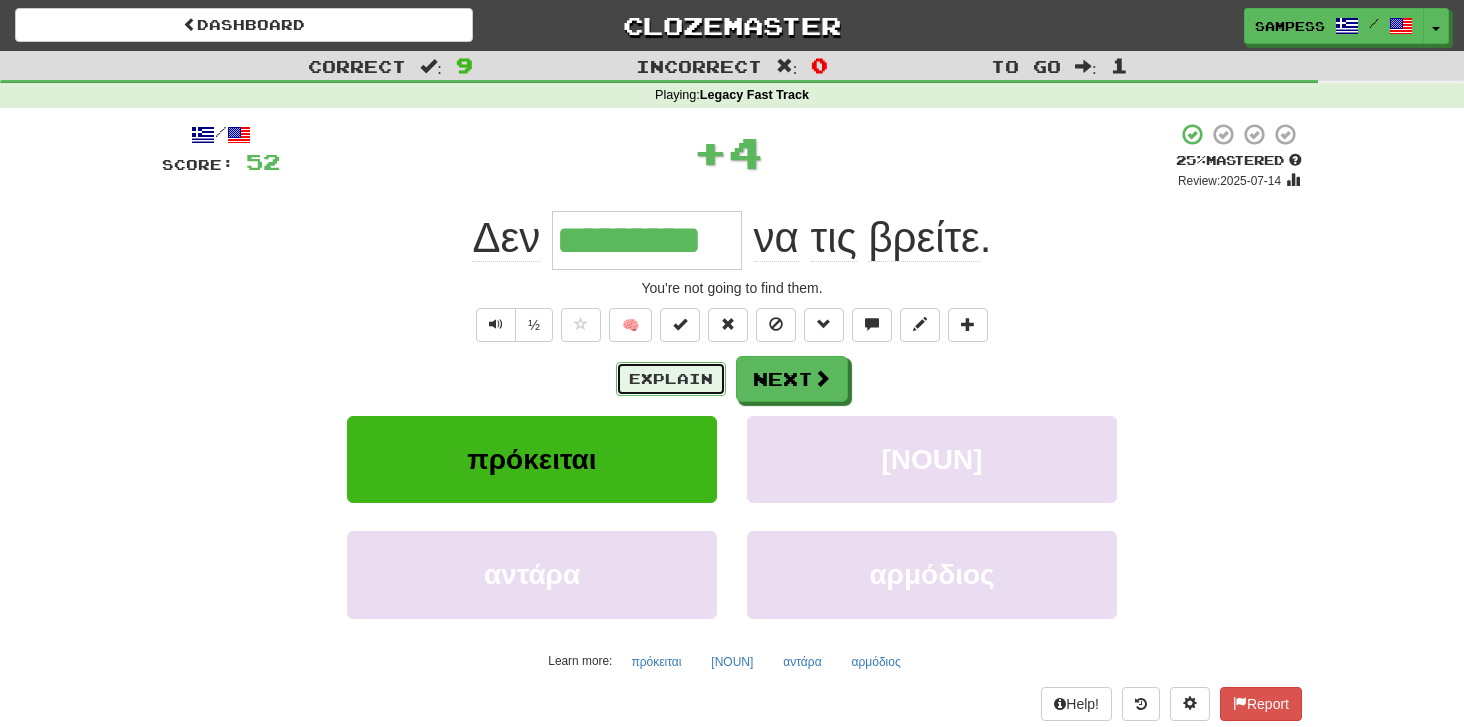 click on "Explain" at bounding box center [671, 379] 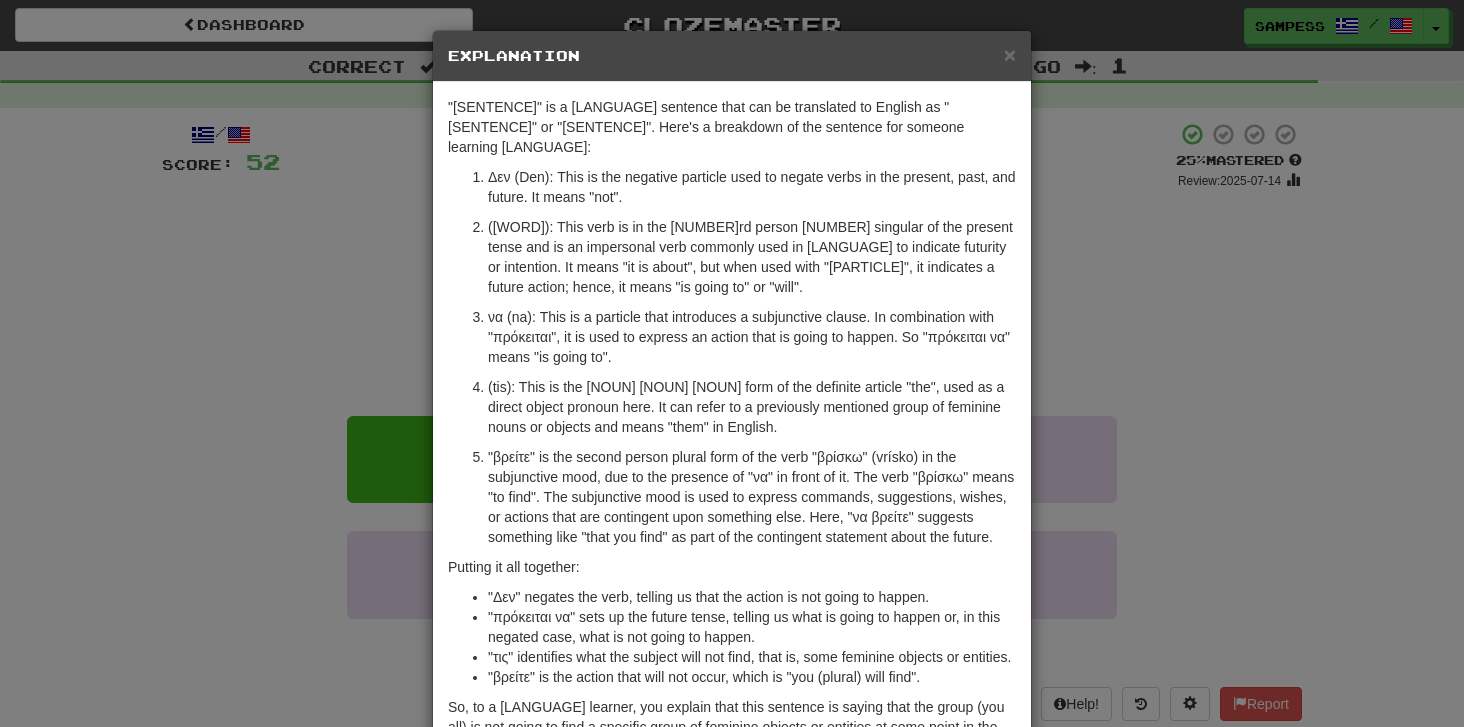 drag, startPoint x: 1113, startPoint y: 203, endPoint x: 1083, endPoint y: 214, distance: 31.95309 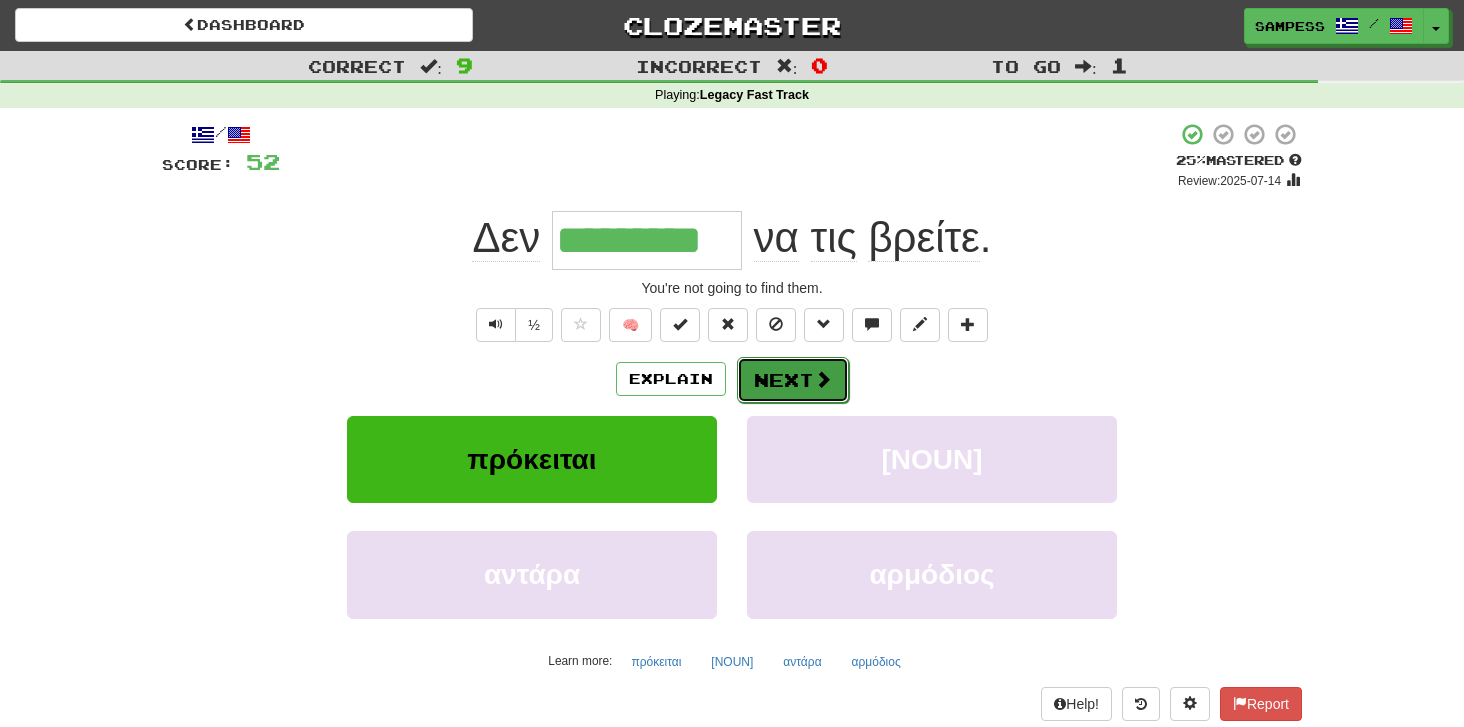click on "Next" at bounding box center (793, 380) 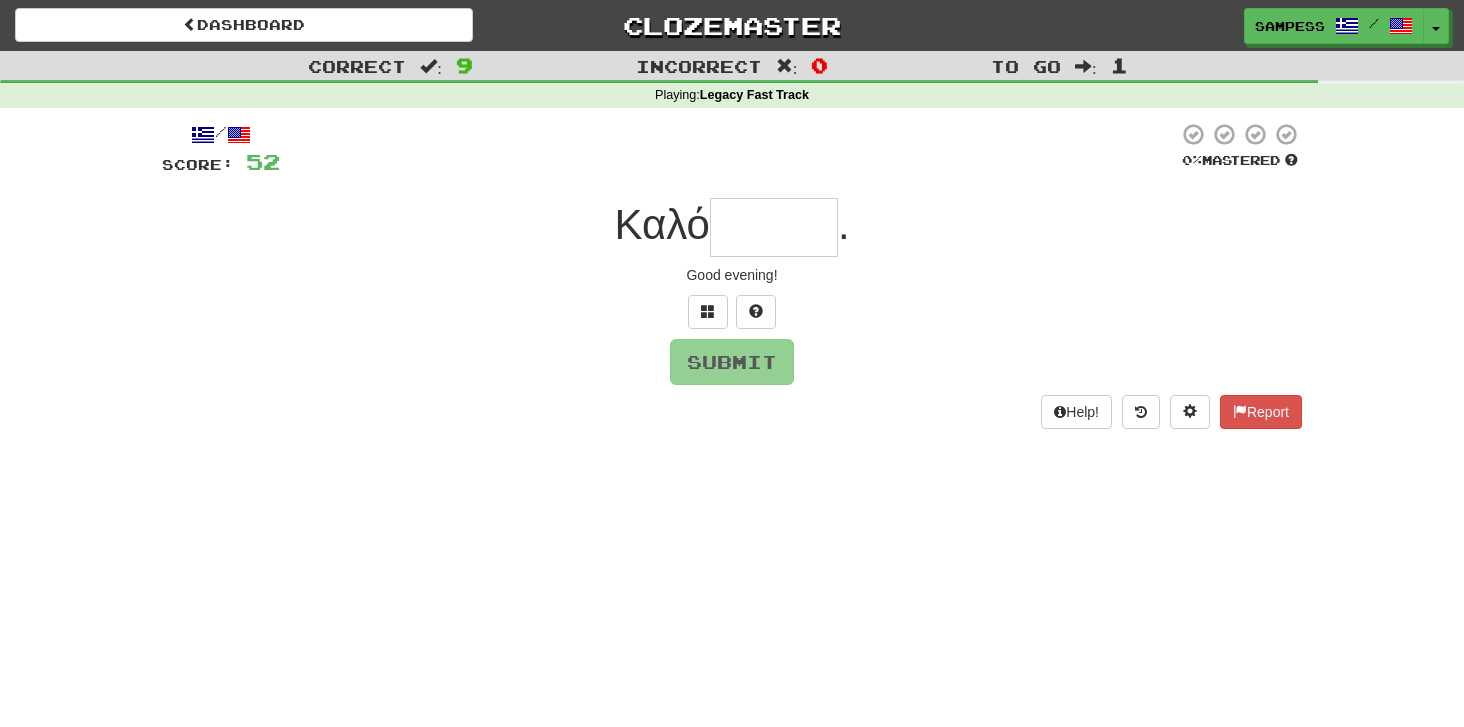 type on "*" 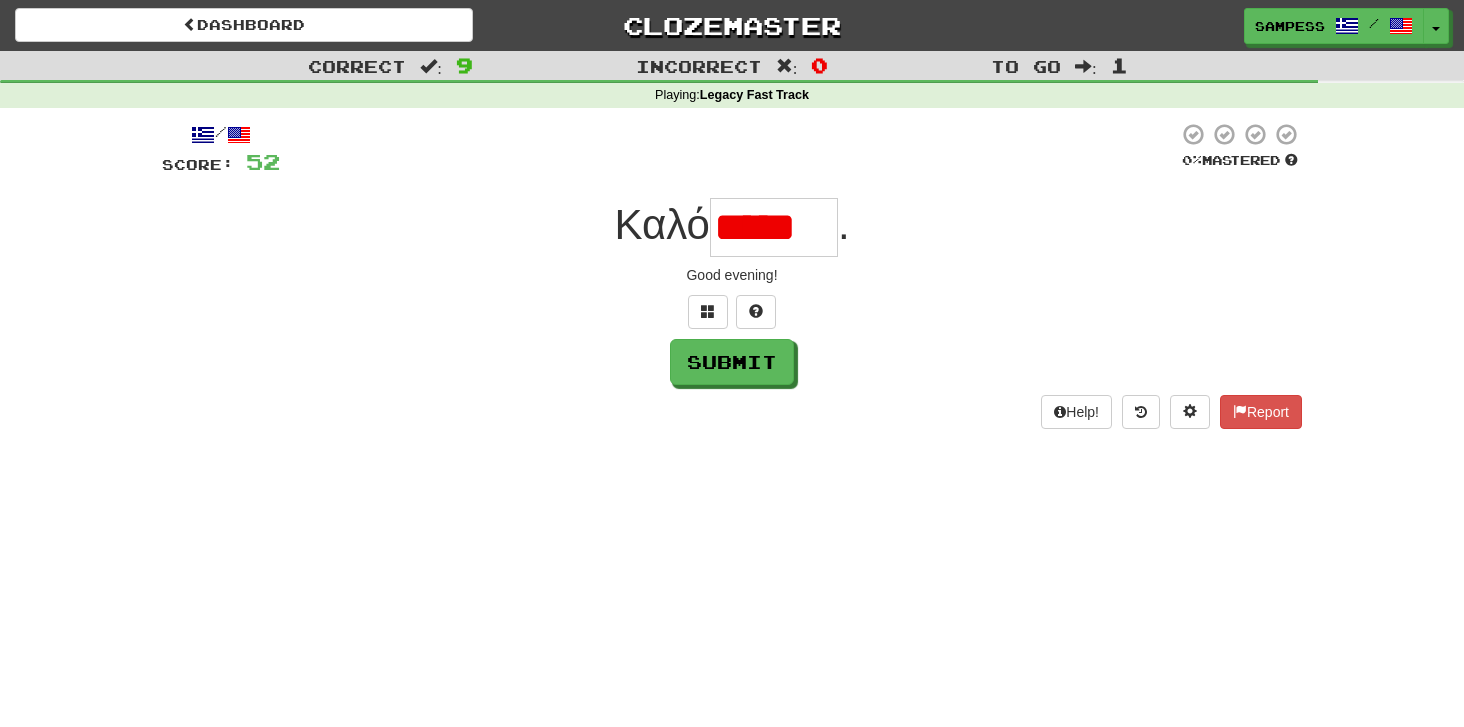 scroll, scrollTop: 0, scrollLeft: 0, axis: both 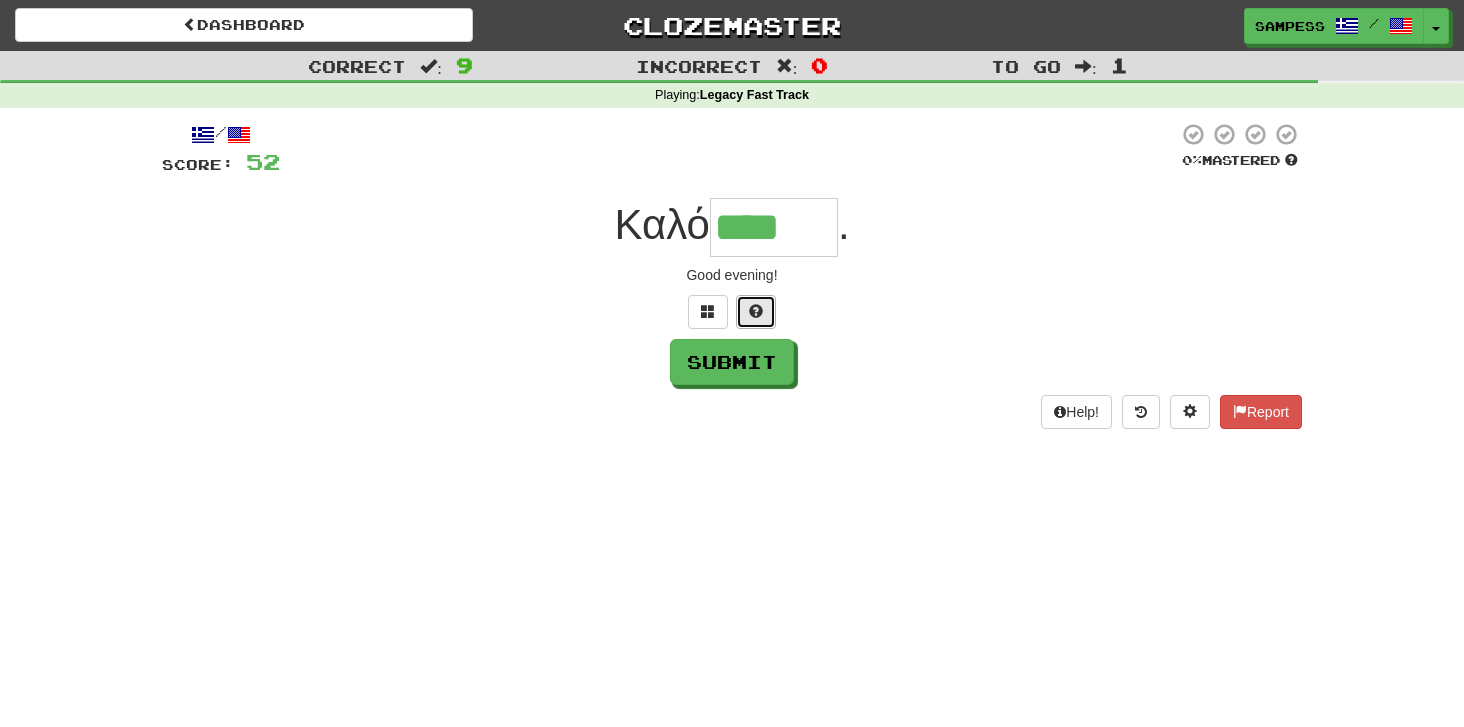 click at bounding box center [756, 312] 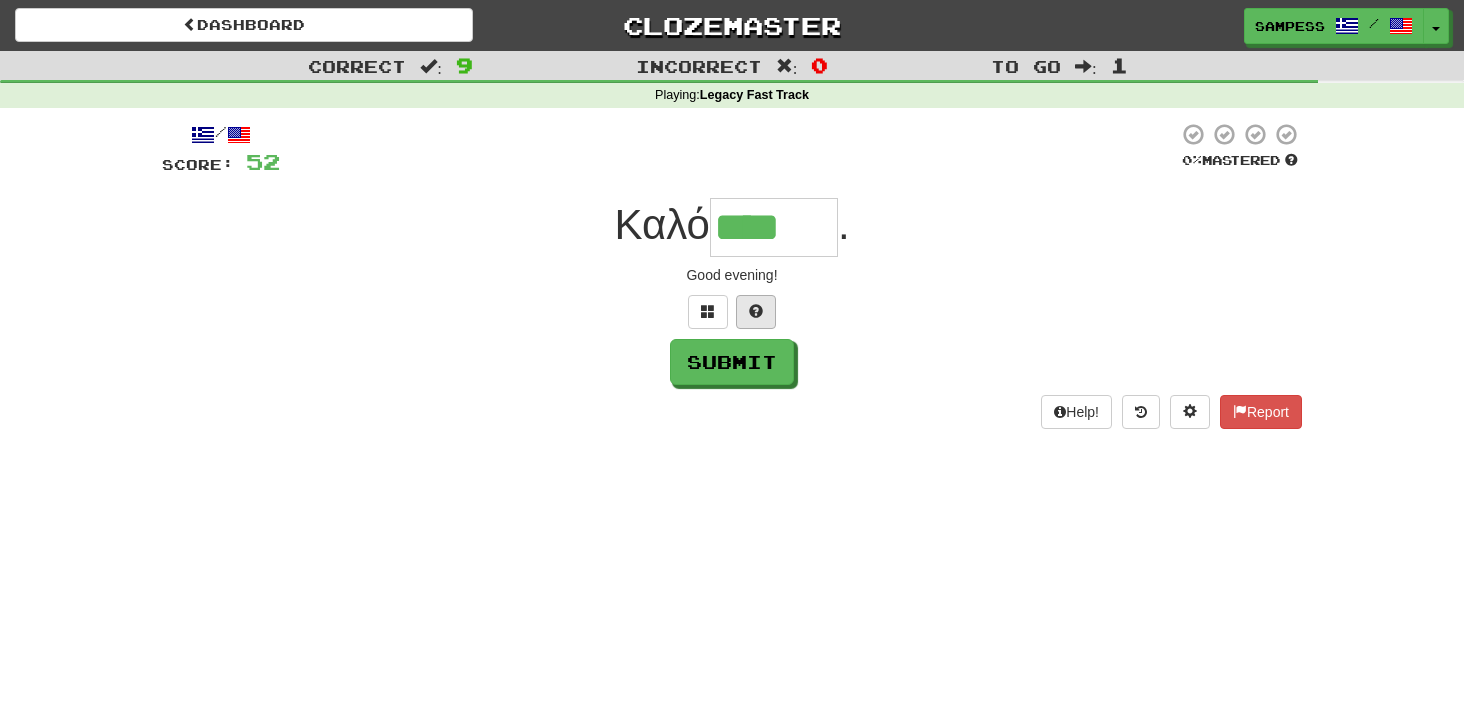 type on "*****" 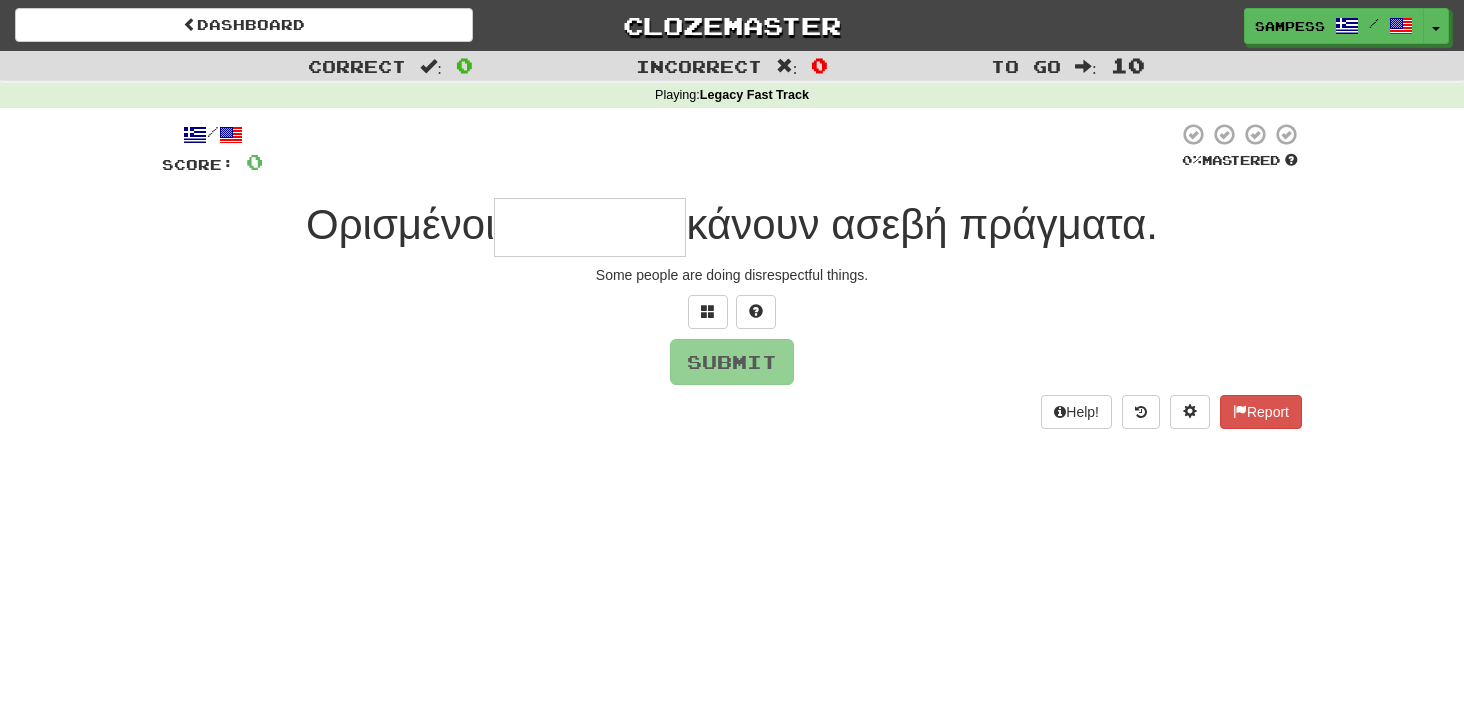 type on "*" 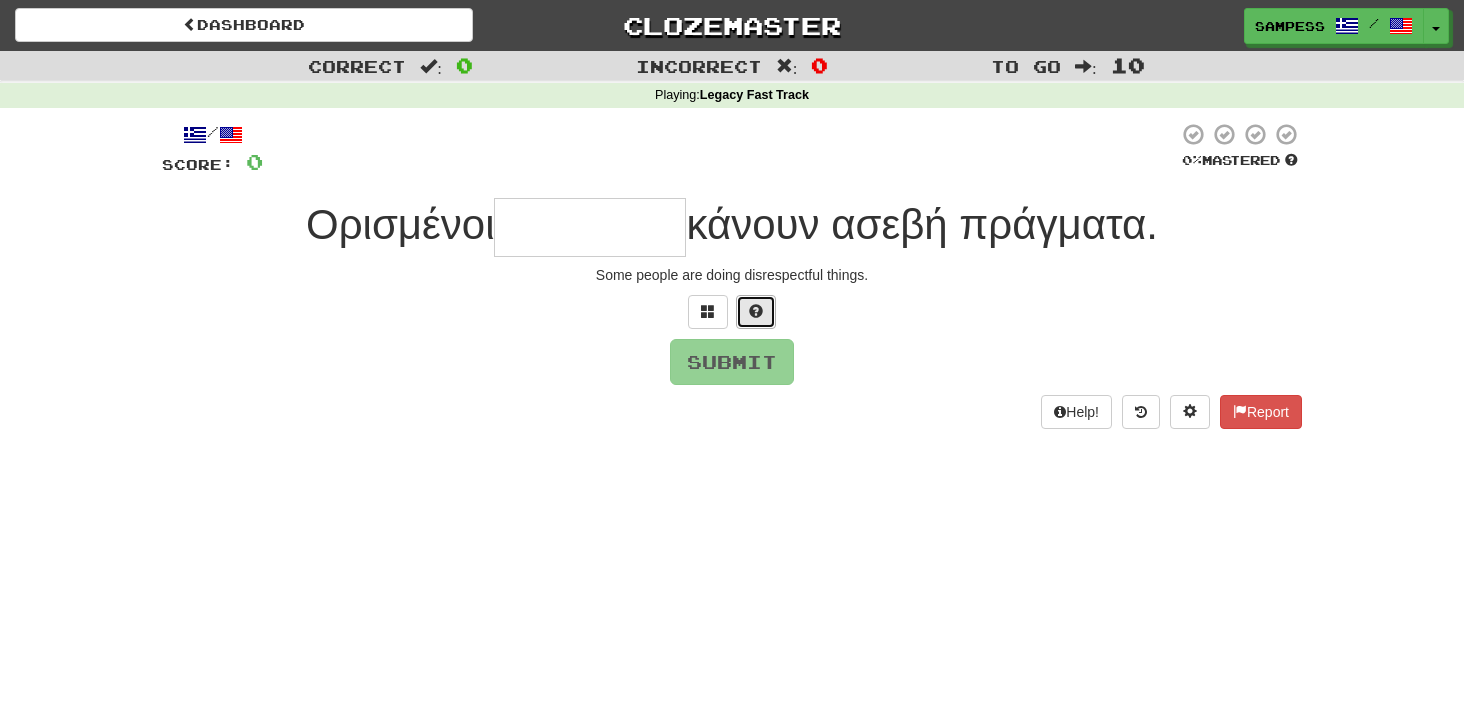 click at bounding box center [756, 312] 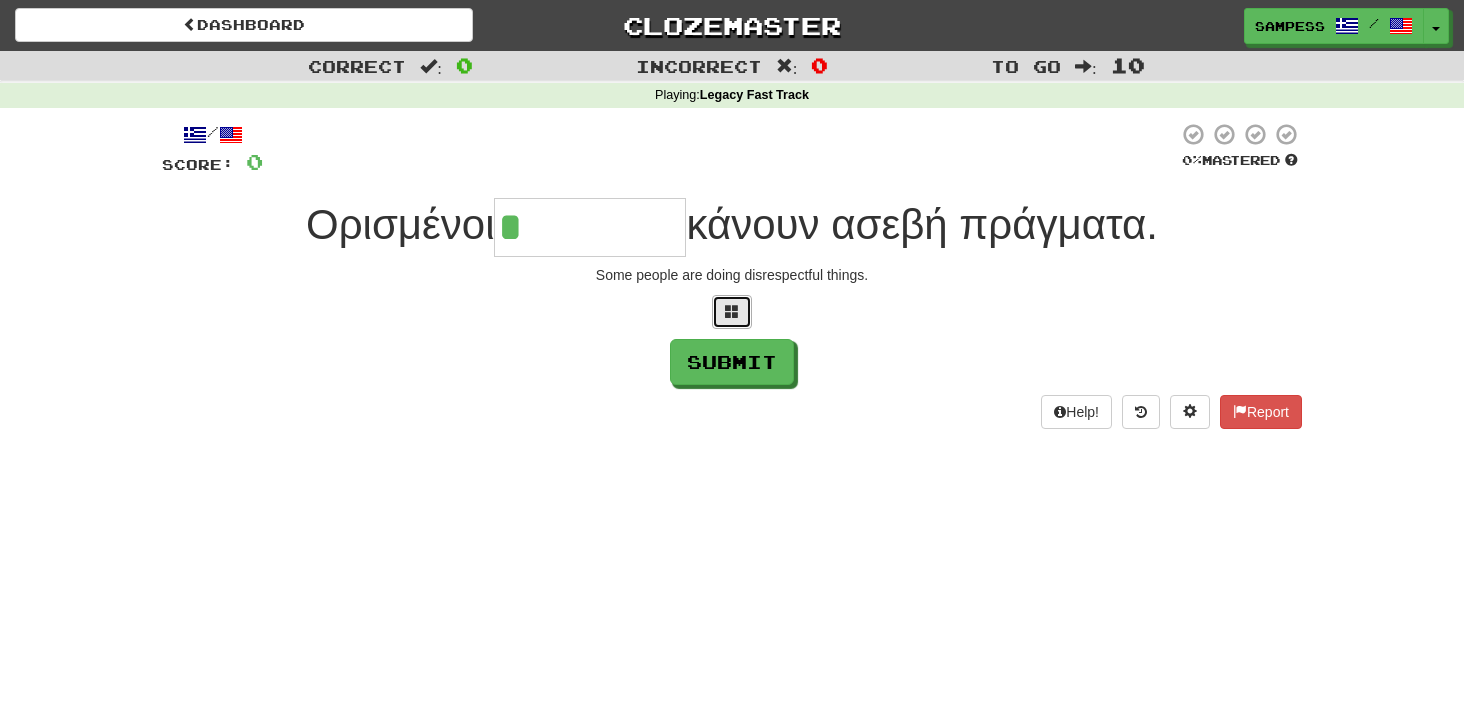 click at bounding box center [732, 312] 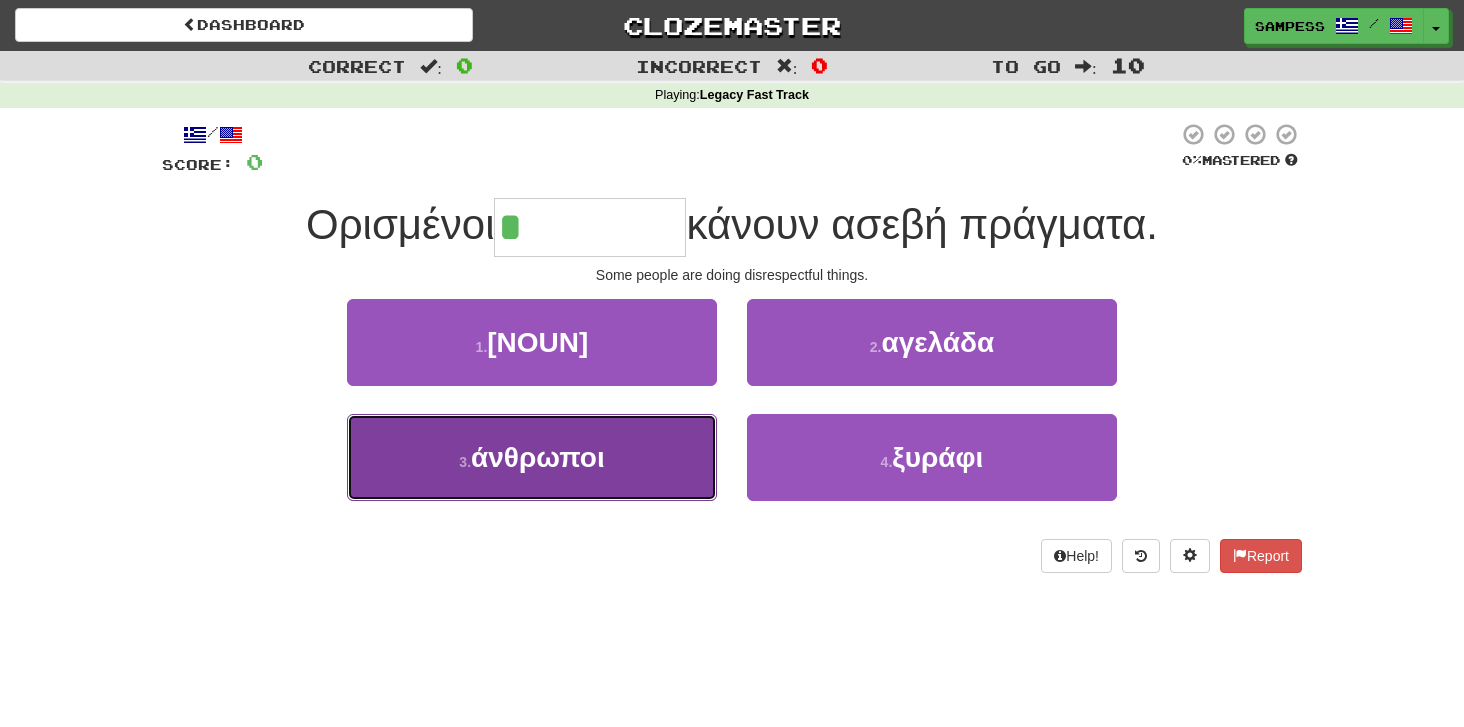 click on "3 .  άνθρωποι" at bounding box center (532, 457) 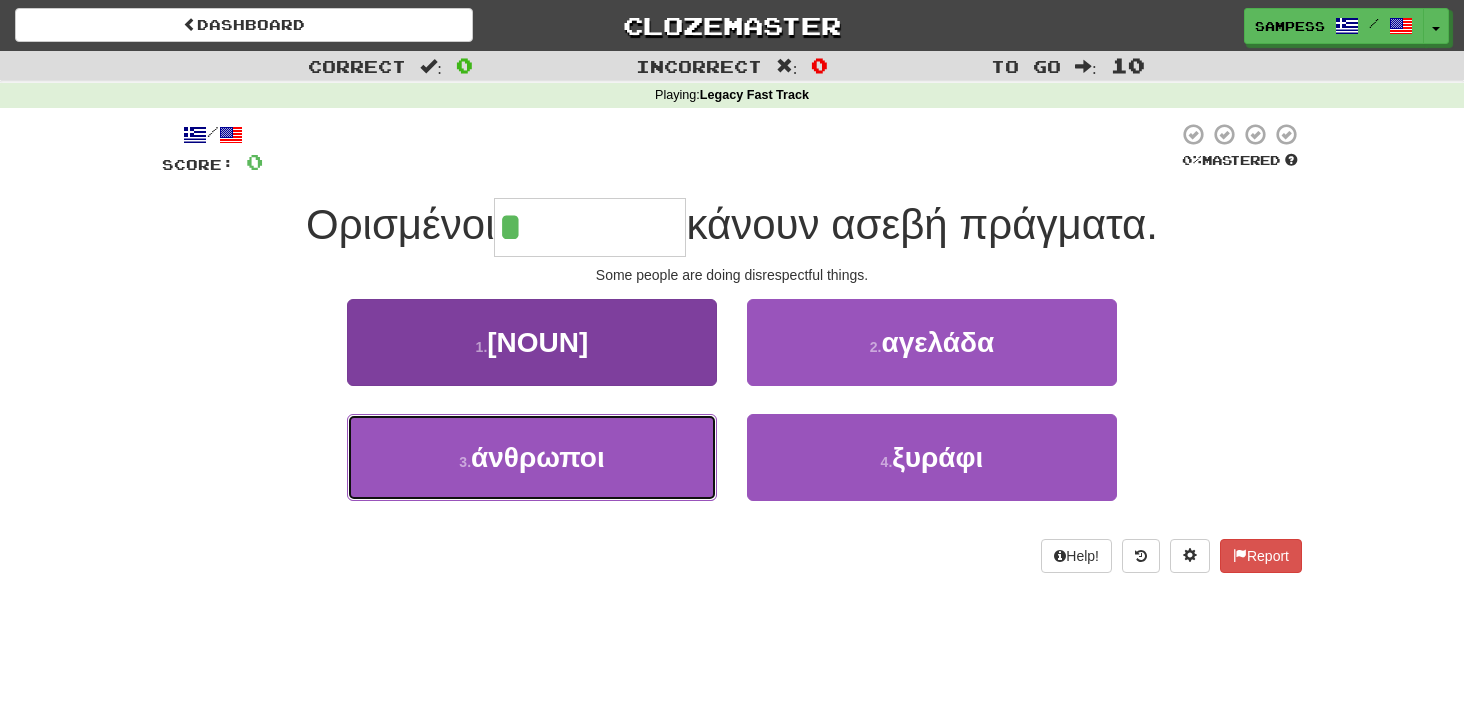 type on "********" 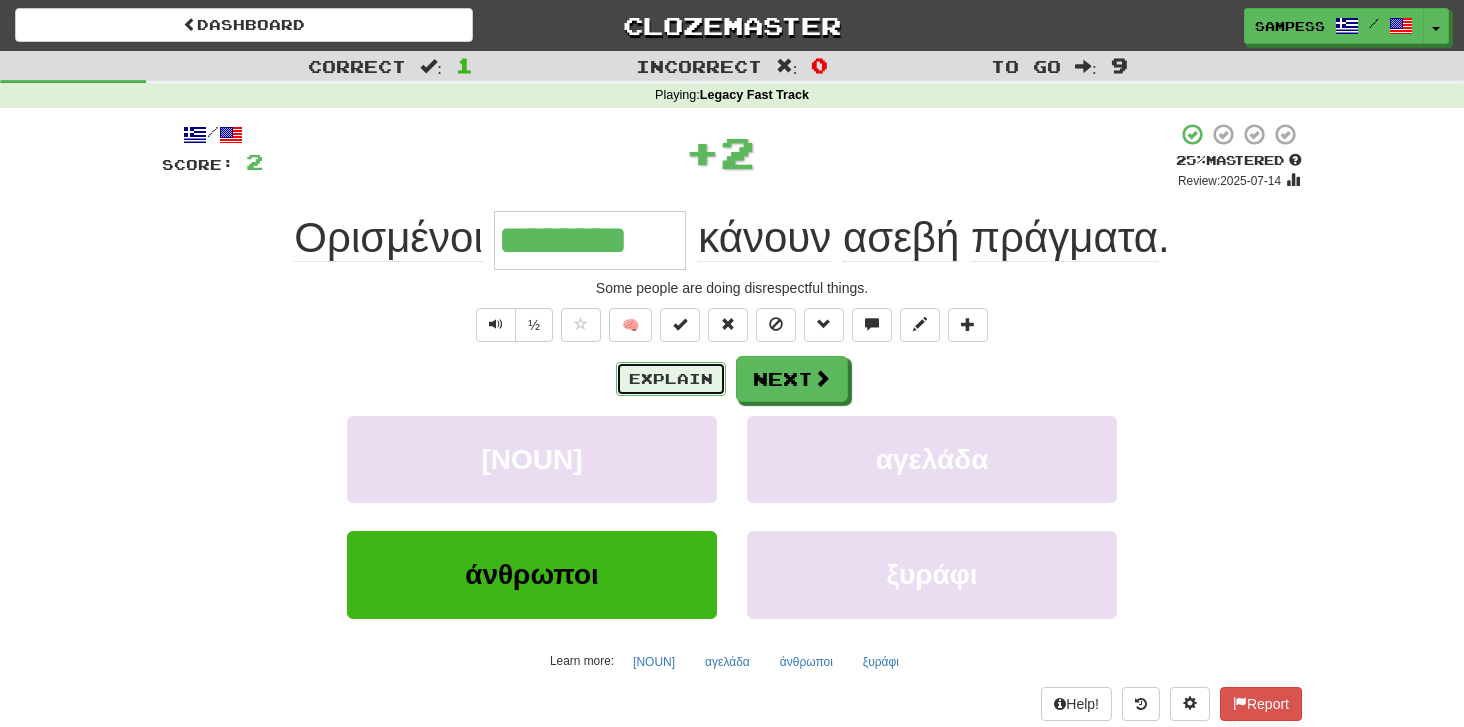 click on "Explain" at bounding box center [671, 379] 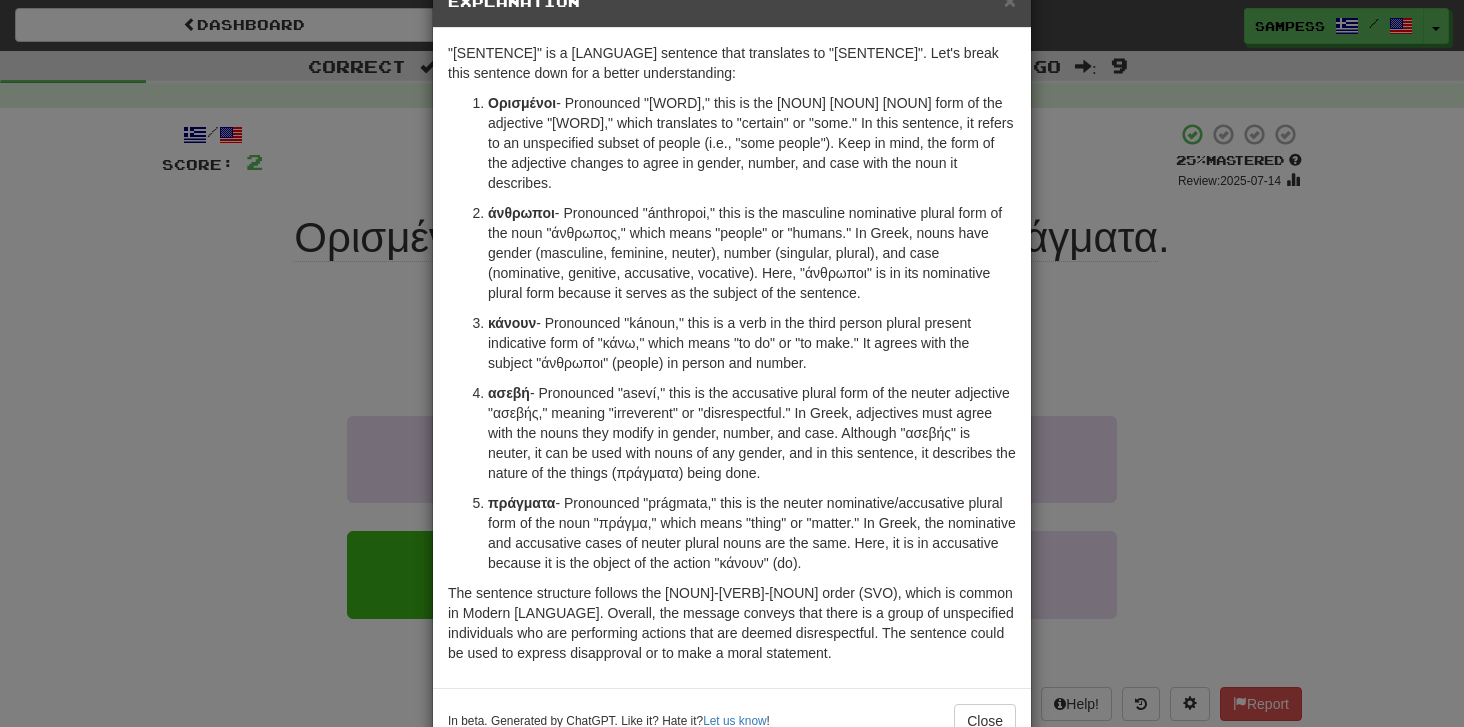 scroll, scrollTop: 57, scrollLeft: 0, axis: vertical 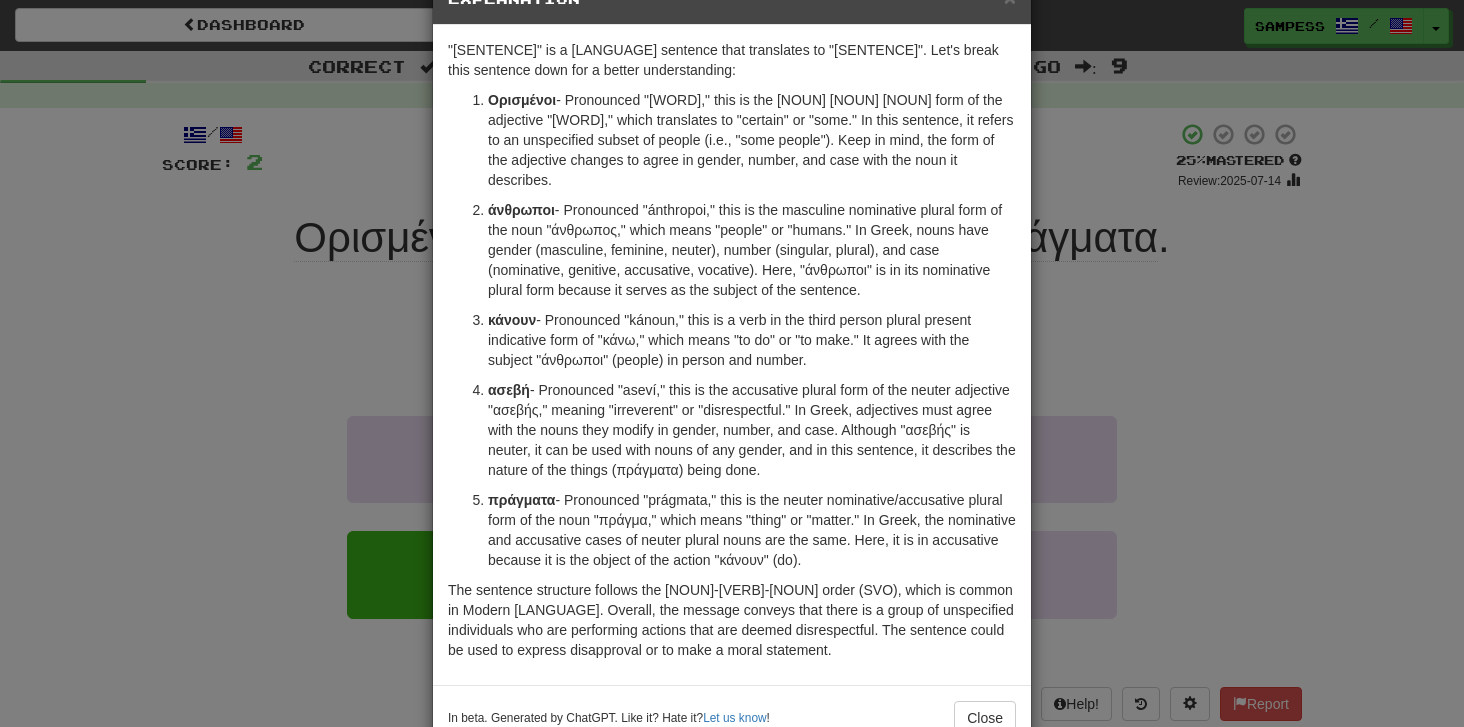 click on "× Explanation "Ορισμένοι άνθρωποι κάνουν ασεβή πράγματα." is a Greek sentence that translates to "Some people do disrespectful things." Let's break this sentence down for a better understanding:
Ορισμένοι - Pronounced "orisméni," this is the masculine nominative plural form of the adjective "ορισμένος," which translates to "certain" or "some." In this sentence, it refers to an unspecified subset of people (i.e., "some people"). Keep in mind, the form of the adjective changes to agree in gender, number, and case with the noun it describes.
άνθρωποι - Pronounced "ánthropoi," this is the masculine nominative plural form of the noun "άνθρωπος," which means "people" or "humans." In Greek, nouns have gender (masculine, feminine, neuter), number (singular, plural), and case (nominative, genitive, accusative, vocative). Here, "άνθρωποι" is in its nominative plural form because it serves as the subject of the sentence." at bounding box center [732, 363] 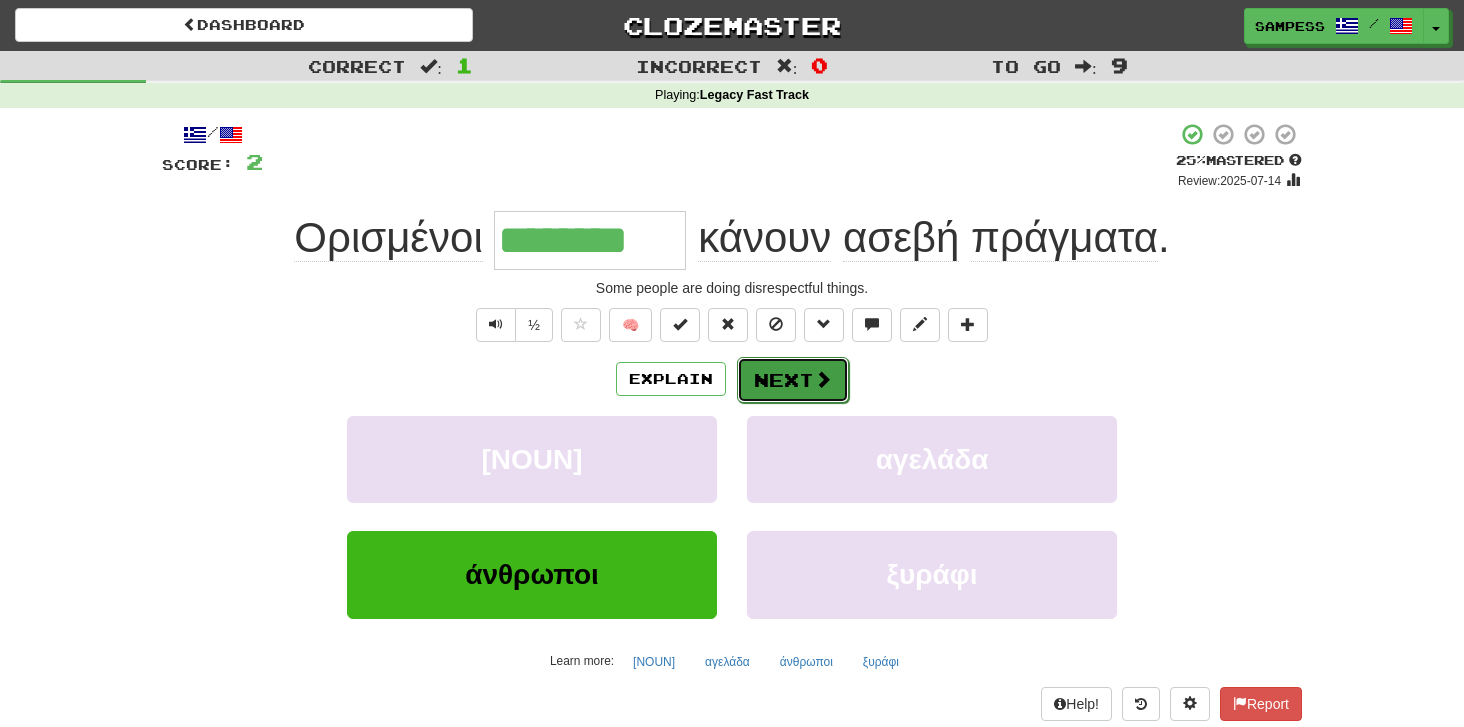 click on "Next" at bounding box center (793, 380) 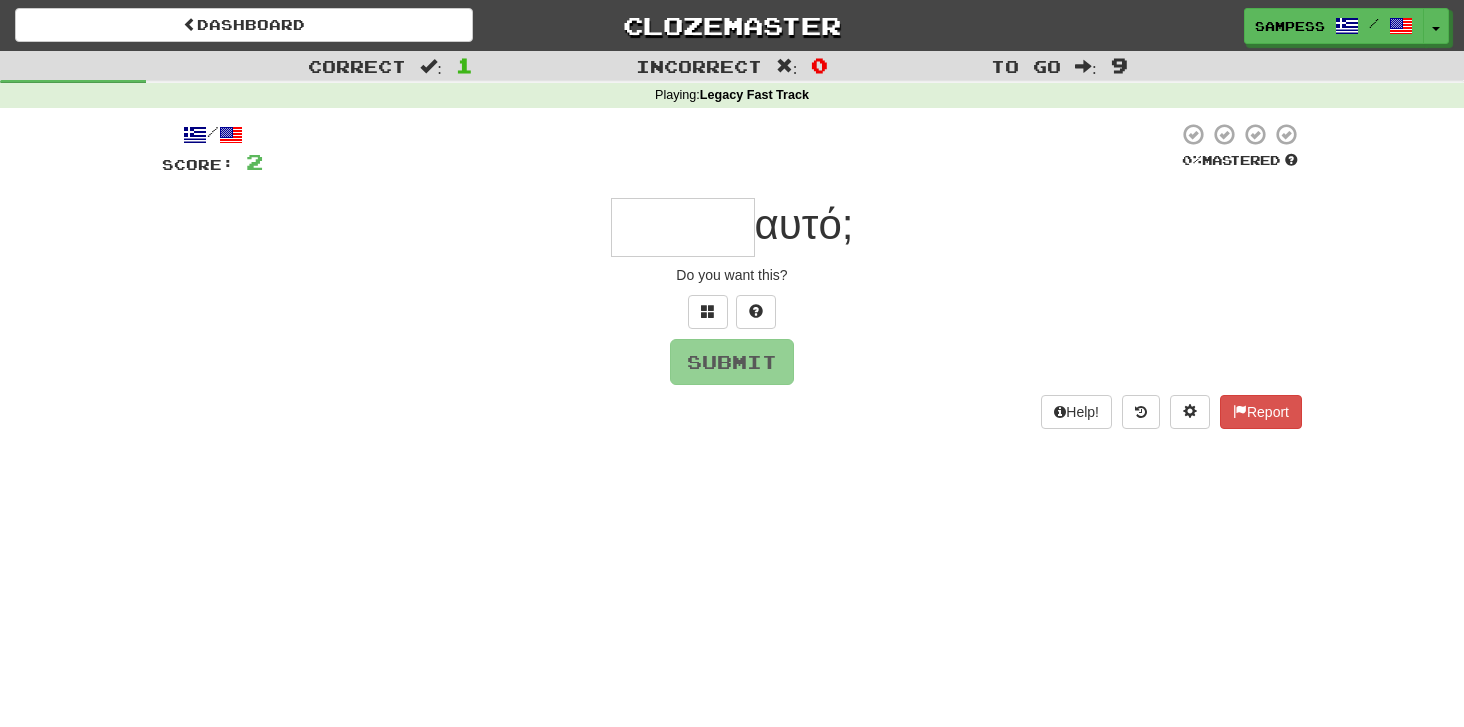 type on "*" 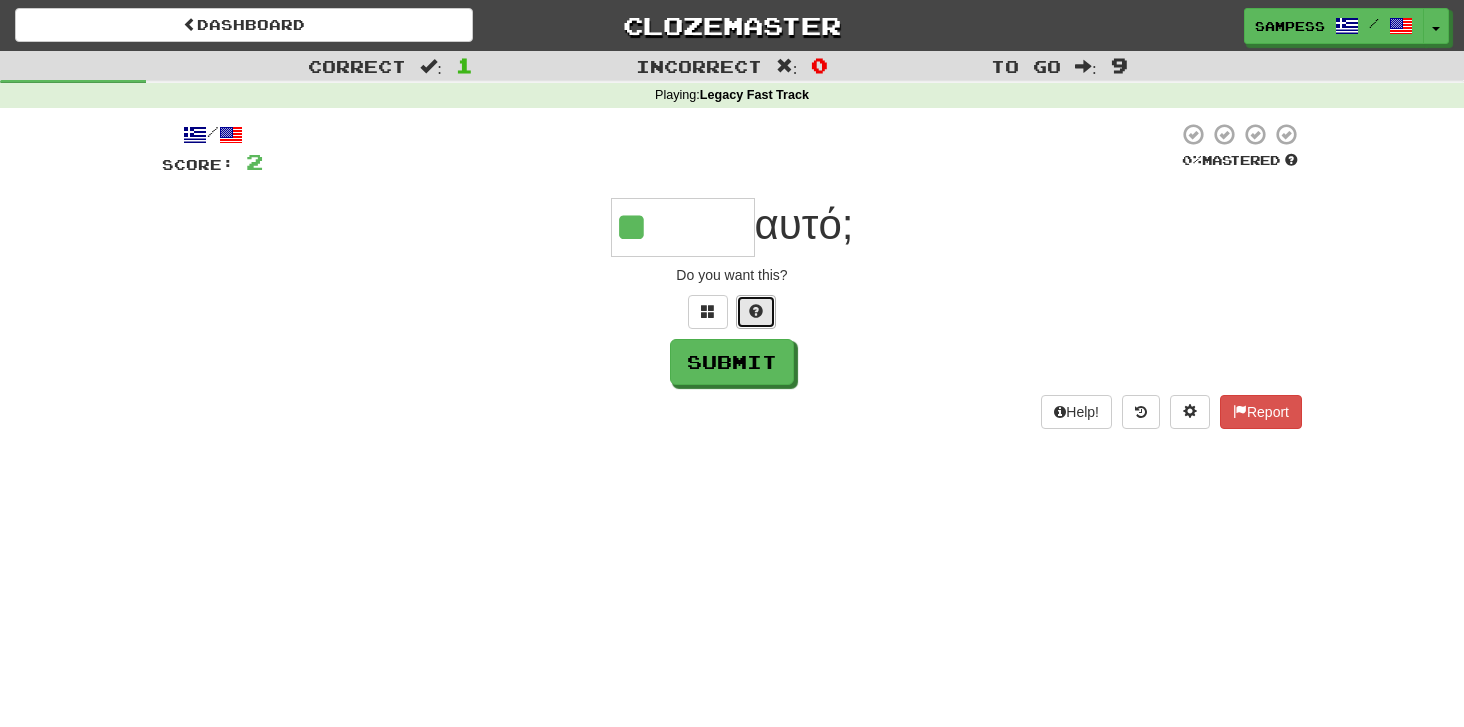 click at bounding box center [756, 312] 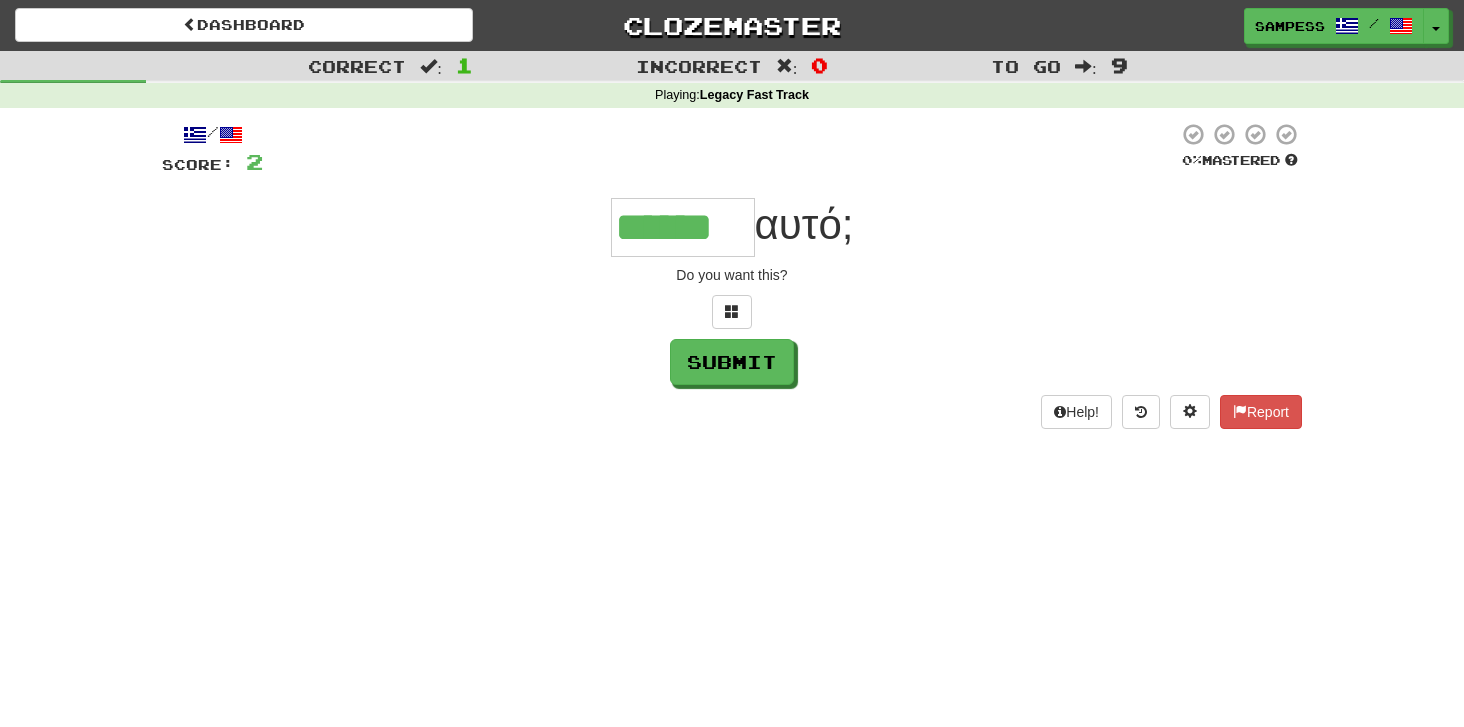 type on "******" 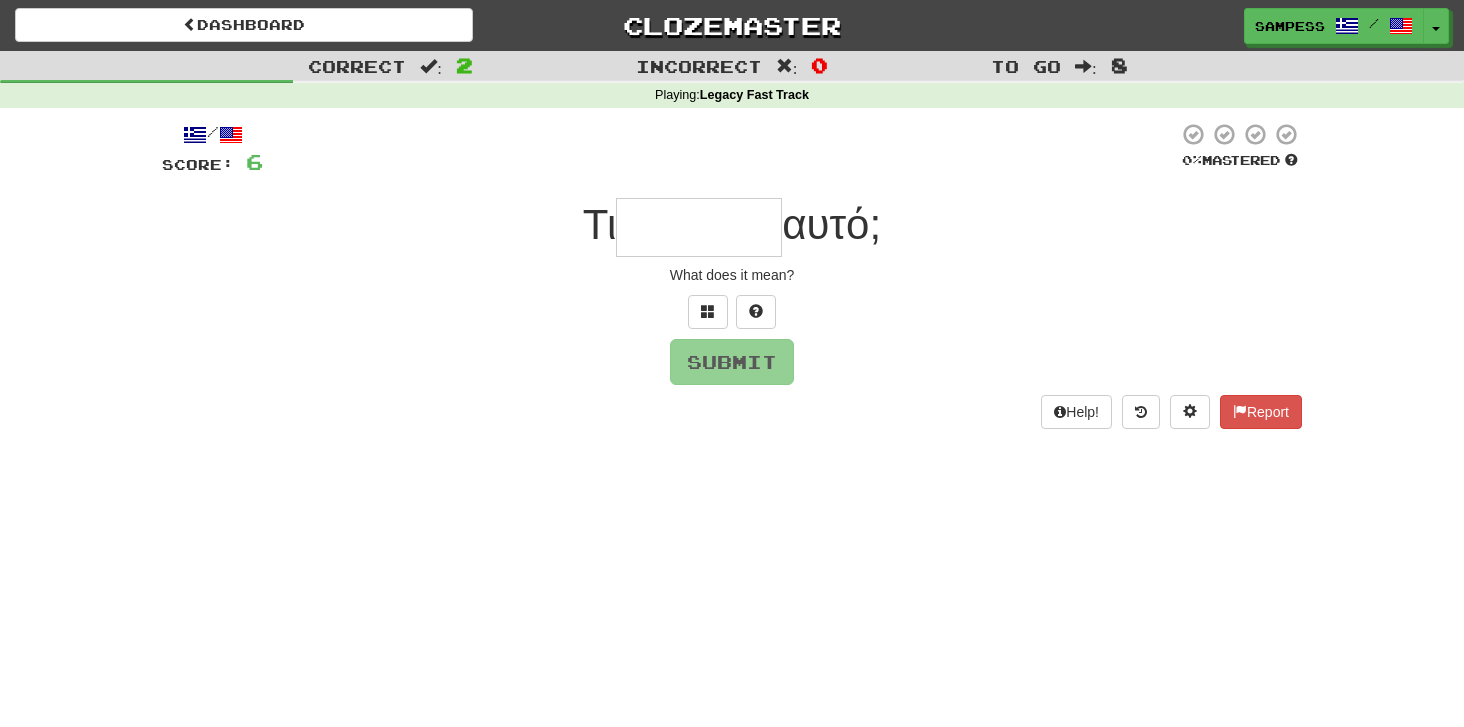 type on "*" 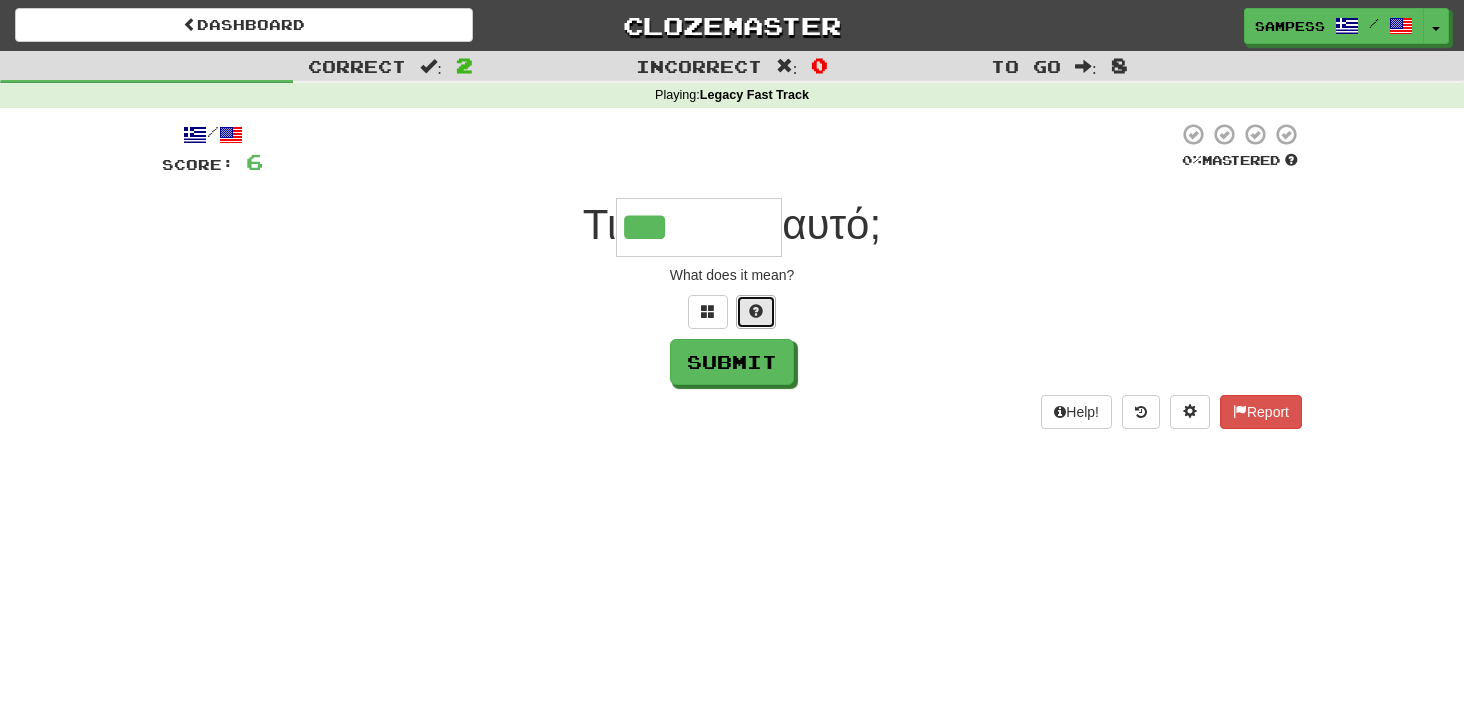 click at bounding box center (756, 312) 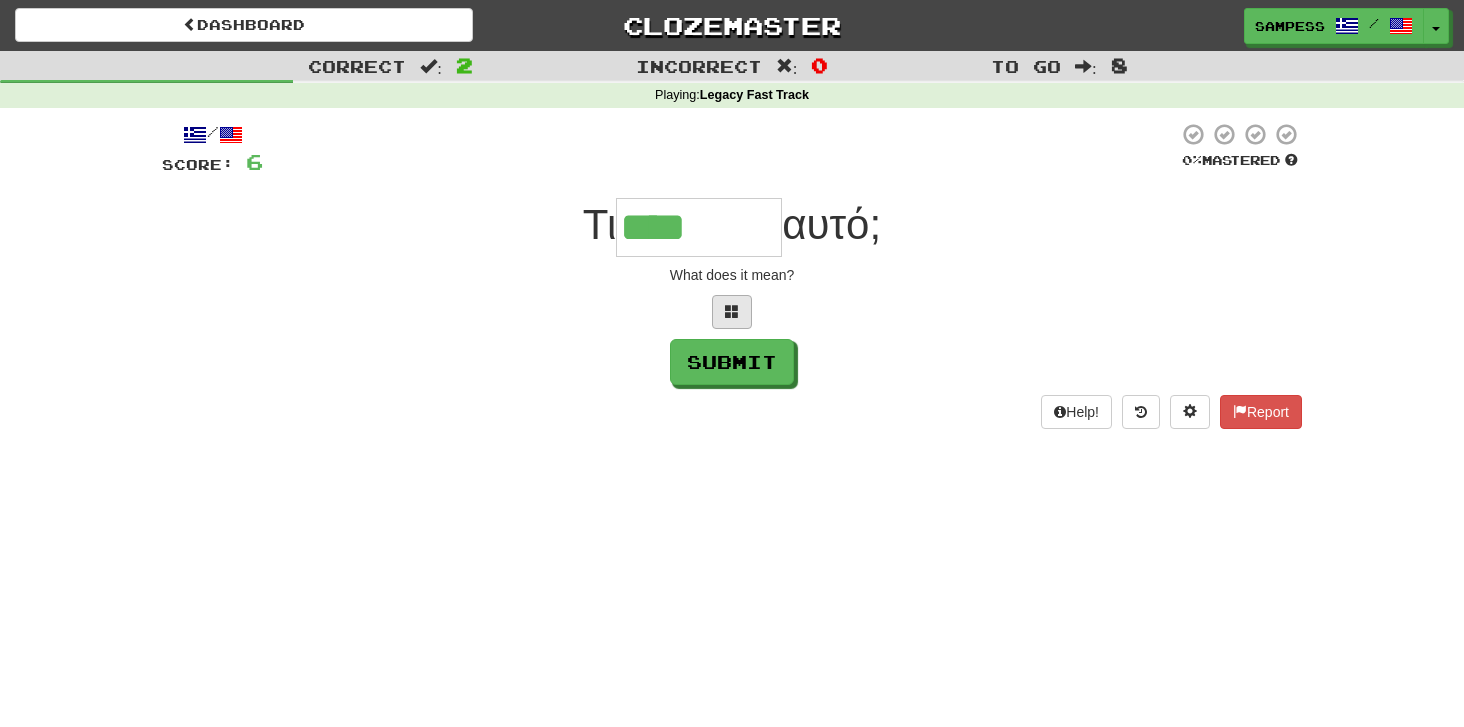 click at bounding box center [732, 312] 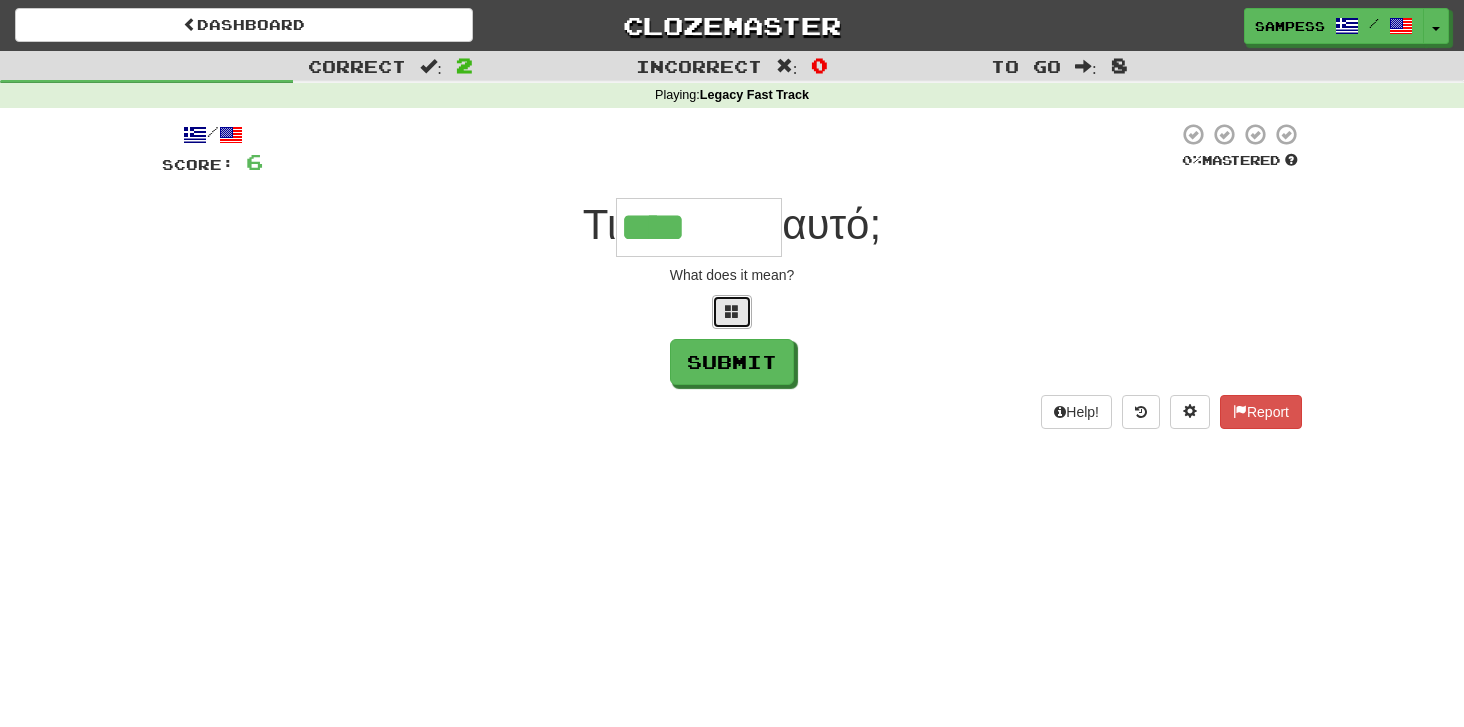 click at bounding box center [732, 312] 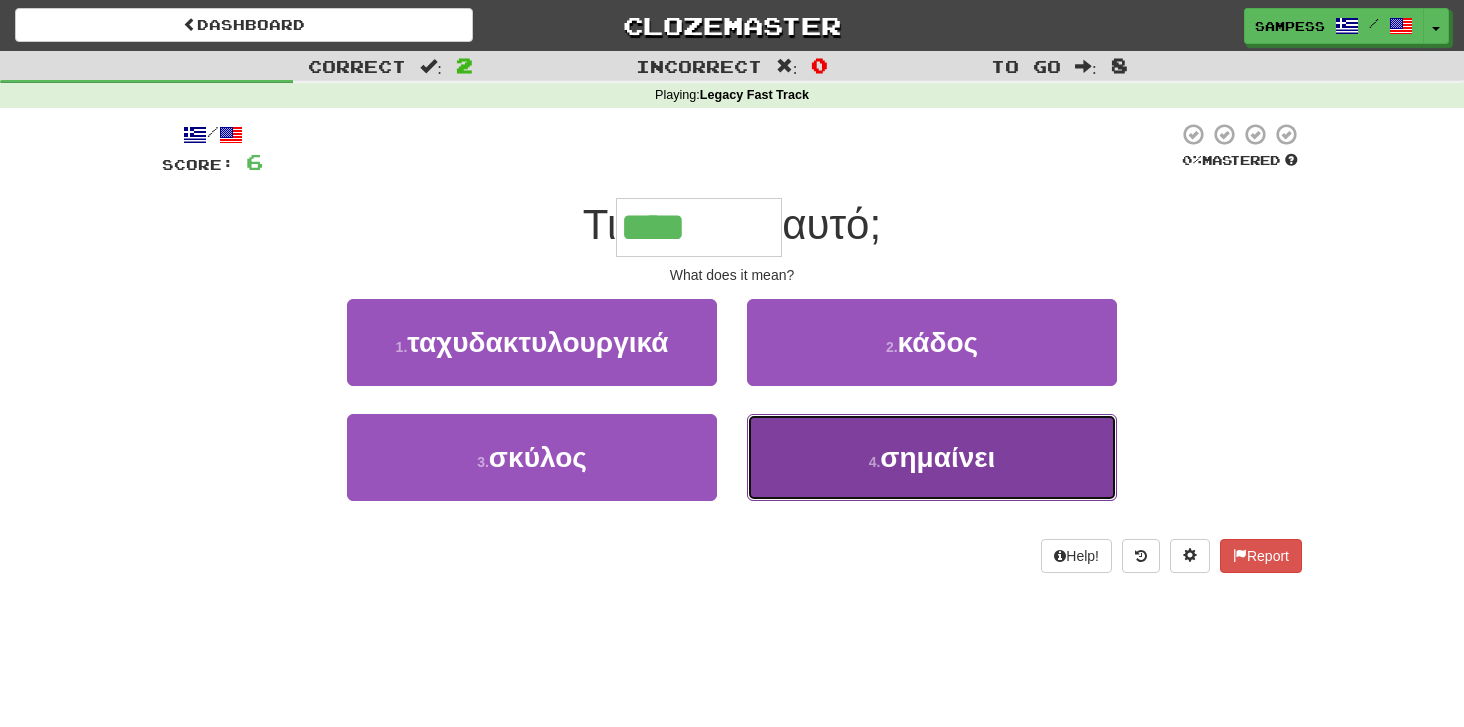 click on "4 .  σημαίνει" at bounding box center [932, 457] 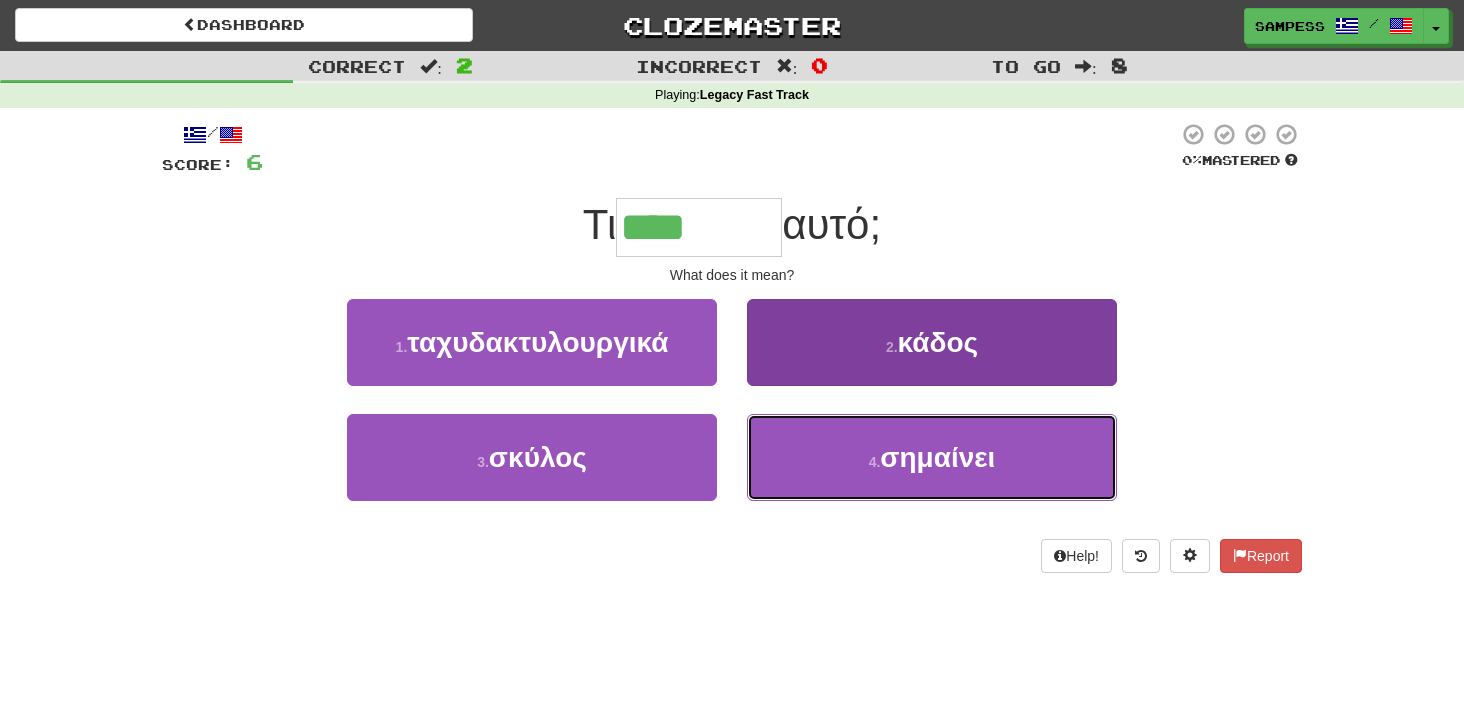 type on "********" 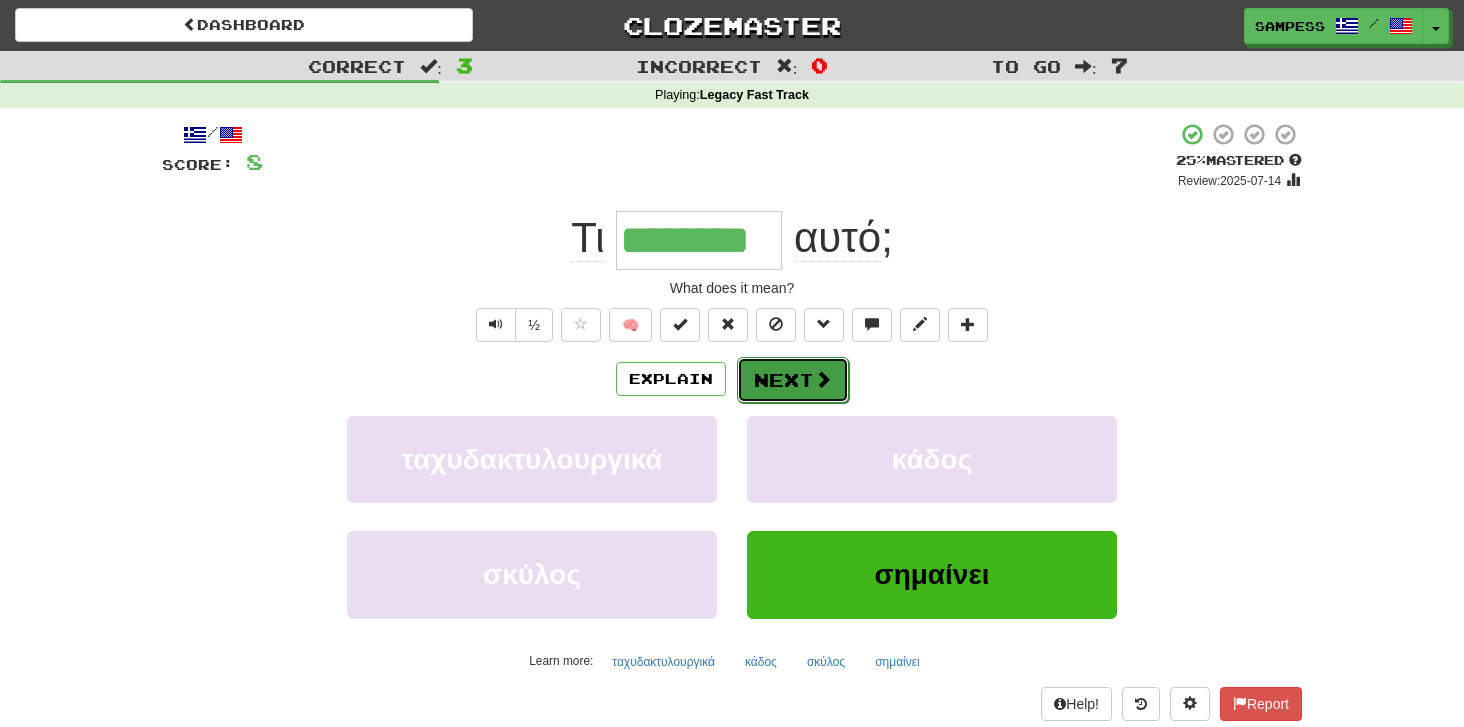 click on "Next" at bounding box center [793, 380] 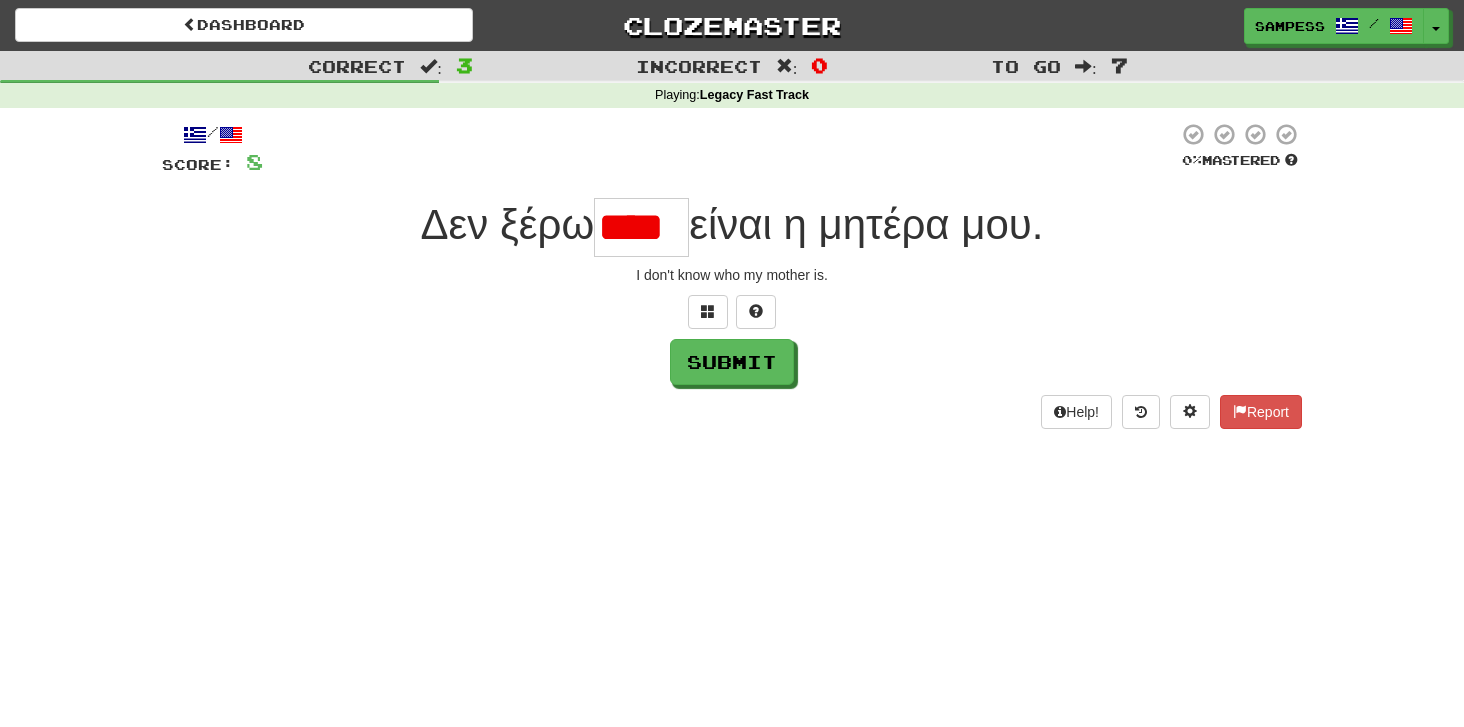 scroll, scrollTop: 0, scrollLeft: 0, axis: both 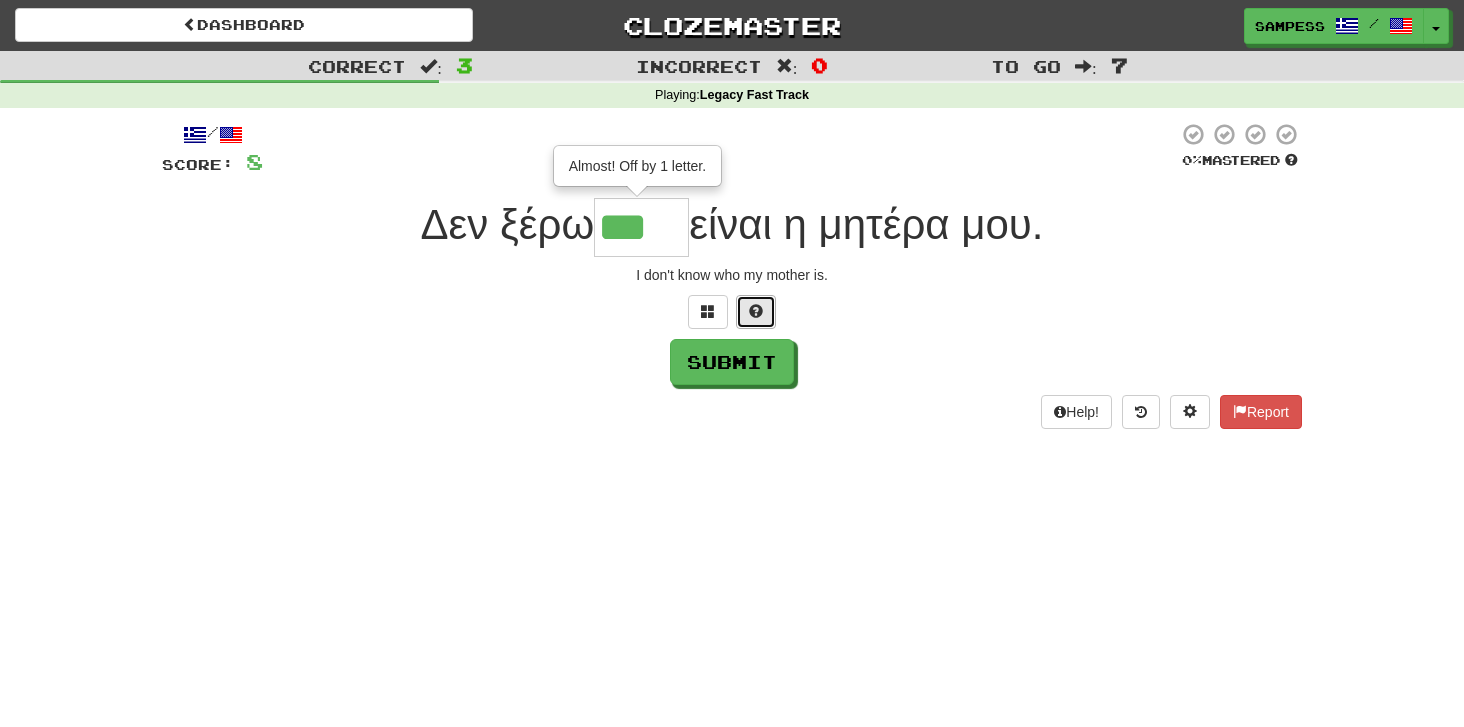 click at bounding box center (756, 312) 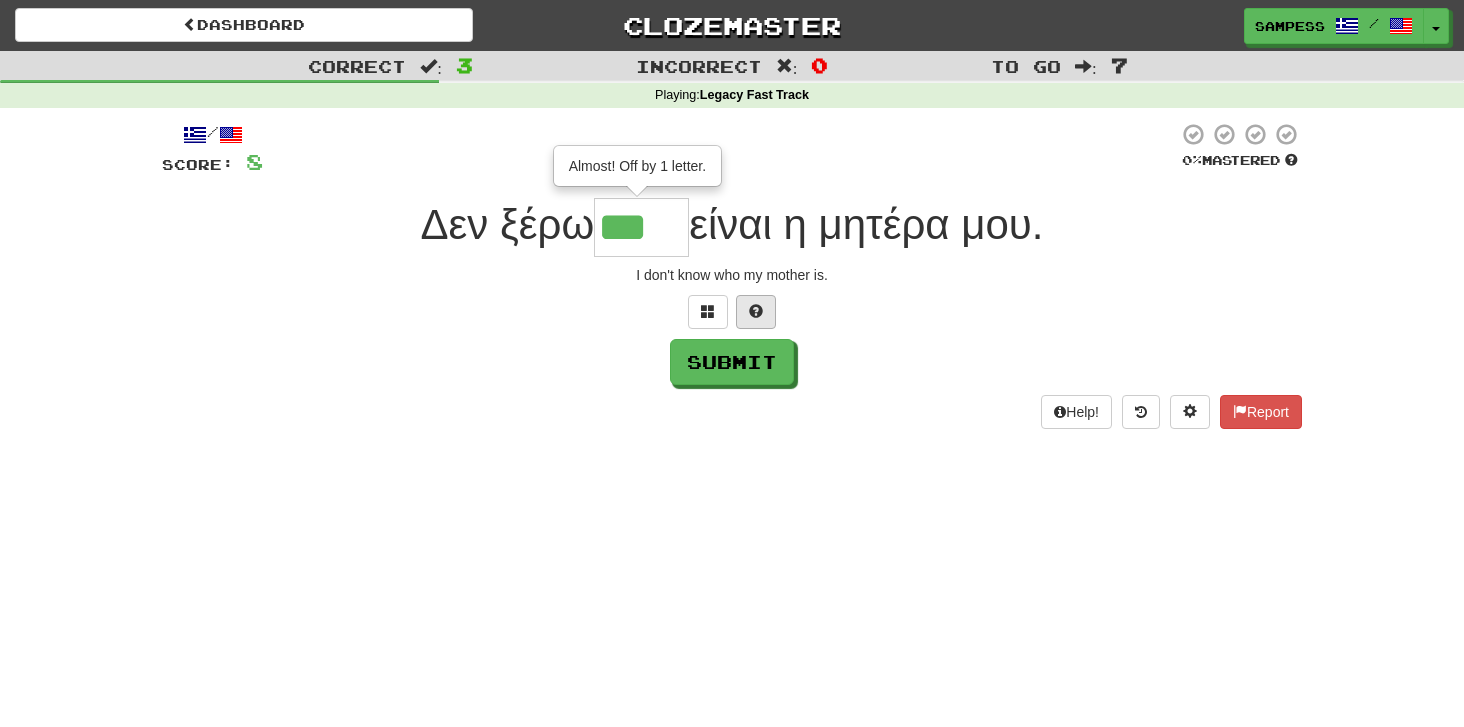 type on "****" 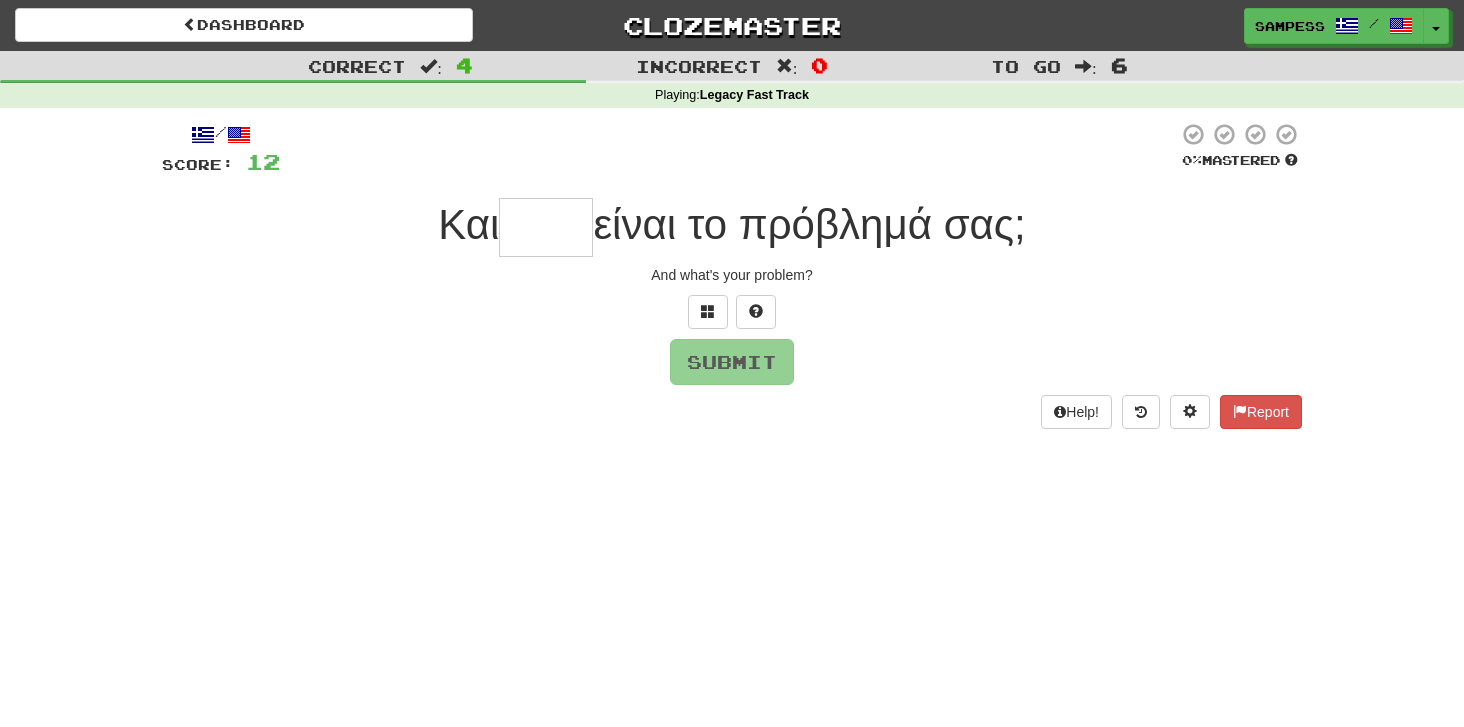 type on "*" 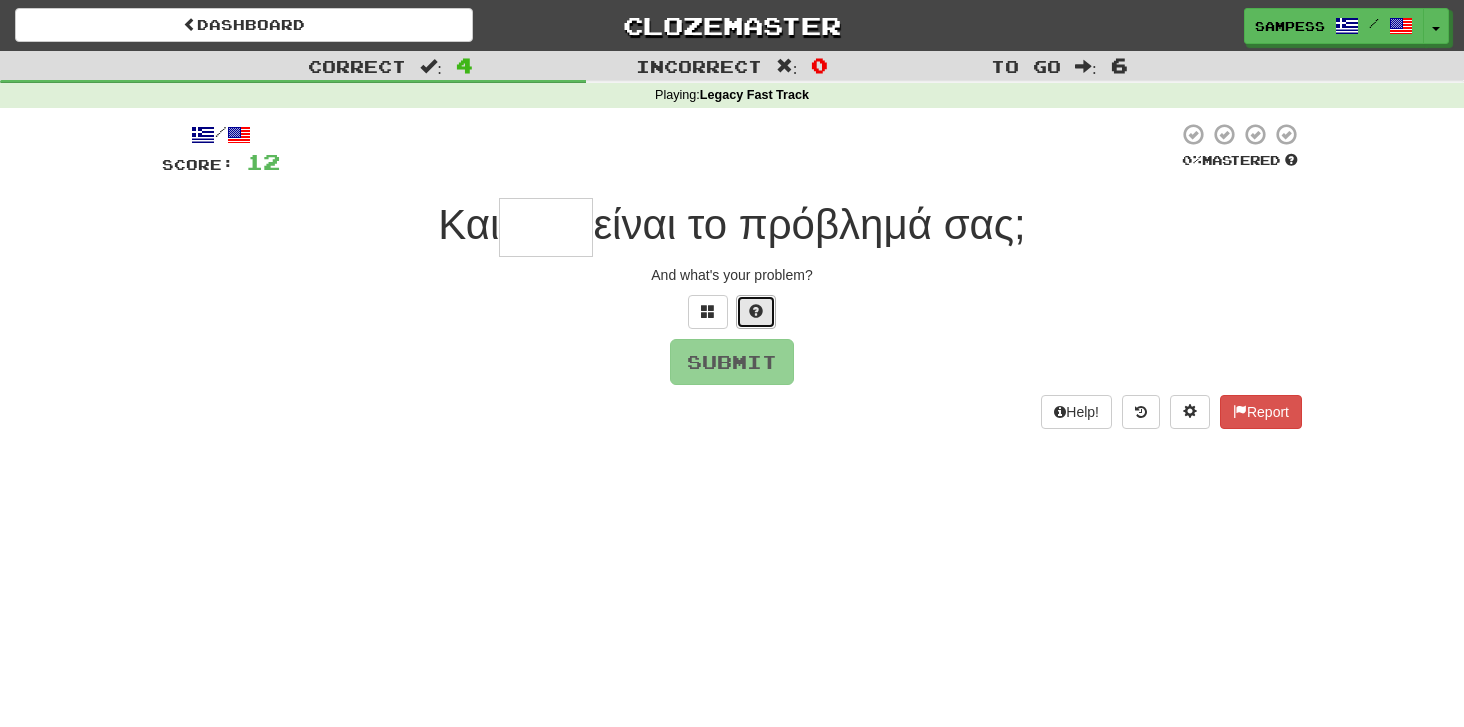 click at bounding box center (756, 312) 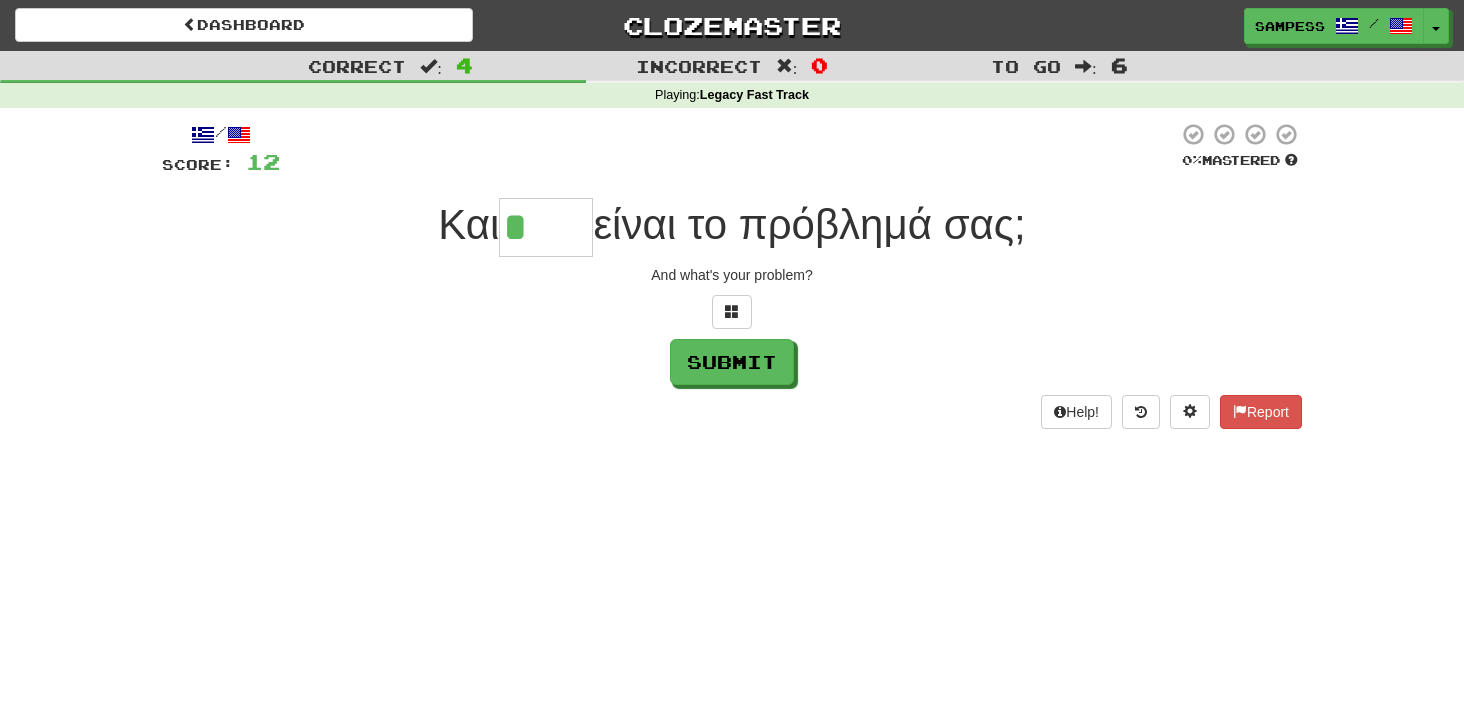click at bounding box center (732, 312) 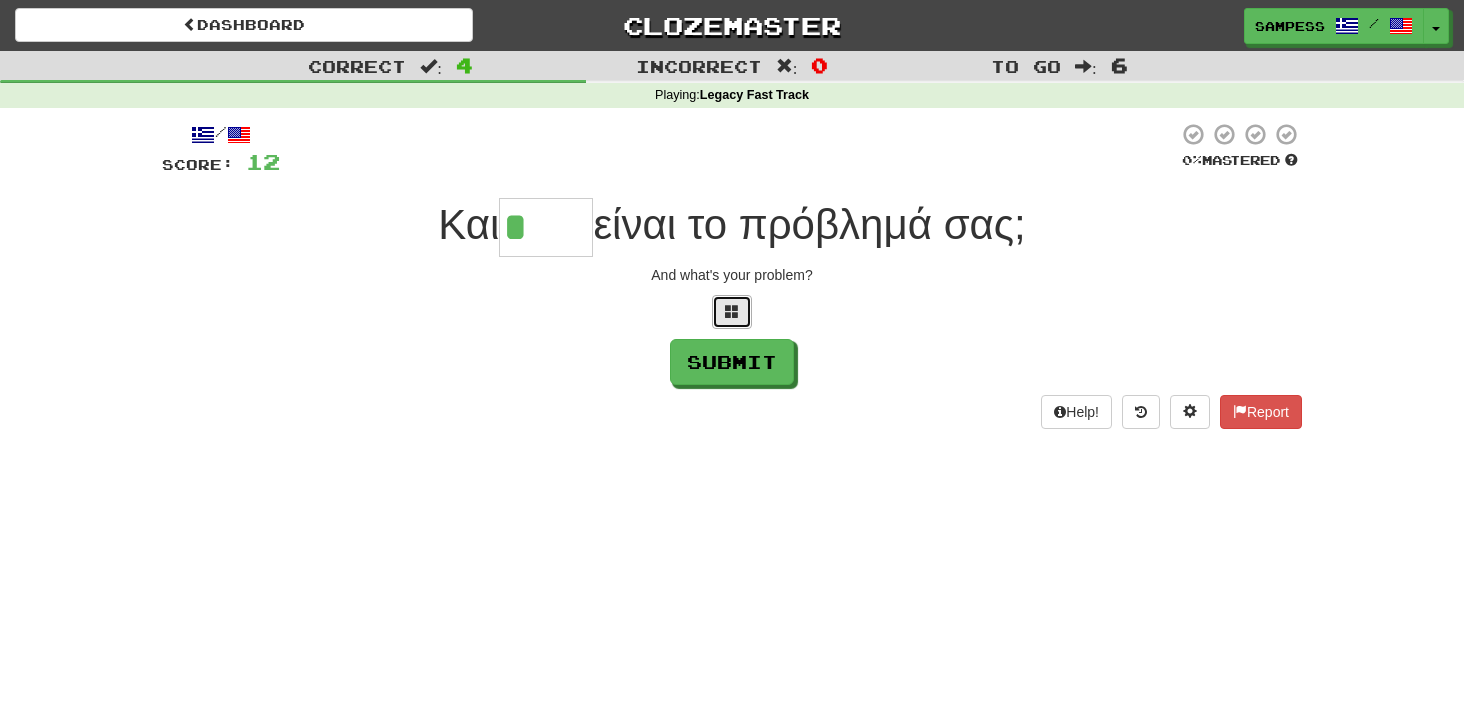 click at bounding box center [732, 311] 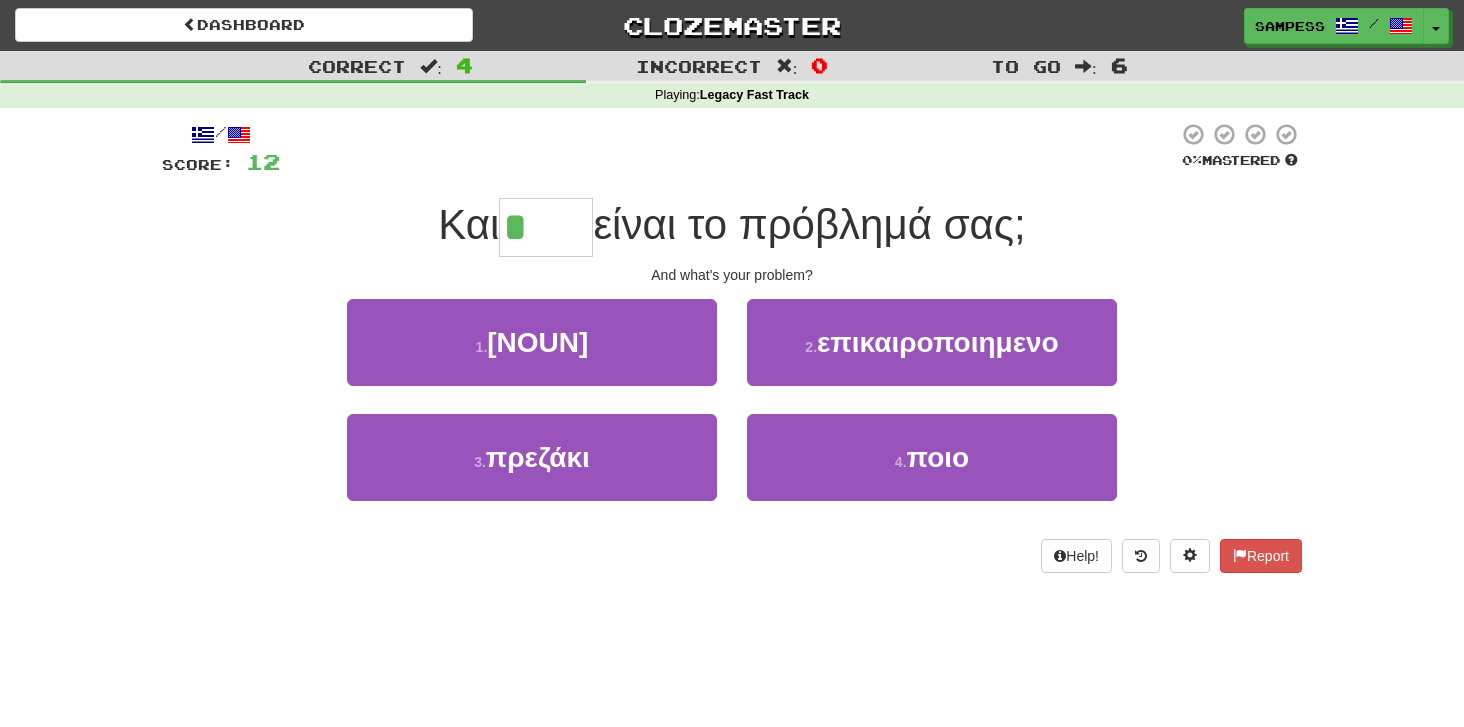 click on ".  [WORD]" at bounding box center (932, 471) 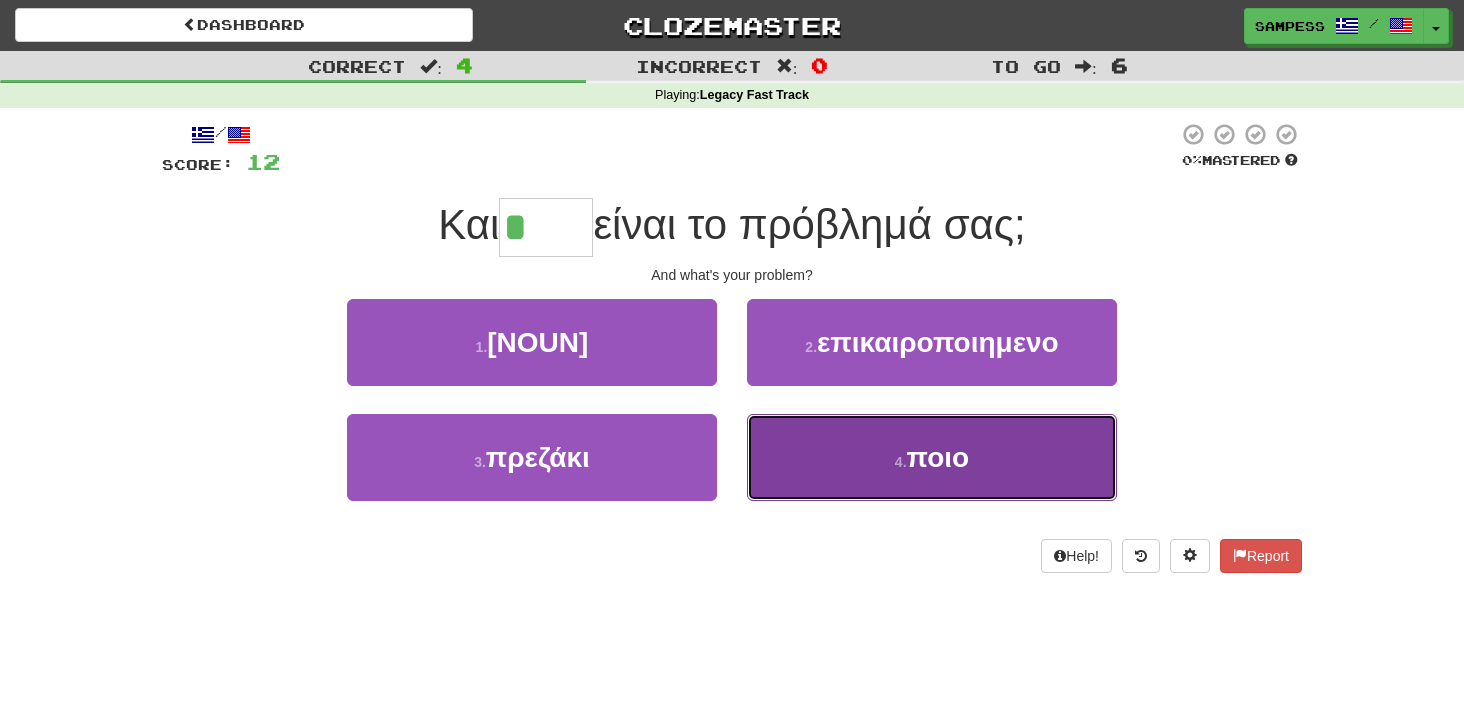 click on ".  [WORD]" at bounding box center (932, 457) 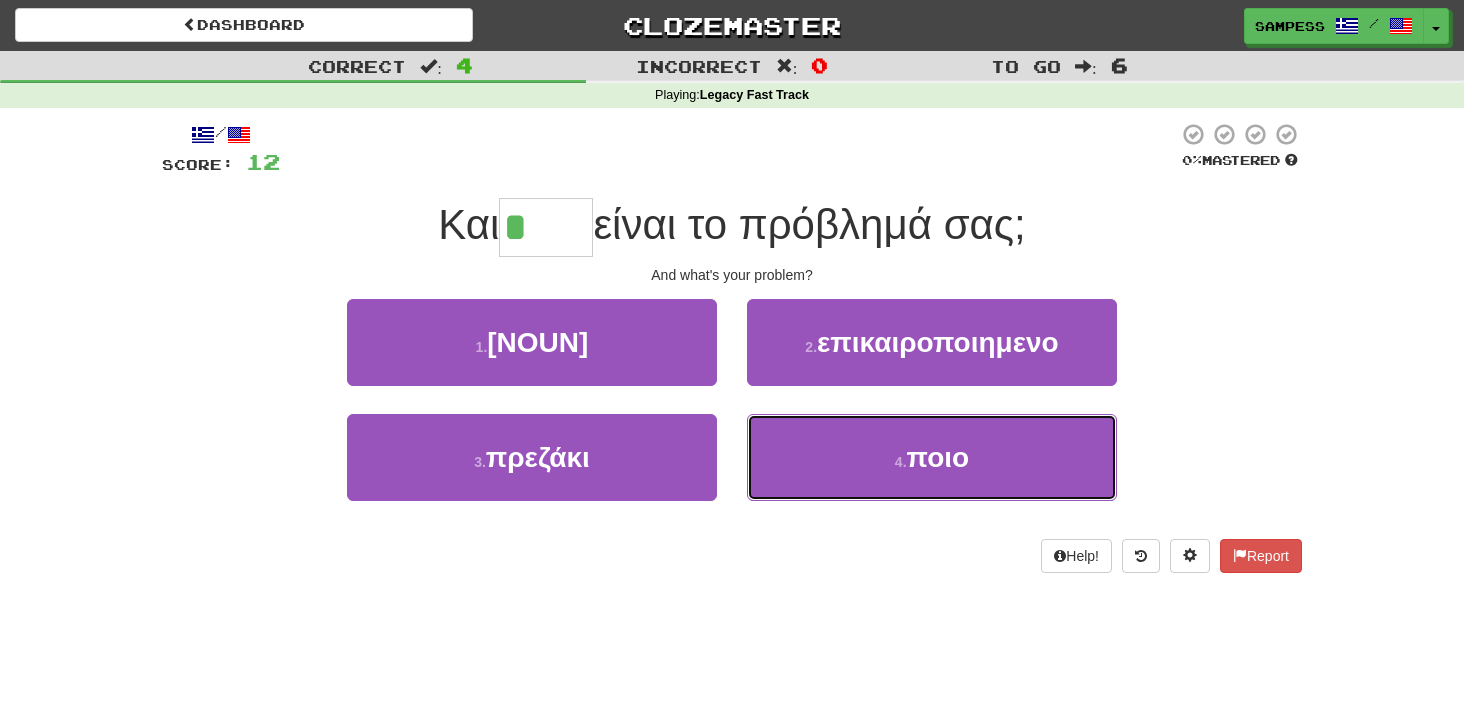 type on "****" 